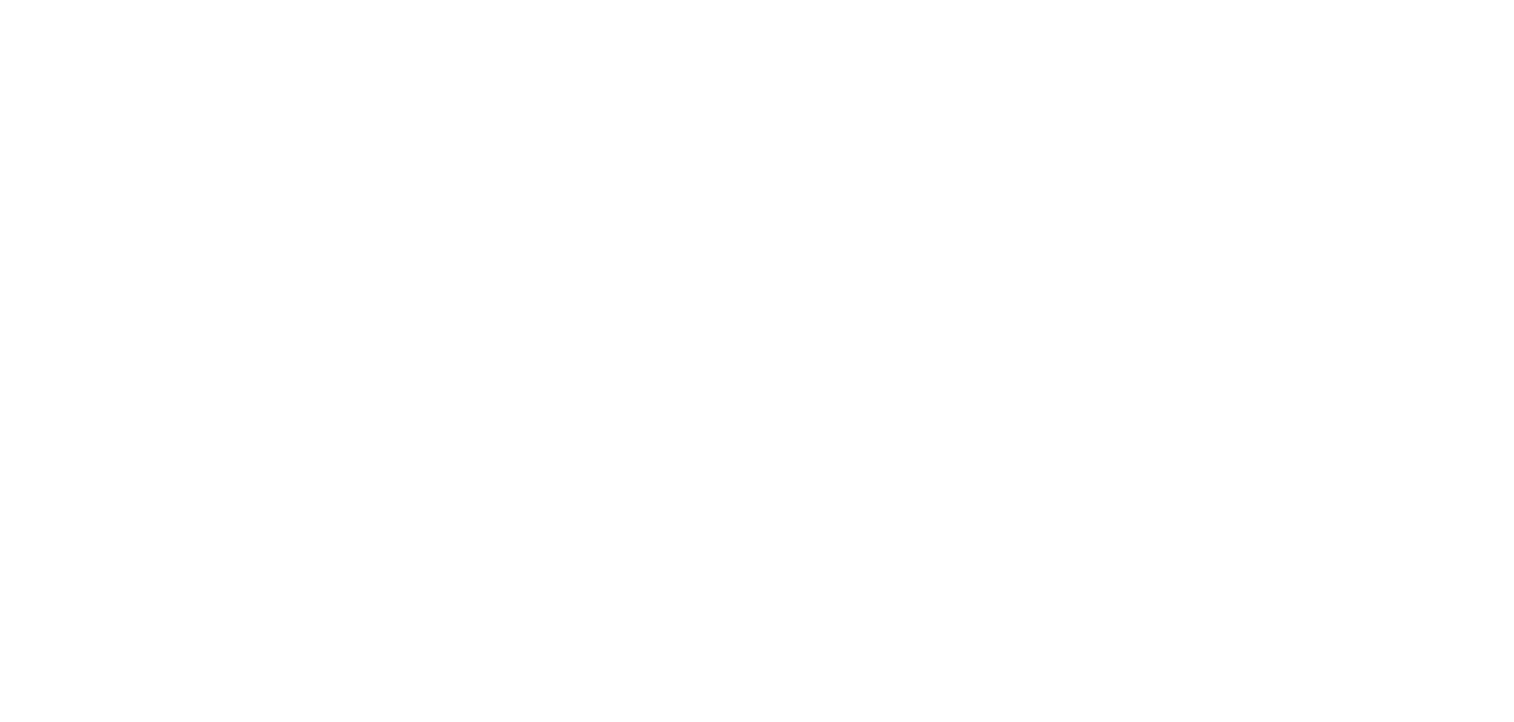 scroll, scrollTop: 0, scrollLeft: 0, axis: both 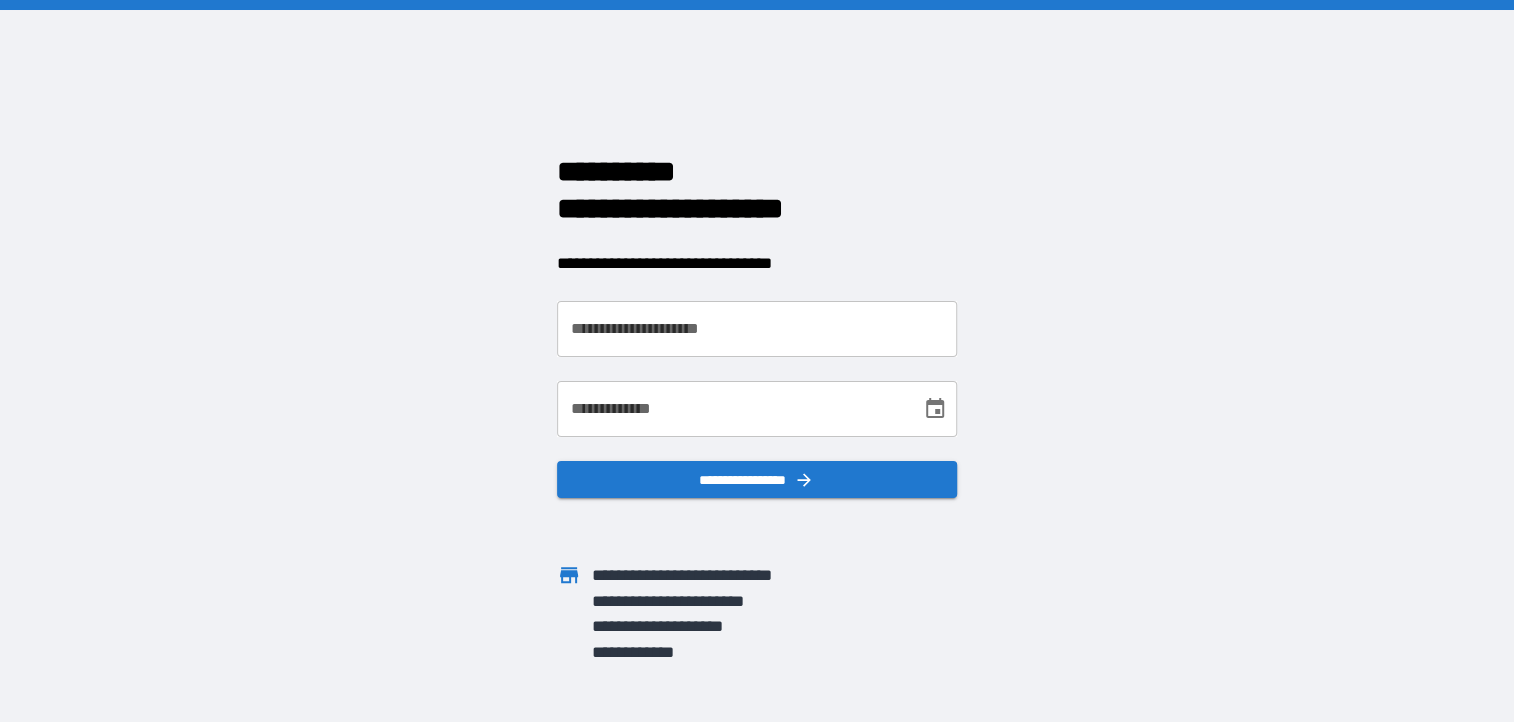 click on "**********" at bounding box center (757, 329) 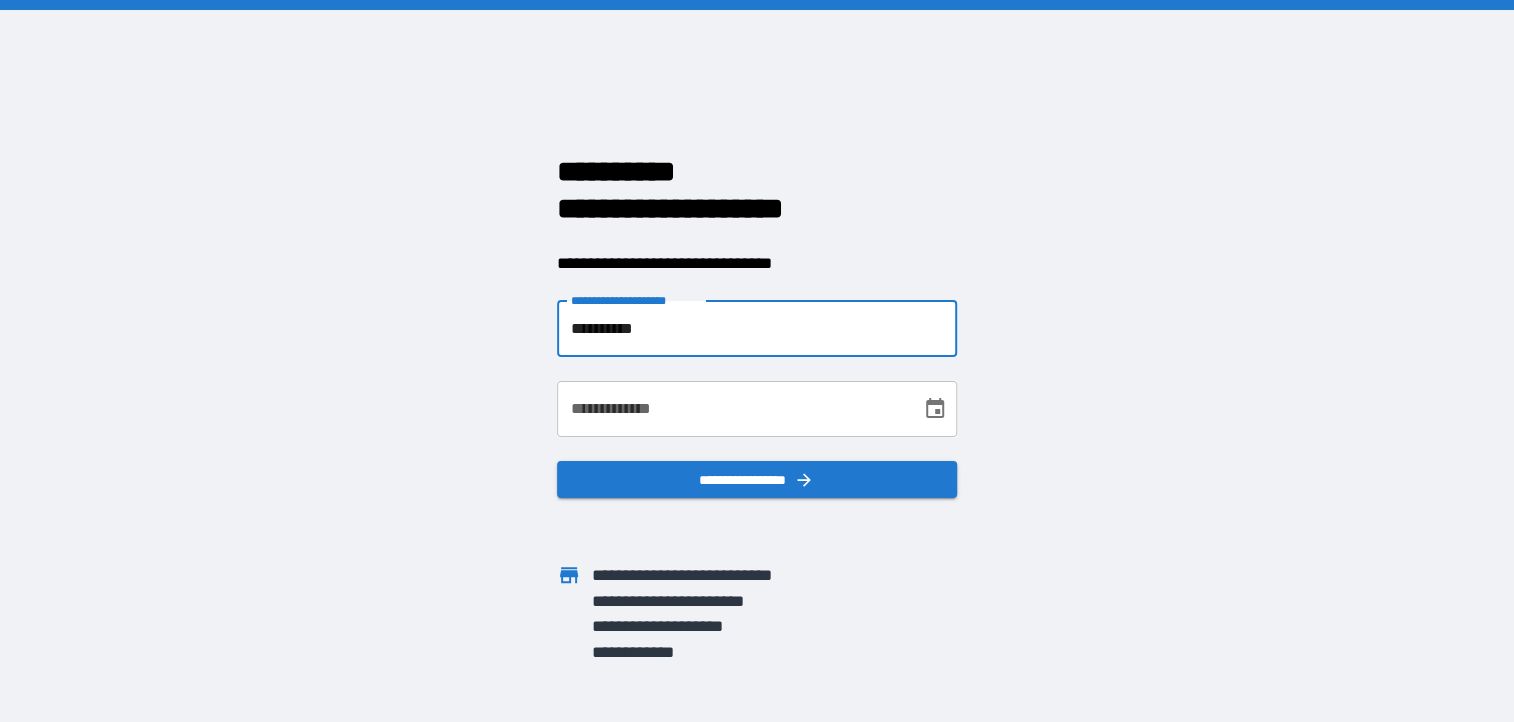 type on "**********" 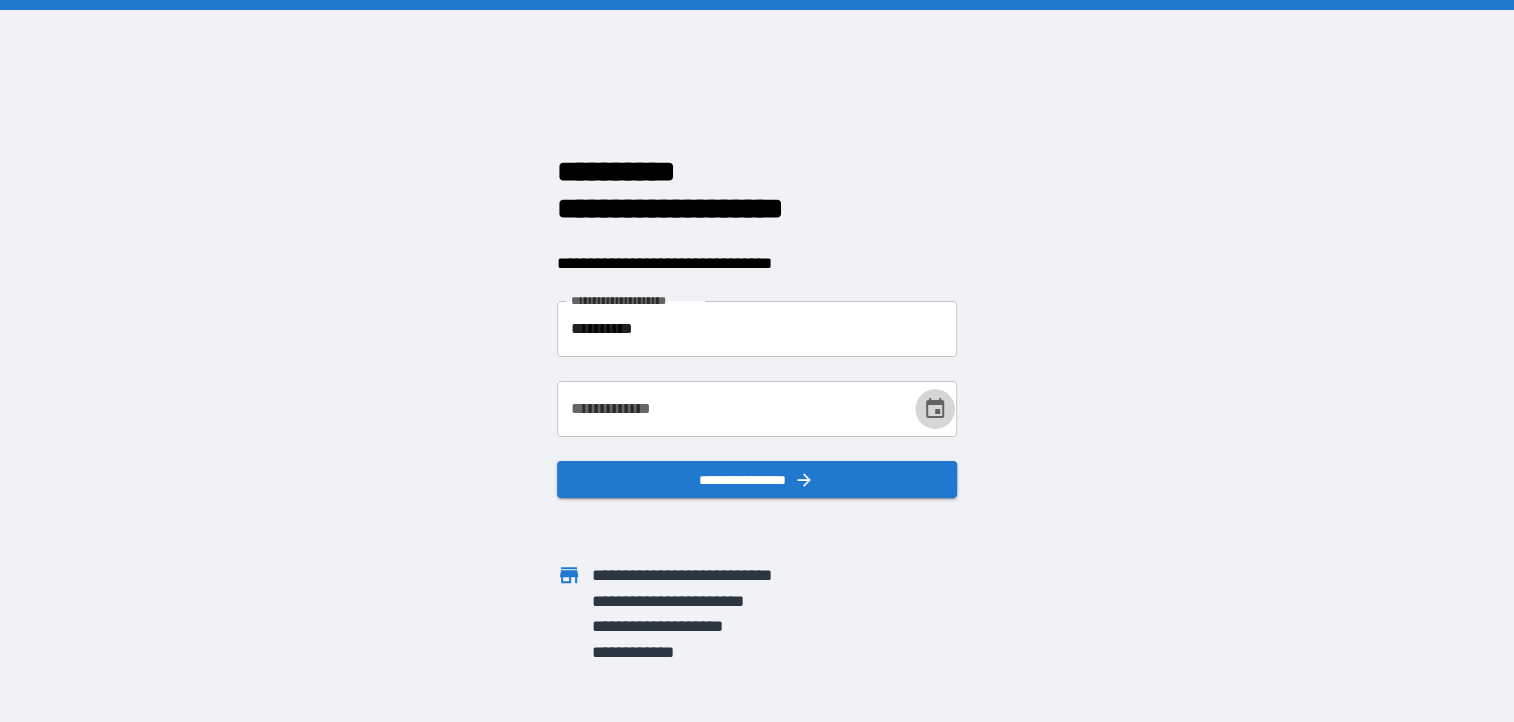 click 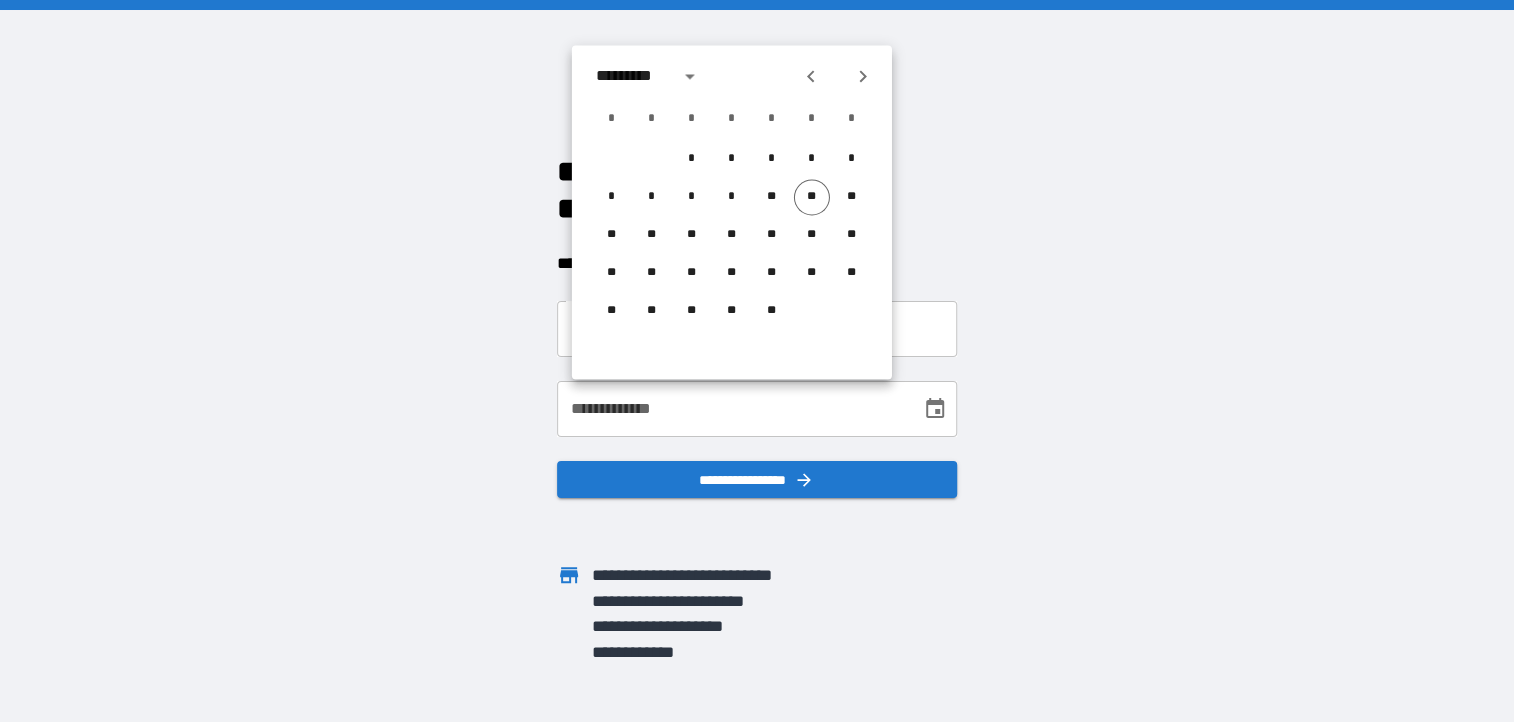 click on "**********" at bounding box center (732, 409) 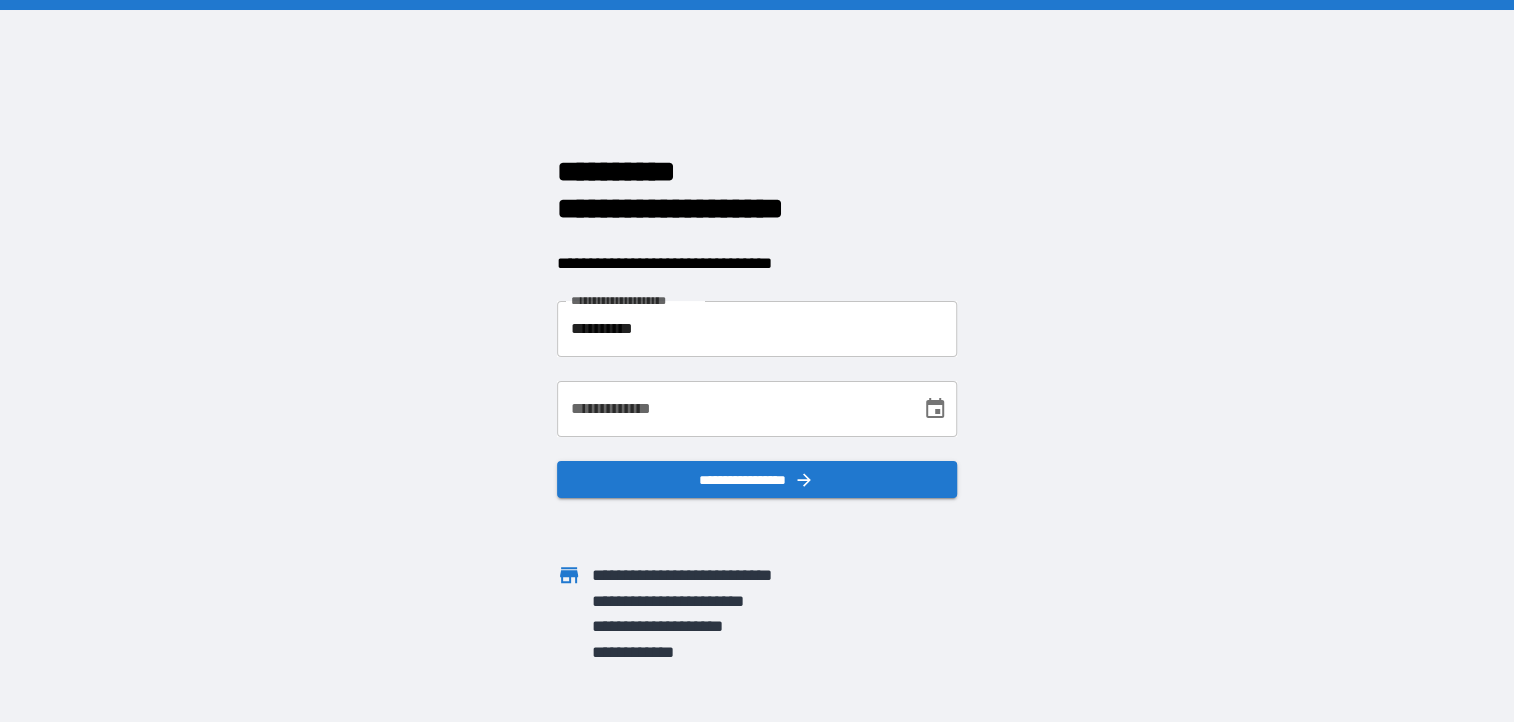 click on "**********" at bounding box center (732, 409) 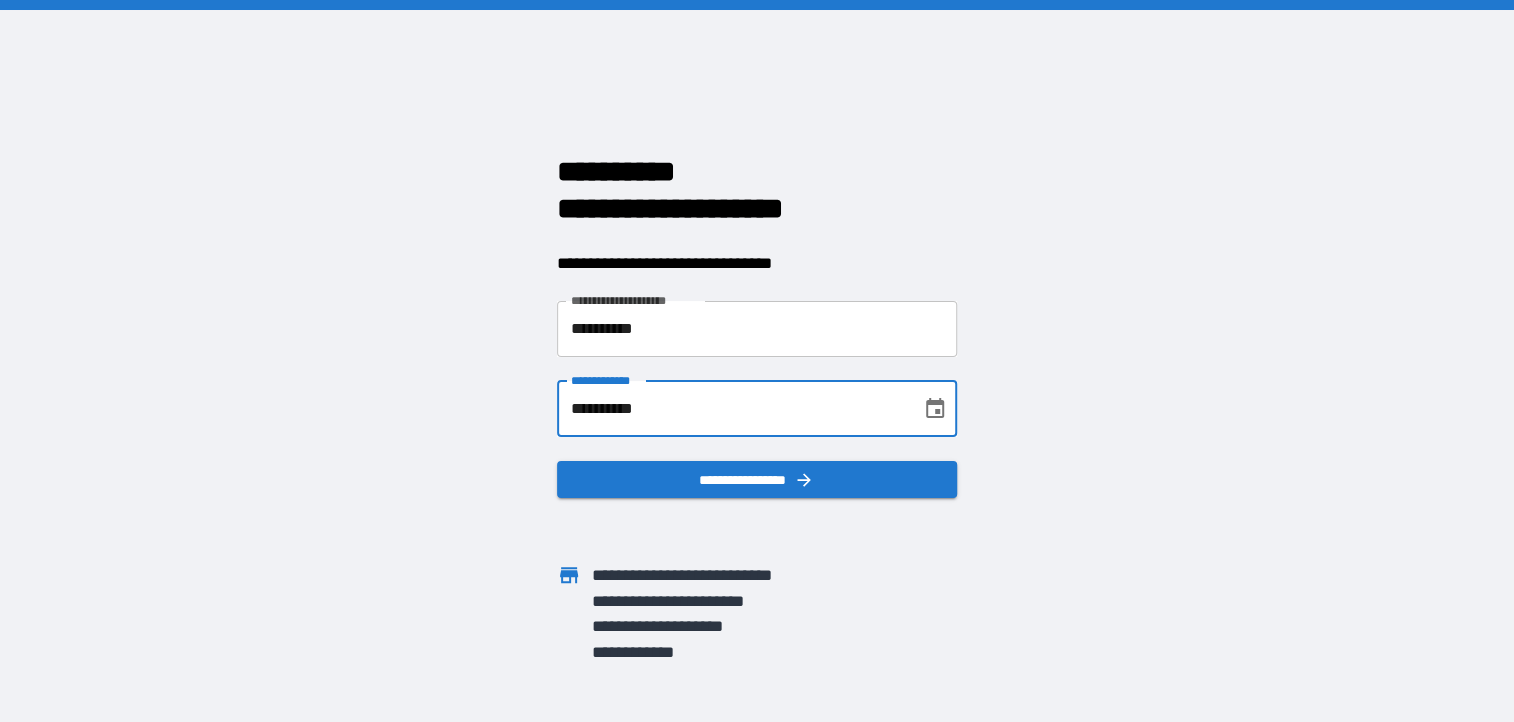 type on "**********" 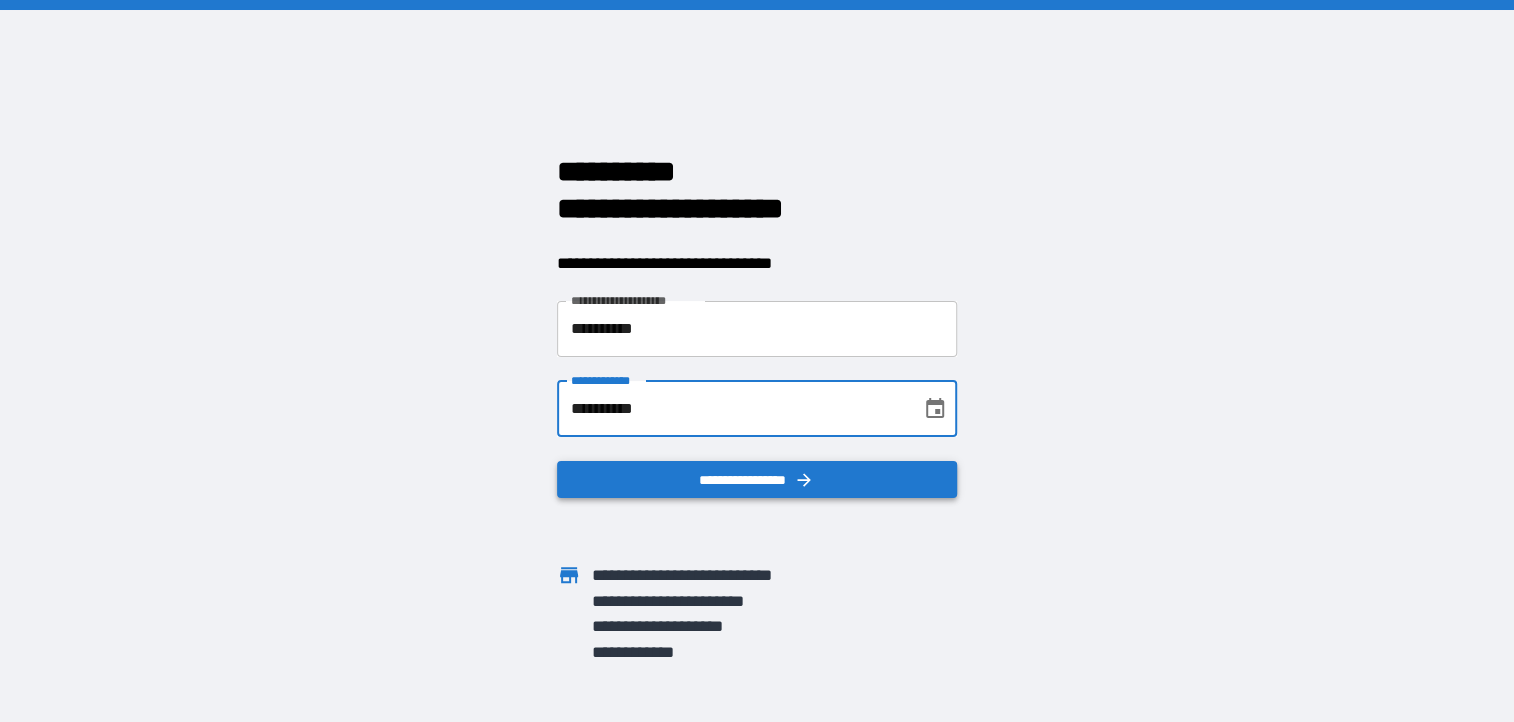 click on "**********" at bounding box center (757, 479) 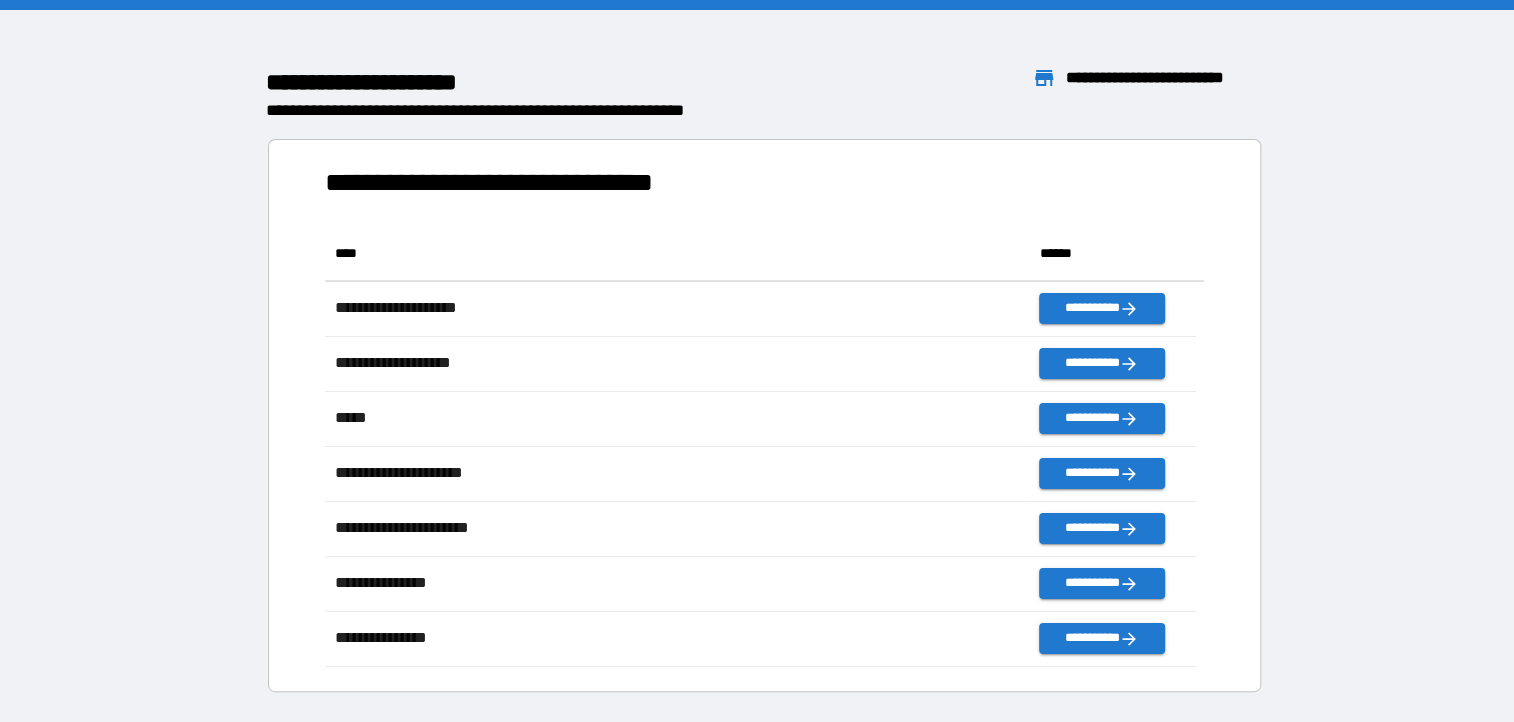 scroll, scrollTop: 15, scrollLeft: 16, axis: both 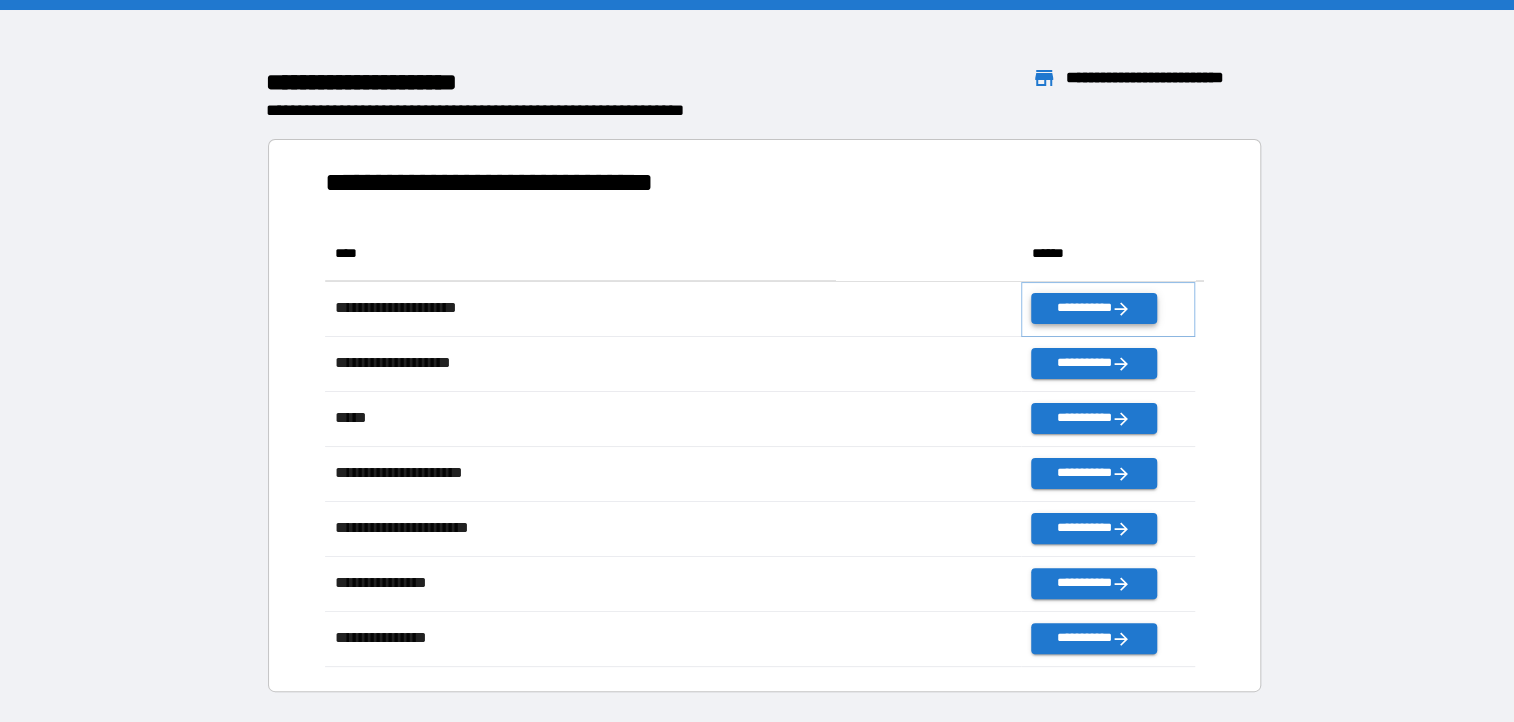 click on "**********" at bounding box center [1093, 308] 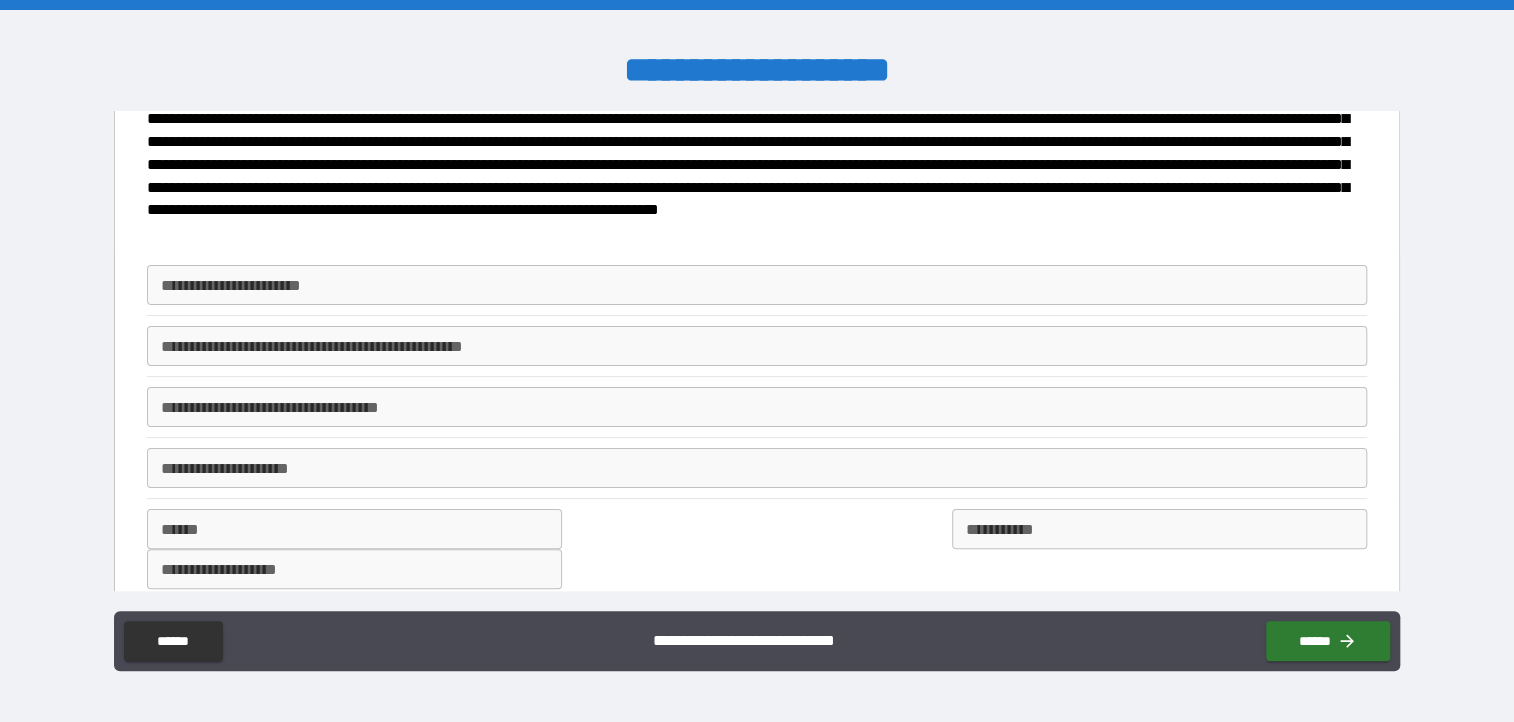 scroll, scrollTop: 100, scrollLeft: 0, axis: vertical 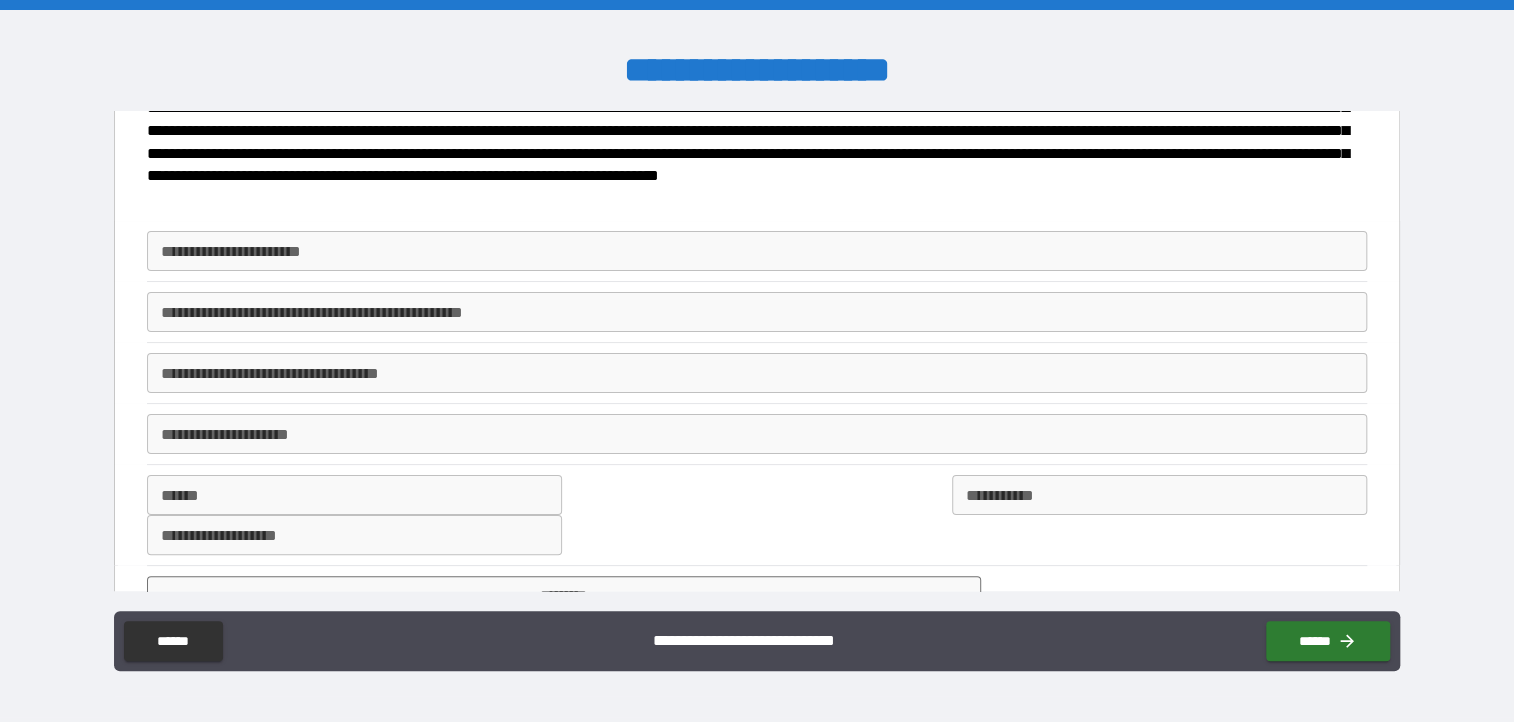click on "**********" at bounding box center [757, 251] 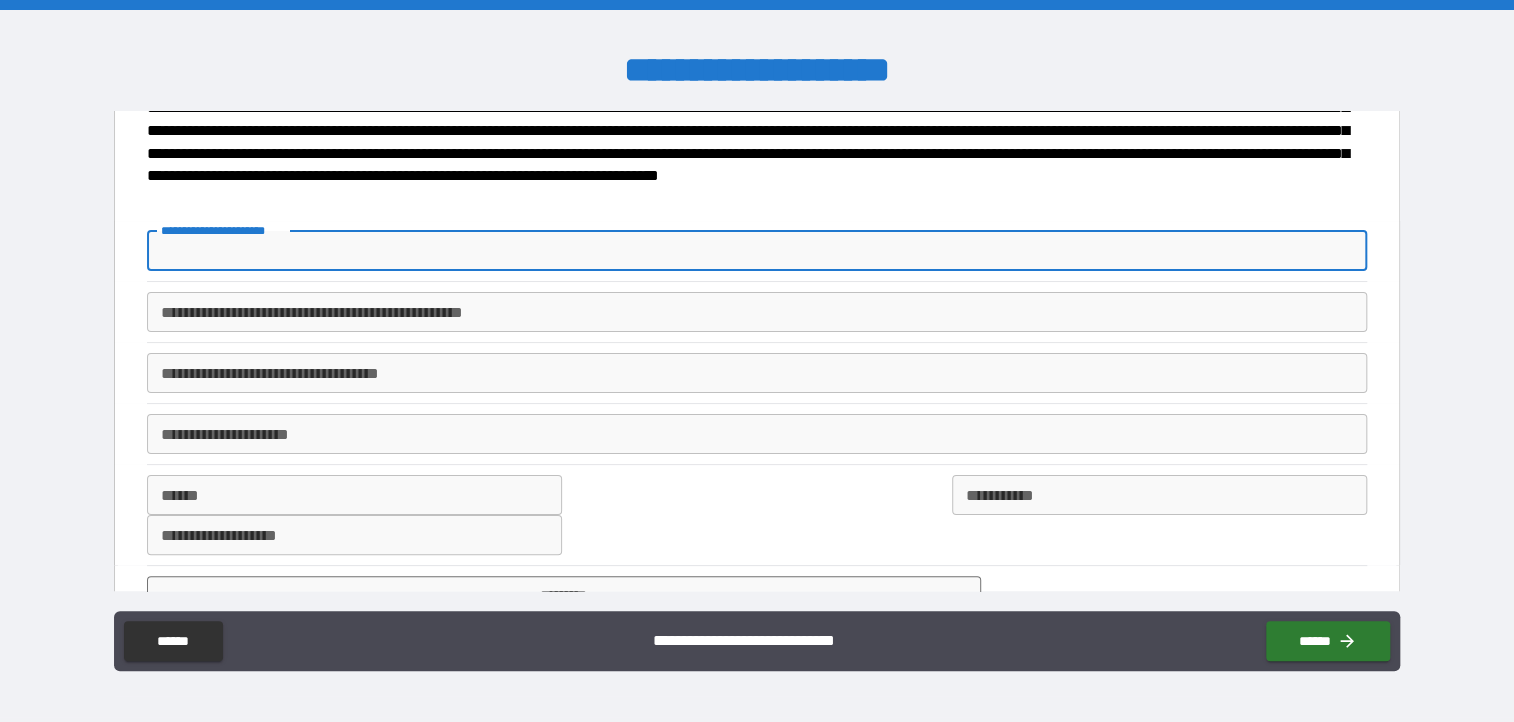 click on "**********" at bounding box center (757, 251) 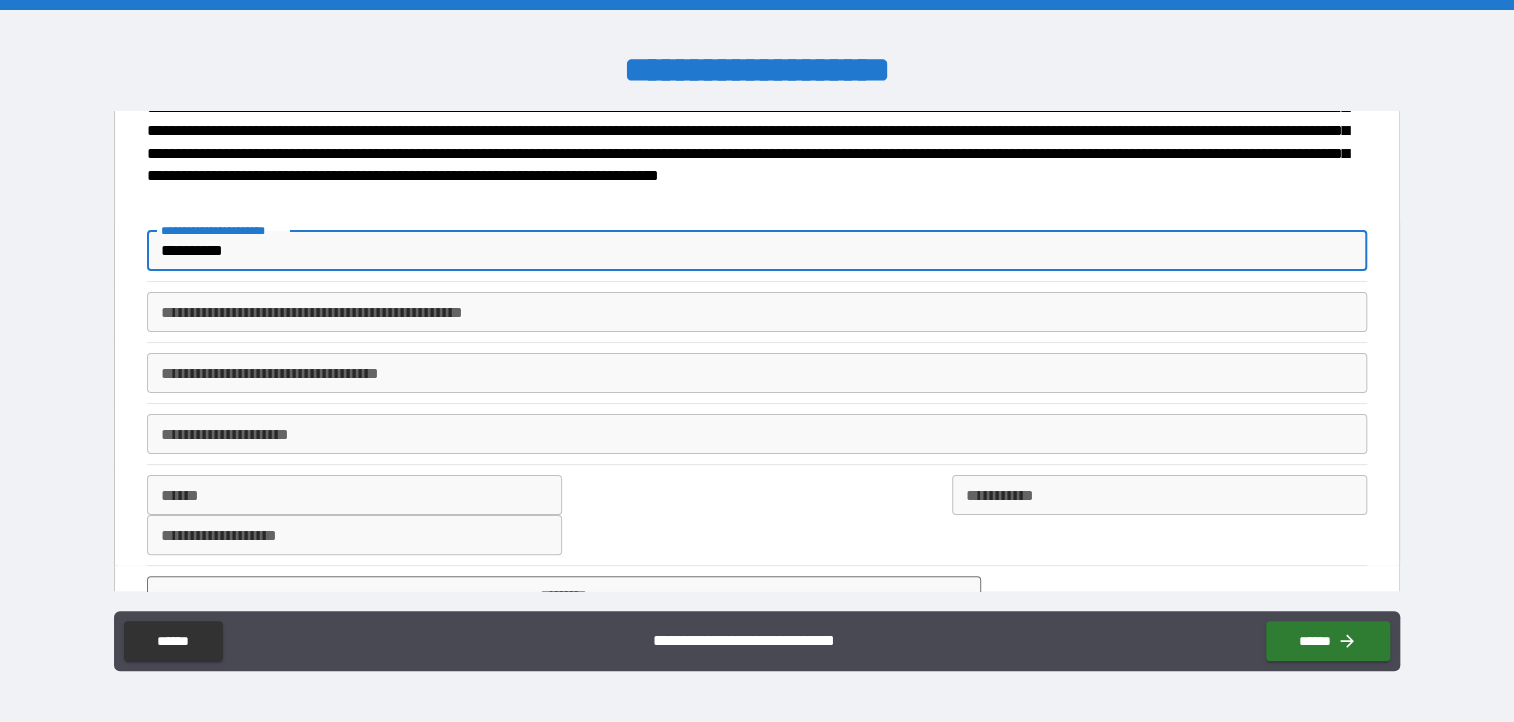 click on "*********" at bounding box center [757, 251] 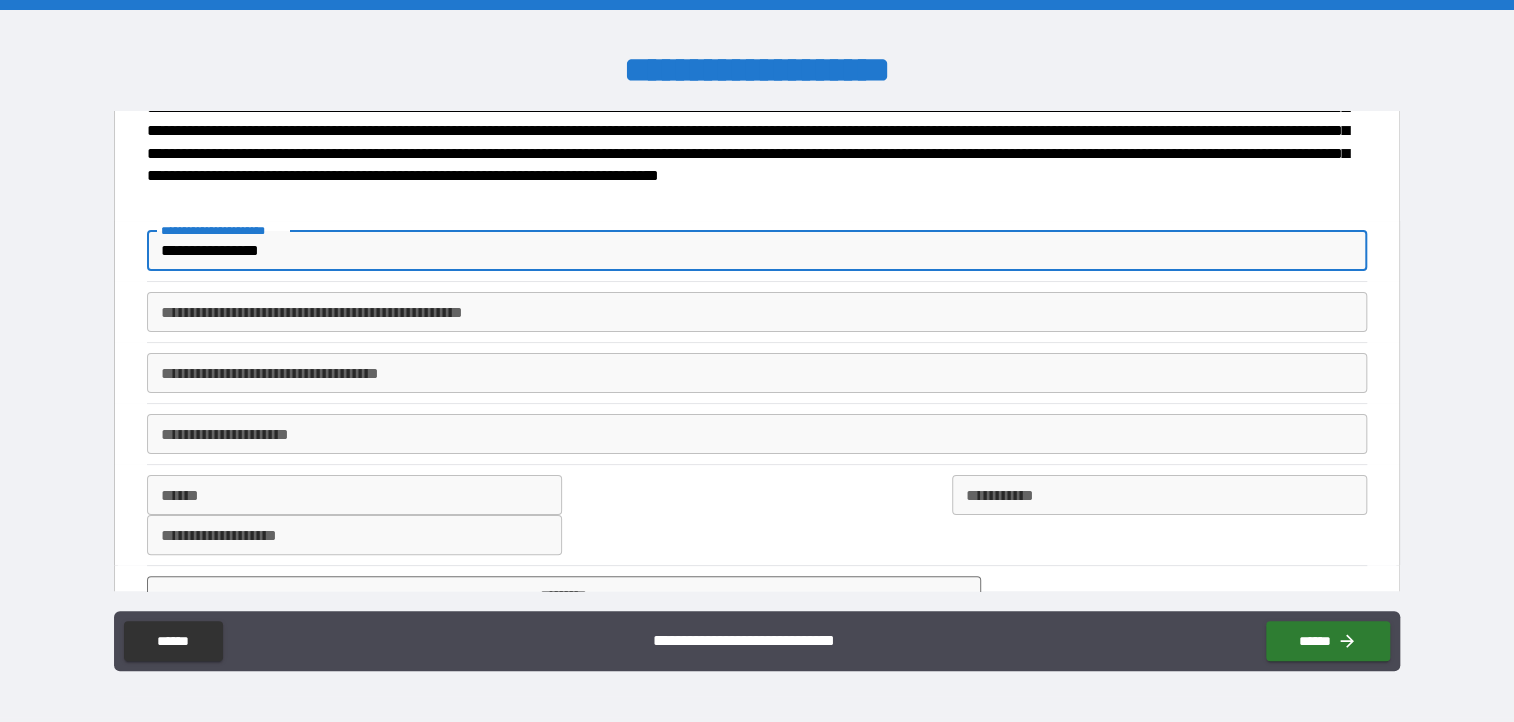 type on "**********" 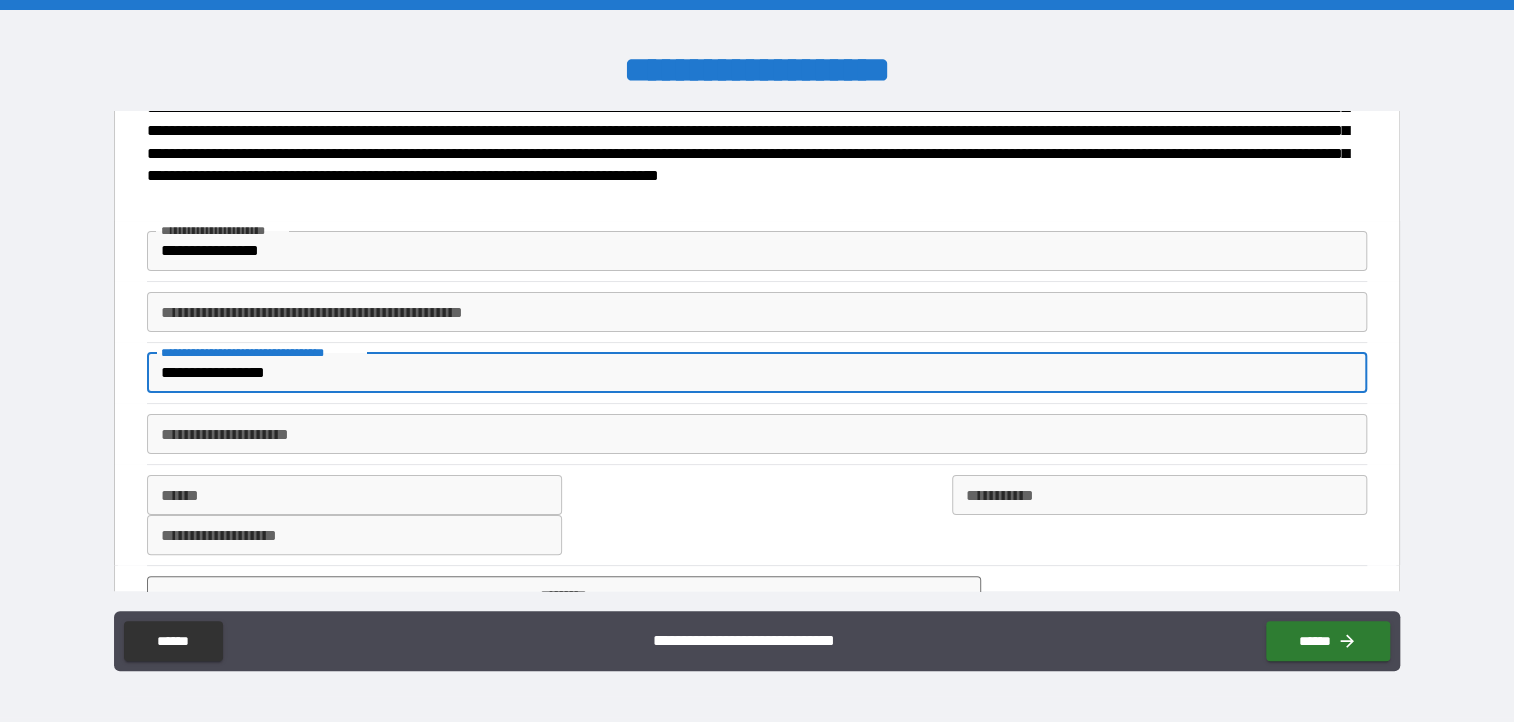 type on "**********" 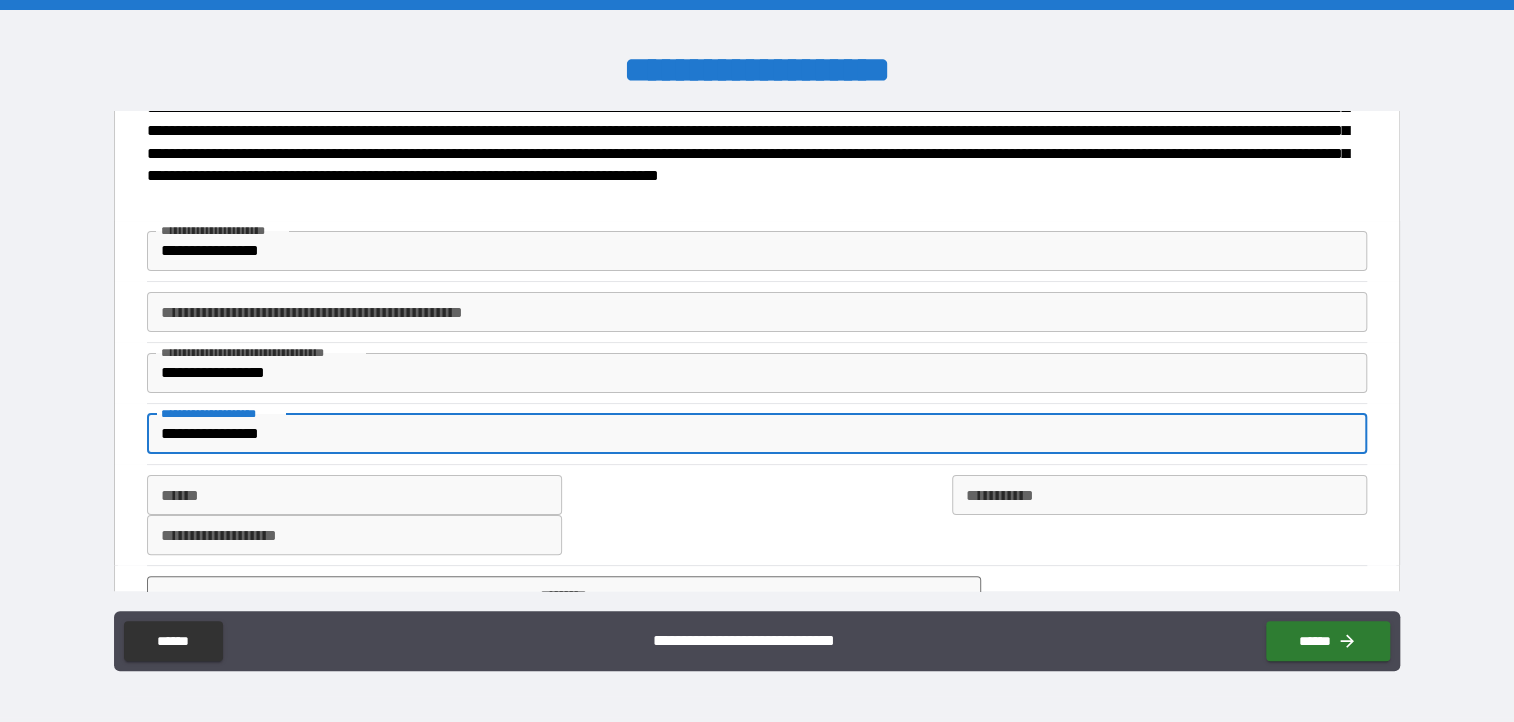type on "**********" 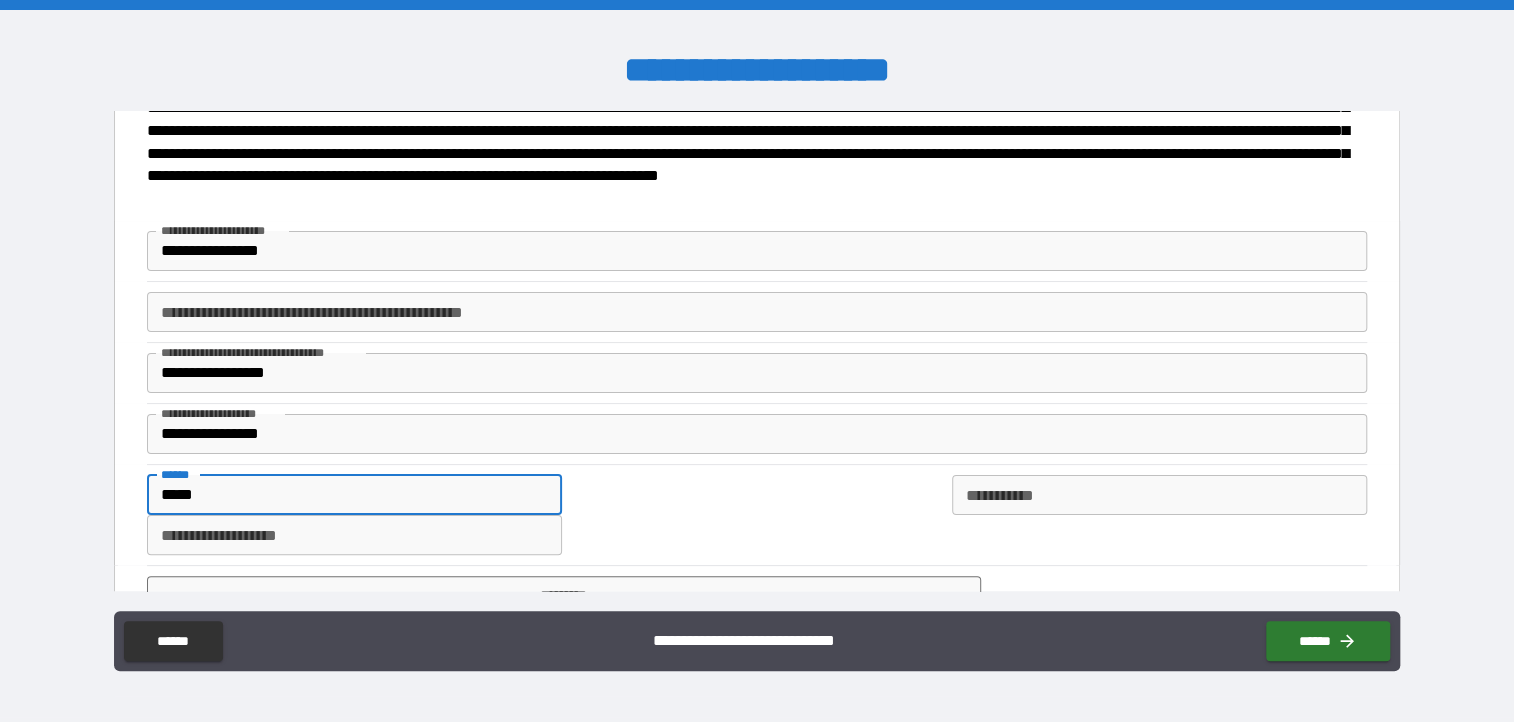 type on "*****" 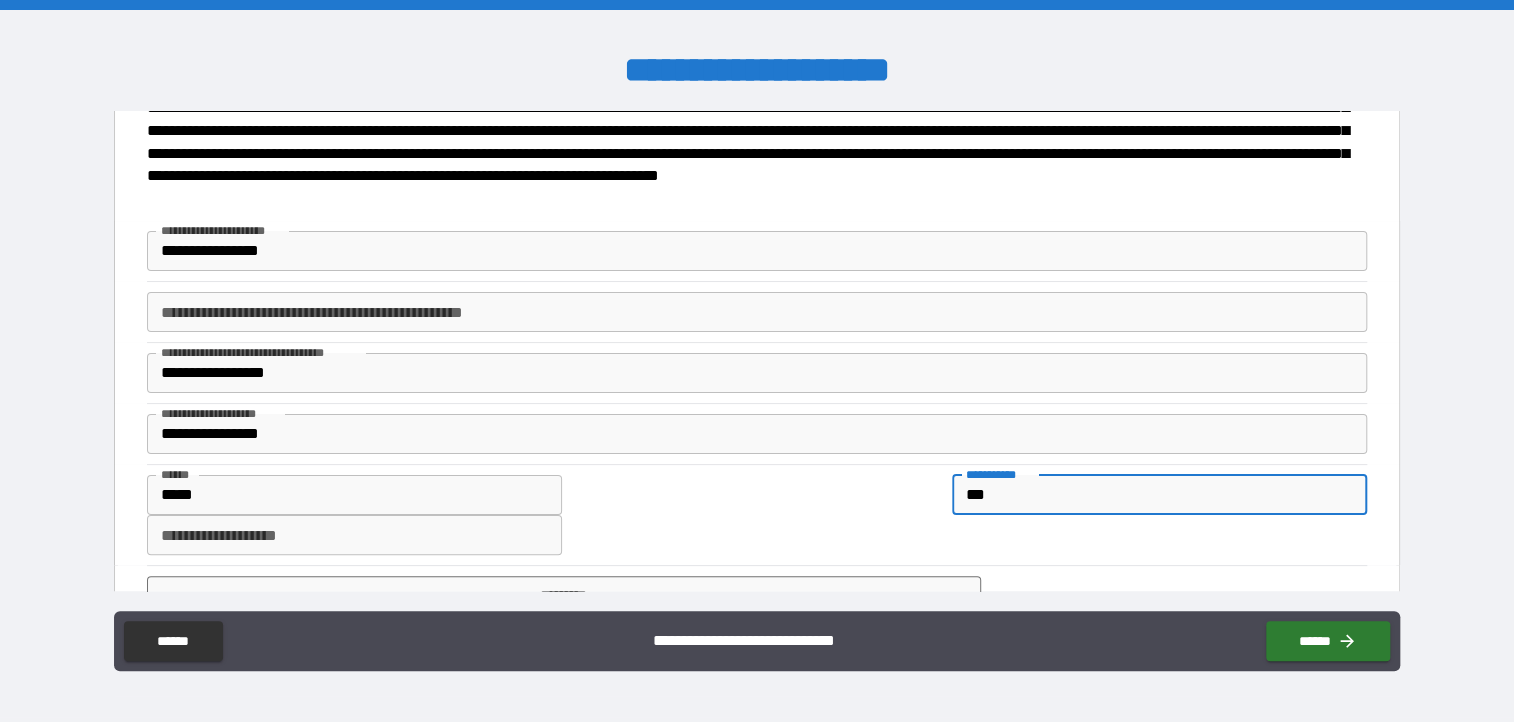 type on "***" 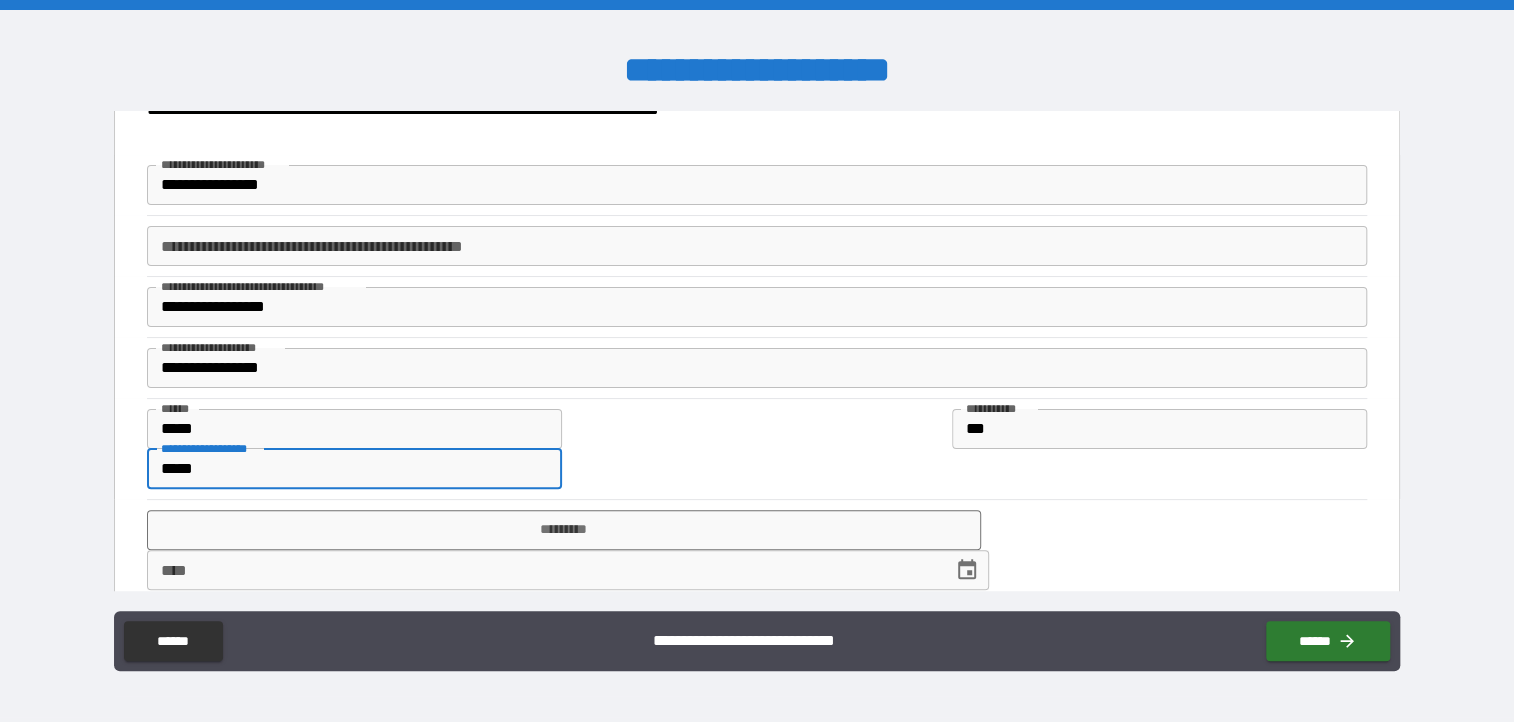 scroll, scrollTop: 193, scrollLeft: 0, axis: vertical 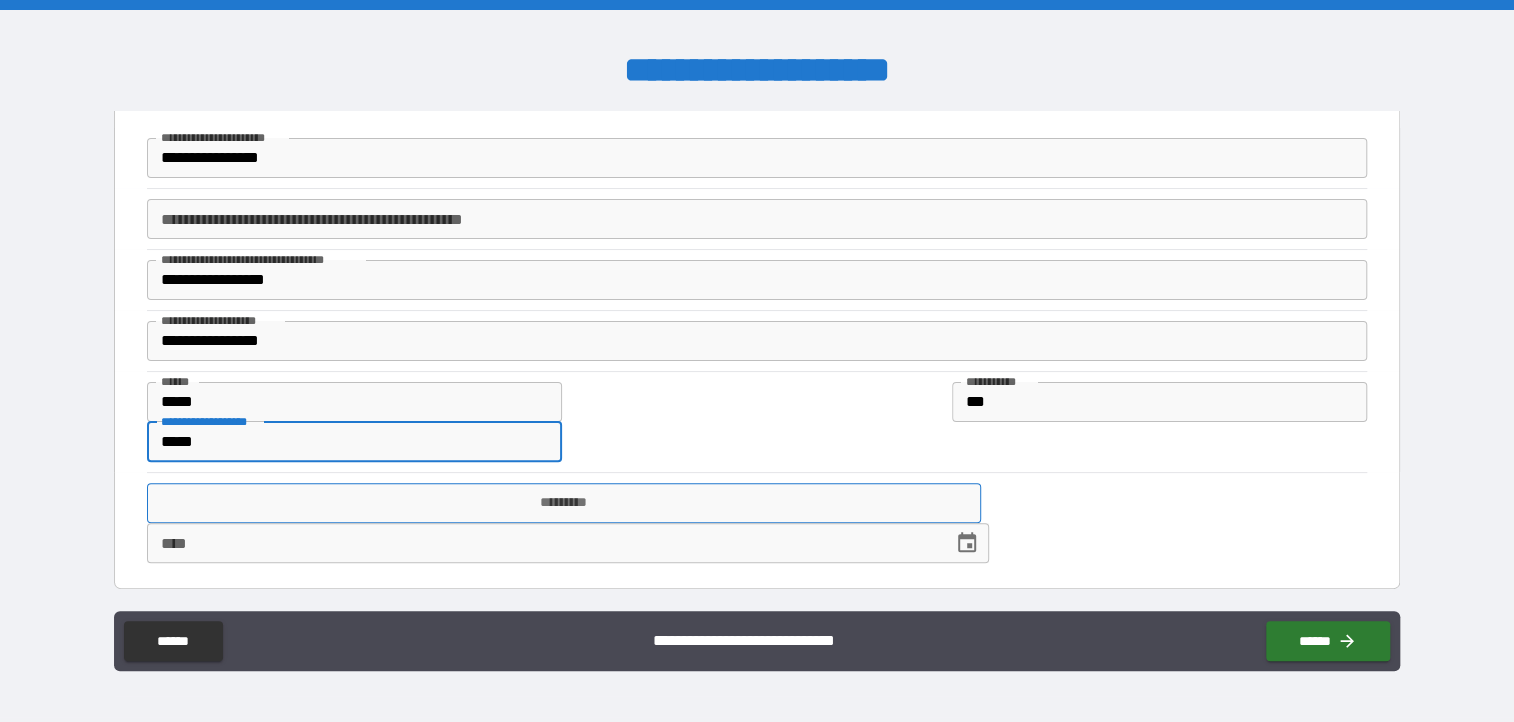 type on "*****" 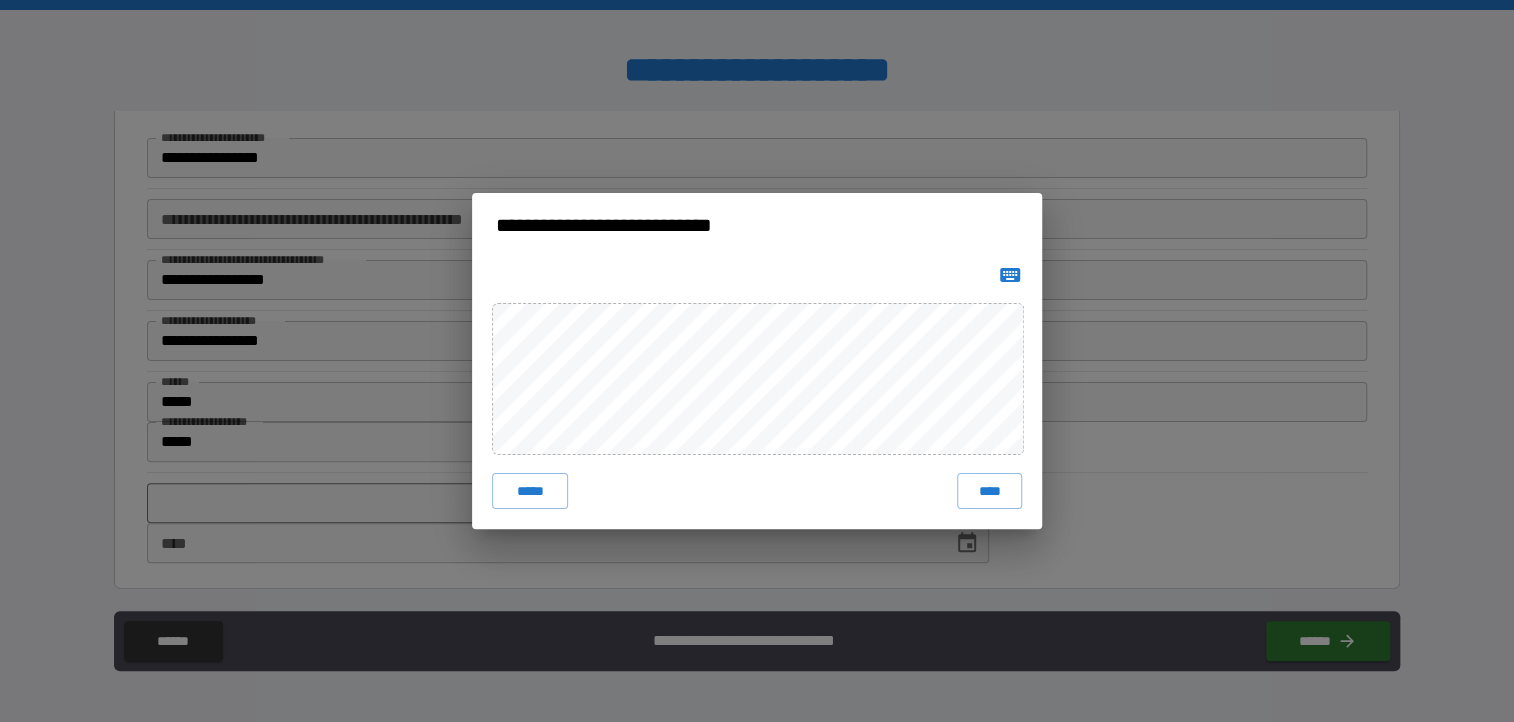 click on "**********" at bounding box center (757, 361) 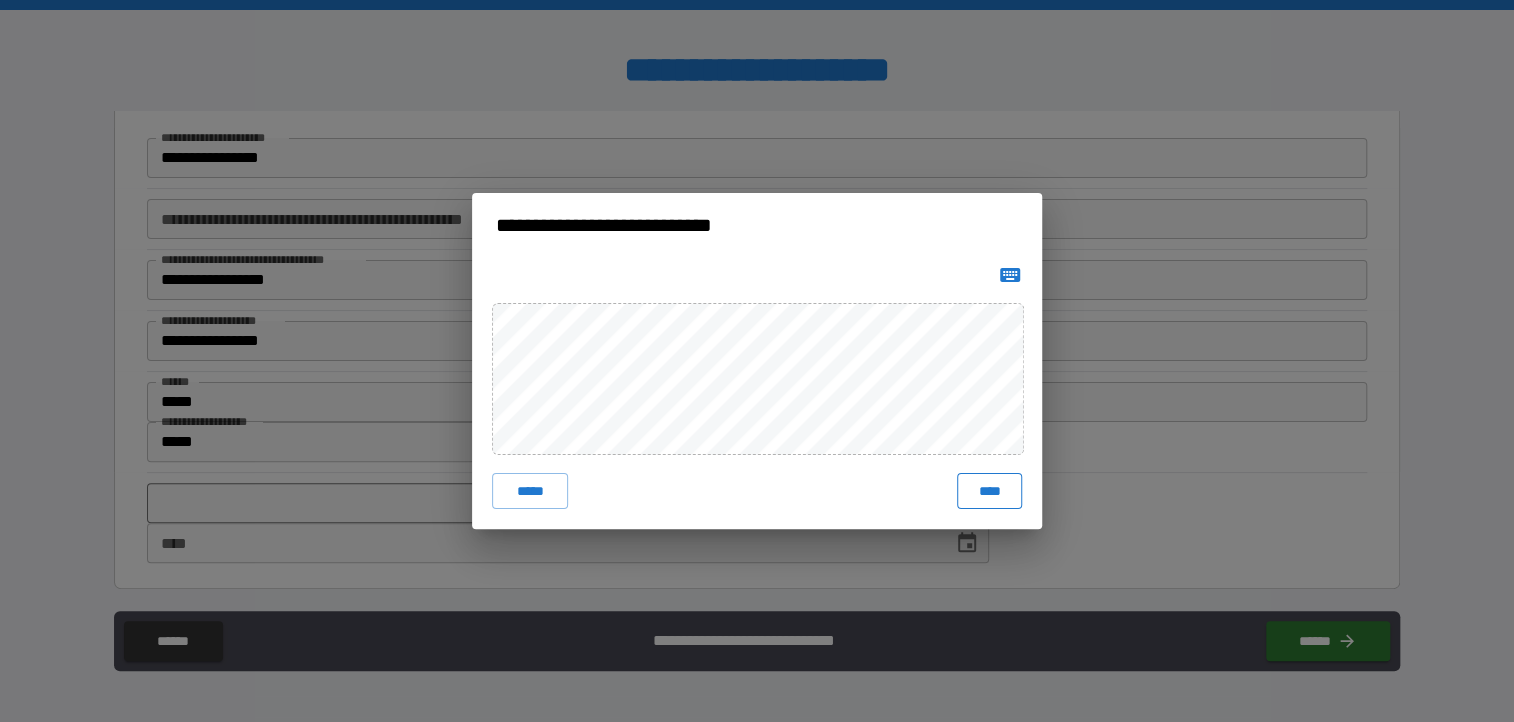 click on "****" at bounding box center (989, 491) 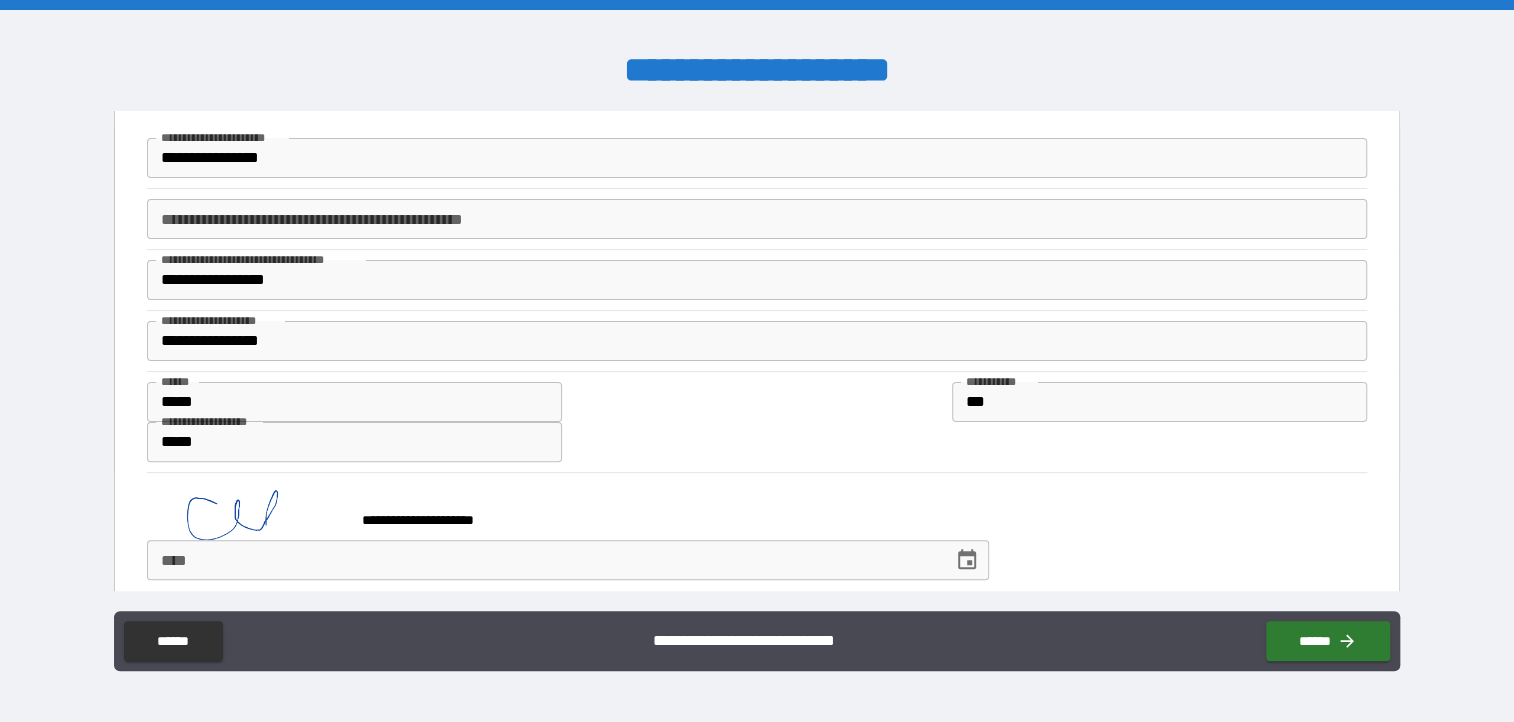 click on "****" at bounding box center (543, 560) 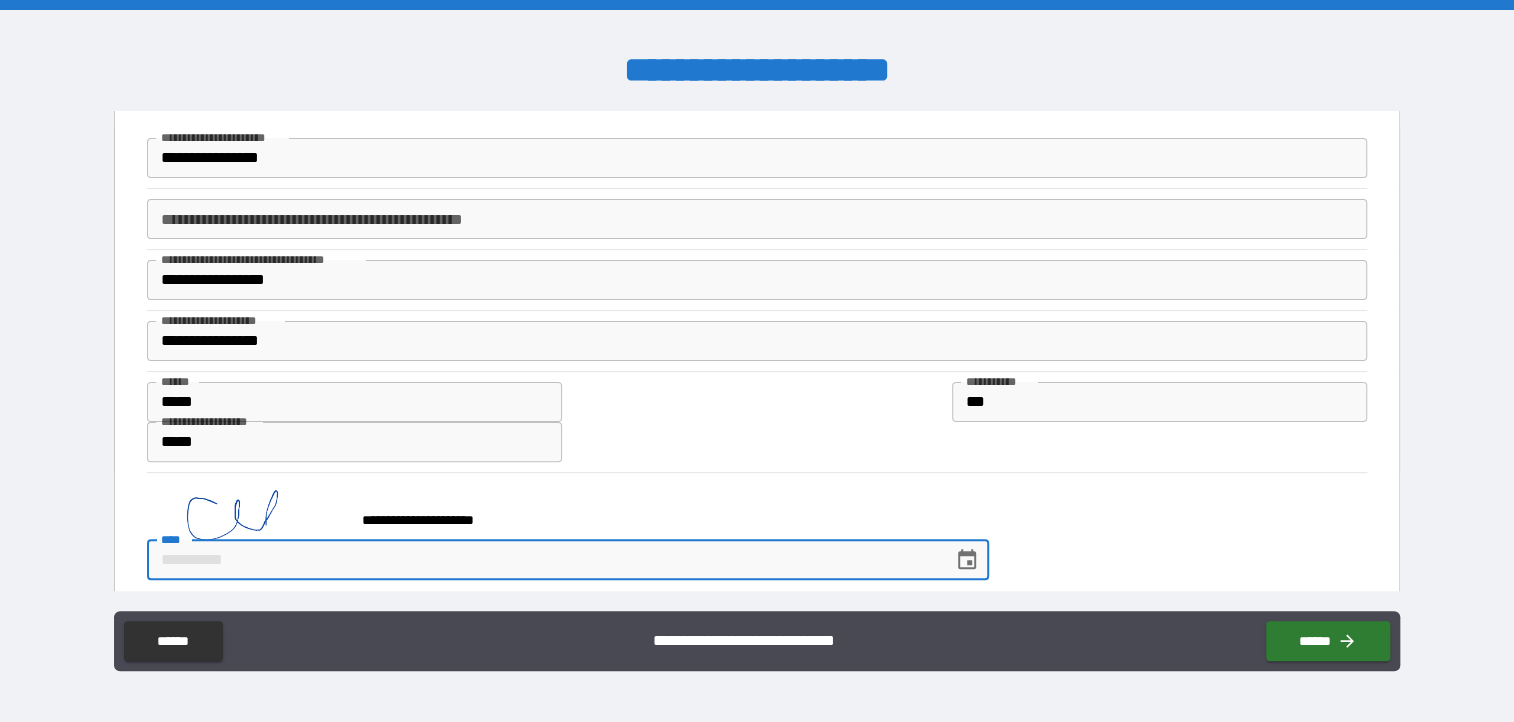 type on "*" 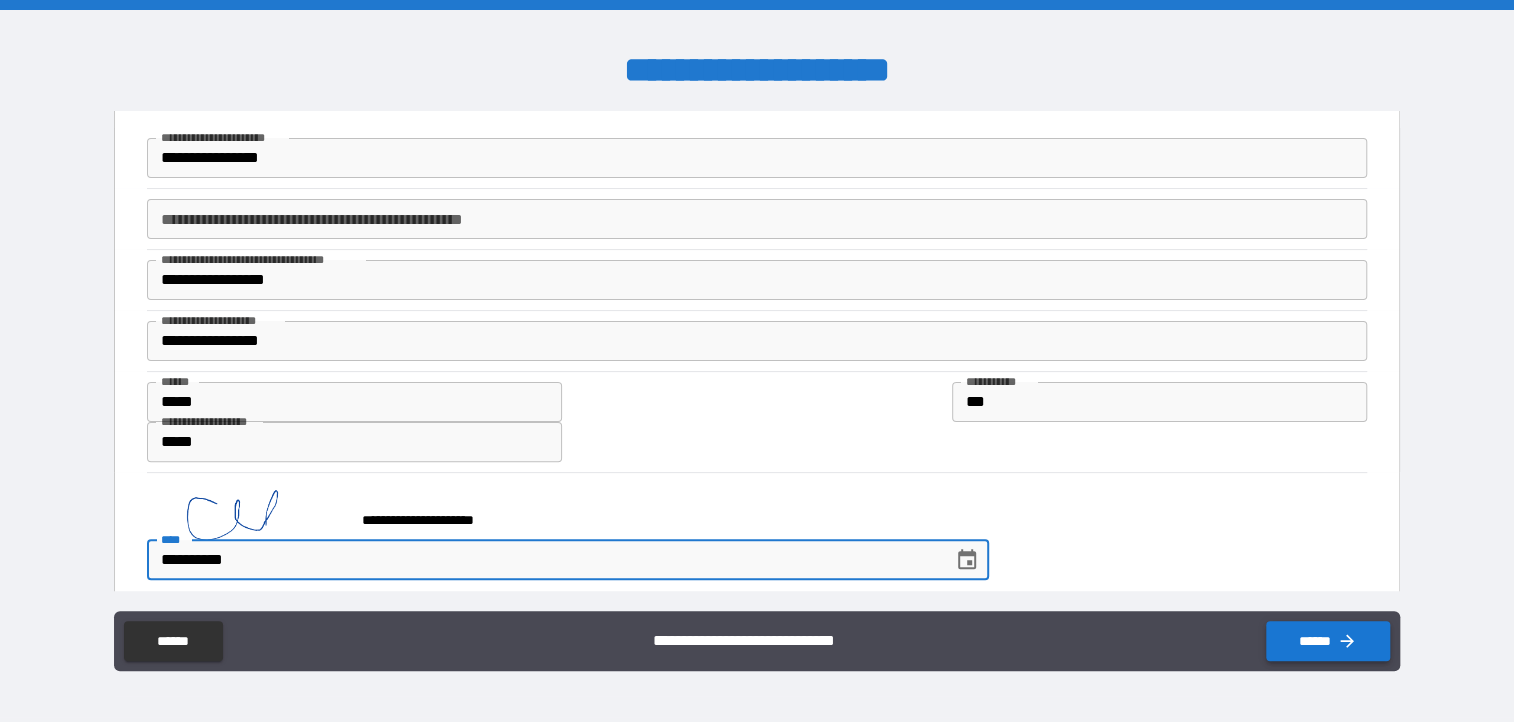 type on "**********" 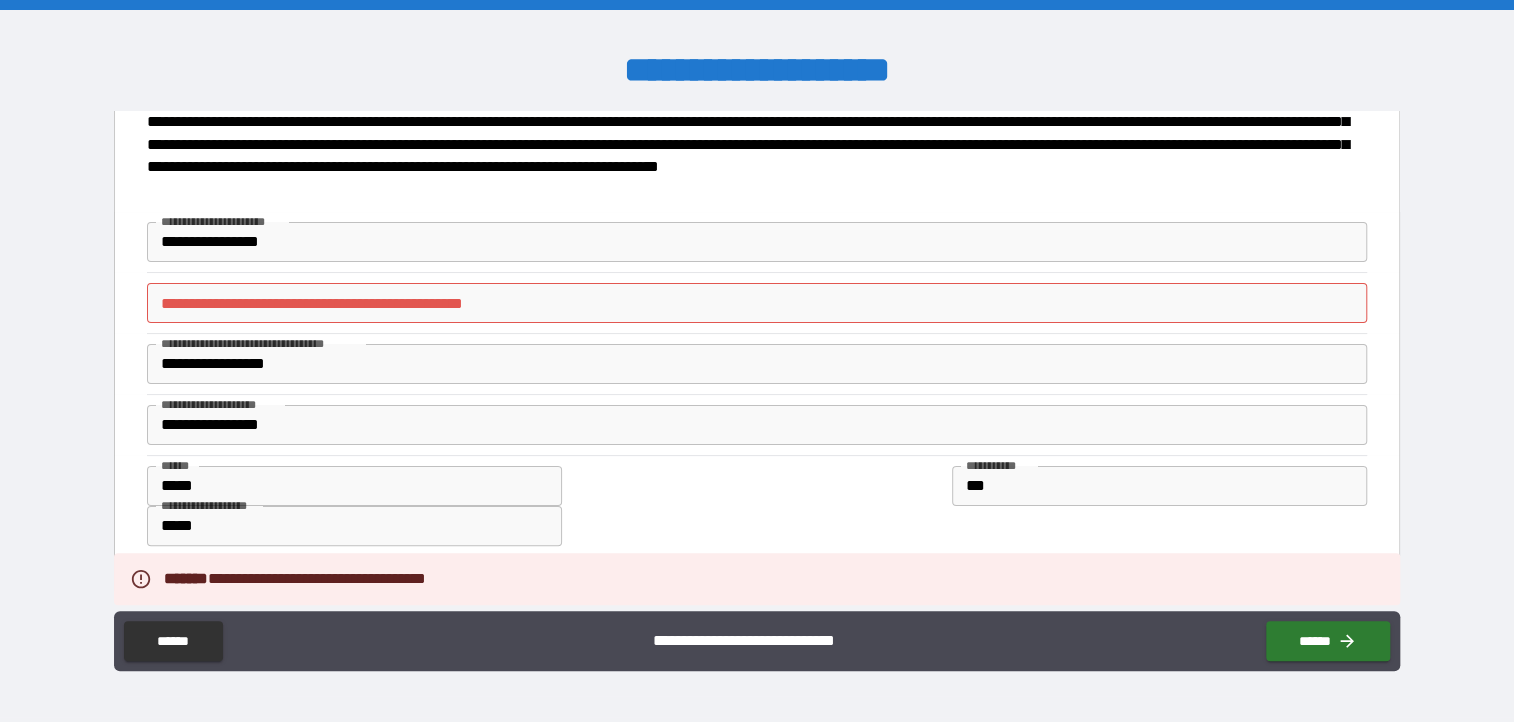 scroll, scrollTop: 0, scrollLeft: 0, axis: both 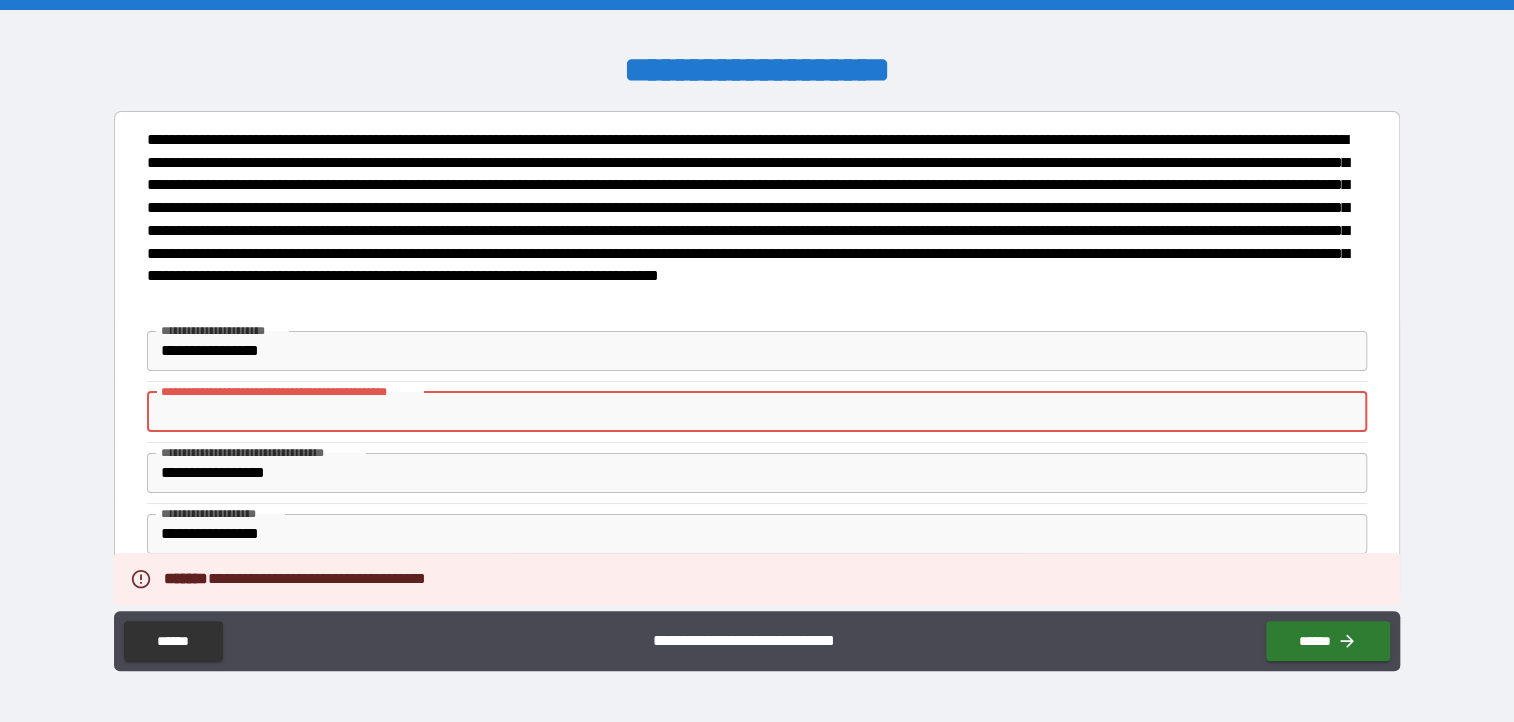 click on "**********" at bounding box center [757, 412] 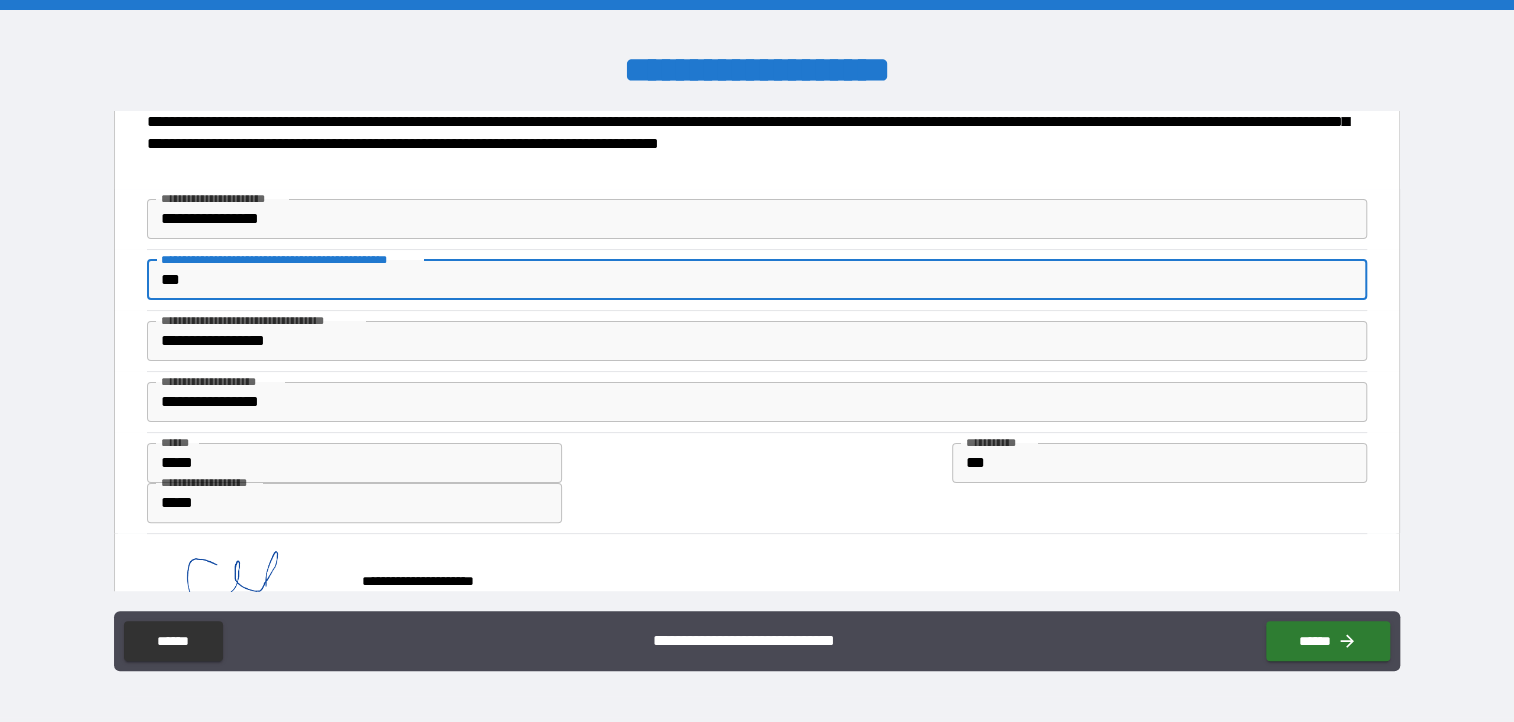scroll, scrollTop: 211, scrollLeft: 0, axis: vertical 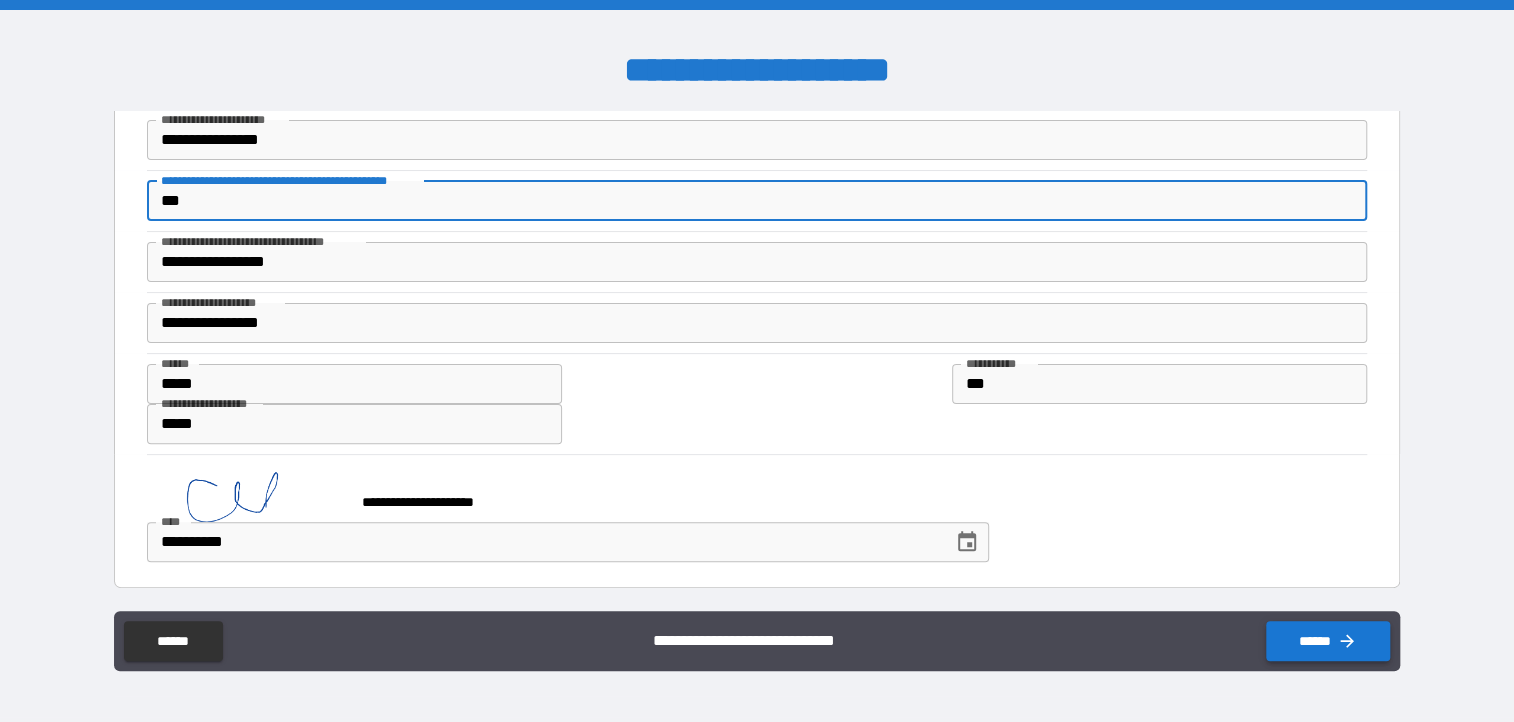 type on "***" 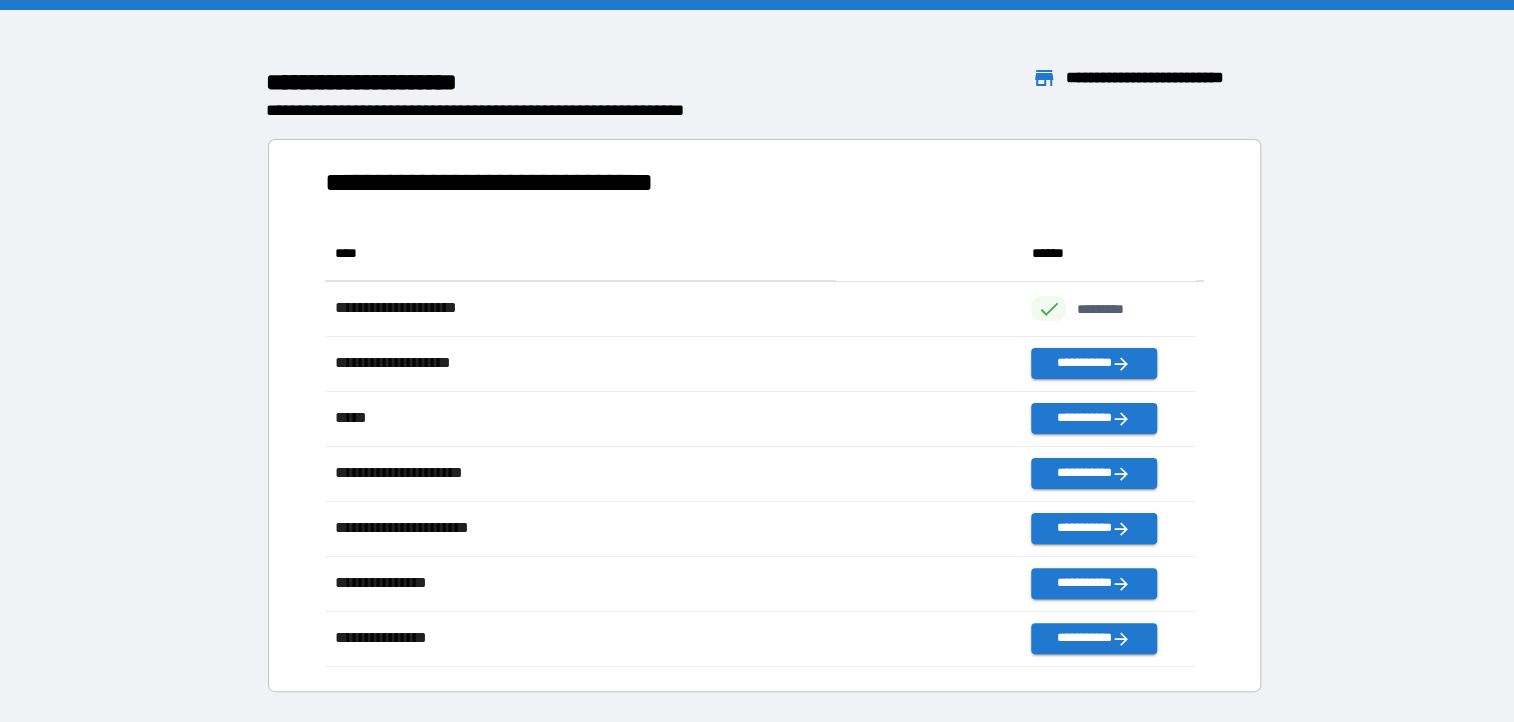 scroll, scrollTop: 15, scrollLeft: 16, axis: both 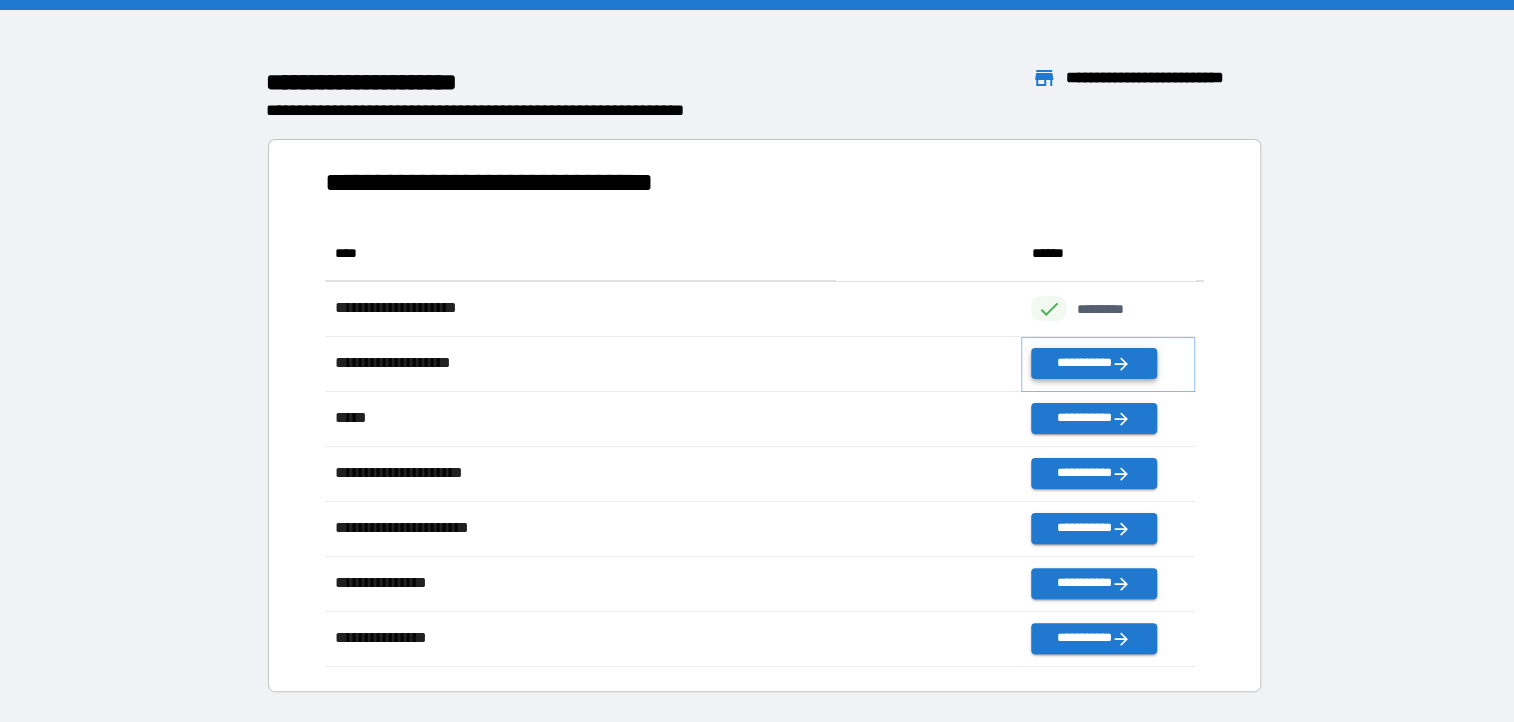 click on "**********" at bounding box center (1093, 363) 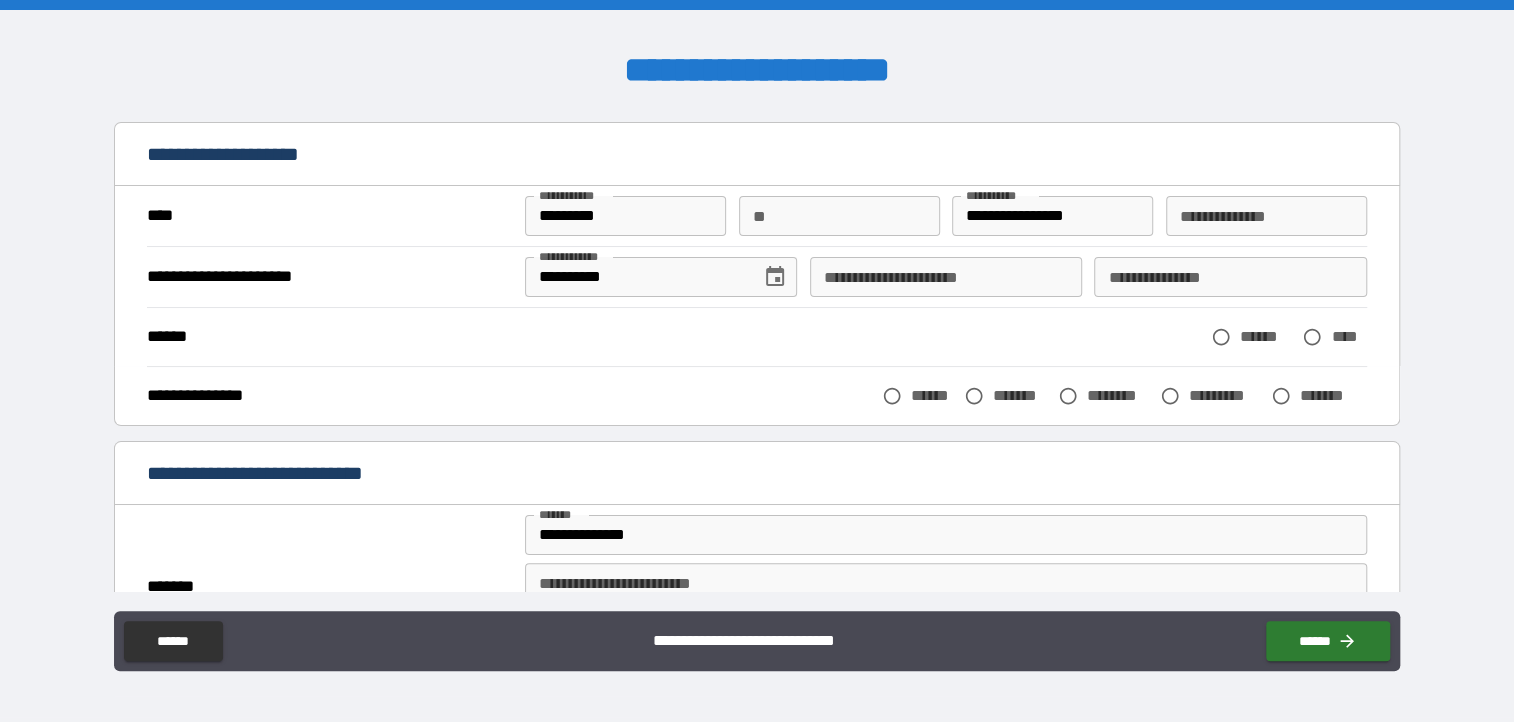 scroll, scrollTop: 100, scrollLeft: 0, axis: vertical 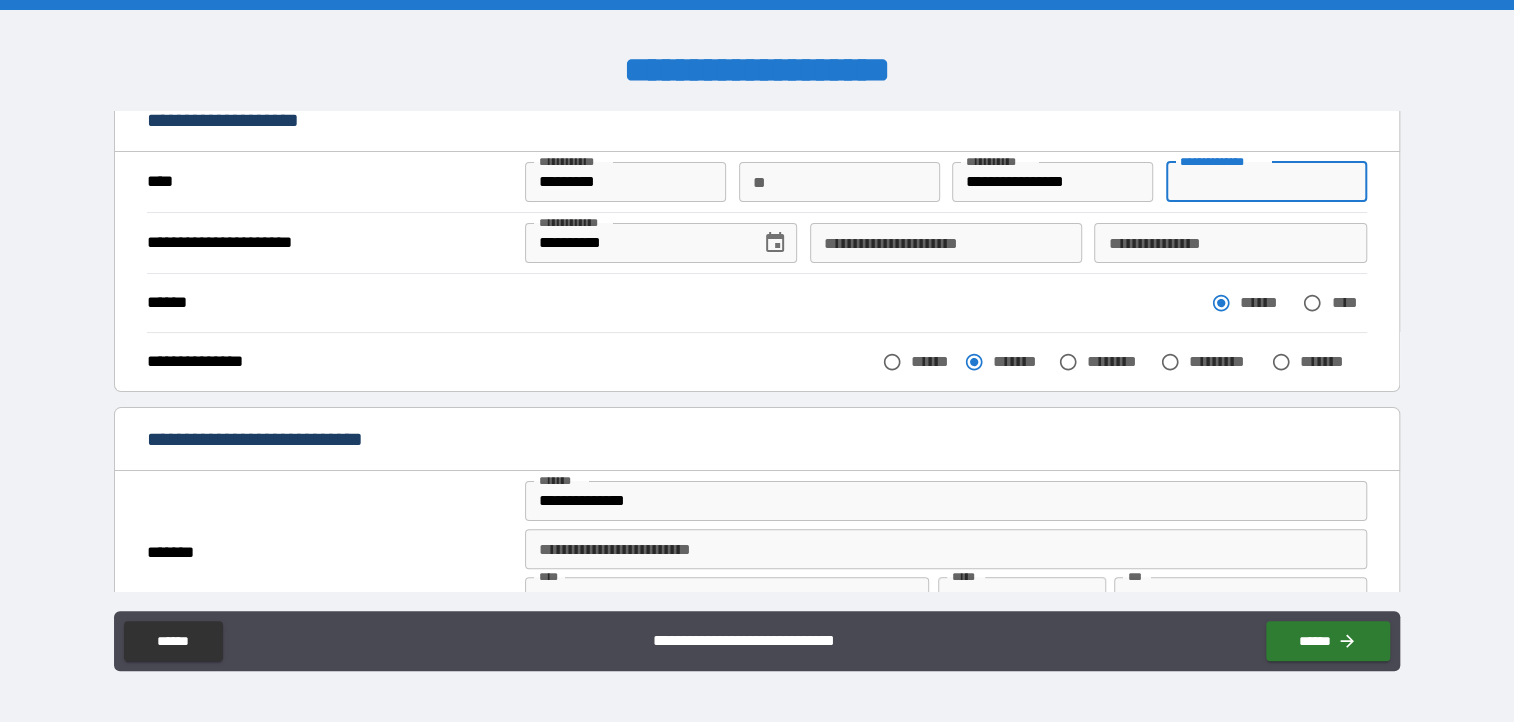 click on "**********" at bounding box center (1266, 182) 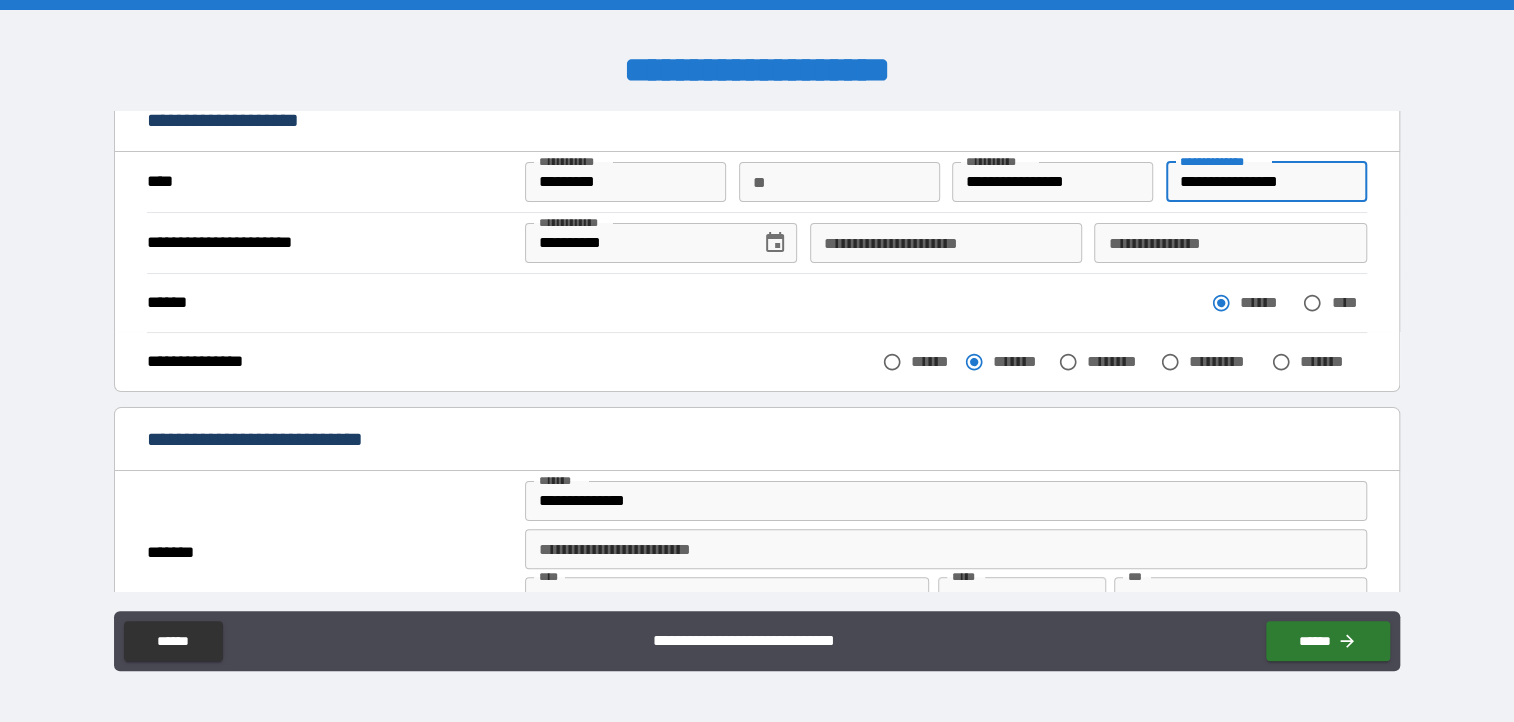 type on "**********" 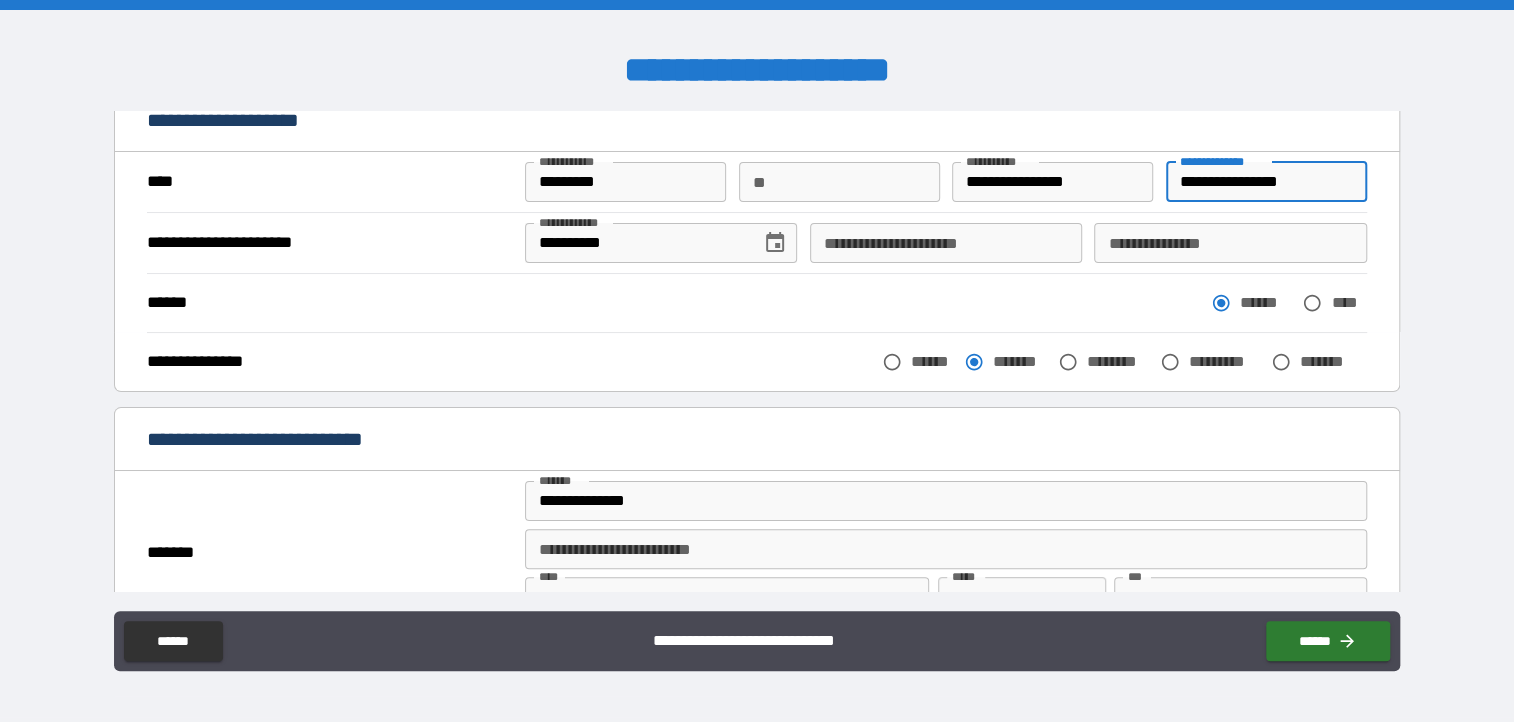 click on "**********" at bounding box center (946, 243) 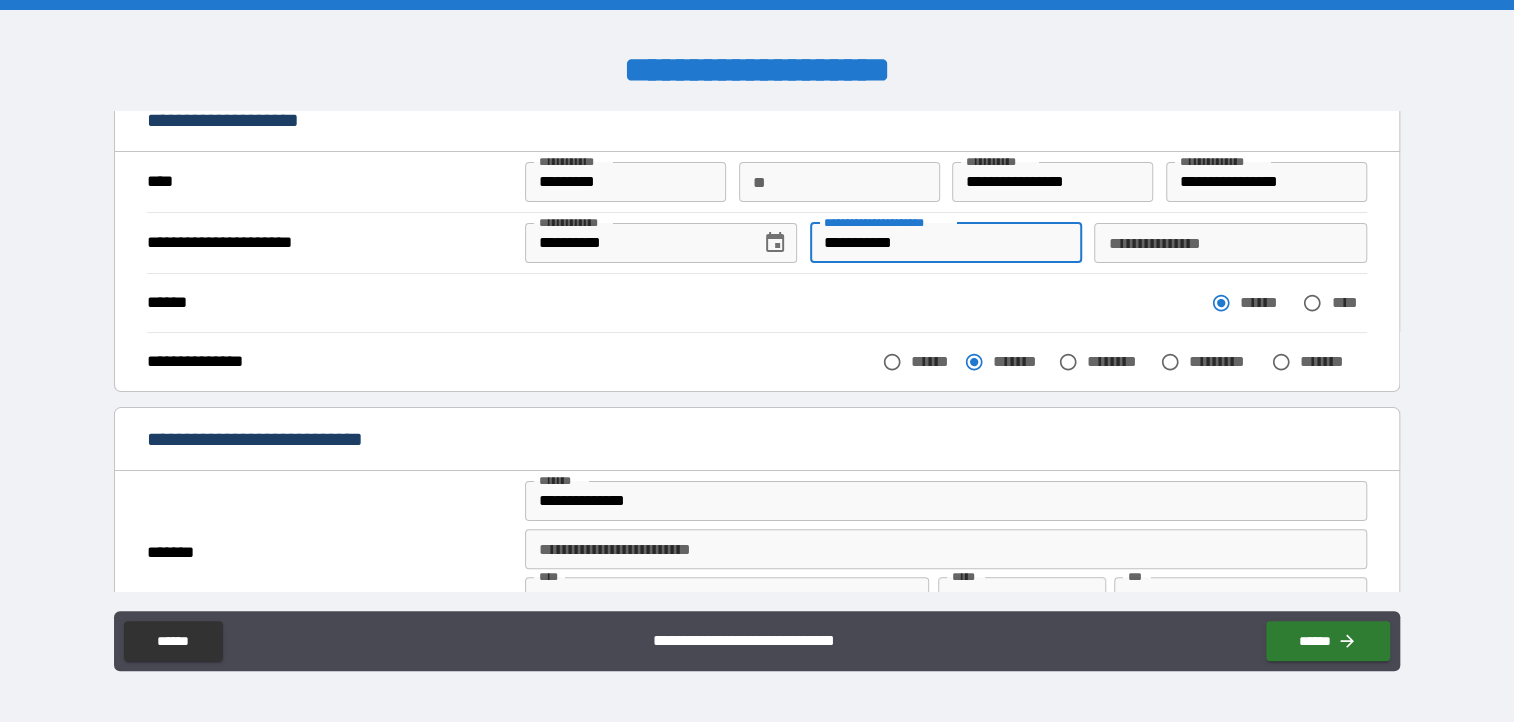 type on "**********" 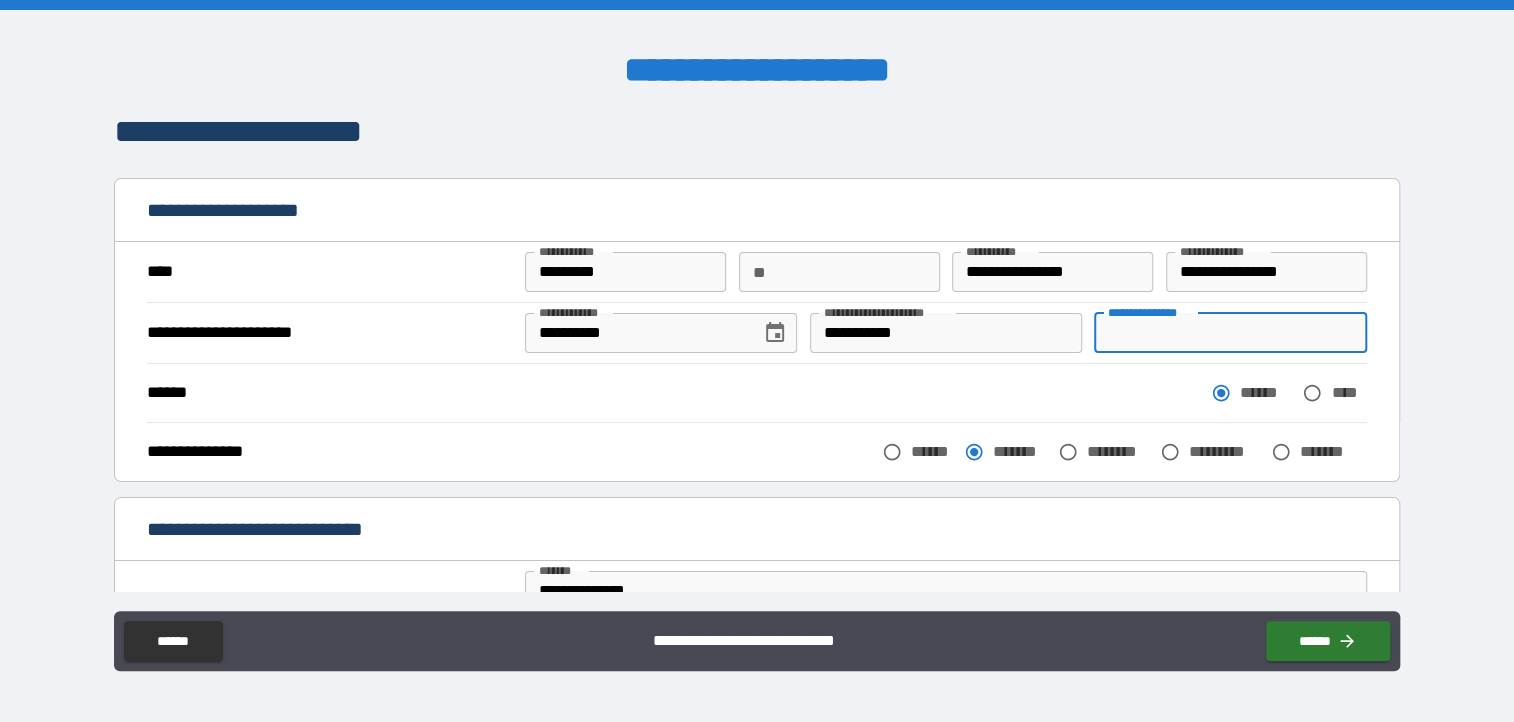scroll, scrollTop: 0, scrollLeft: 0, axis: both 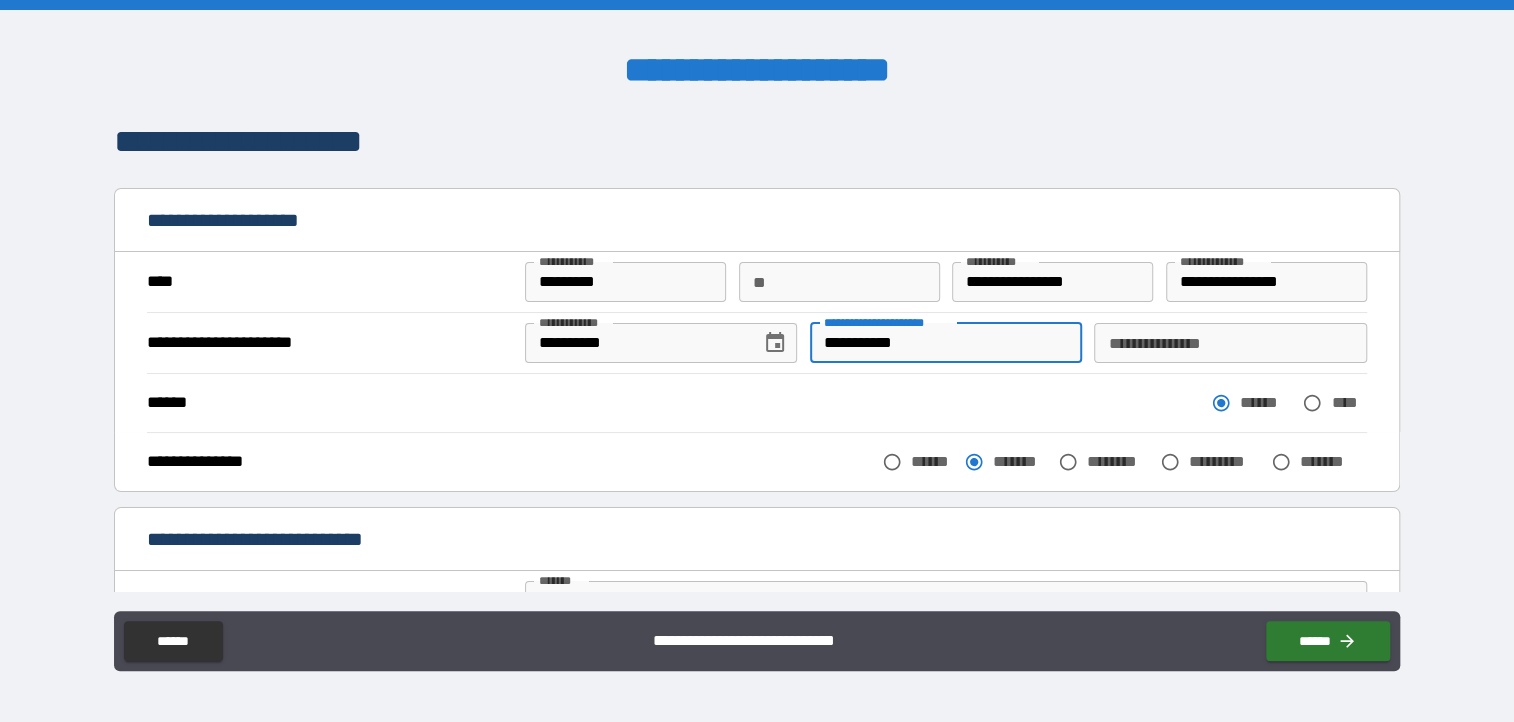 drag, startPoint x: 952, startPoint y: 345, endPoint x: 794, endPoint y: 338, distance: 158.15498 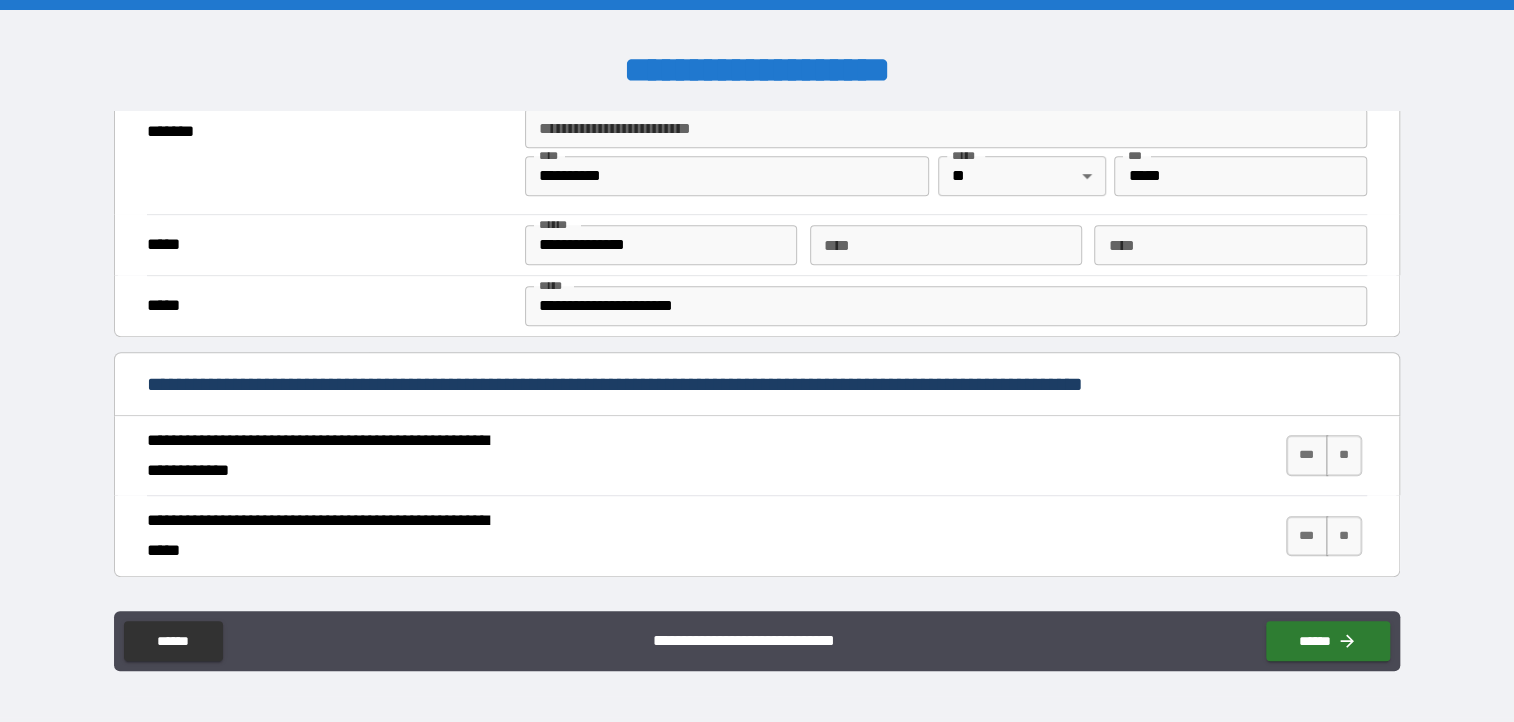 scroll, scrollTop: 700, scrollLeft: 0, axis: vertical 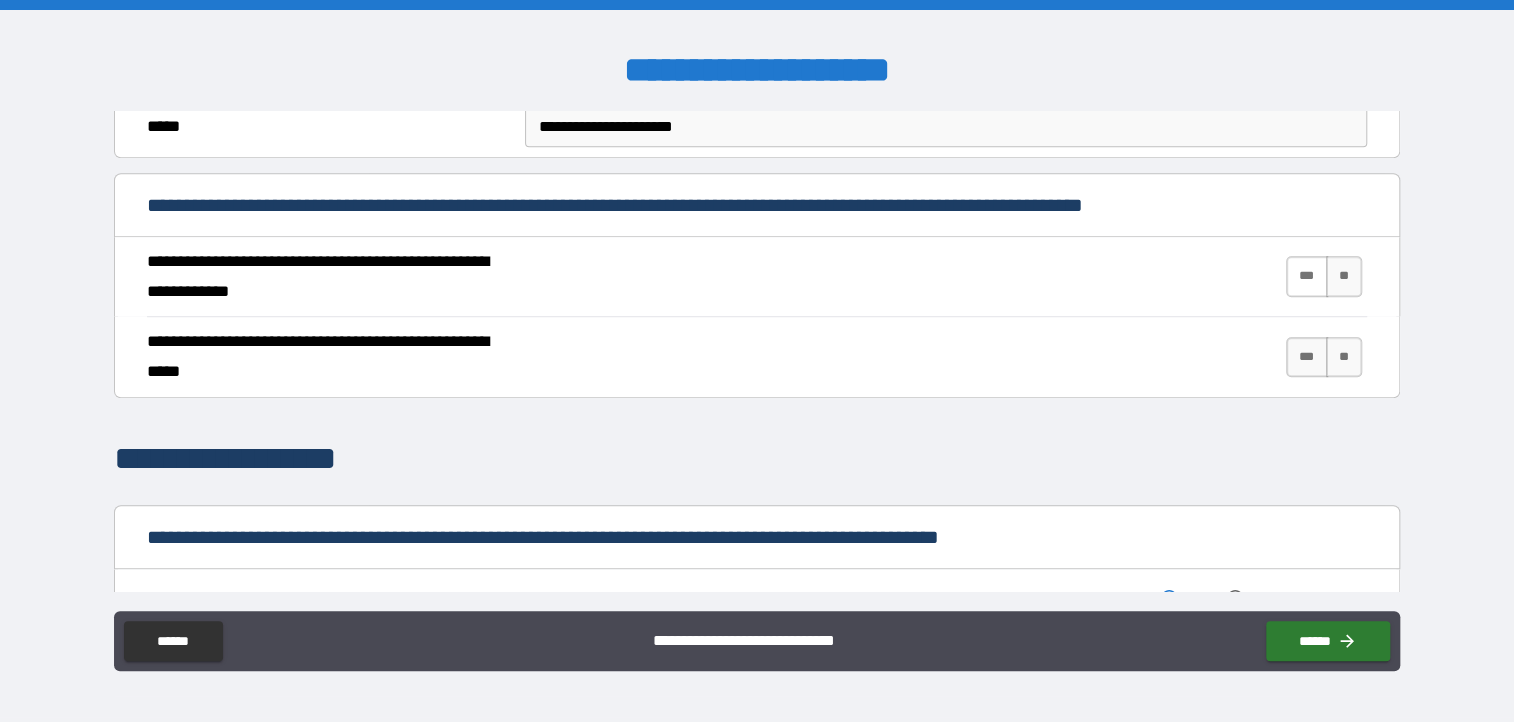 type 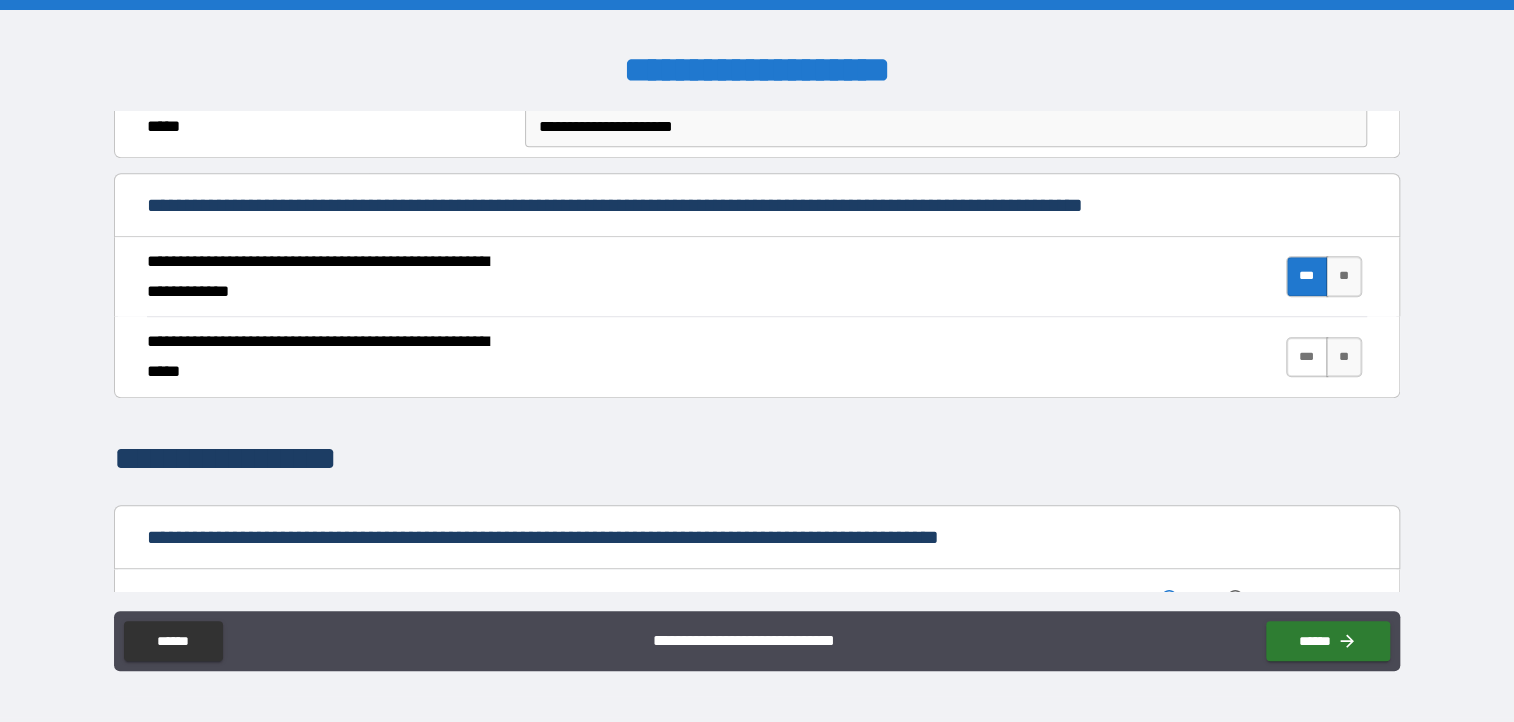 click on "***" at bounding box center (1307, 357) 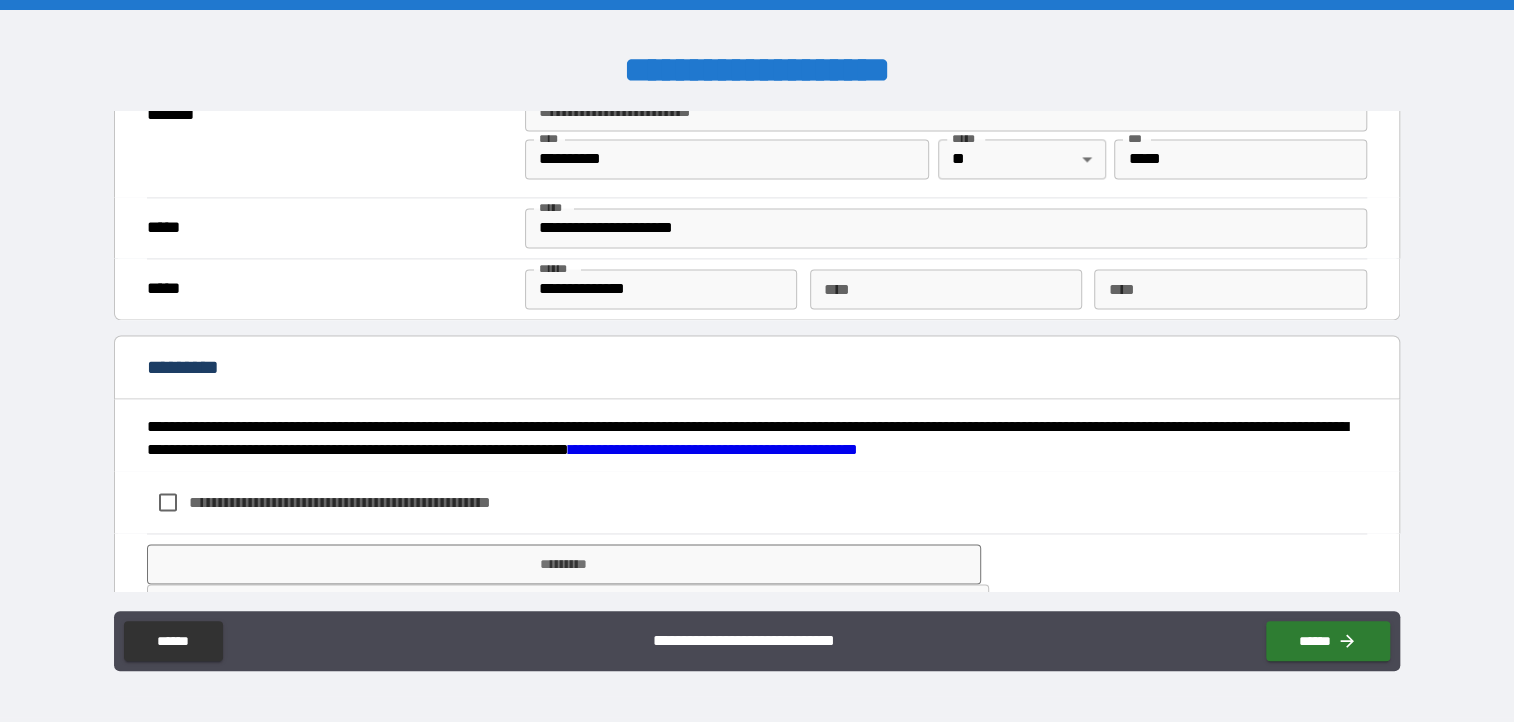 scroll, scrollTop: 1600, scrollLeft: 0, axis: vertical 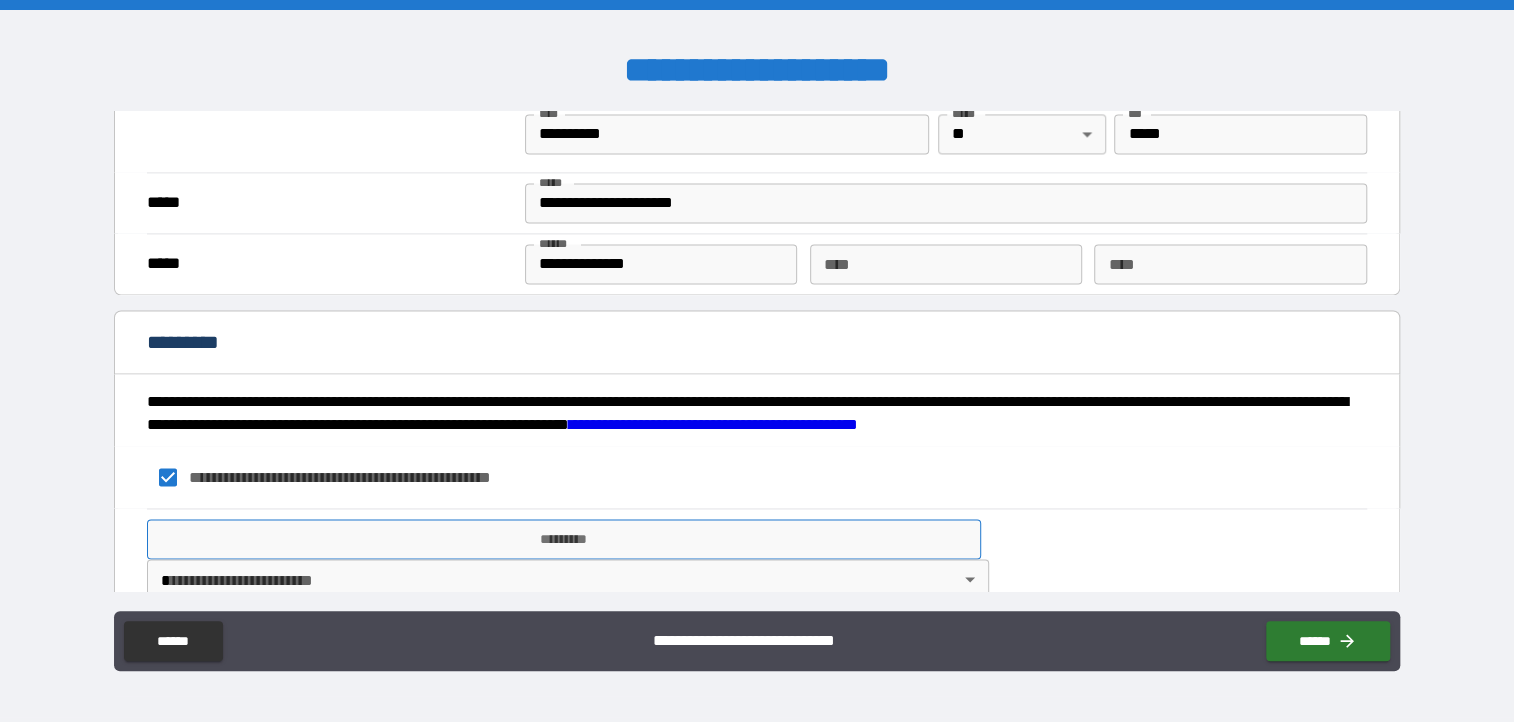click on "*********" at bounding box center [564, 539] 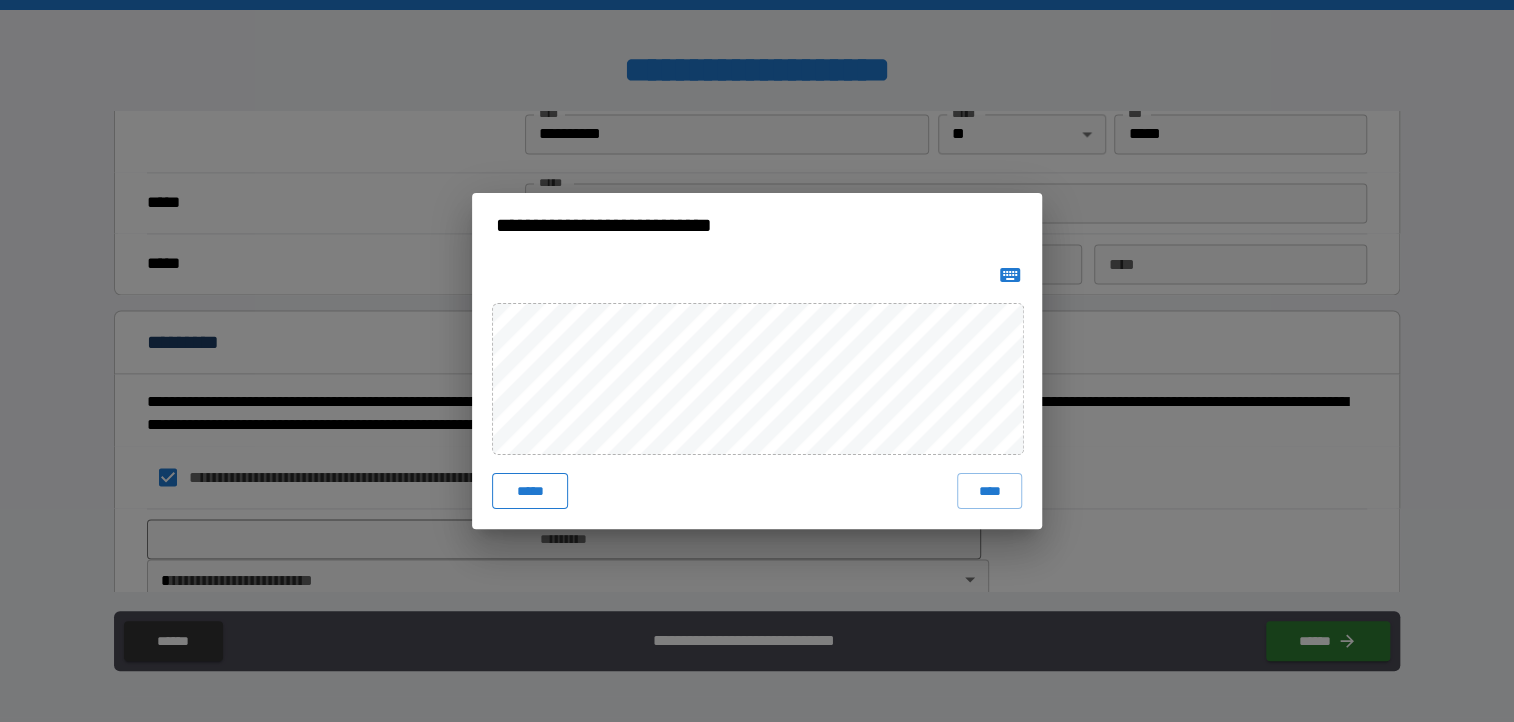 click on "*****" at bounding box center (530, 491) 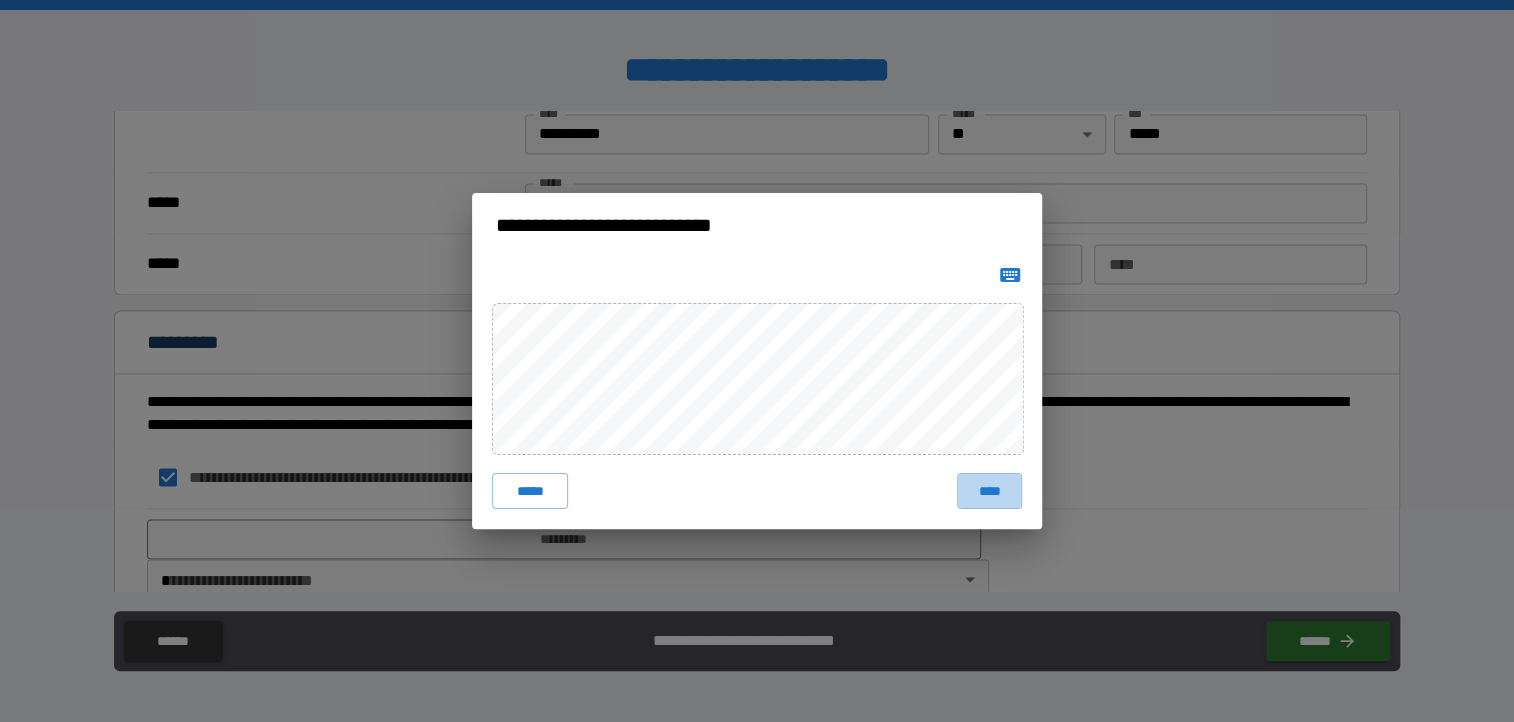 click on "****" at bounding box center (989, 491) 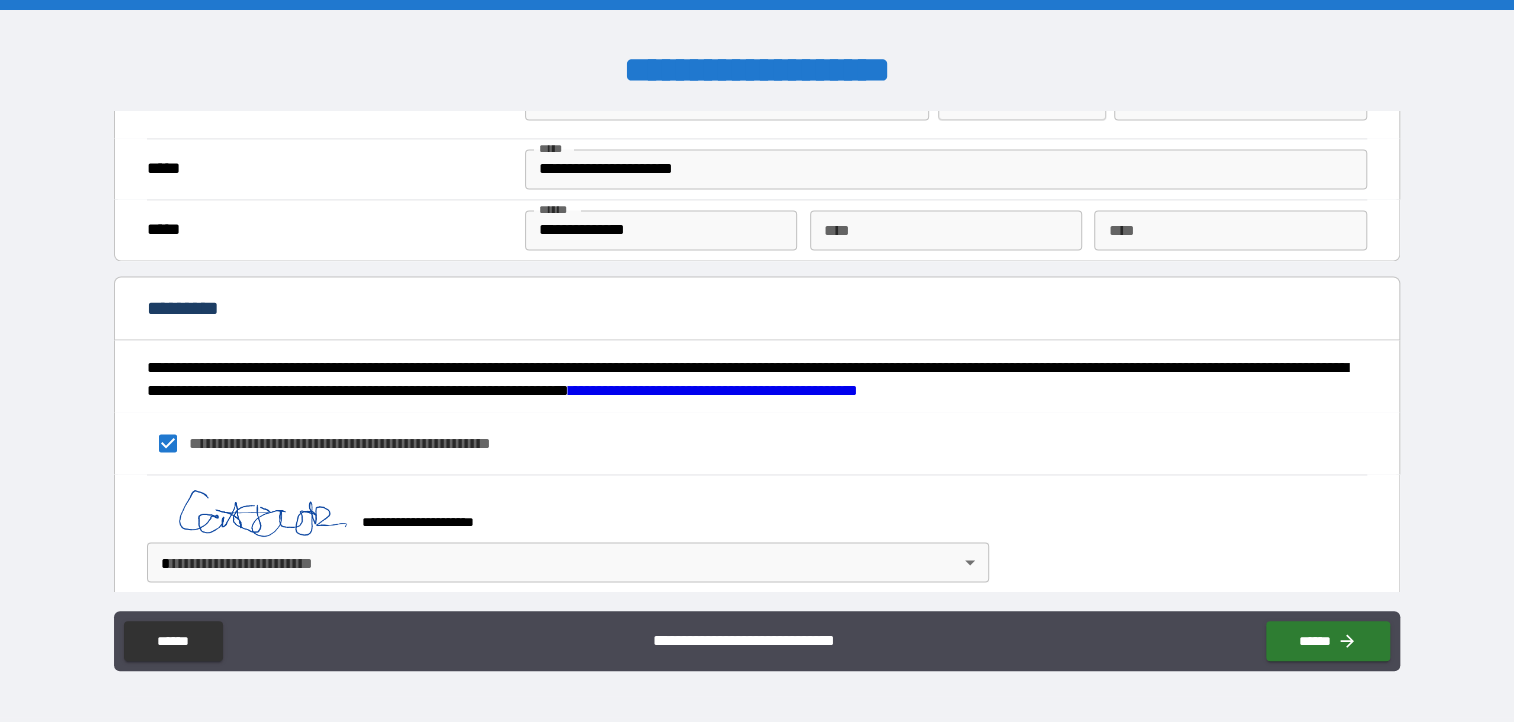 scroll, scrollTop: 1648, scrollLeft: 0, axis: vertical 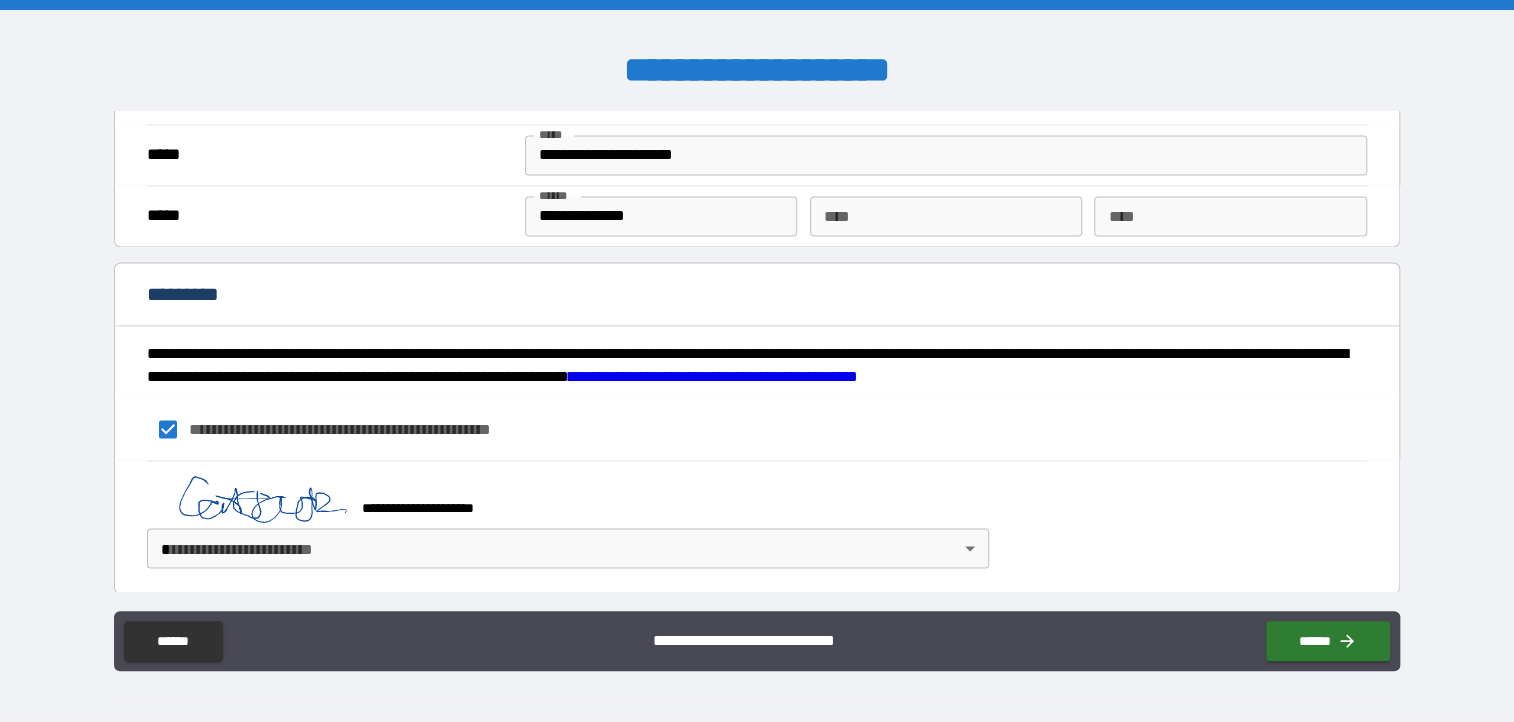 click on "**********" at bounding box center [757, 361] 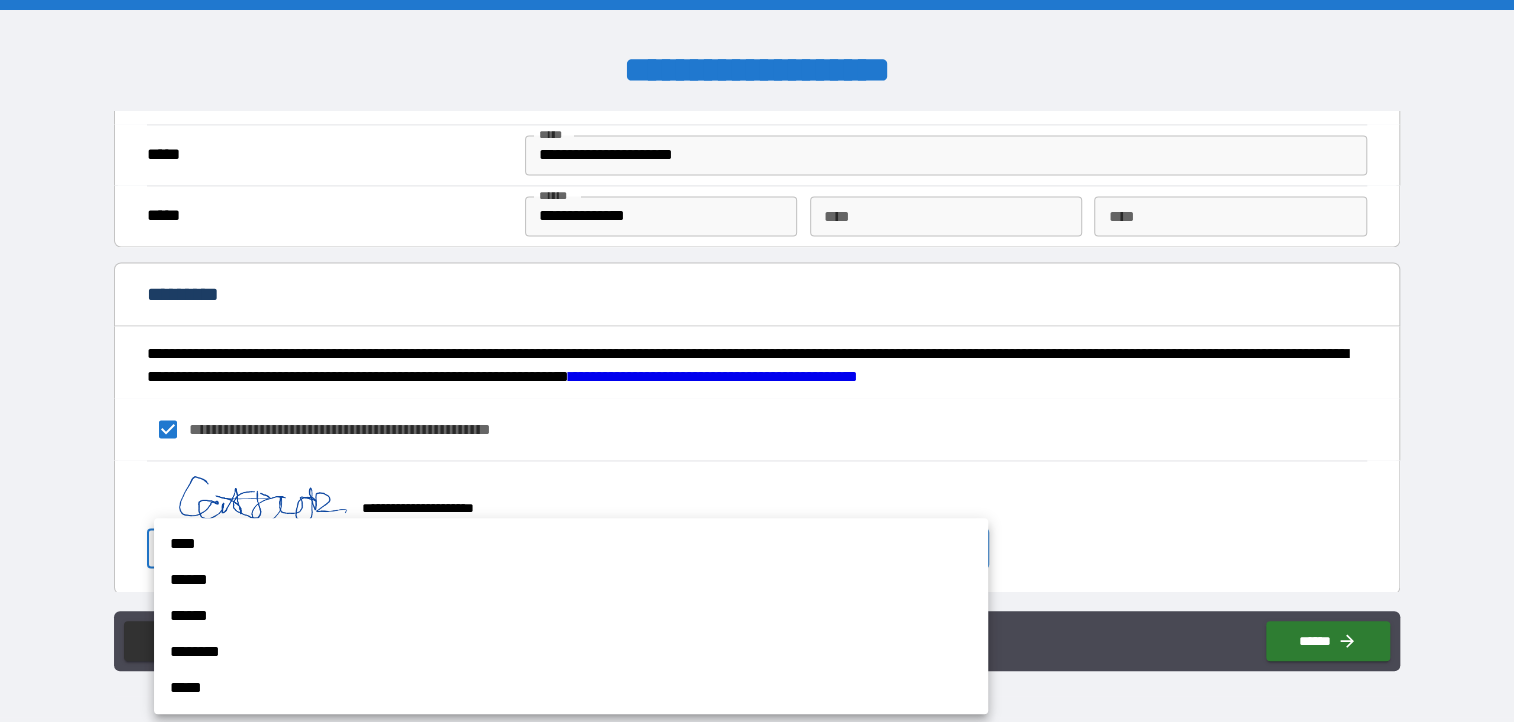 click on "****" at bounding box center [571, 544] 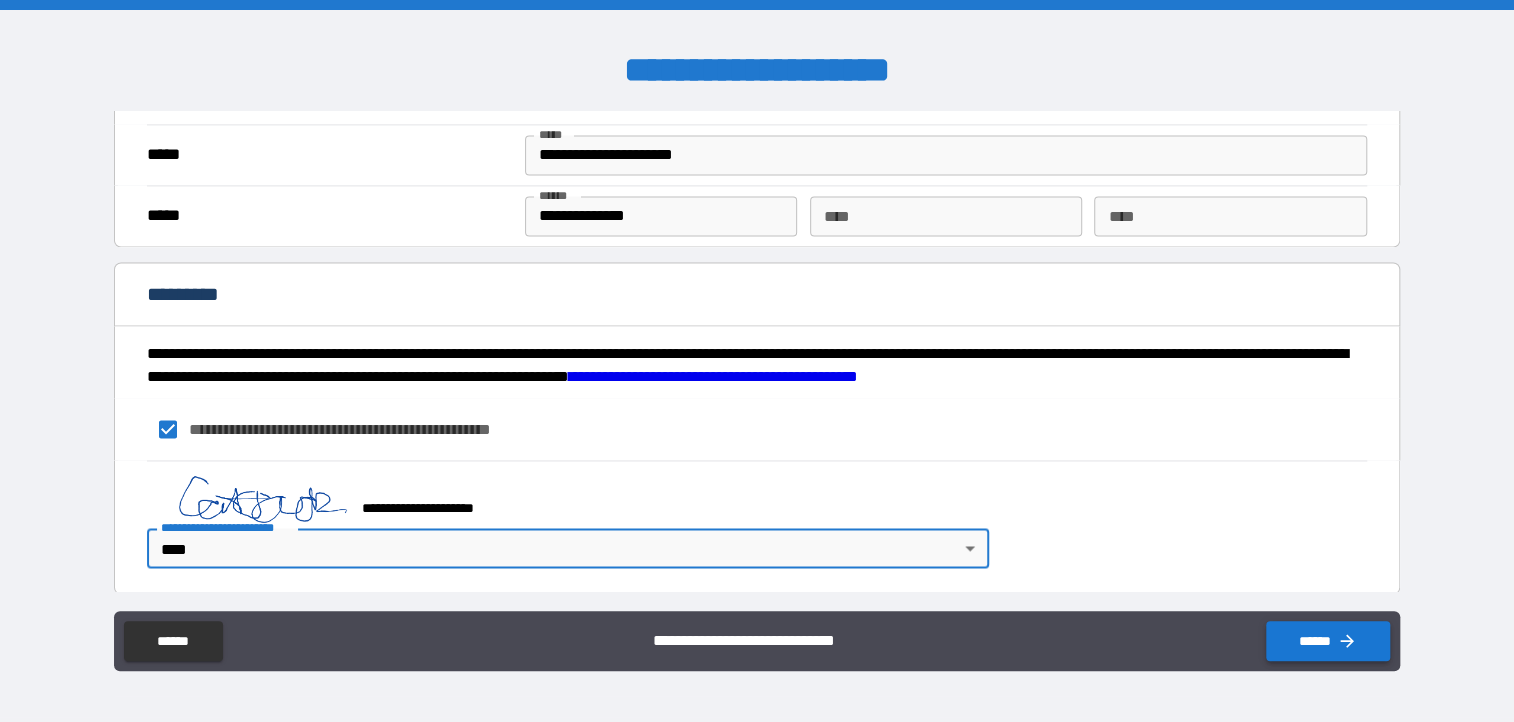 click 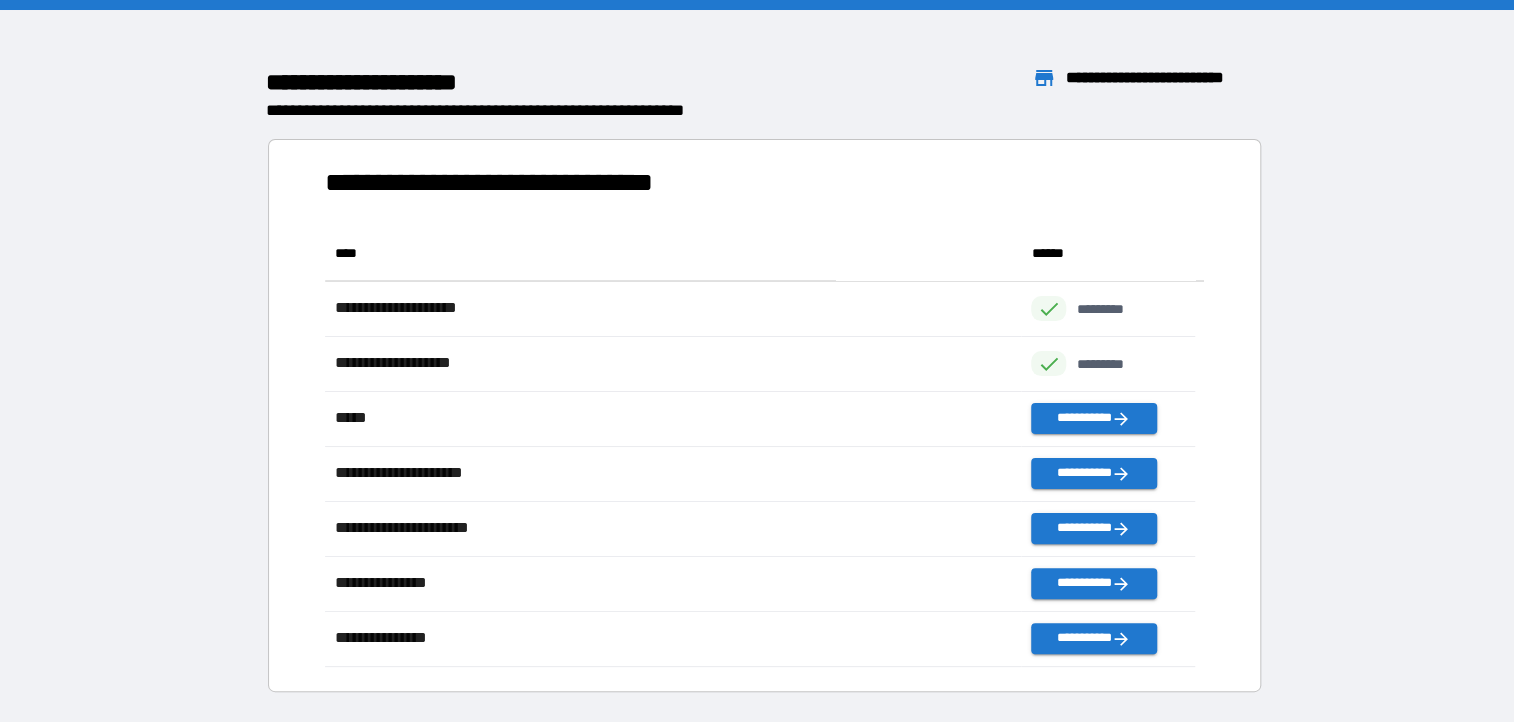 scroll, scrollTop: 15, scrollLeft: 16, axis: both 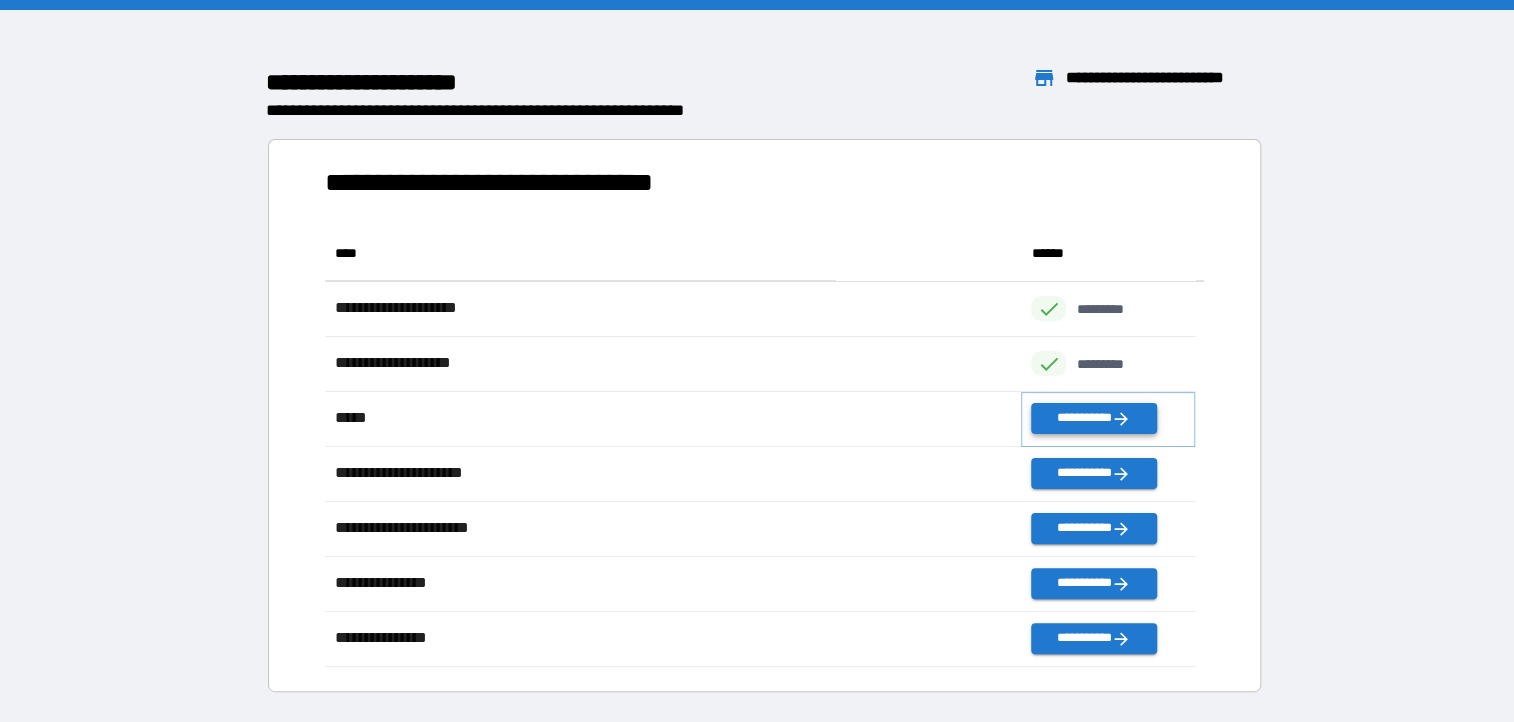 click on "**********" at bounding box center (1093, 418) 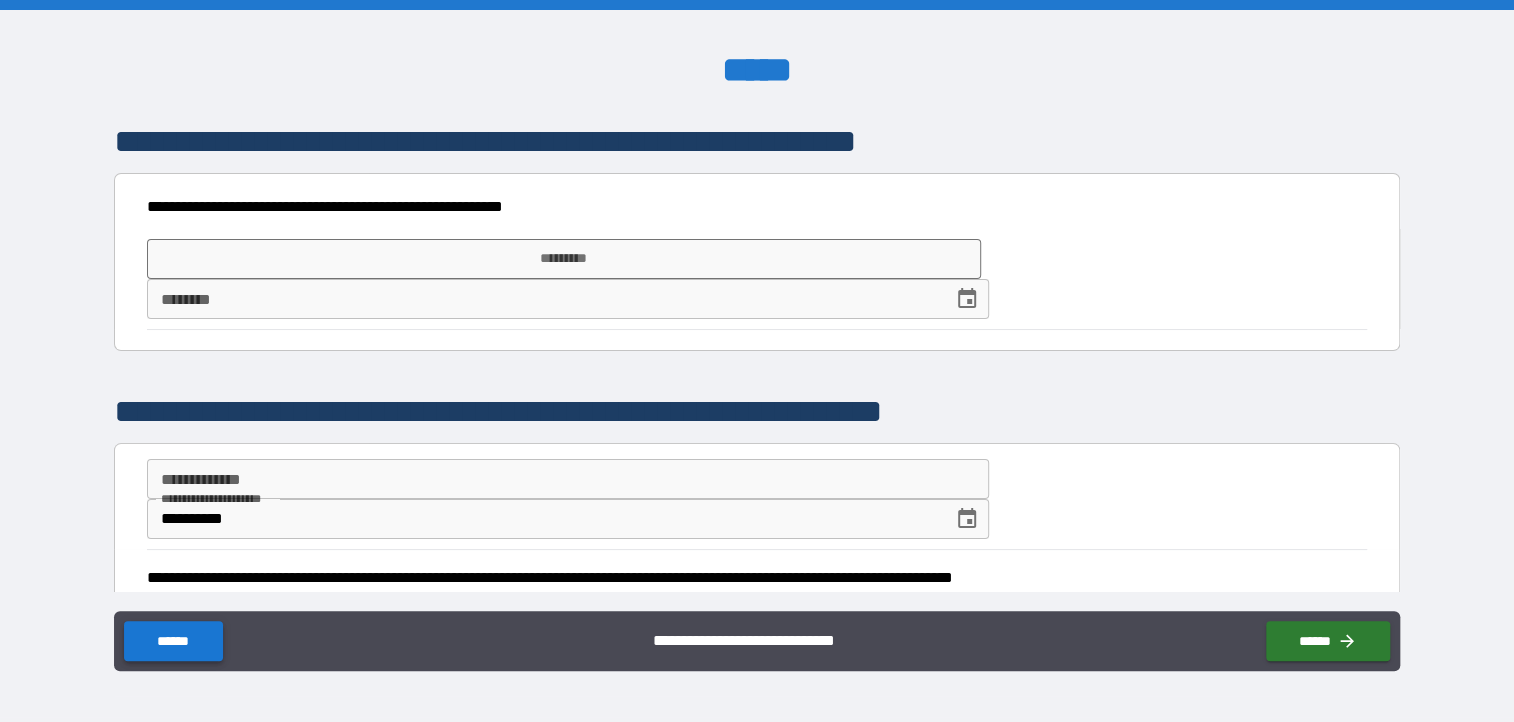 click on "******" at bounding box center (173, 641) 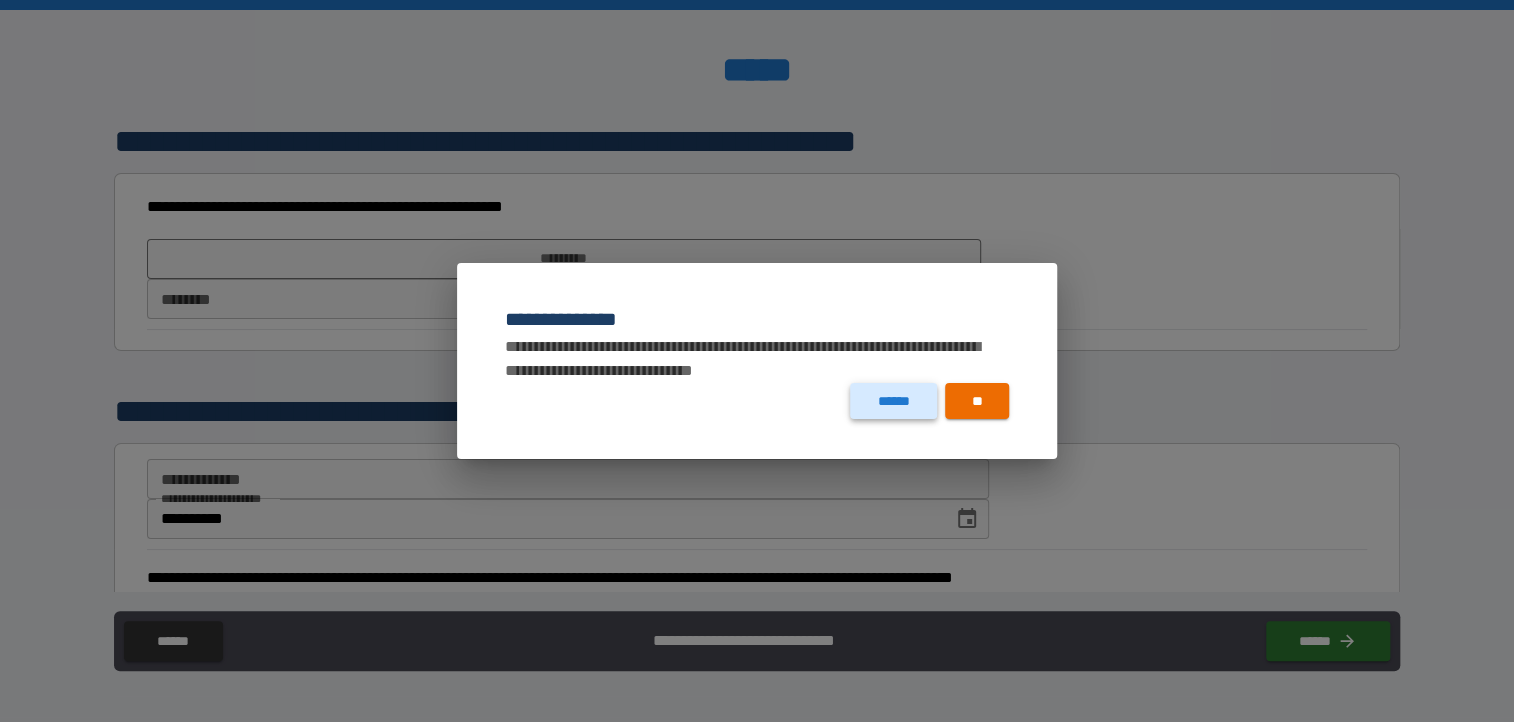 click on "******" at bounding box center [893, 401] 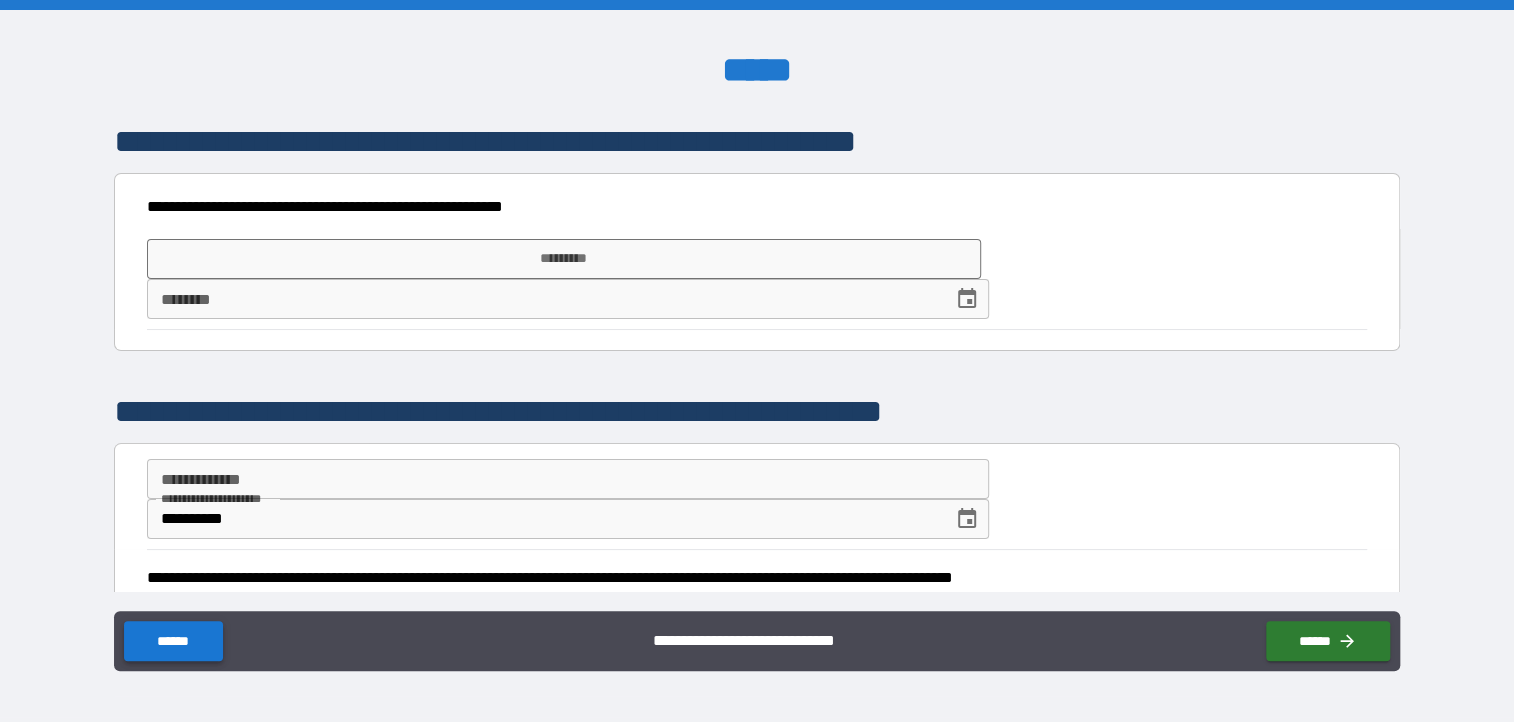 click on "******" at bounding box center [173, 641] 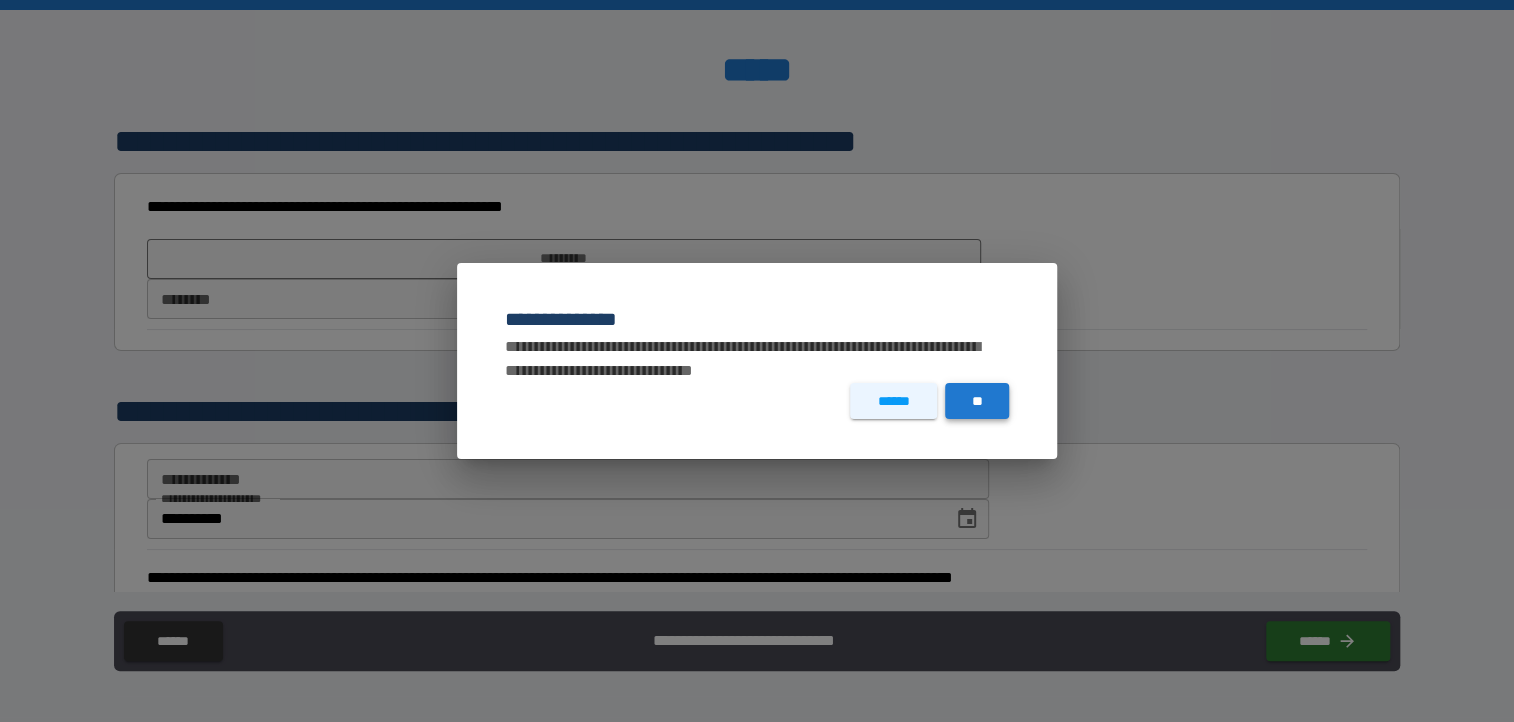 click on "**" at bounding box center (977, 401) 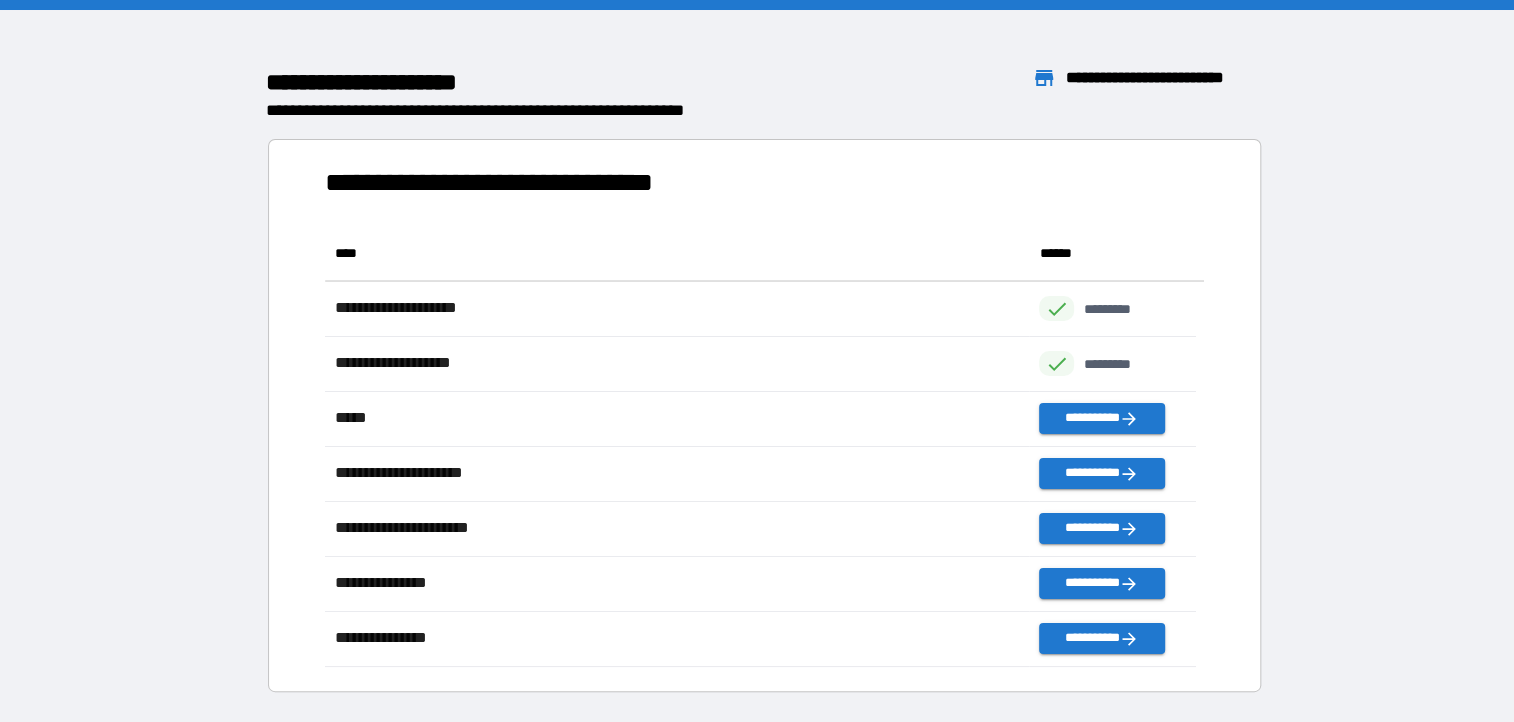 scroll, scrollTop: 426, scrollLeft: 854, axis: both 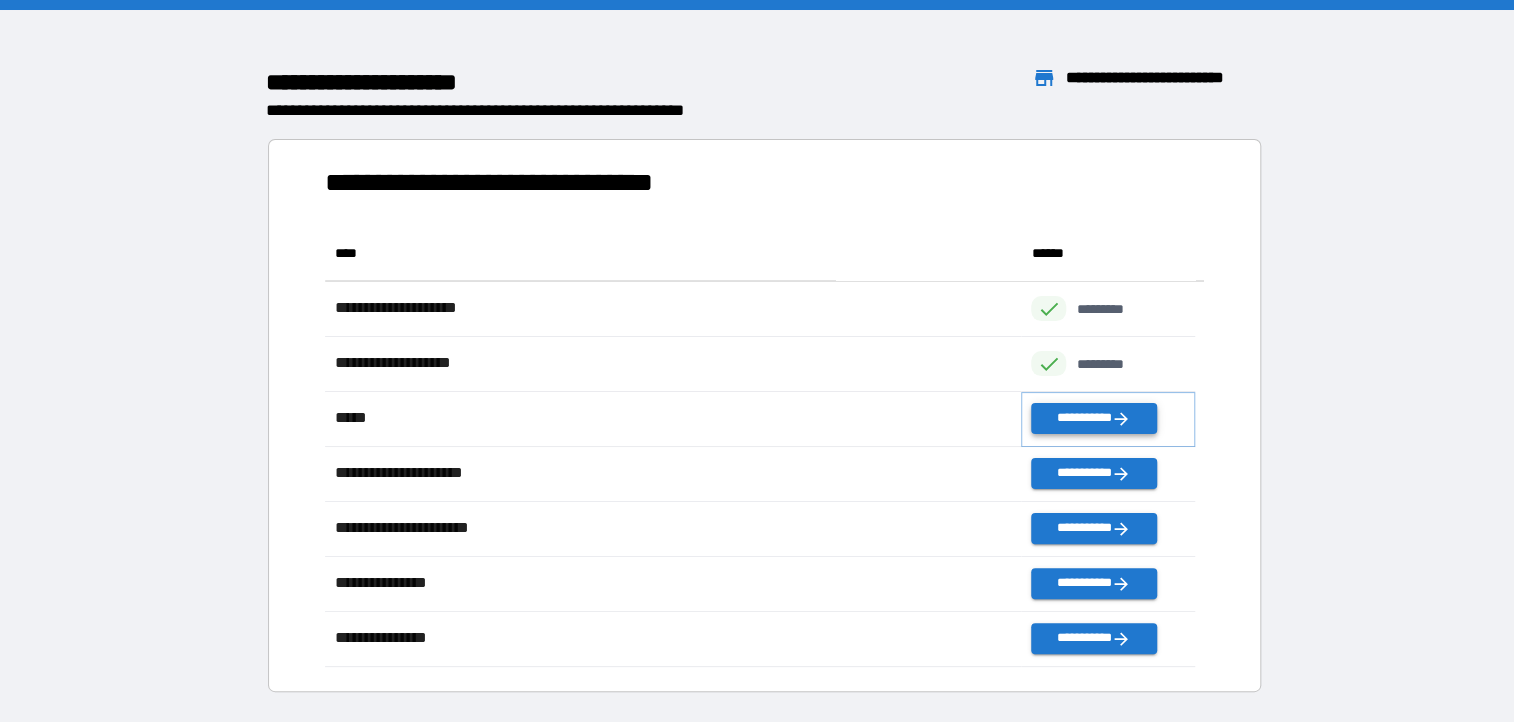 click 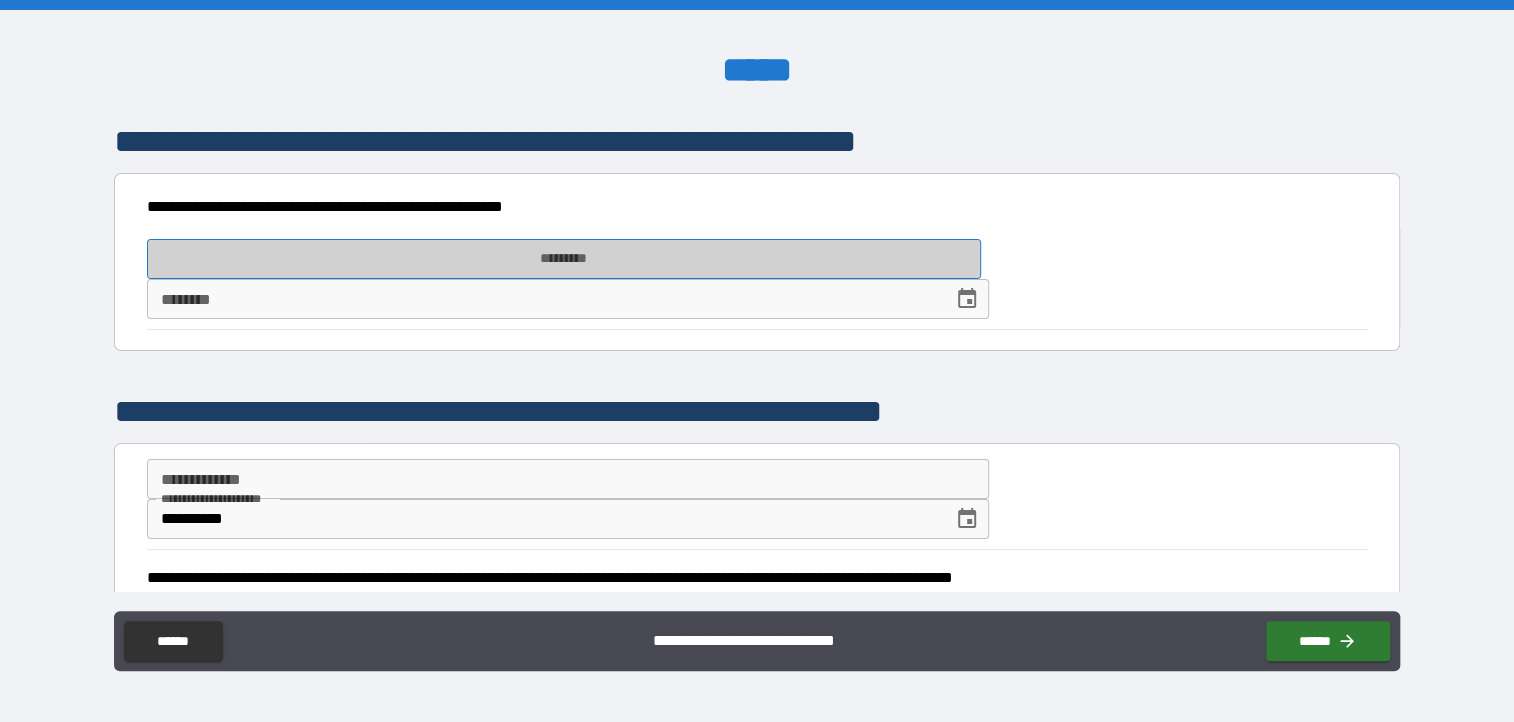click on "*********" at bounding box center [564, 259] 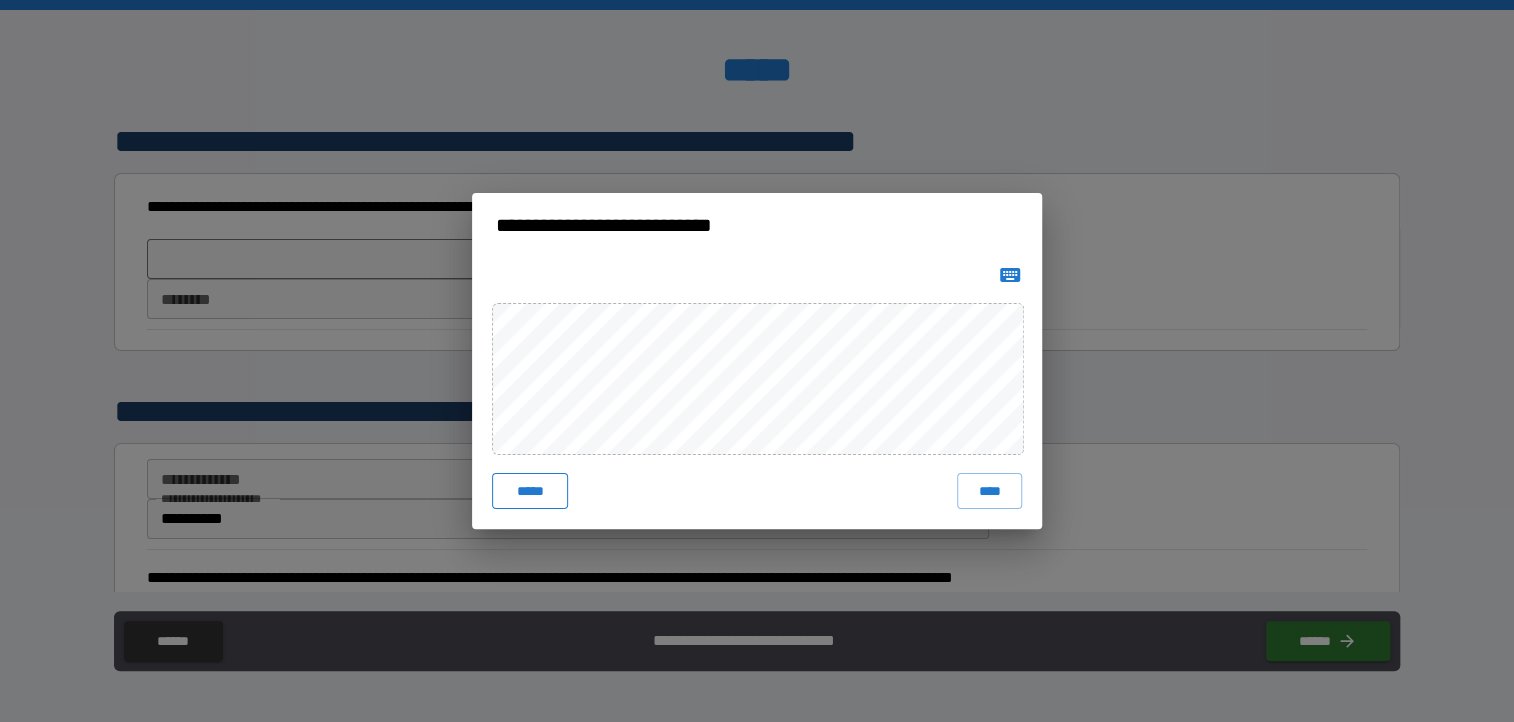 click on "*****" at bounding box center [530, 491] 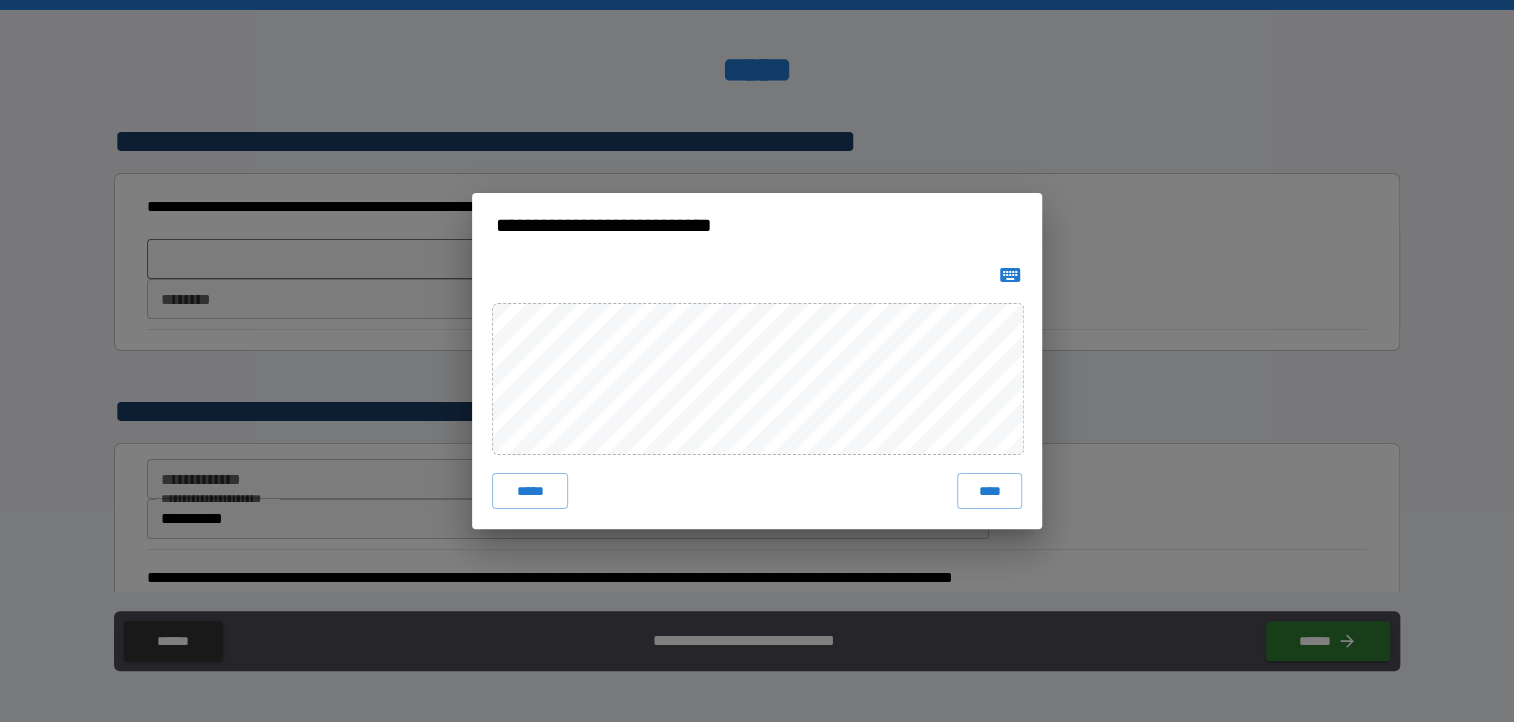 click 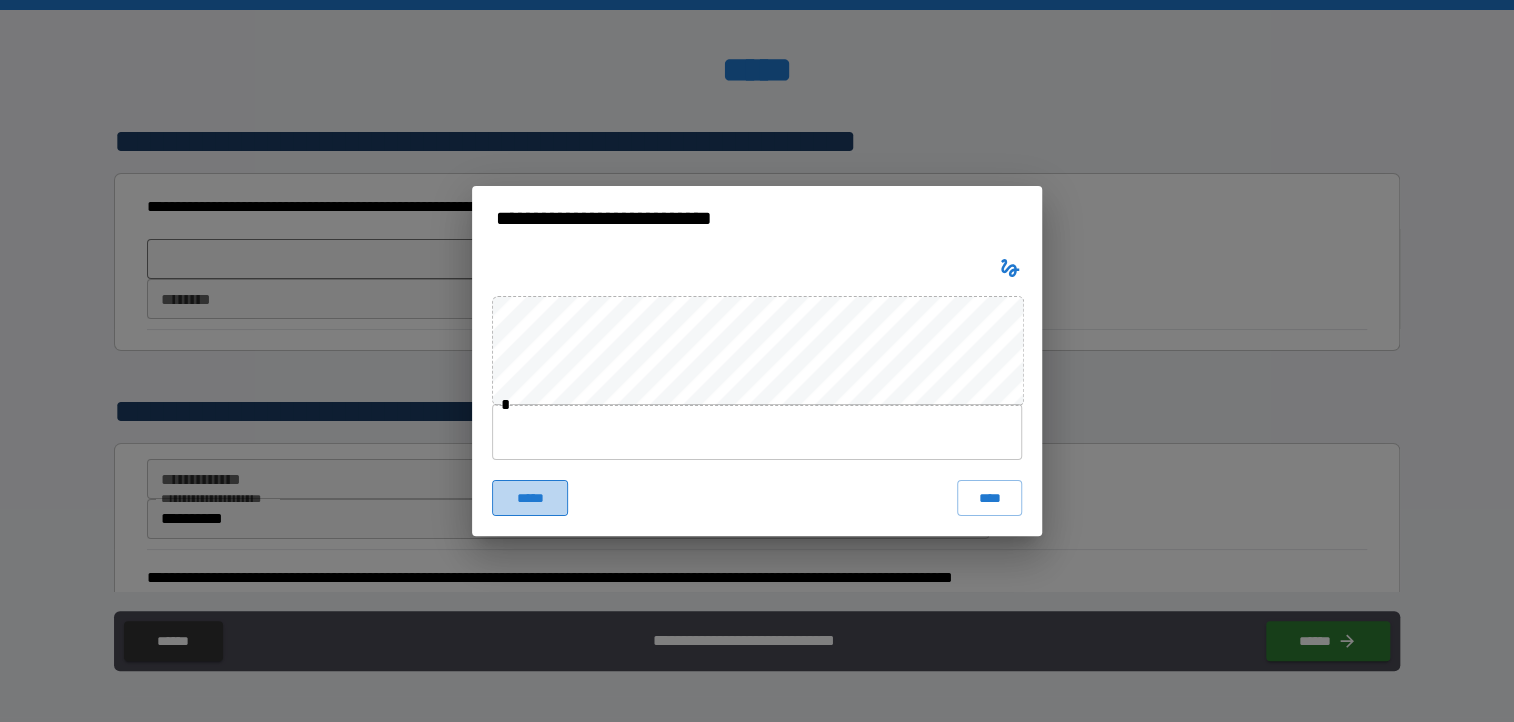 click on "*****" at bounding box center (530, 498) 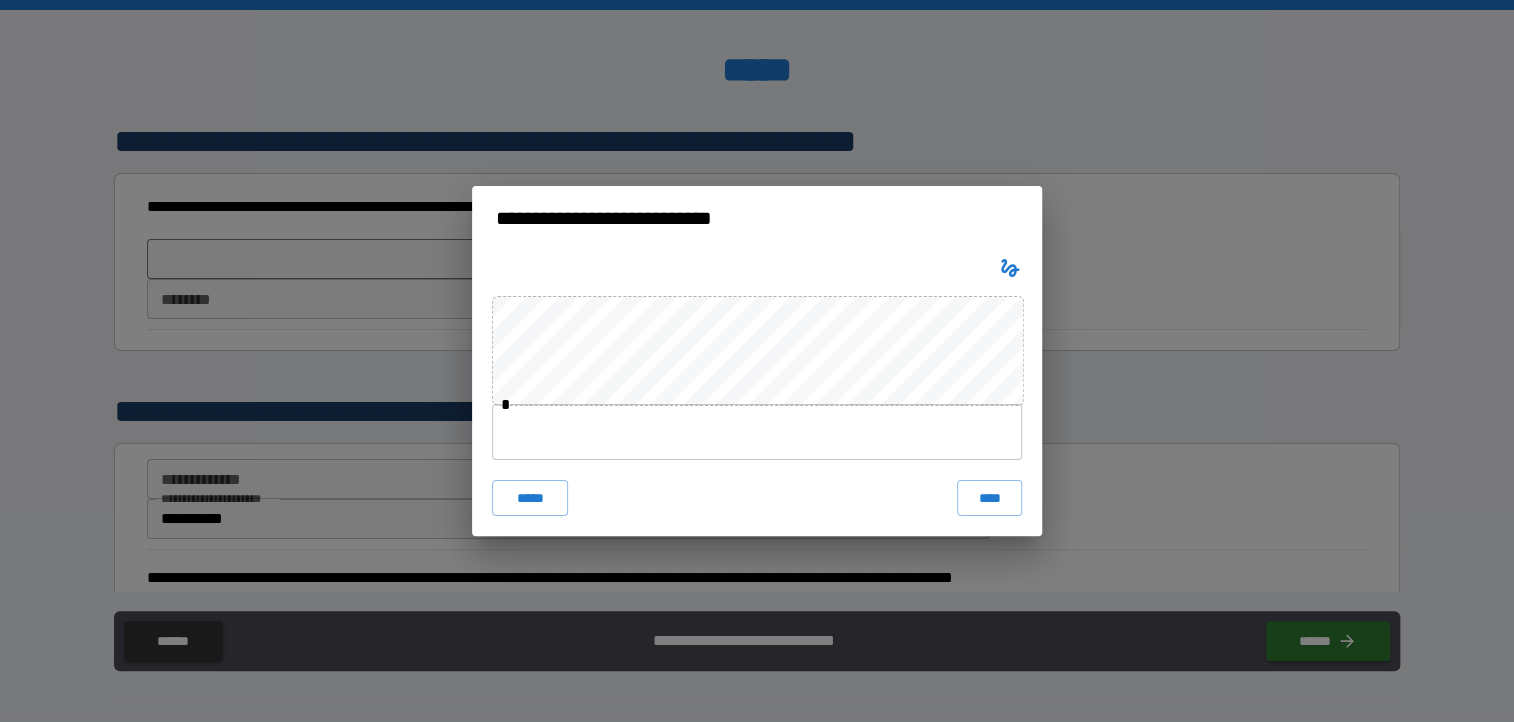 click at bounding box center [757, 432] 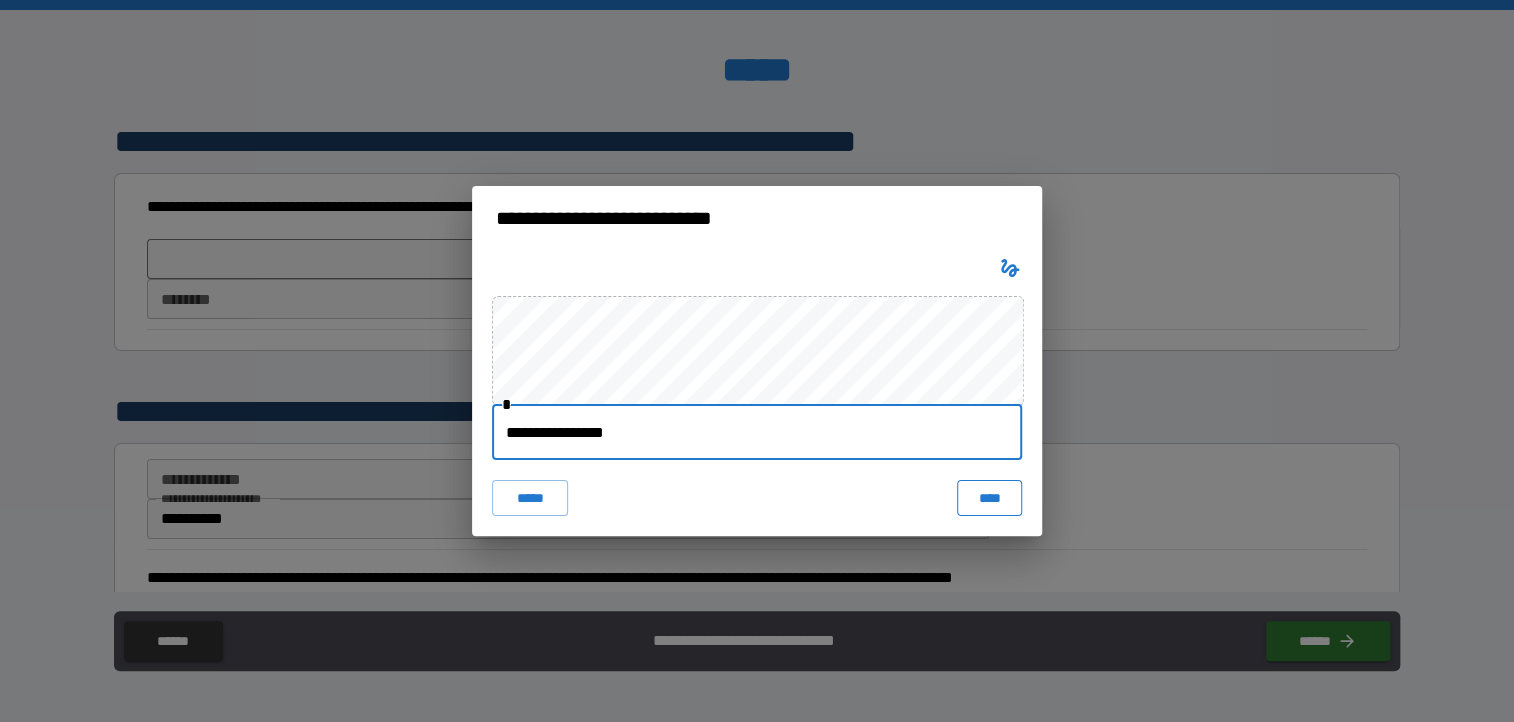 type on "**********" 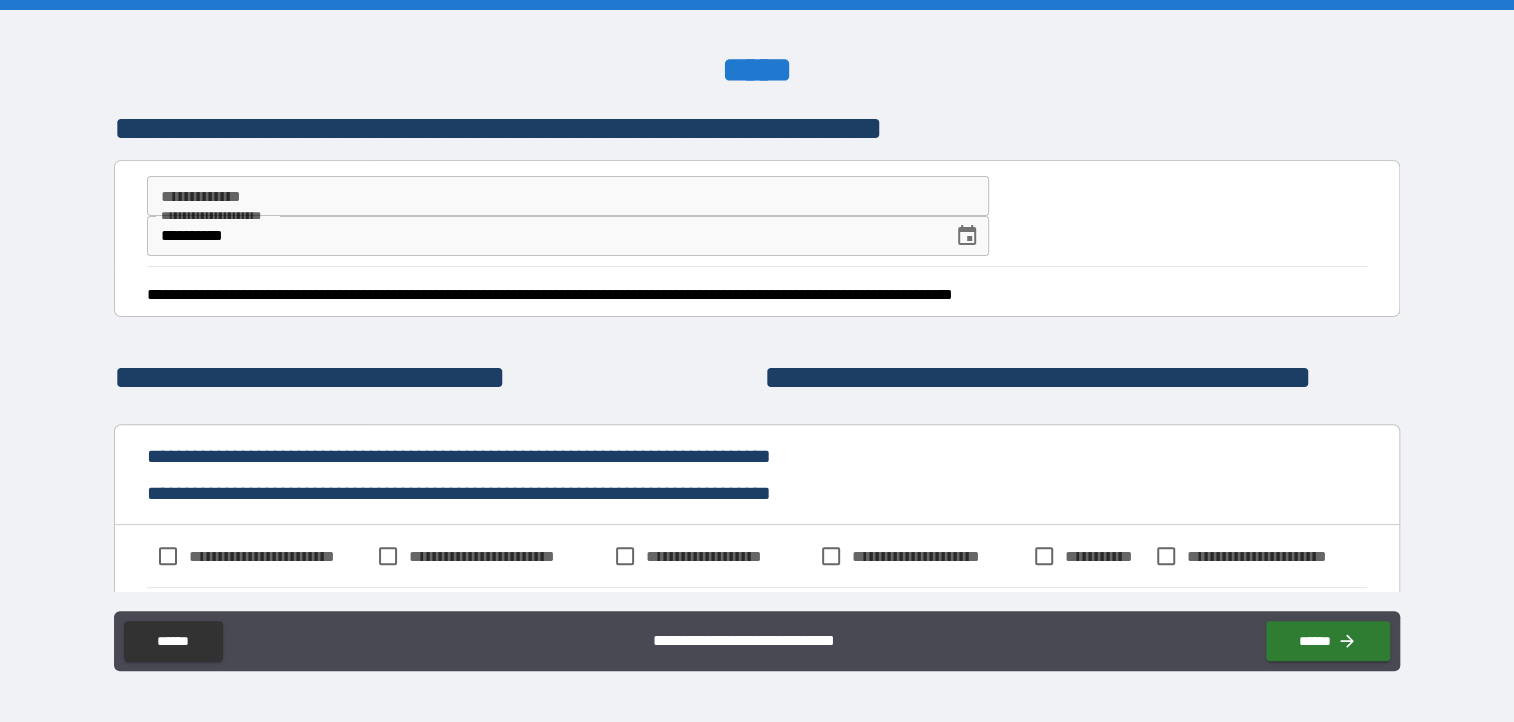 scroll, scrollTop: 100, scrollLeft: 0, axis: vertical 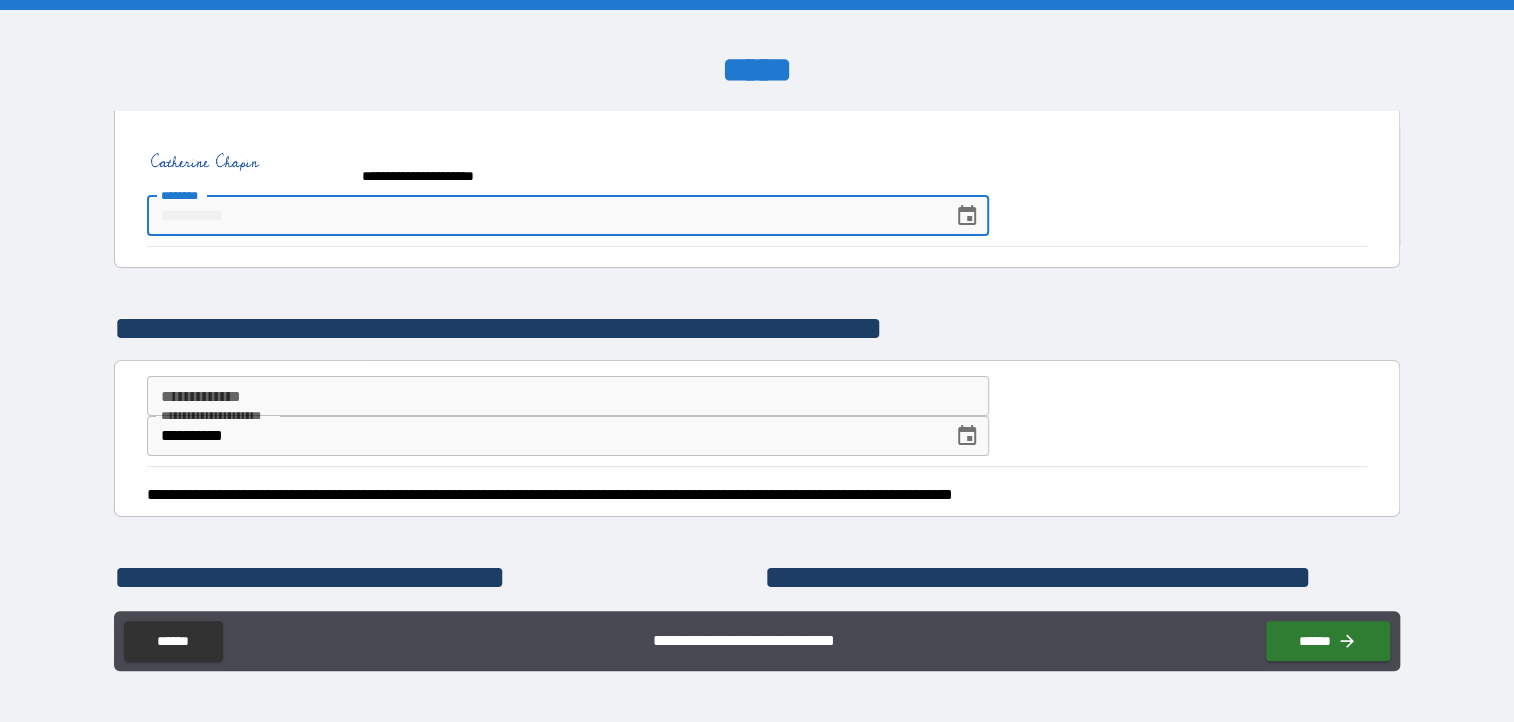 click on "*****   *" at bounding box center (543, 216) 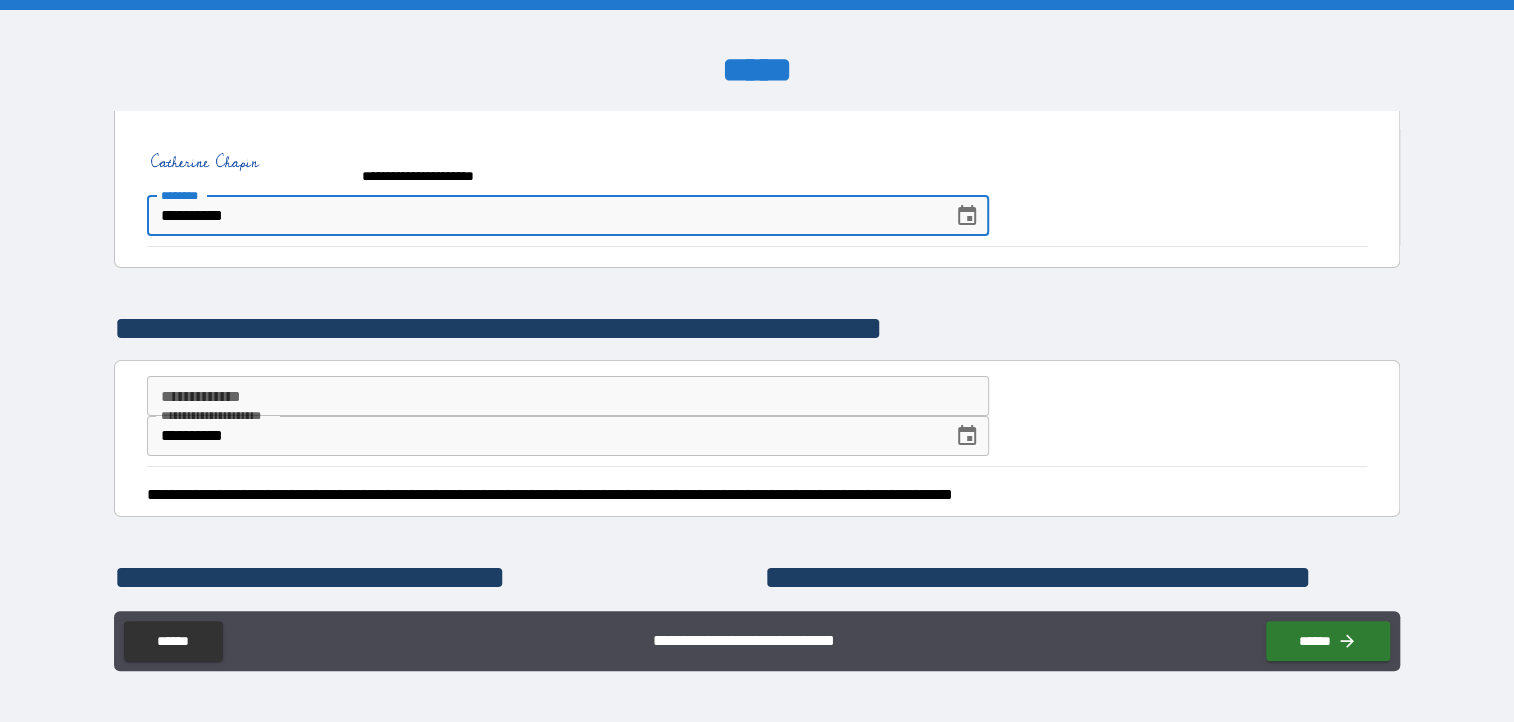 type on "**********" 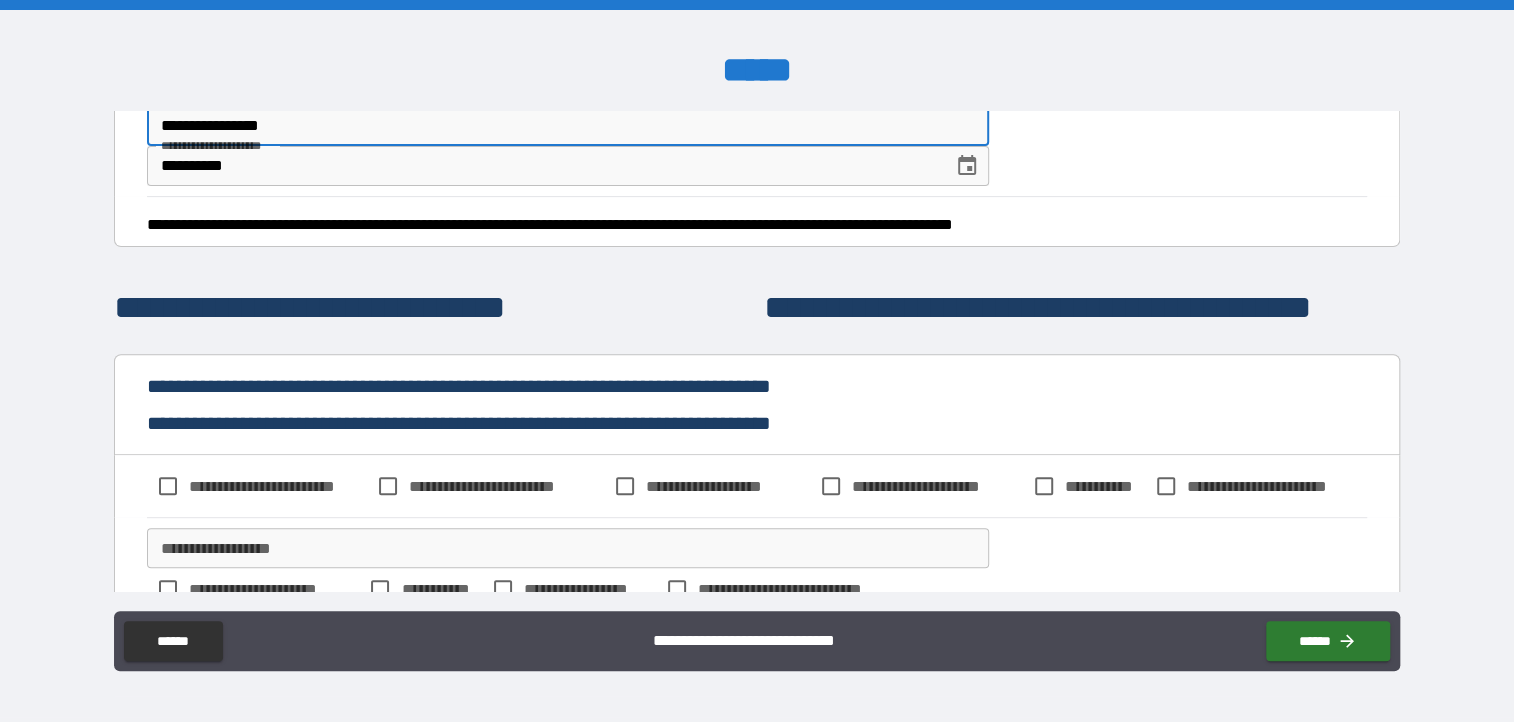 scroll, scrollTop: 400, scrollLeft: 0, axis: vertical 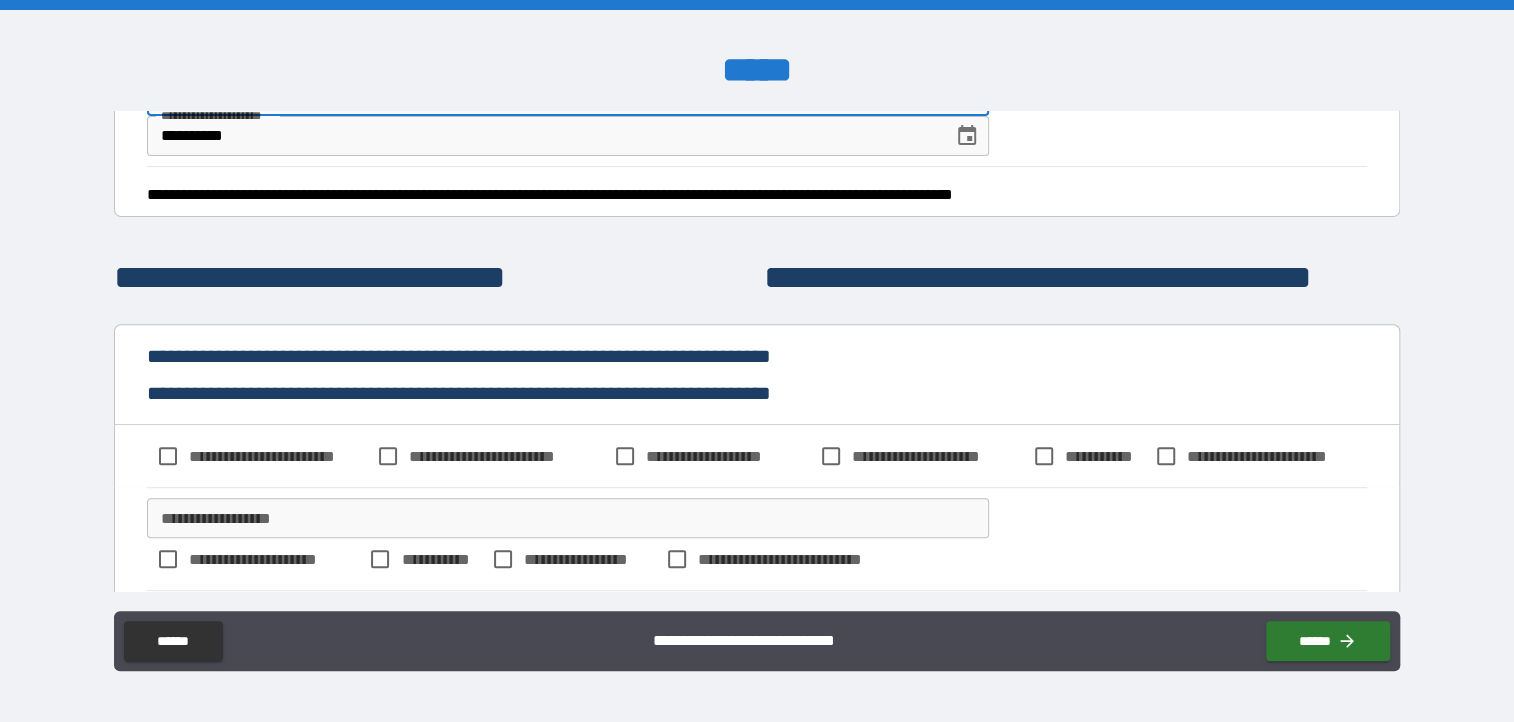 type on "**********" 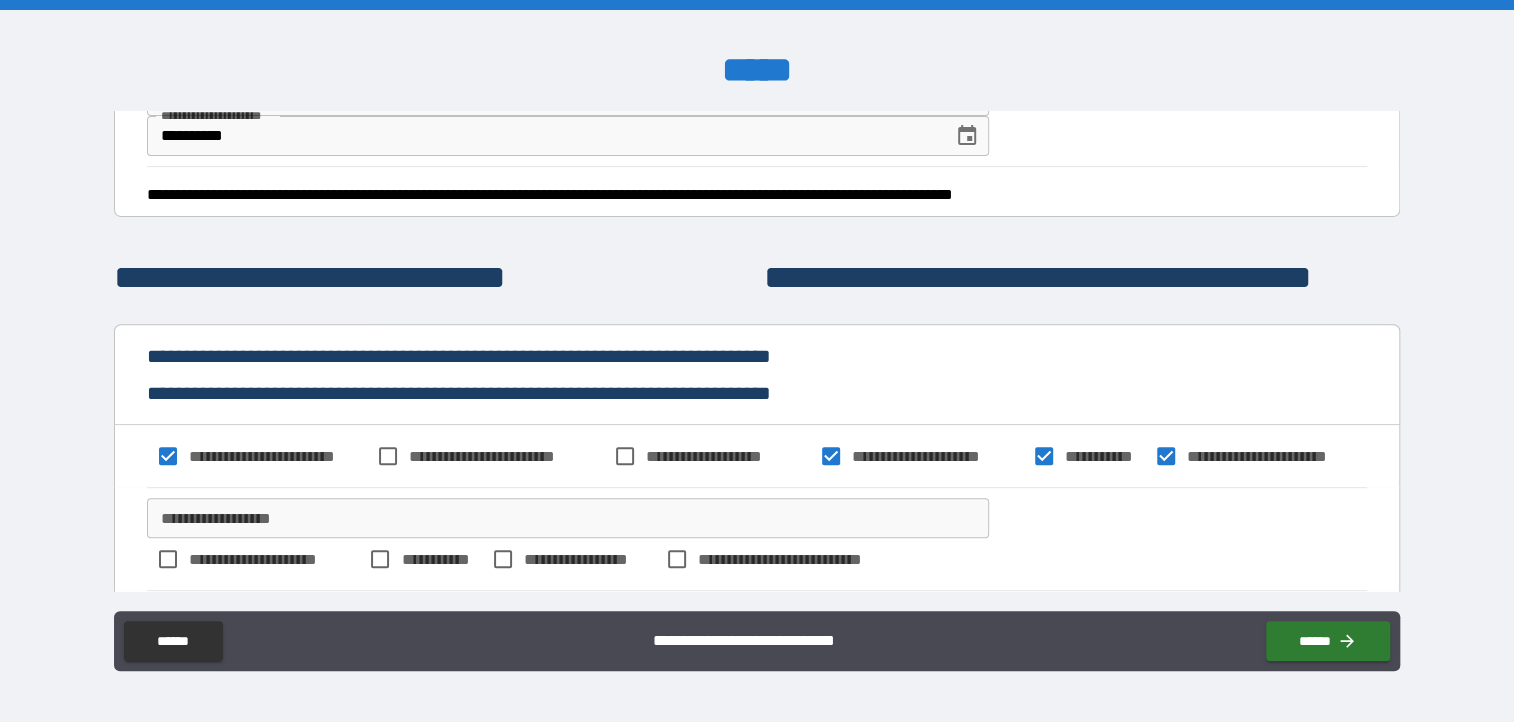 click on "**********" at bounding box center [757, 538] 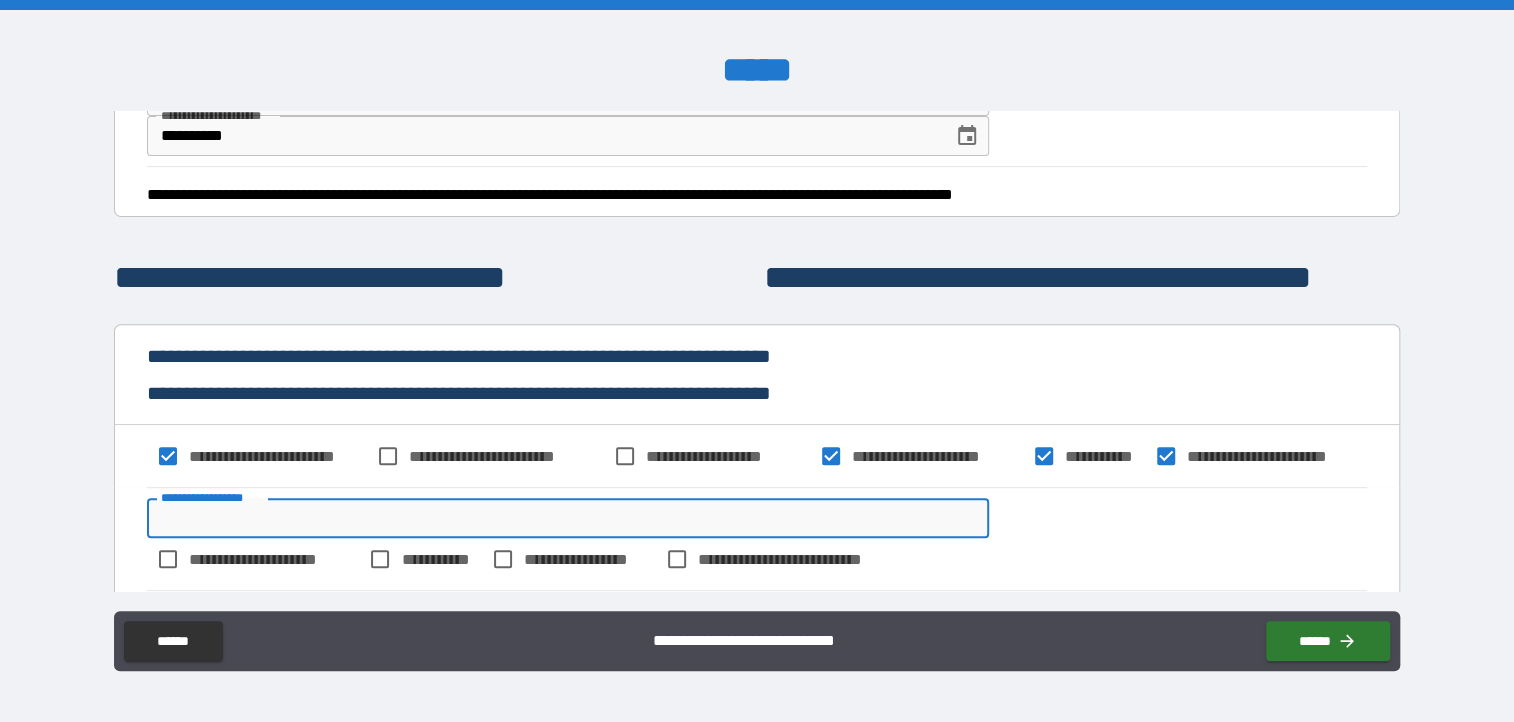 click on "**********" at bounding box center (568, 518) 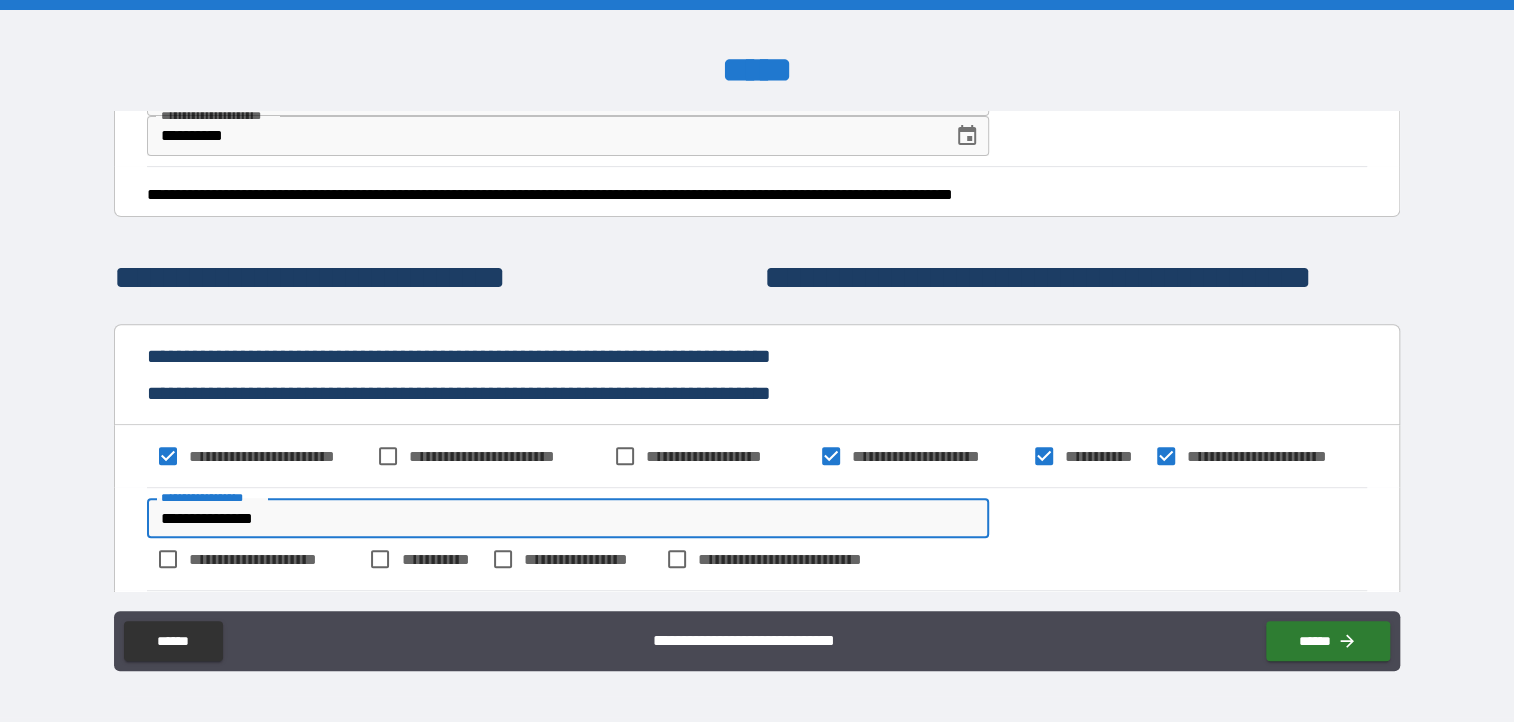 type on "**********" 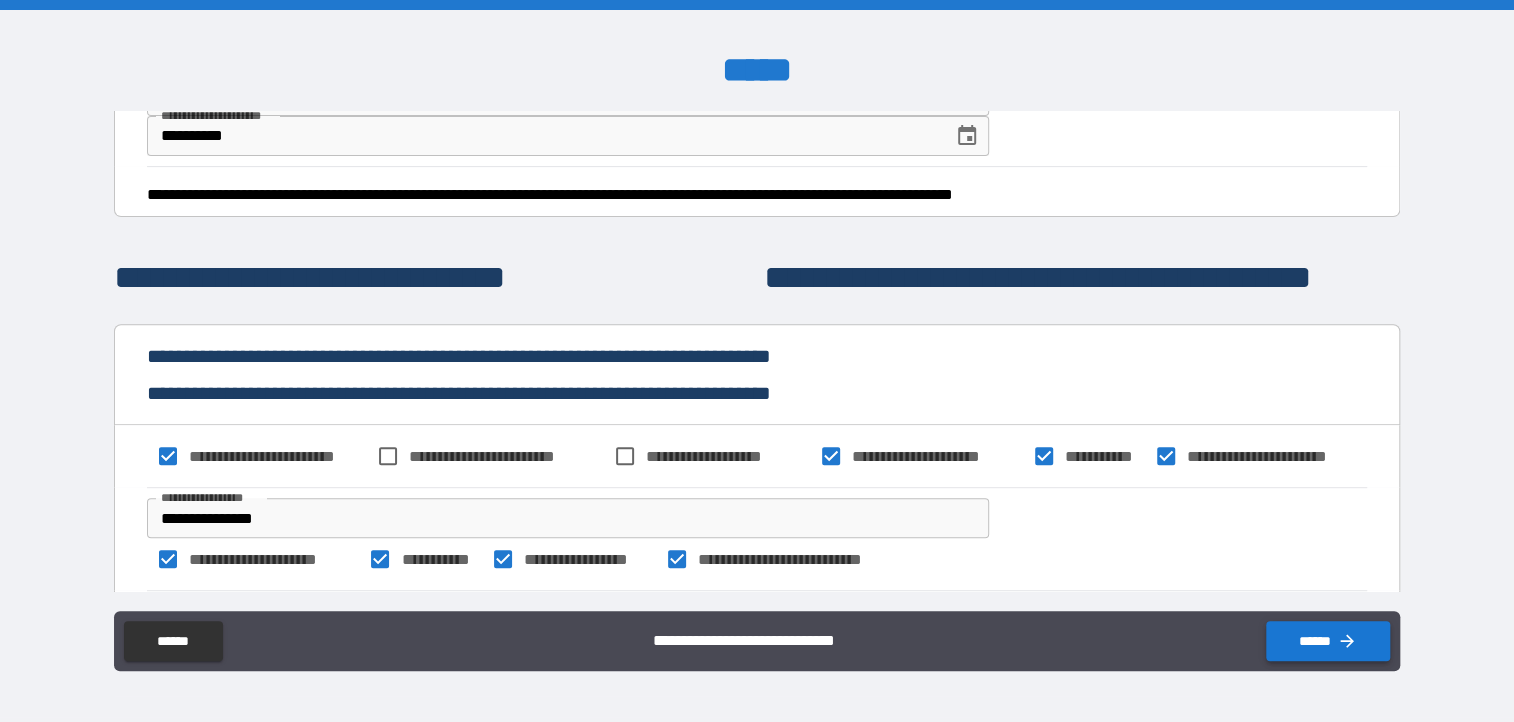 click on "******" at bounding box center (1328, 641) 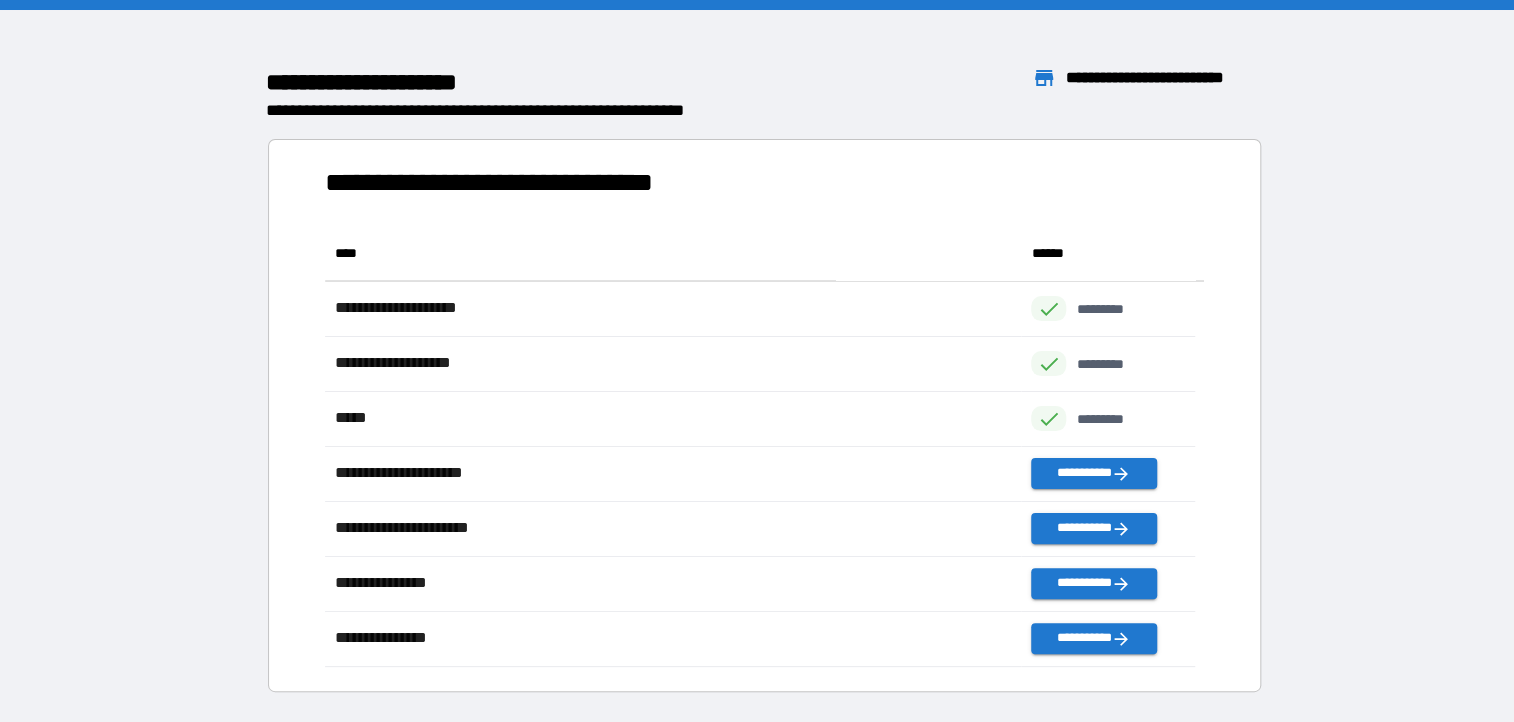 scroll, scrollTop: 426, scrollLeft: 854, axis: both 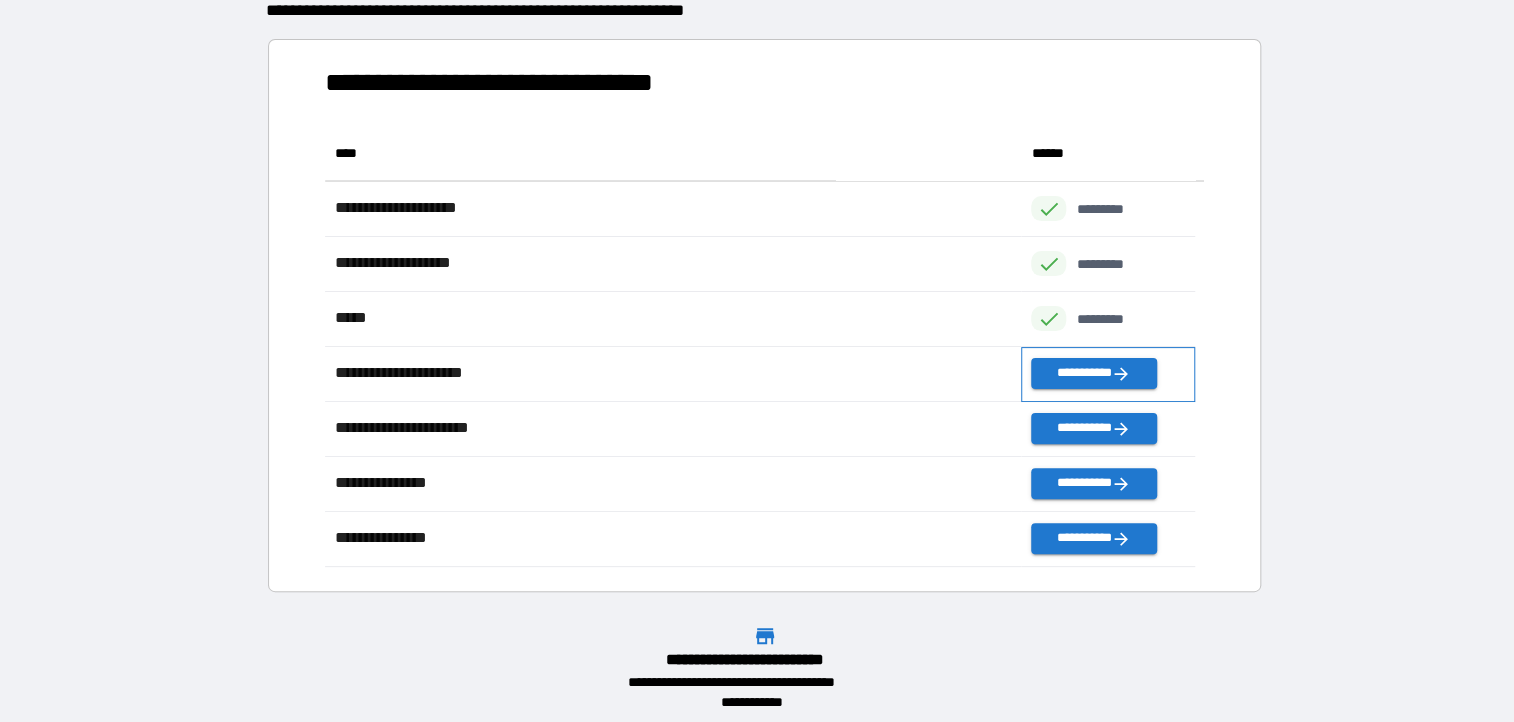 click on "**********" at bounding box center (1108, 374) 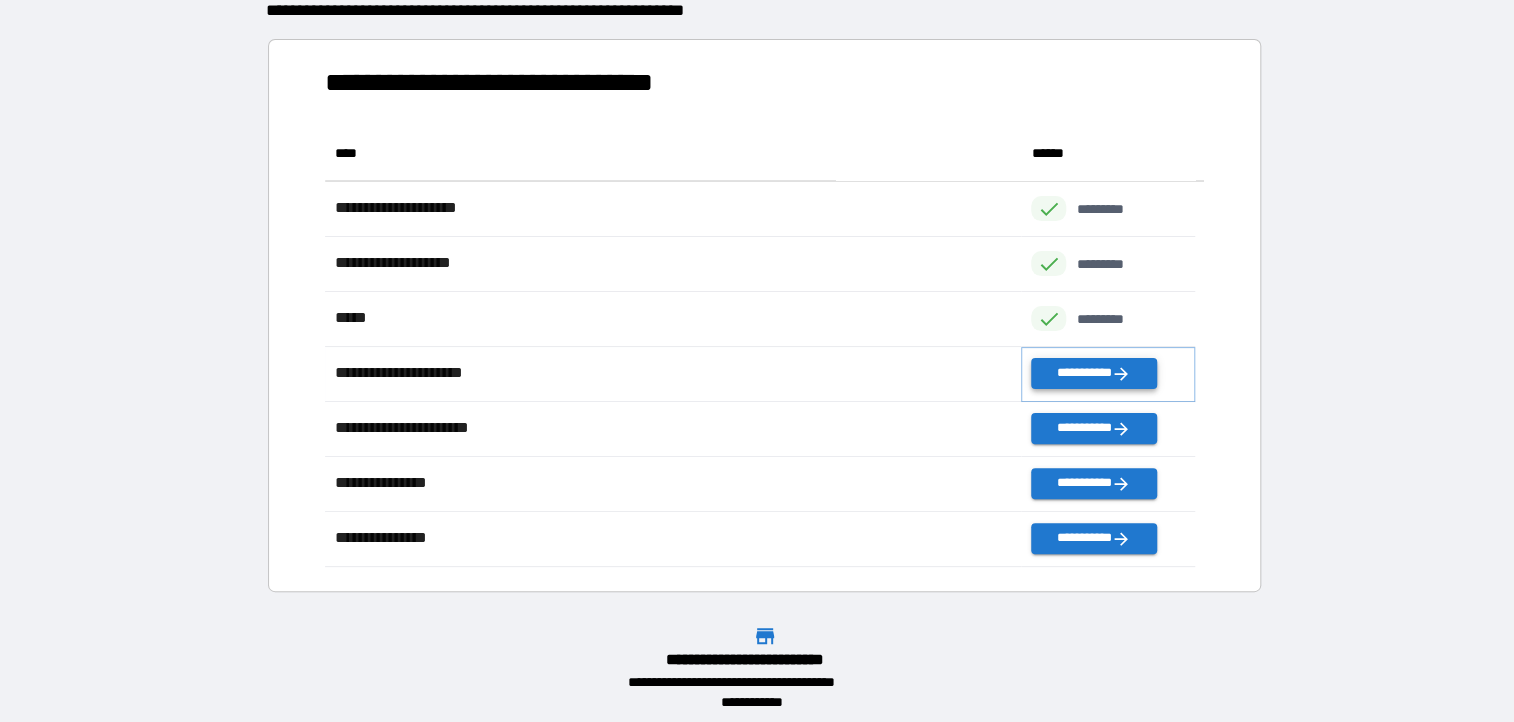 click on "**********" at bounding box center (1093, 373) 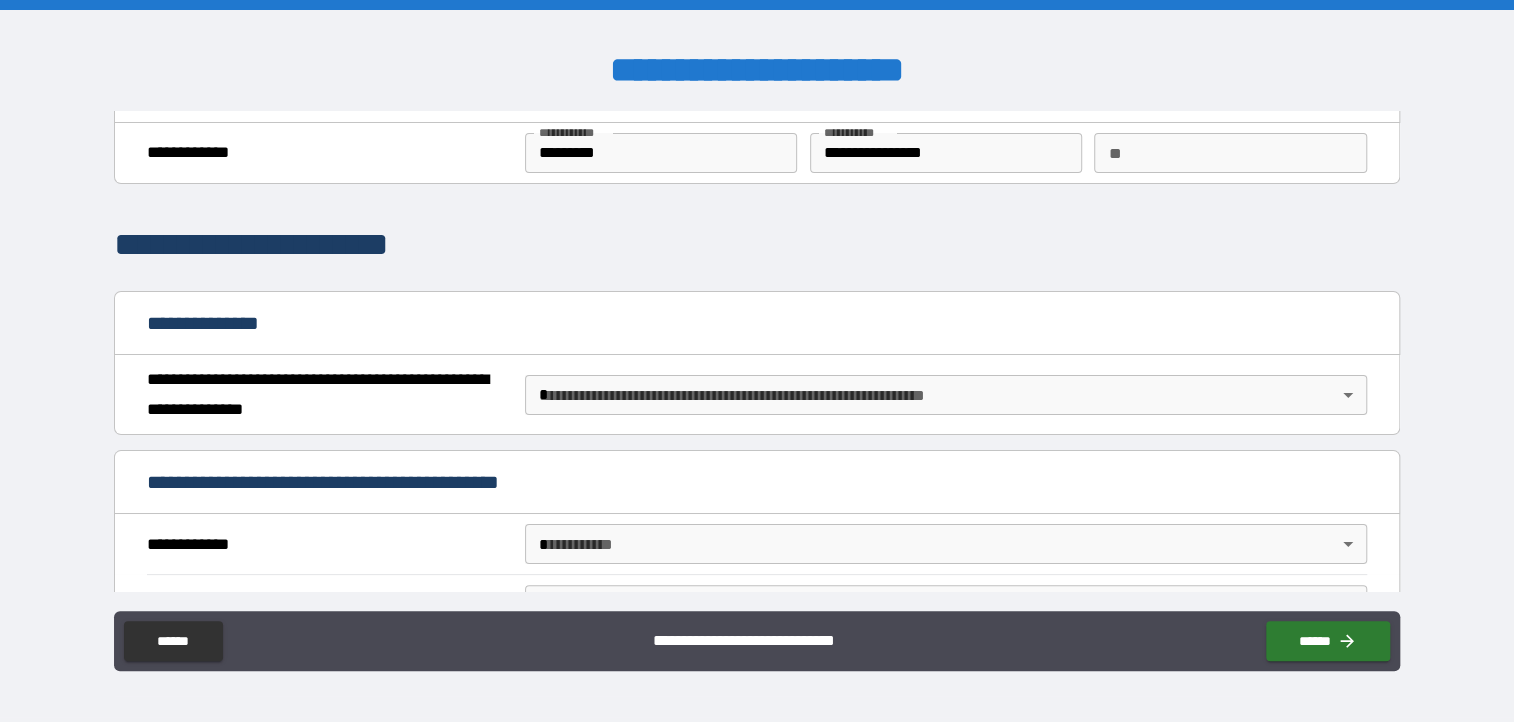 scroll, scrollTop: 100, scrollLeft: 0, axis: vertical 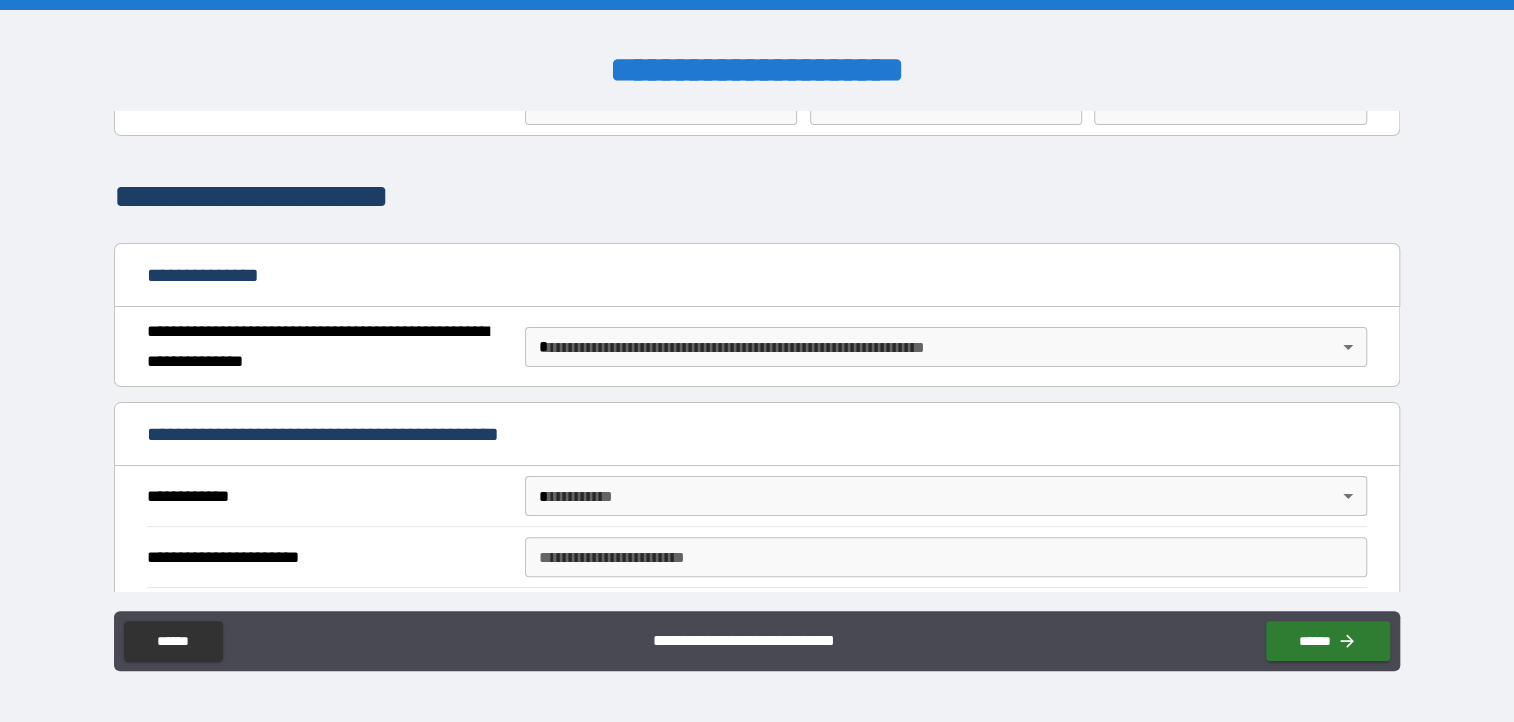 click on "**********" at bounding box center [757, 361] 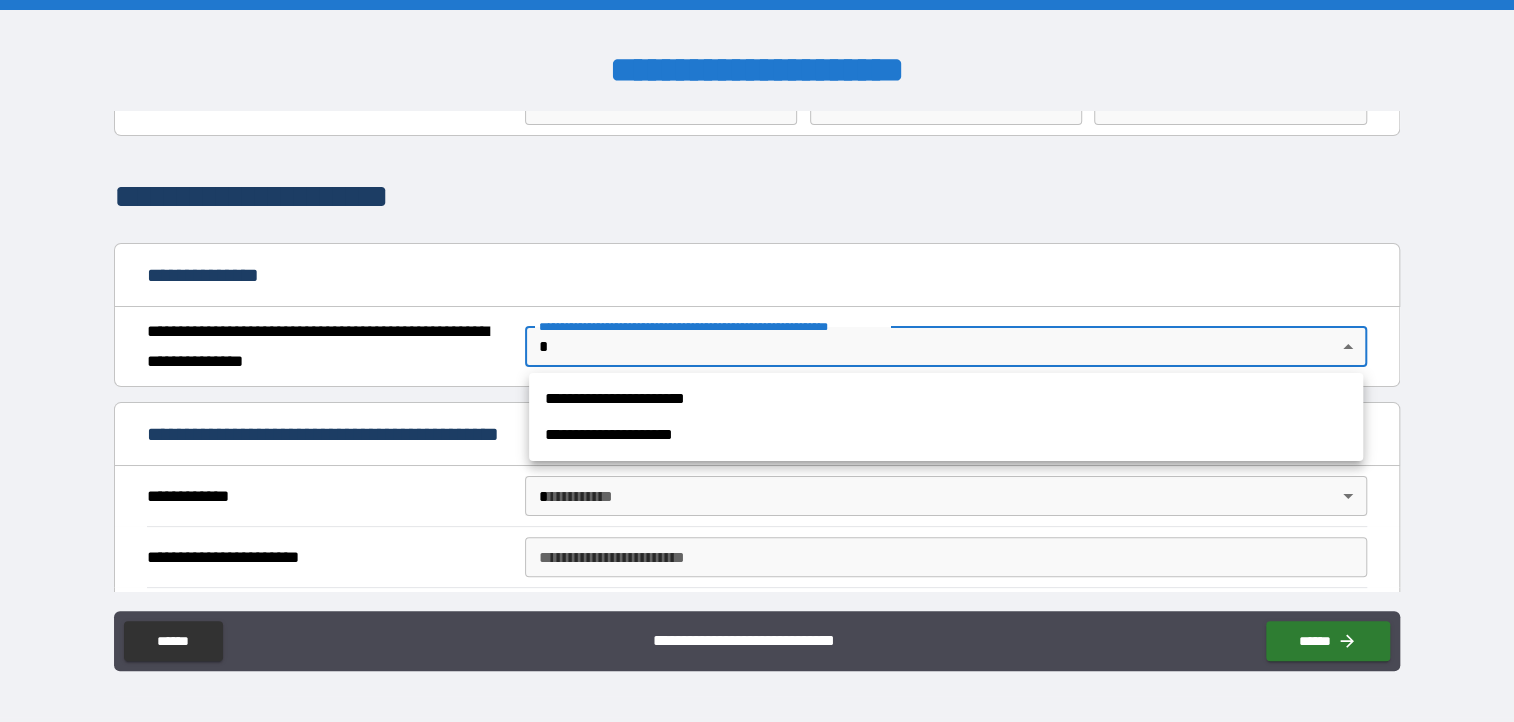 click on "**********" at bounding box center [946, 399] 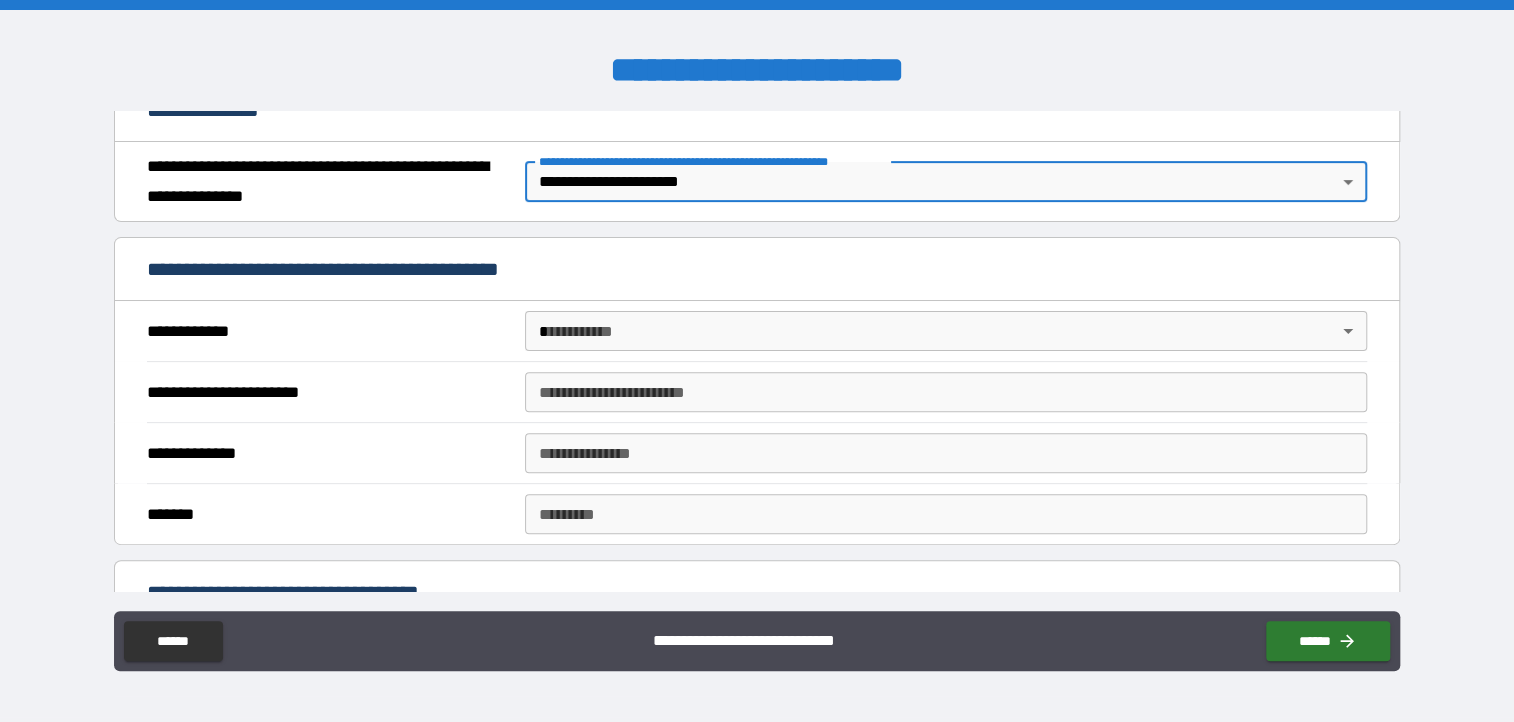 scroll, scrollTop: 300, scrollLeft: 0, axis: vertical 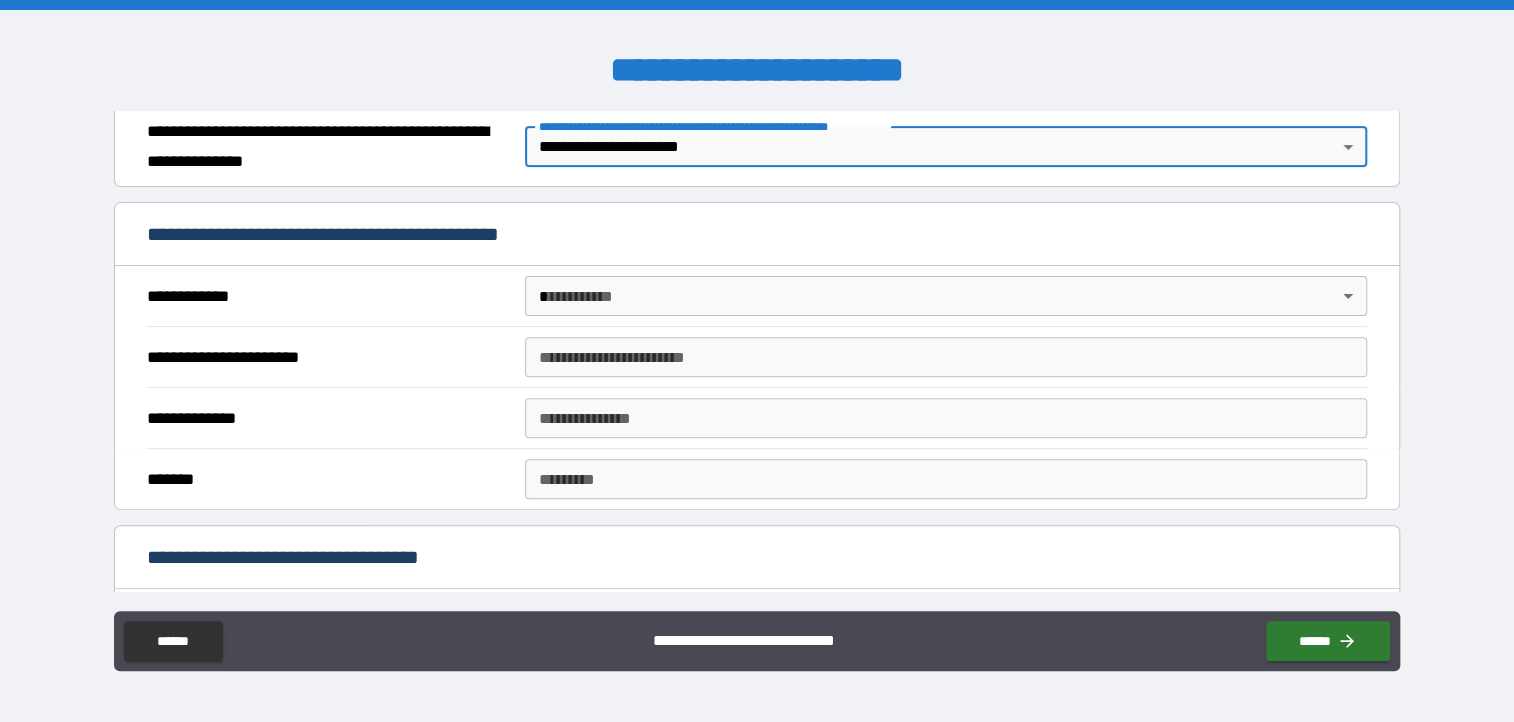 click on "**********" at bounding box center (757, 361) 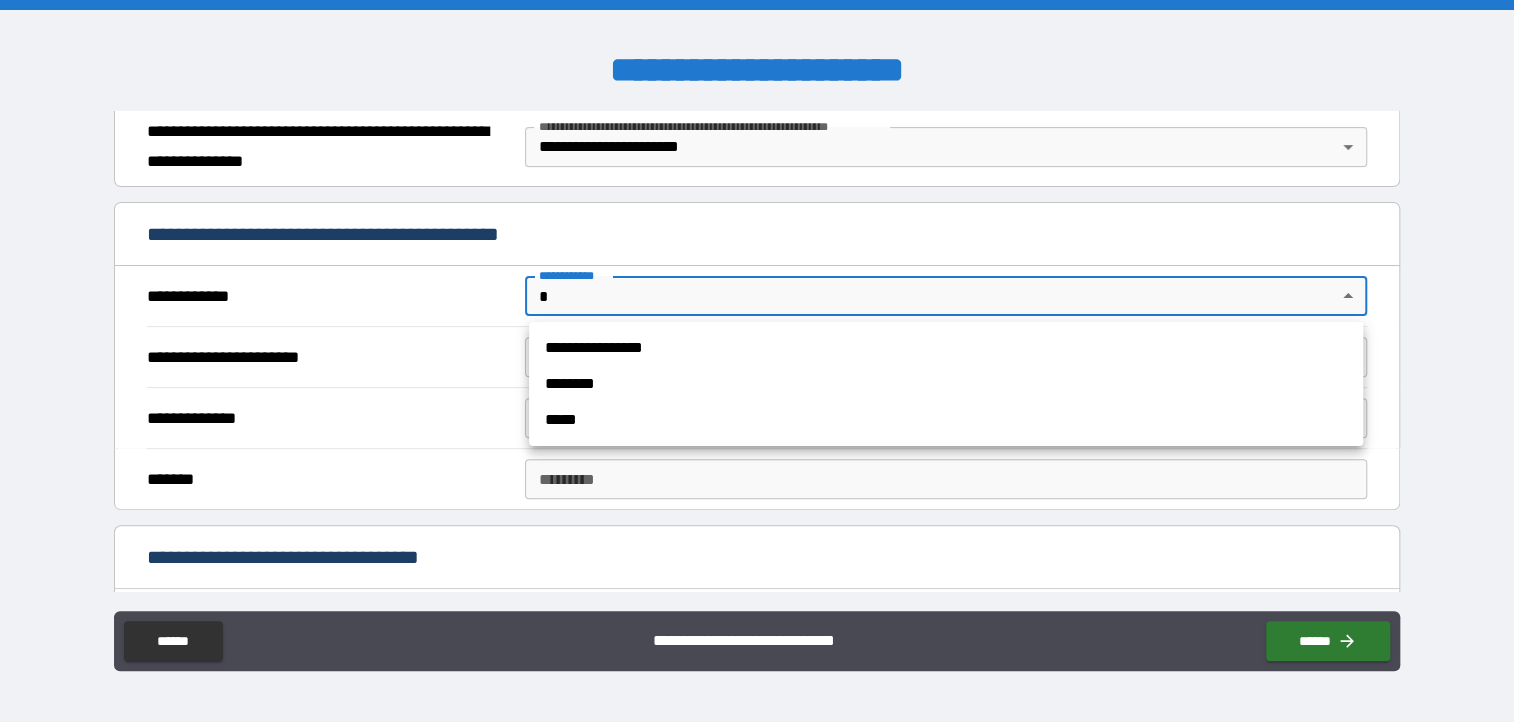 click on "**********" at bounding box center (946, 348) 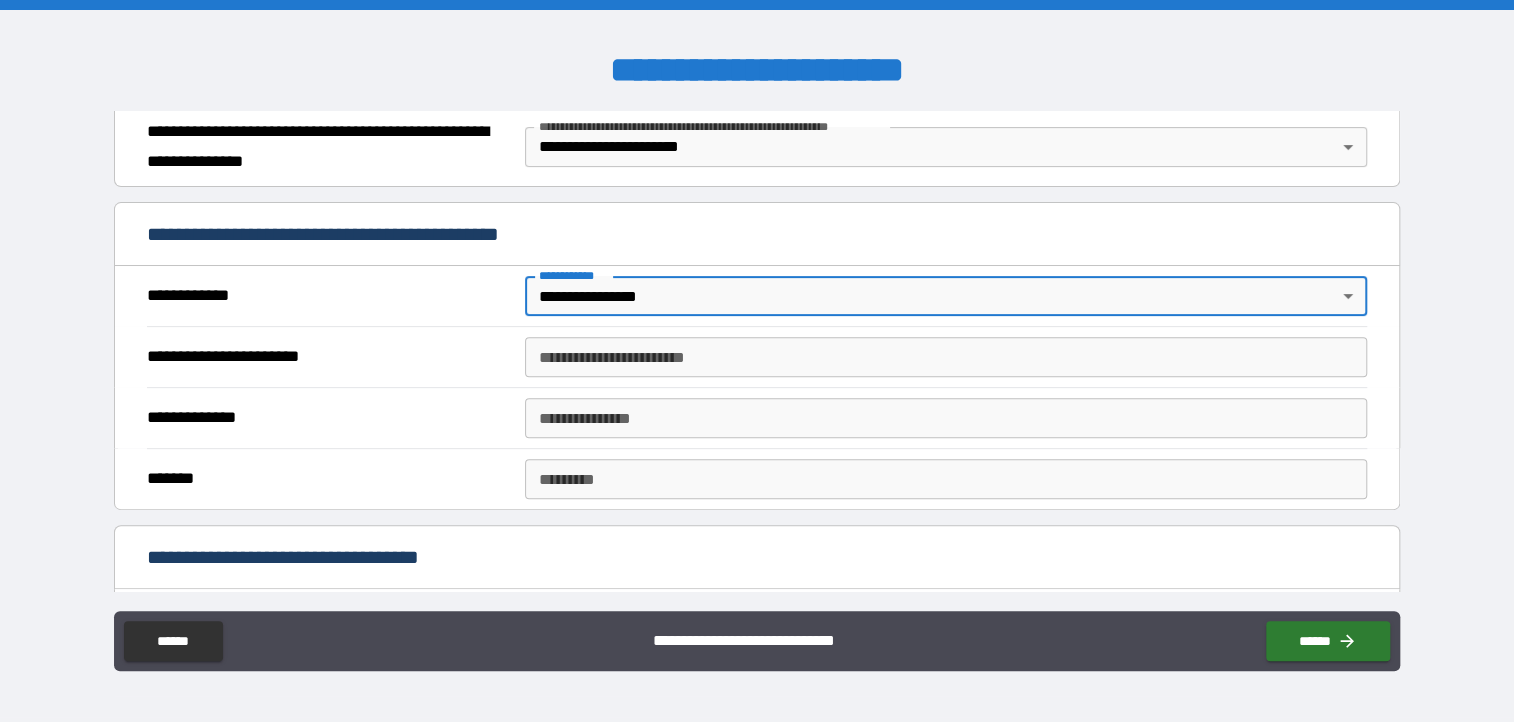 click on "**********" at bounding box center (946, 357) 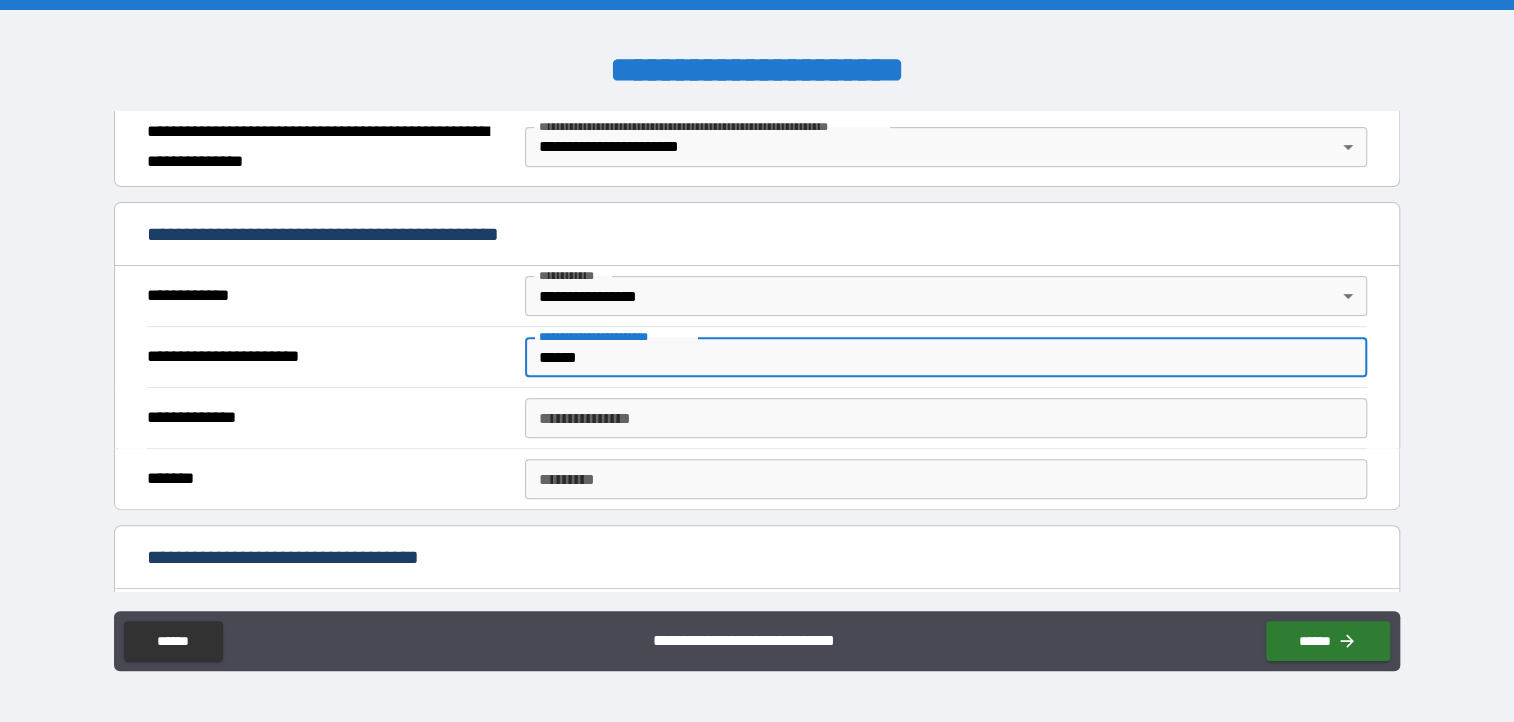 type on "******" 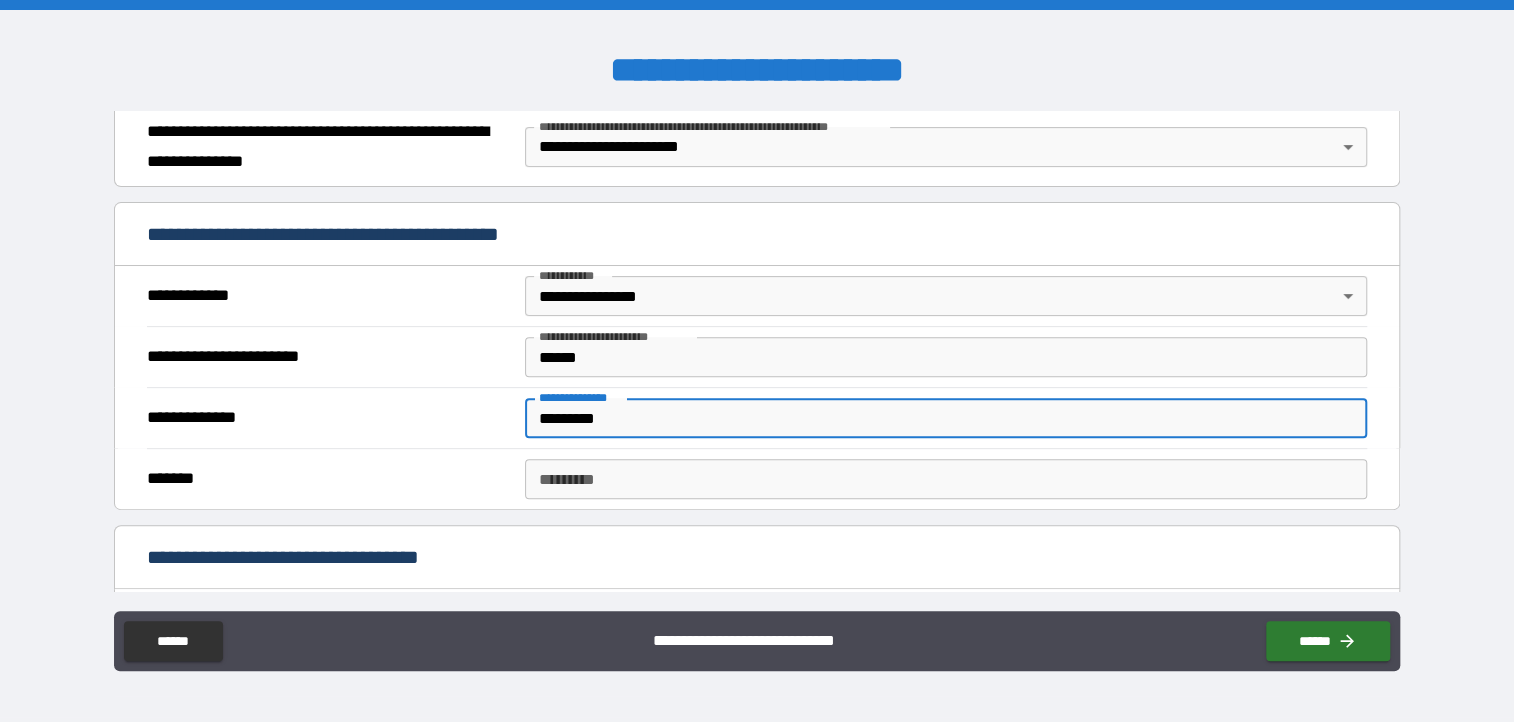 type on "*********" 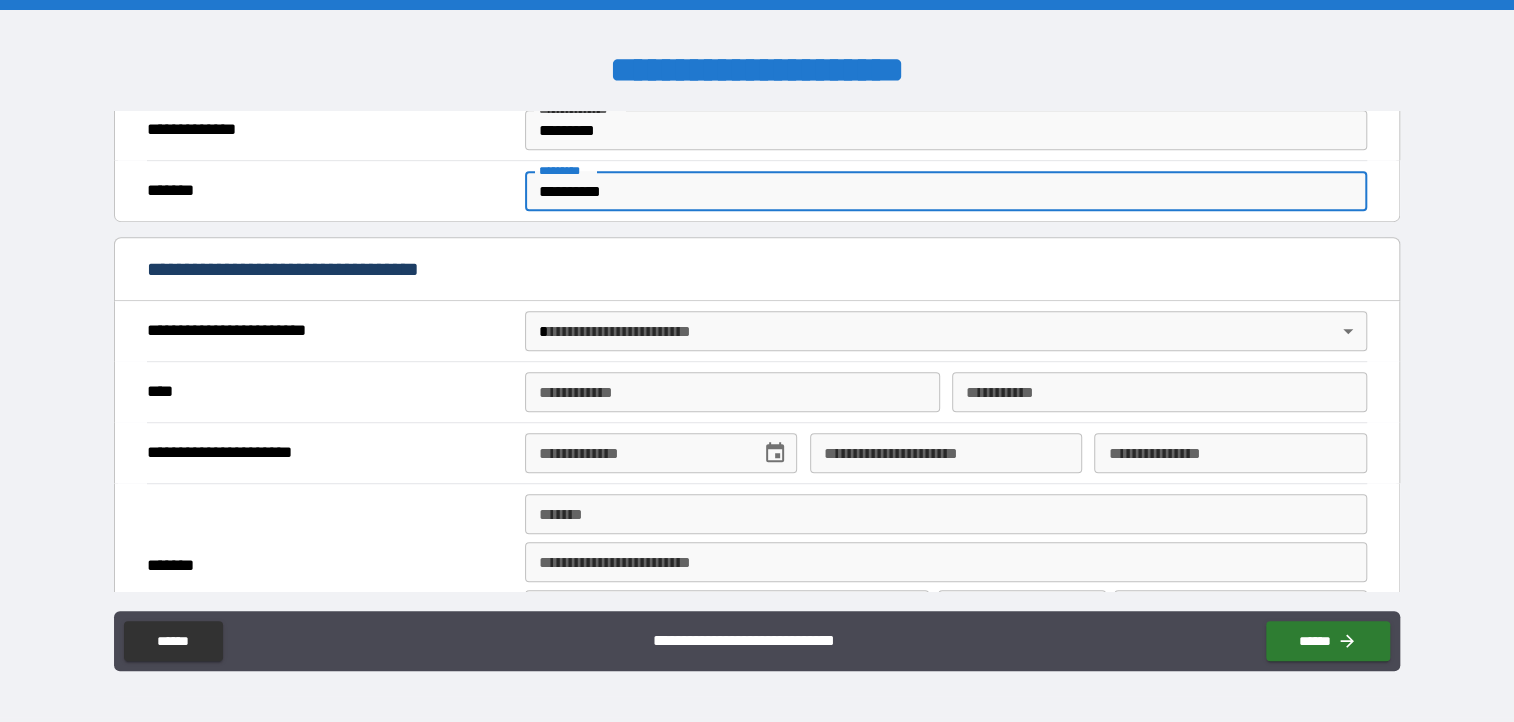 scroll, scrollTop: 600, scrollLeft: 0, axis: vertical 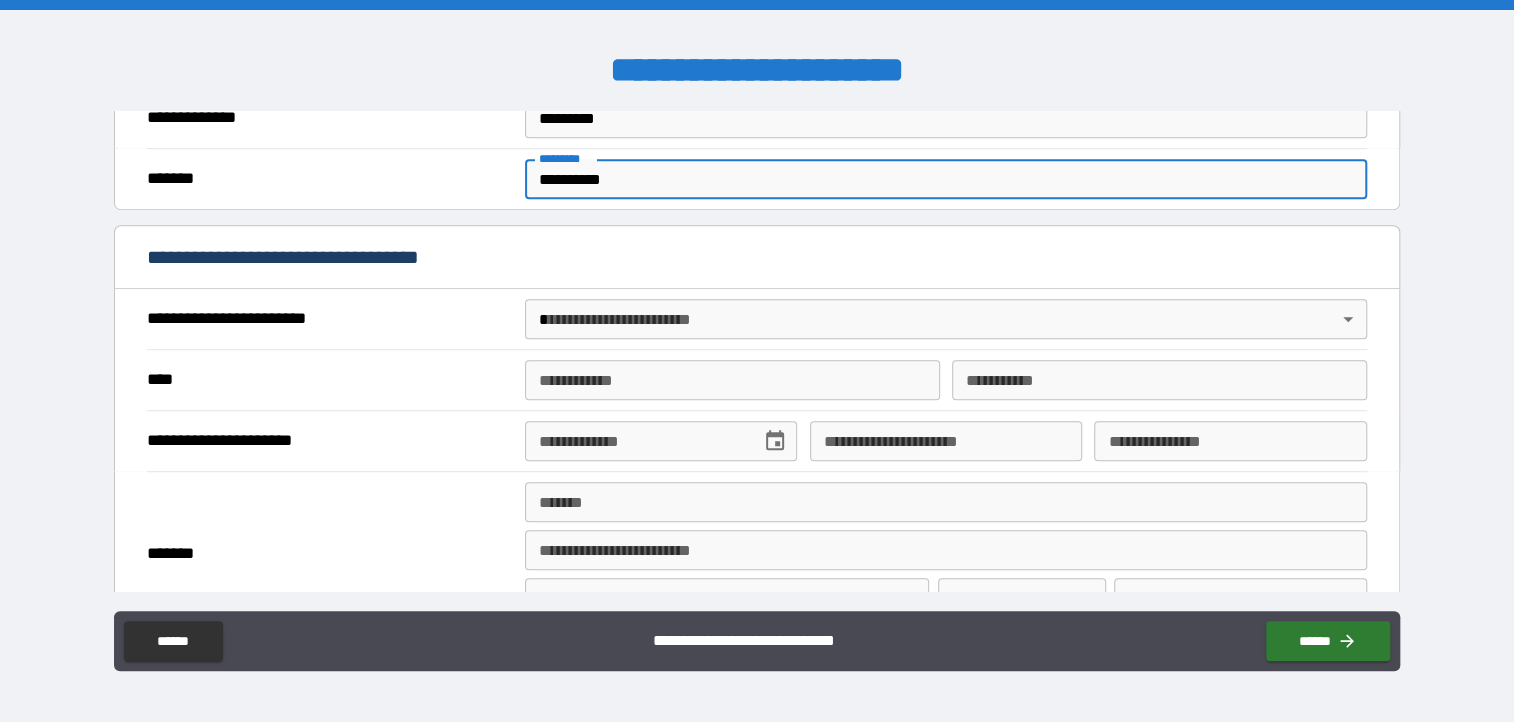 type on "**********" 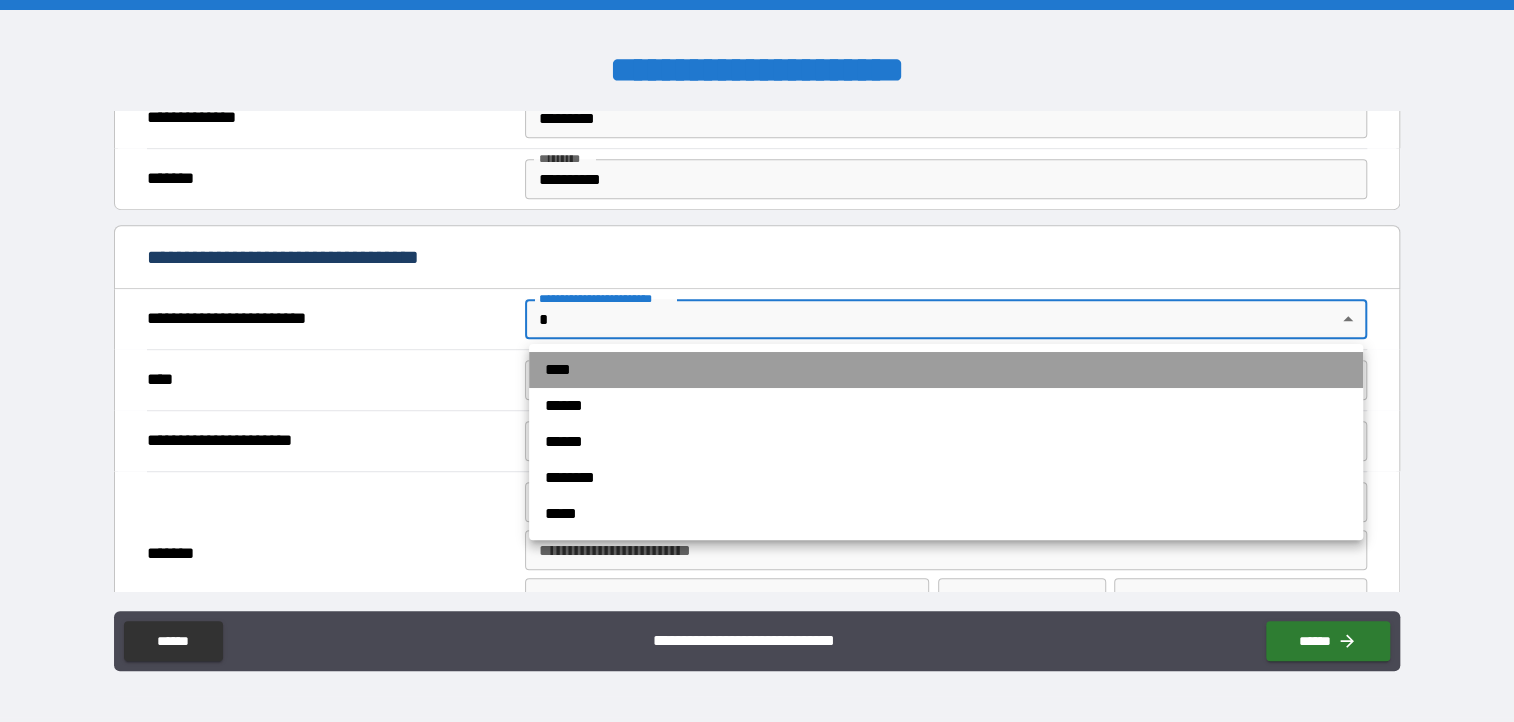 click on "****" at bounding box center (946, 370) 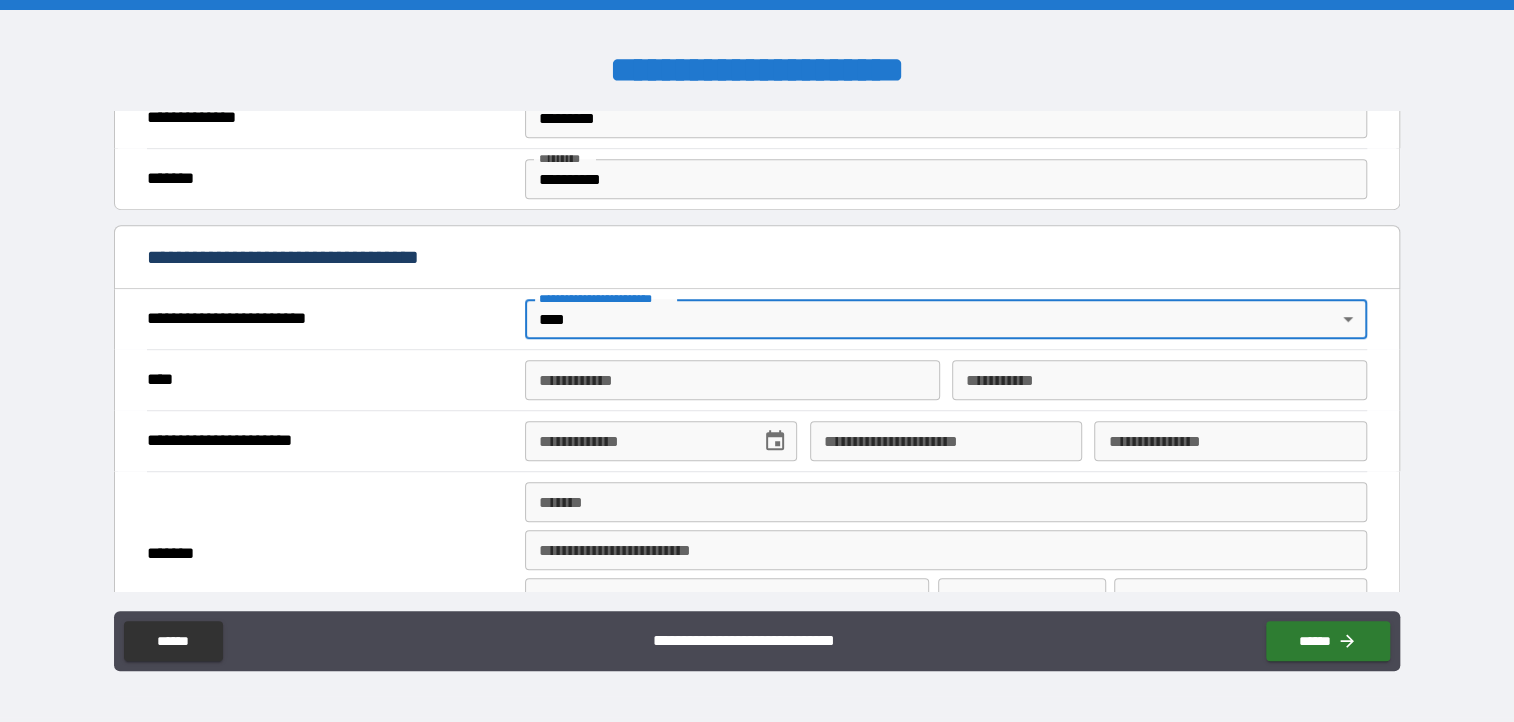 click on "**********" at bounding box center (732, 380) 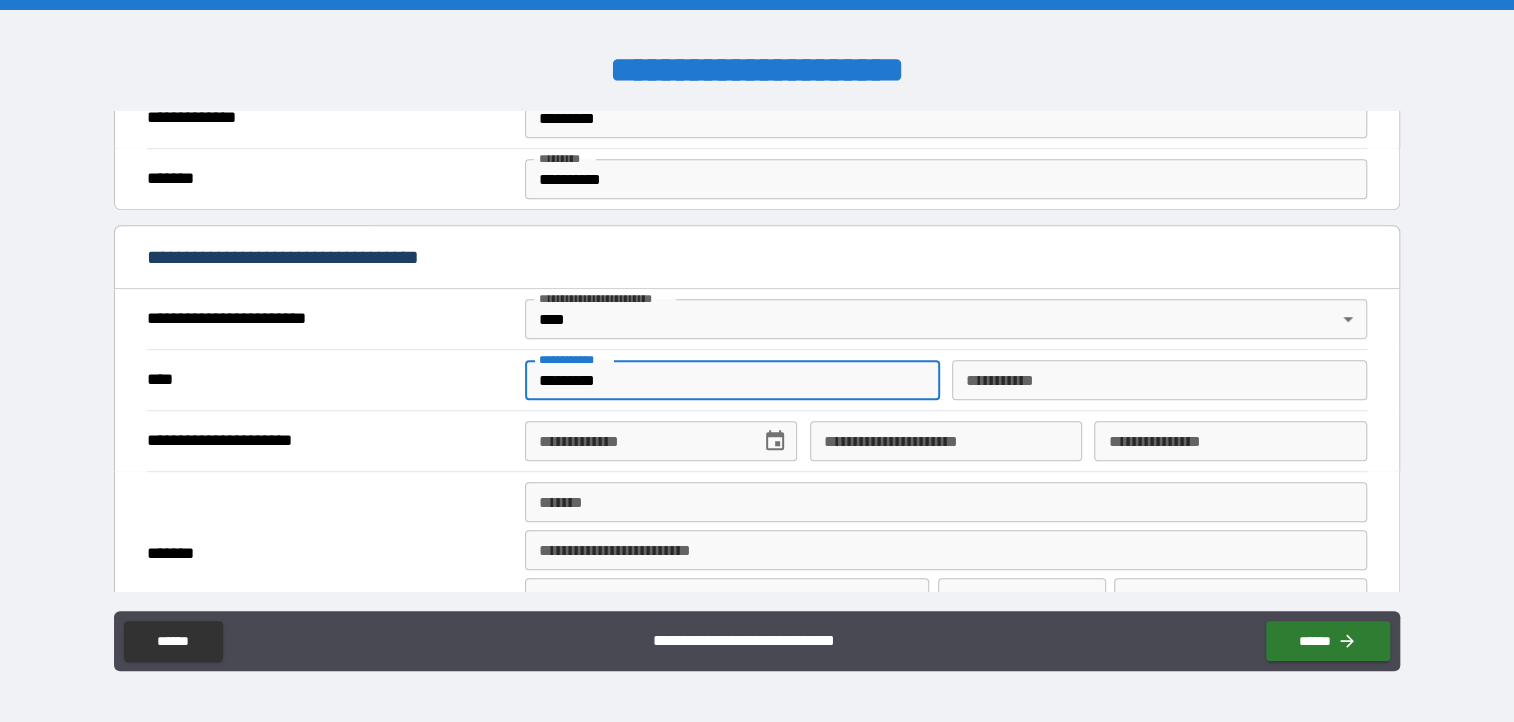 type on "*********" 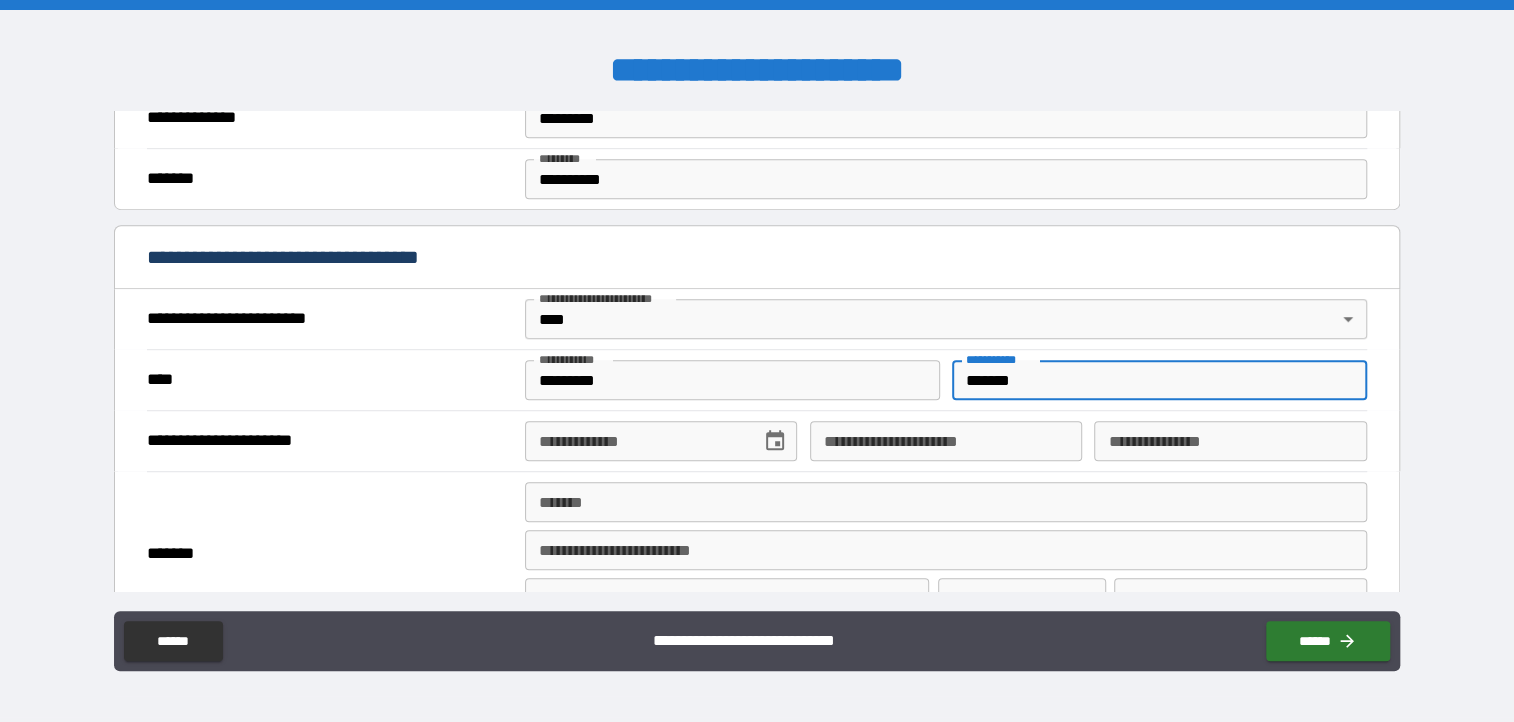 type on "*******" 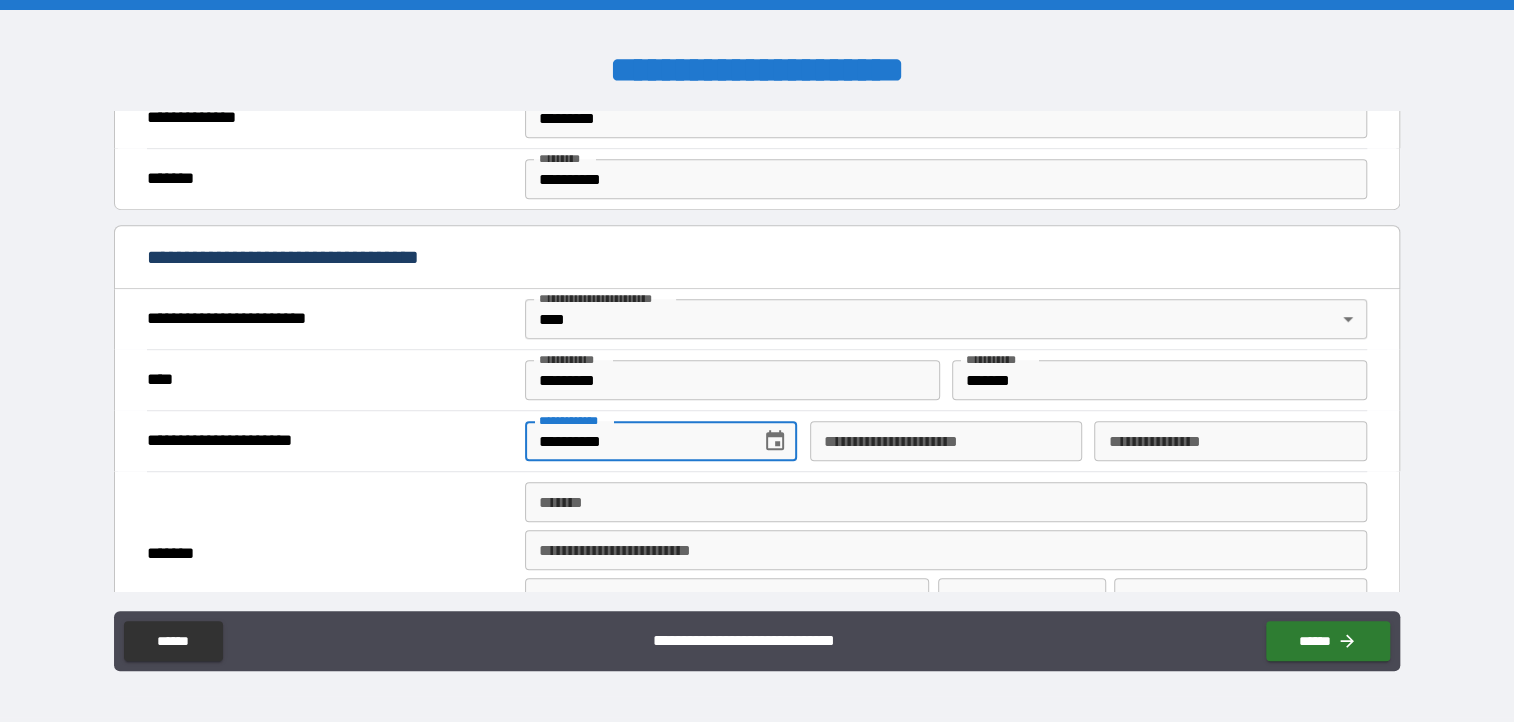 type on "**********" 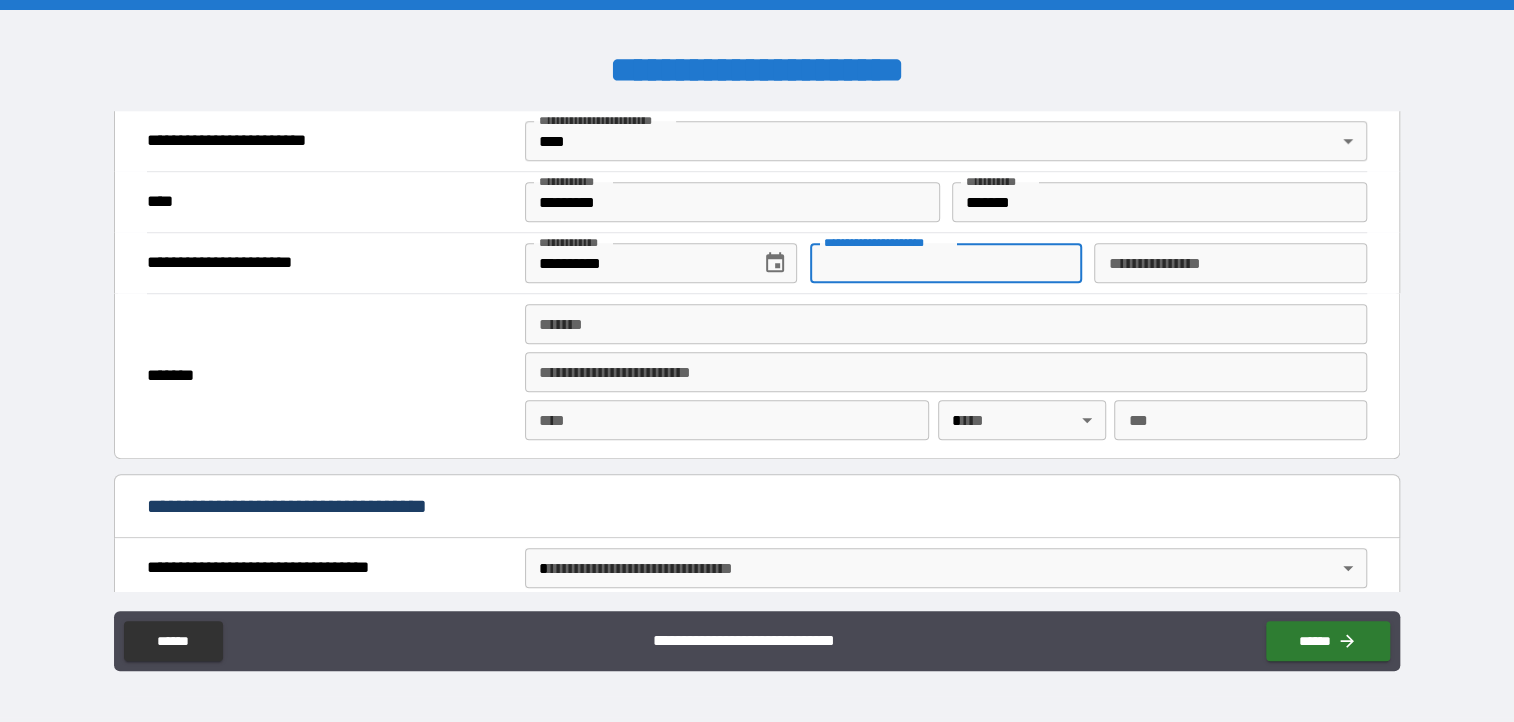 scroll, scrollTop: 800, scrollLeft: 0, axis: vertical 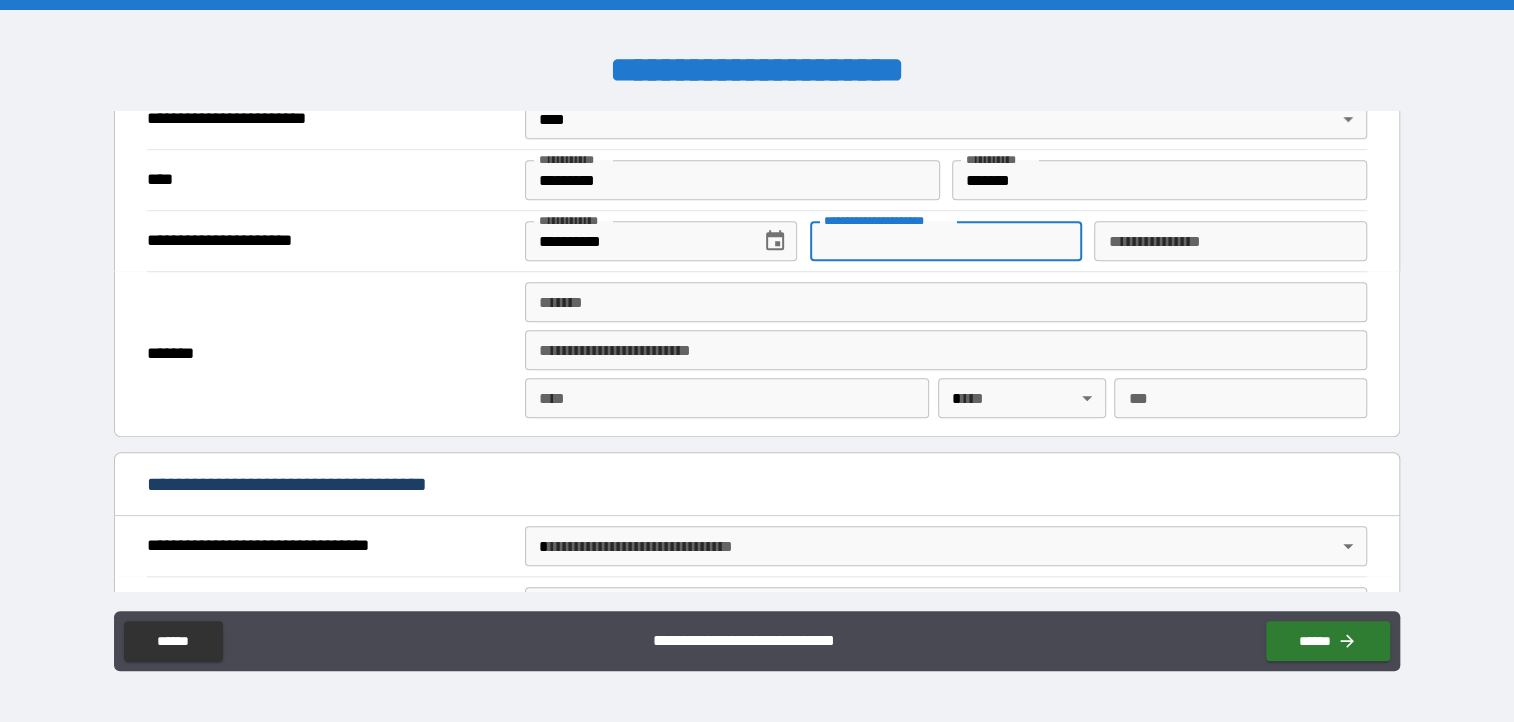 click on "*******" at bounding box center [946, 302] 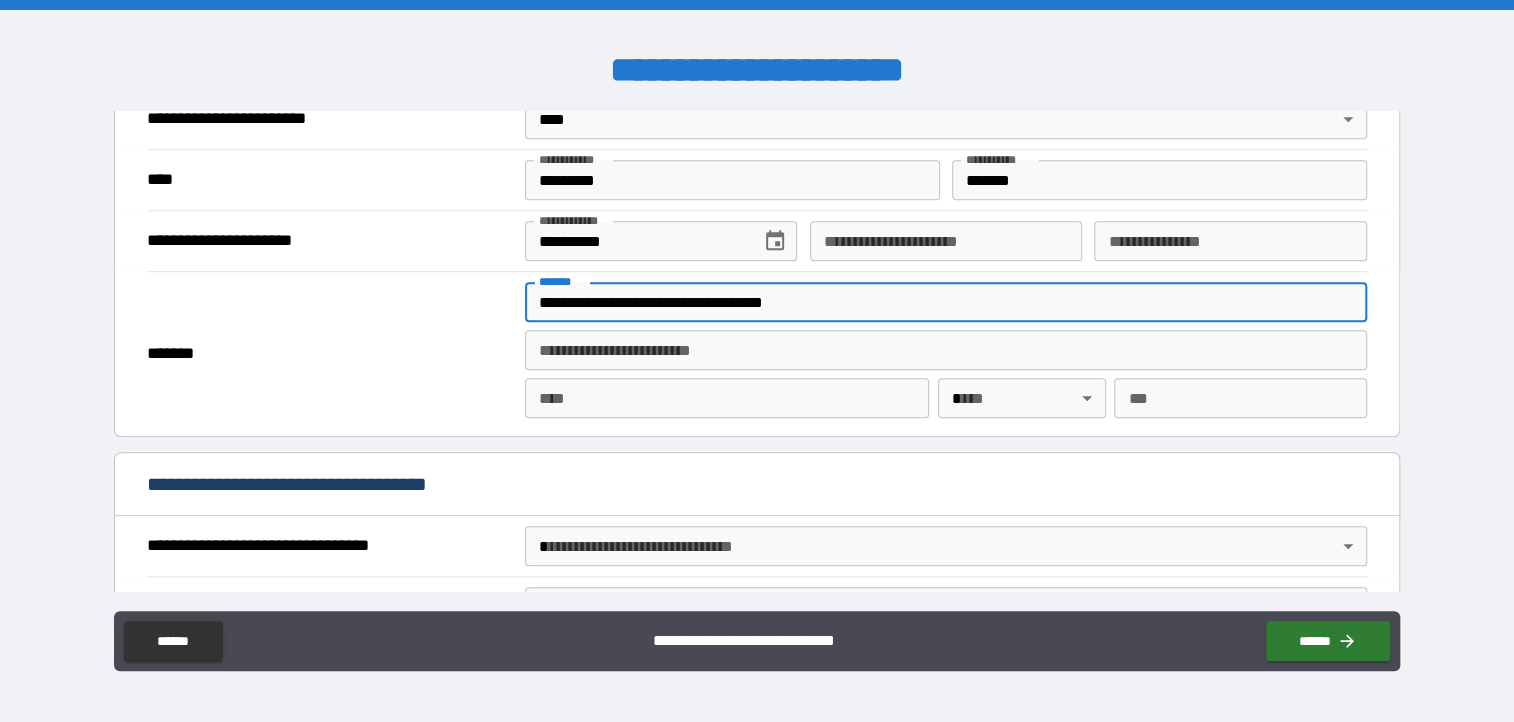 type on "**********" 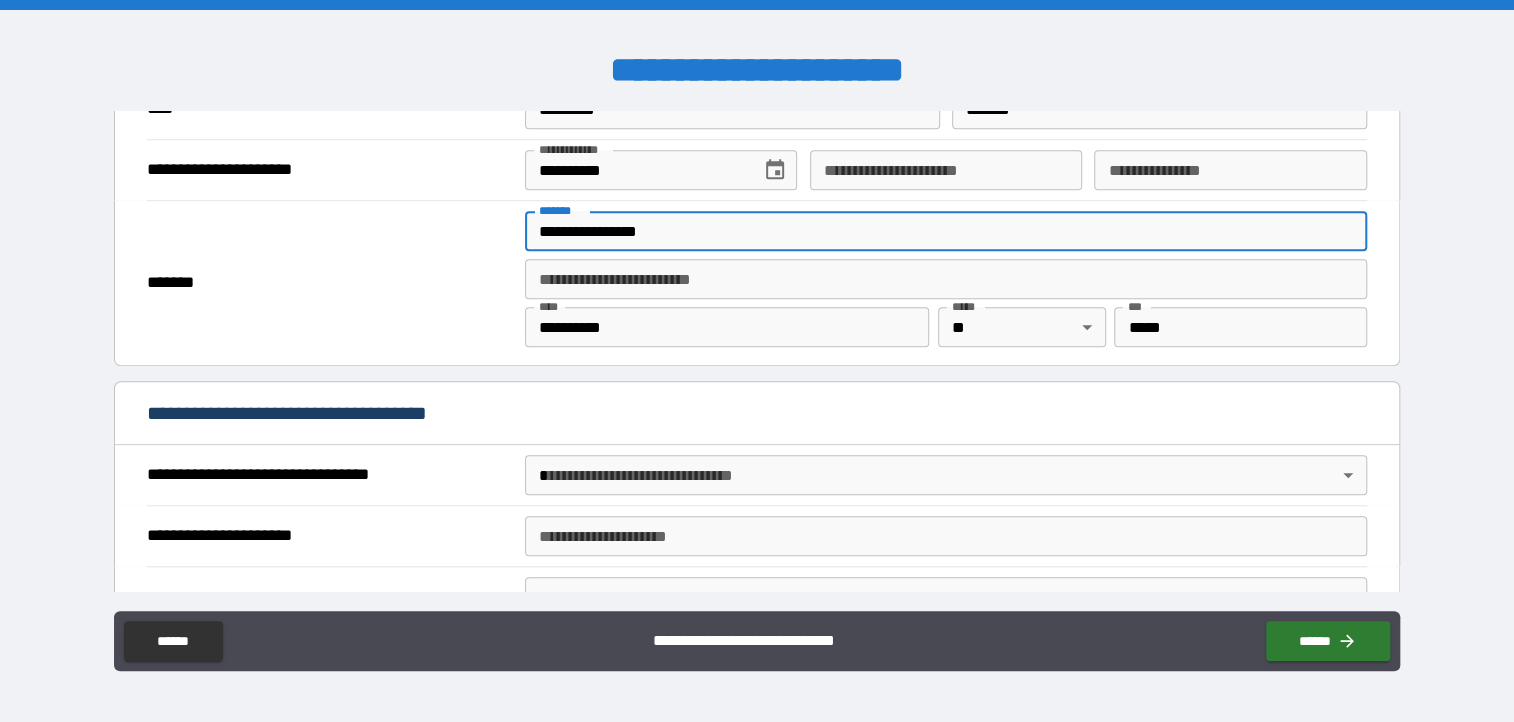 scroll, scrollTop: 900, scrollLeft: 0, axis: vertical 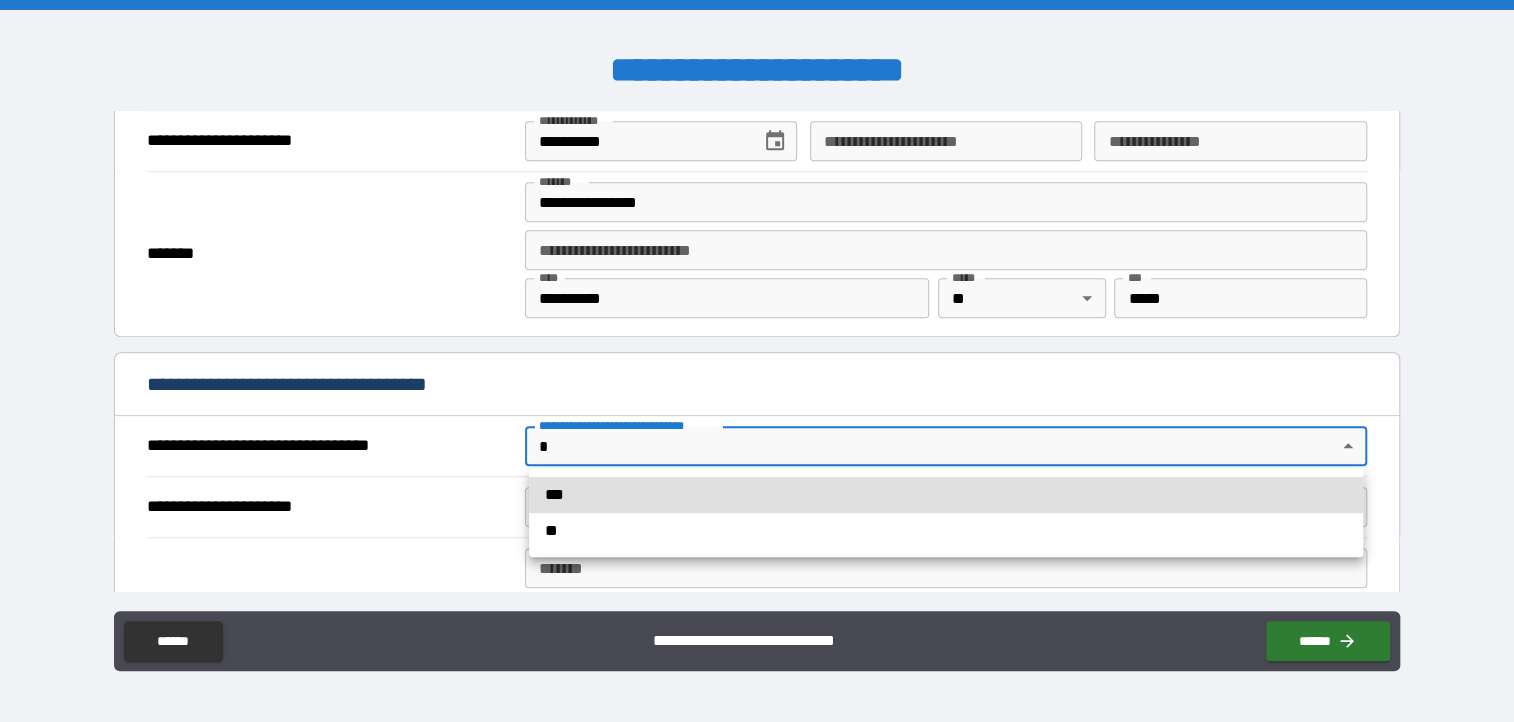 click on "**********" at bounding box center [757, 361] 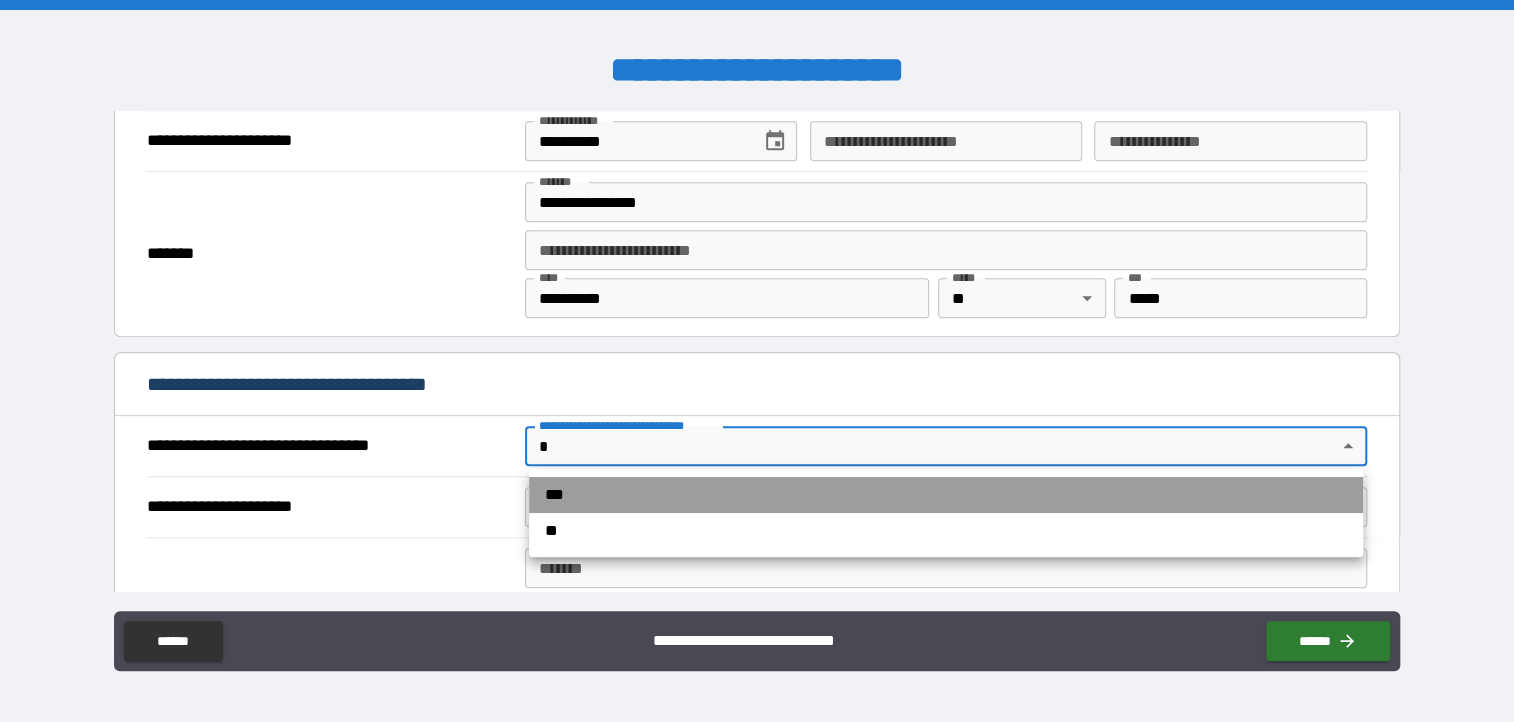 click on "***" at bounding box center [946, 495] 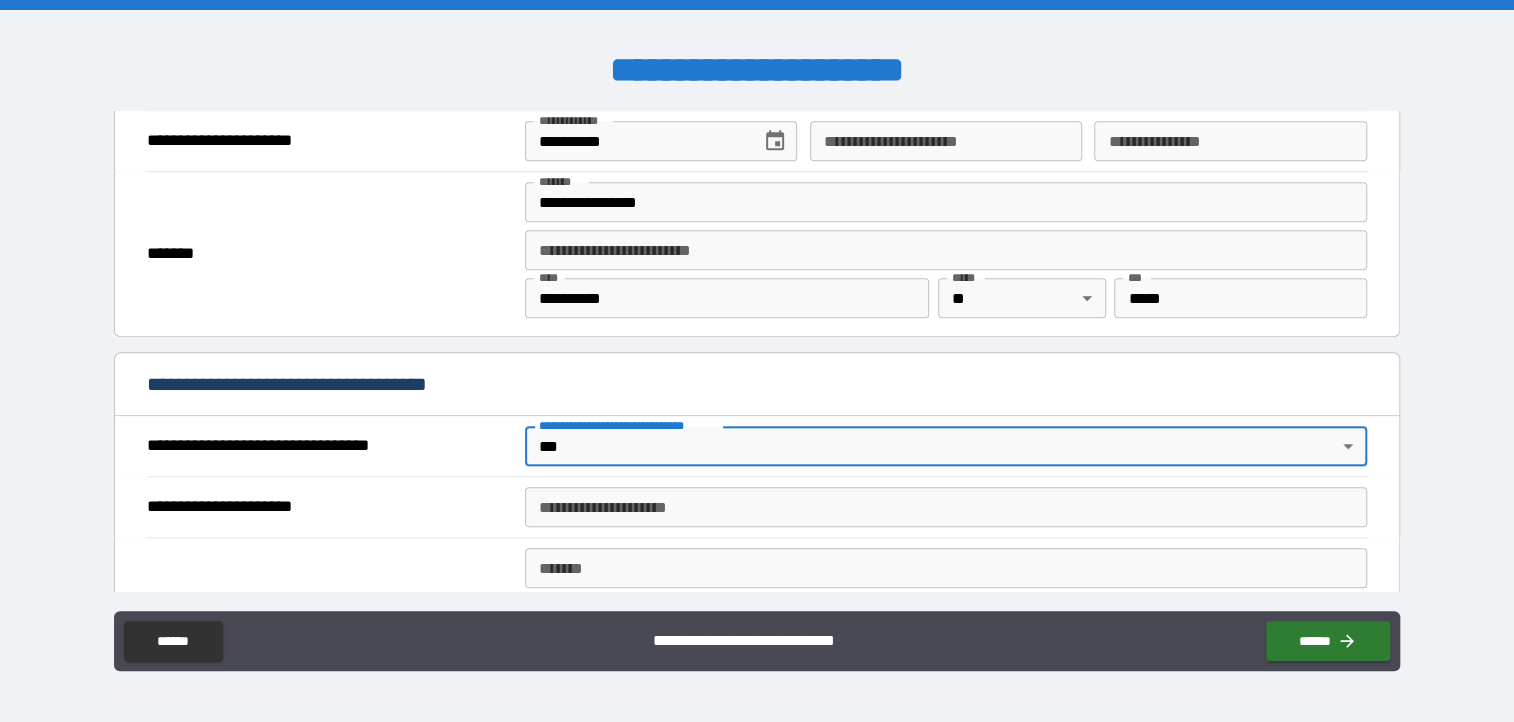 click on "**********" at bounding box center (946, 507) 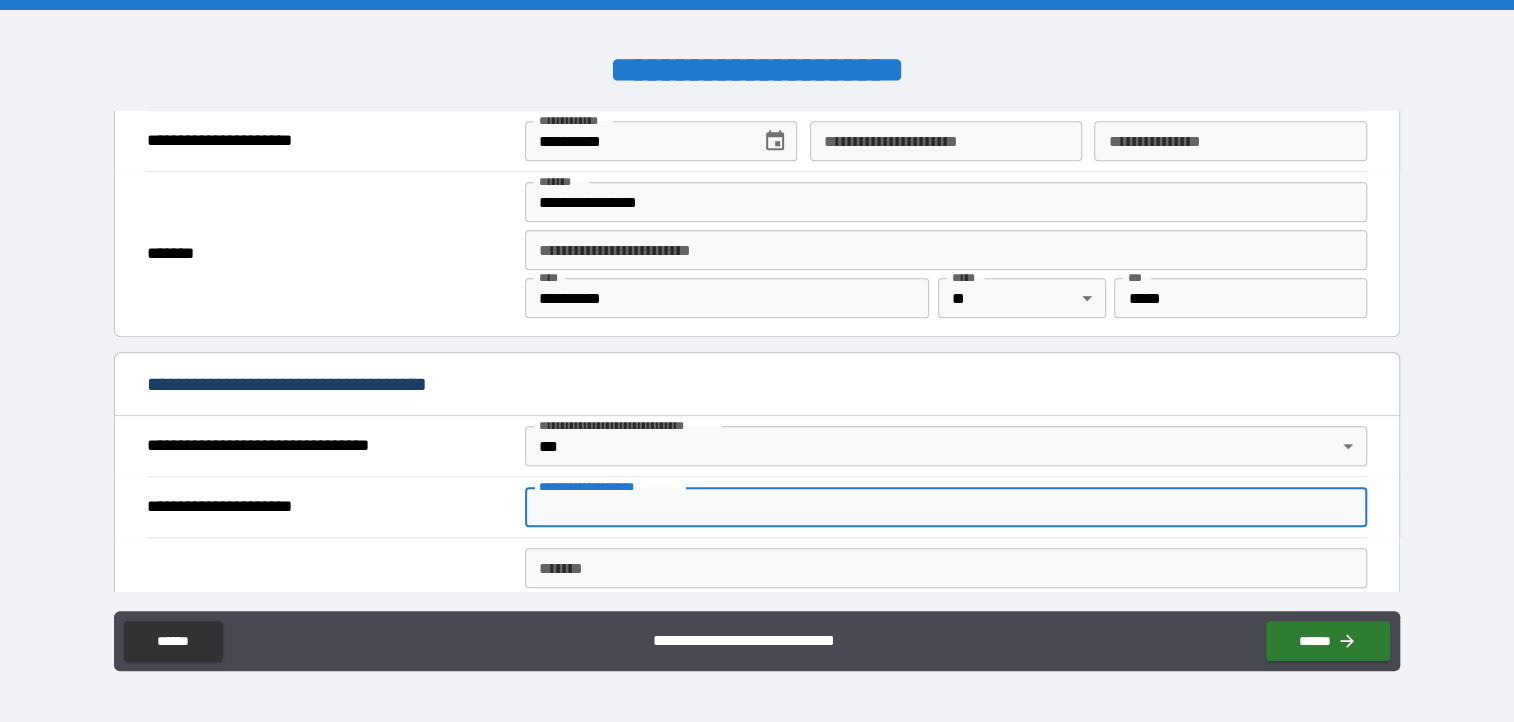 type on "**********" 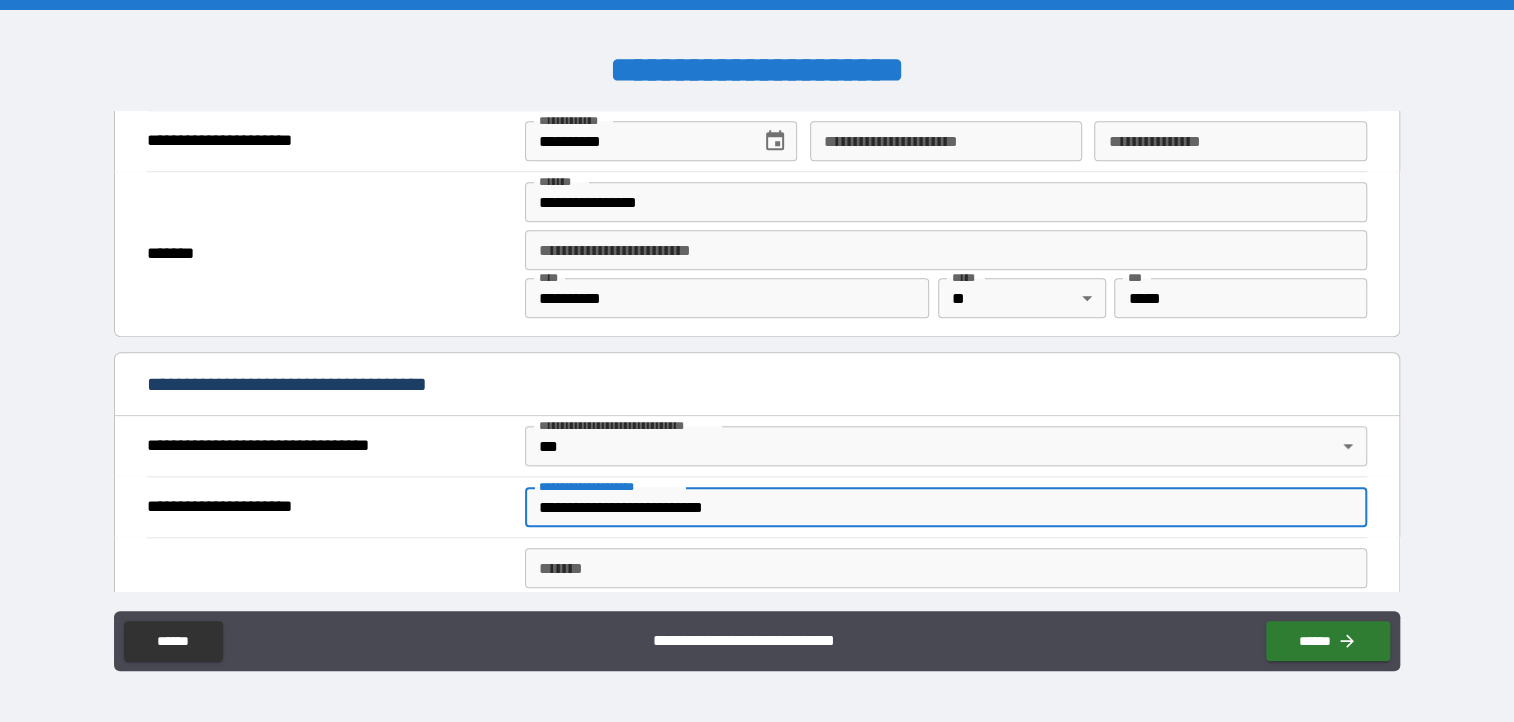 type on "**********" 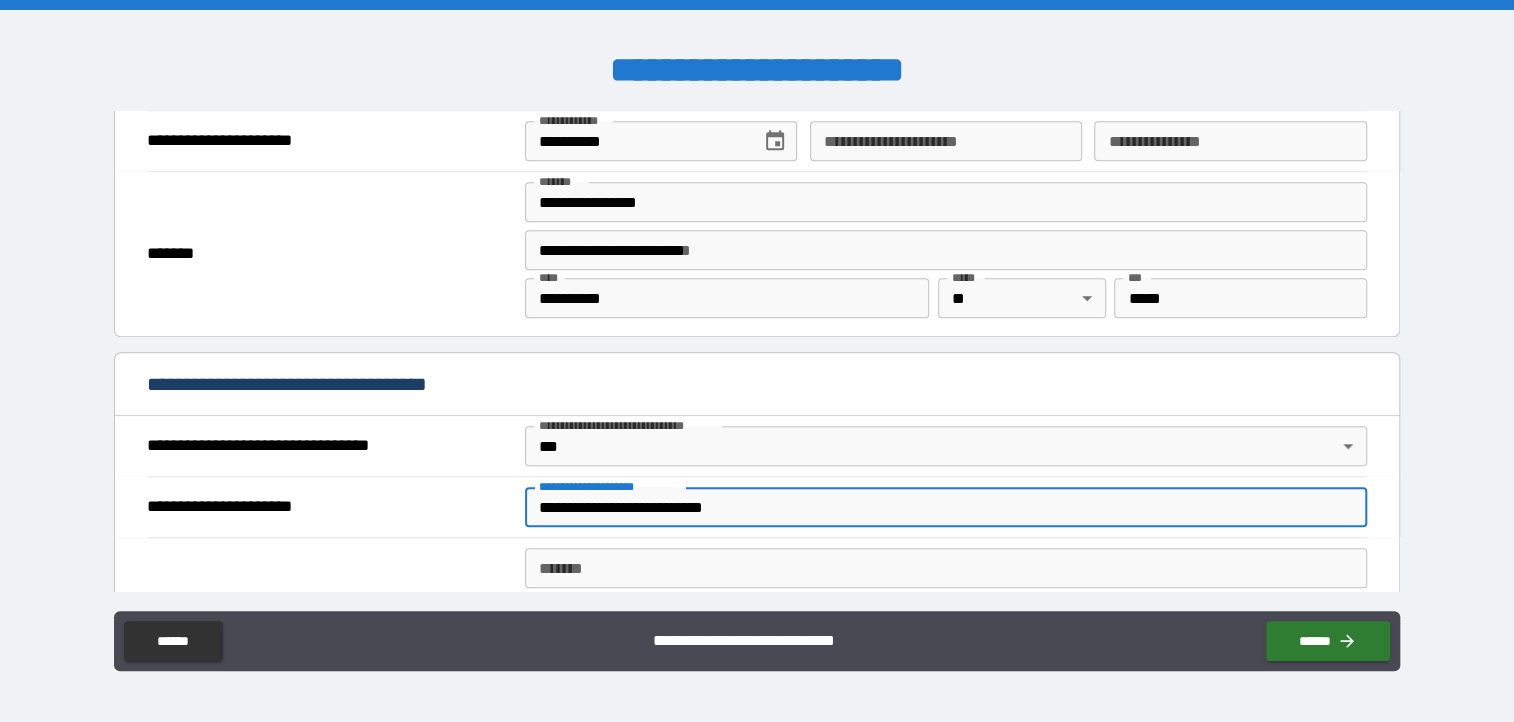 type on "**" 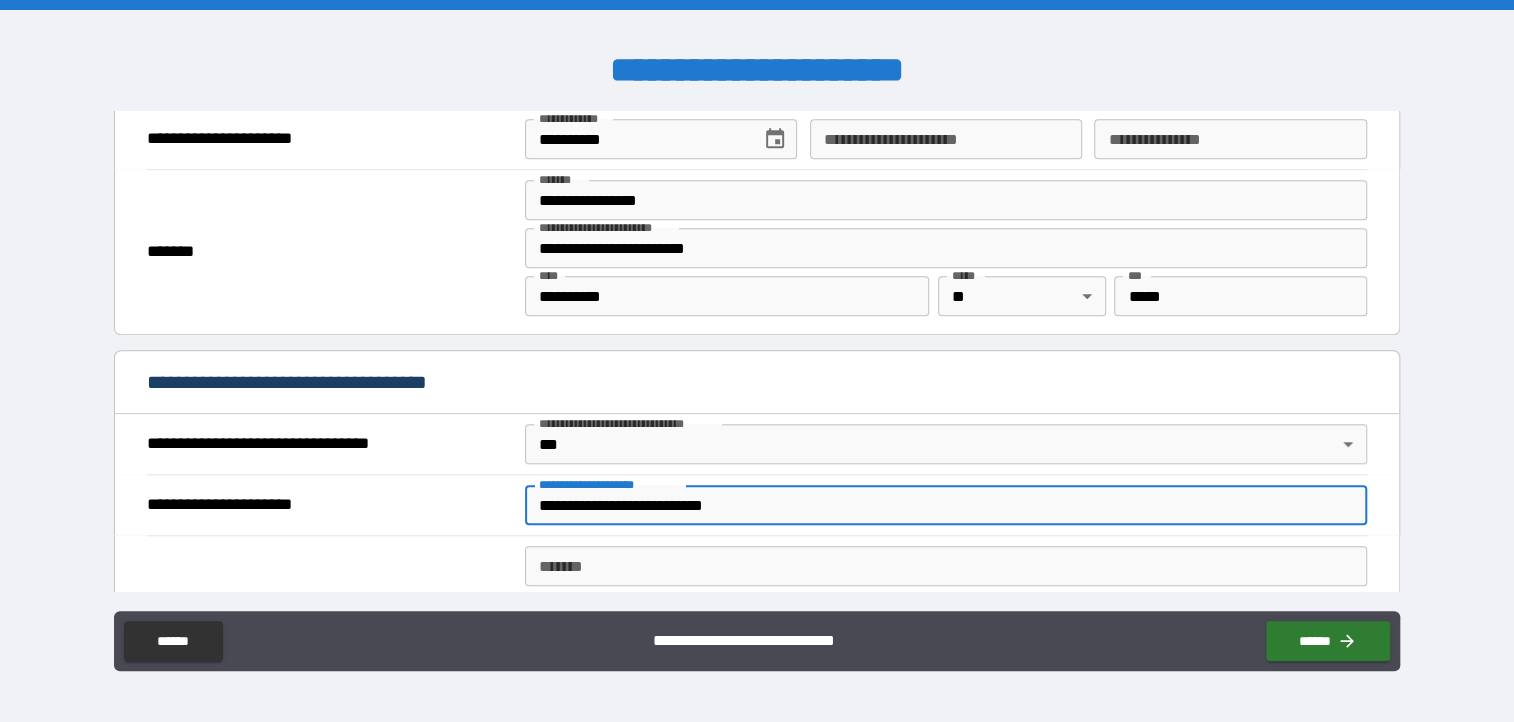 scroll, scrollTop: 900, scrollLeft: 0, axis: vertical 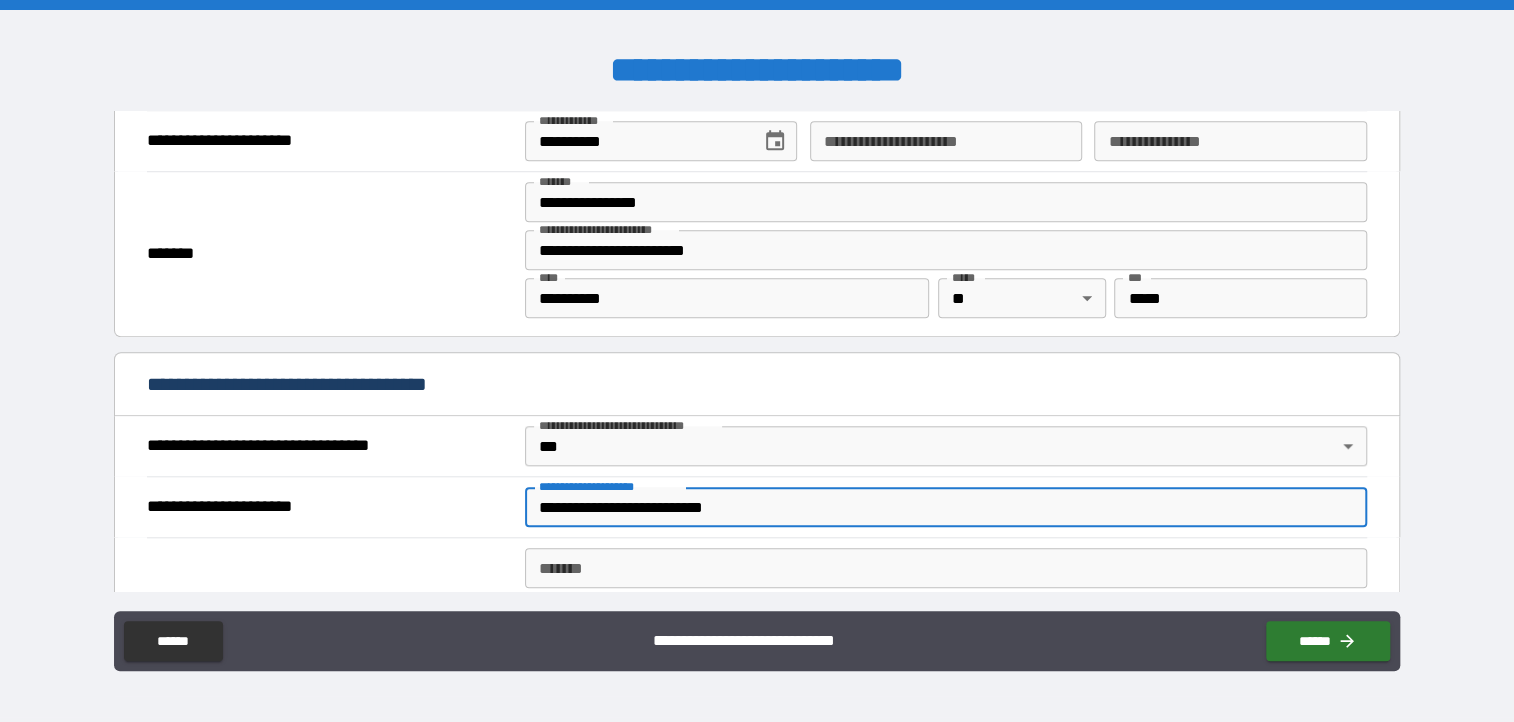 click on "**********" at bounding box center [946, 250] 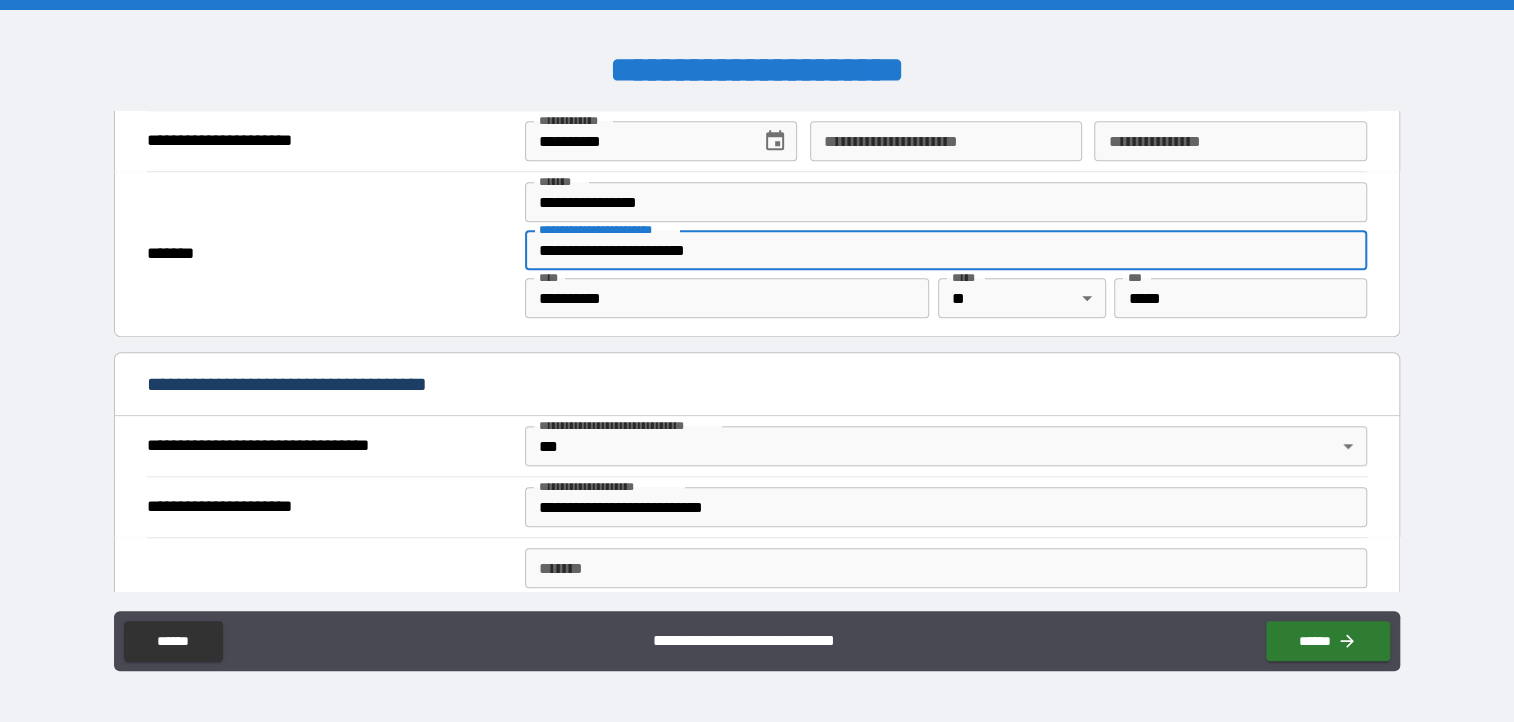 drag, startPoint x: 781, startPoint y: 248, endPoint x: 518, endPoint y: 231, distance: 263.54886 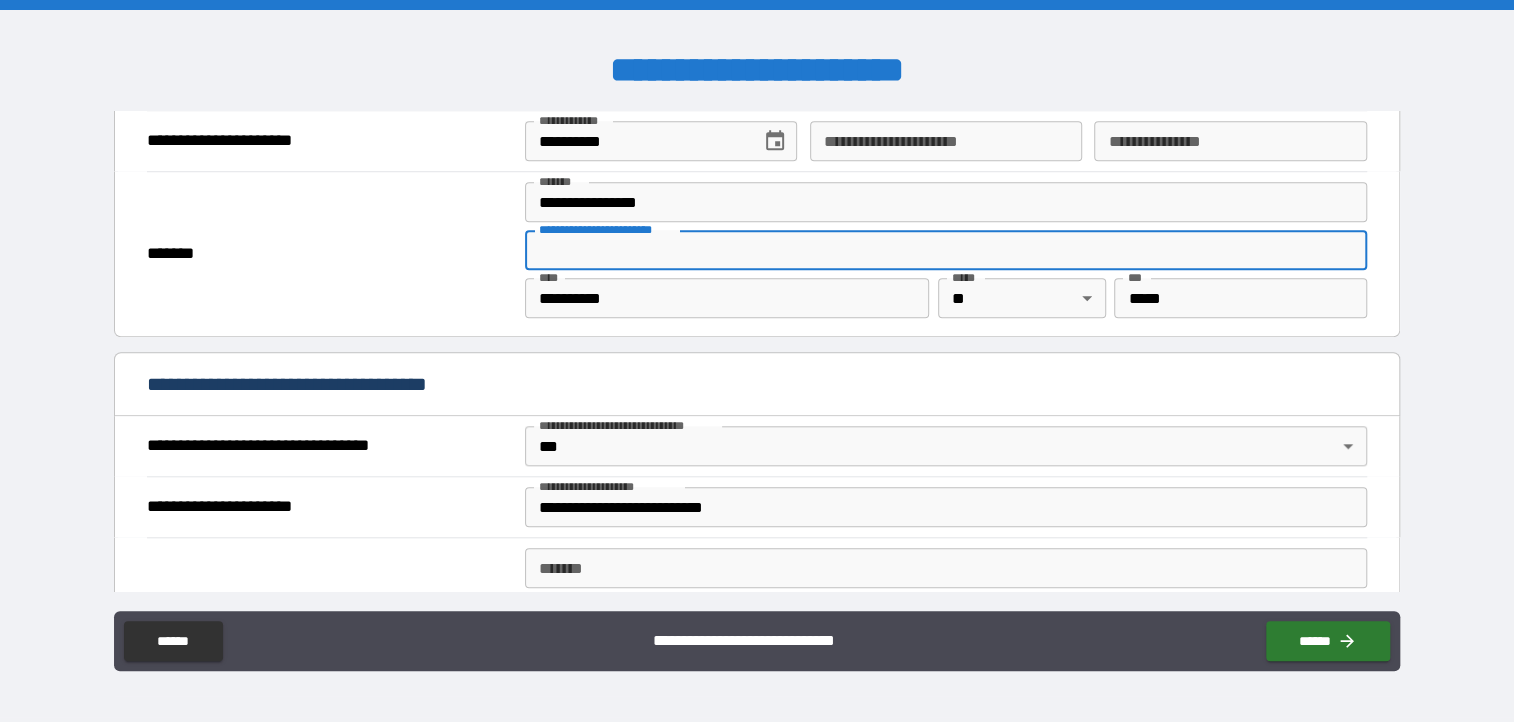 type 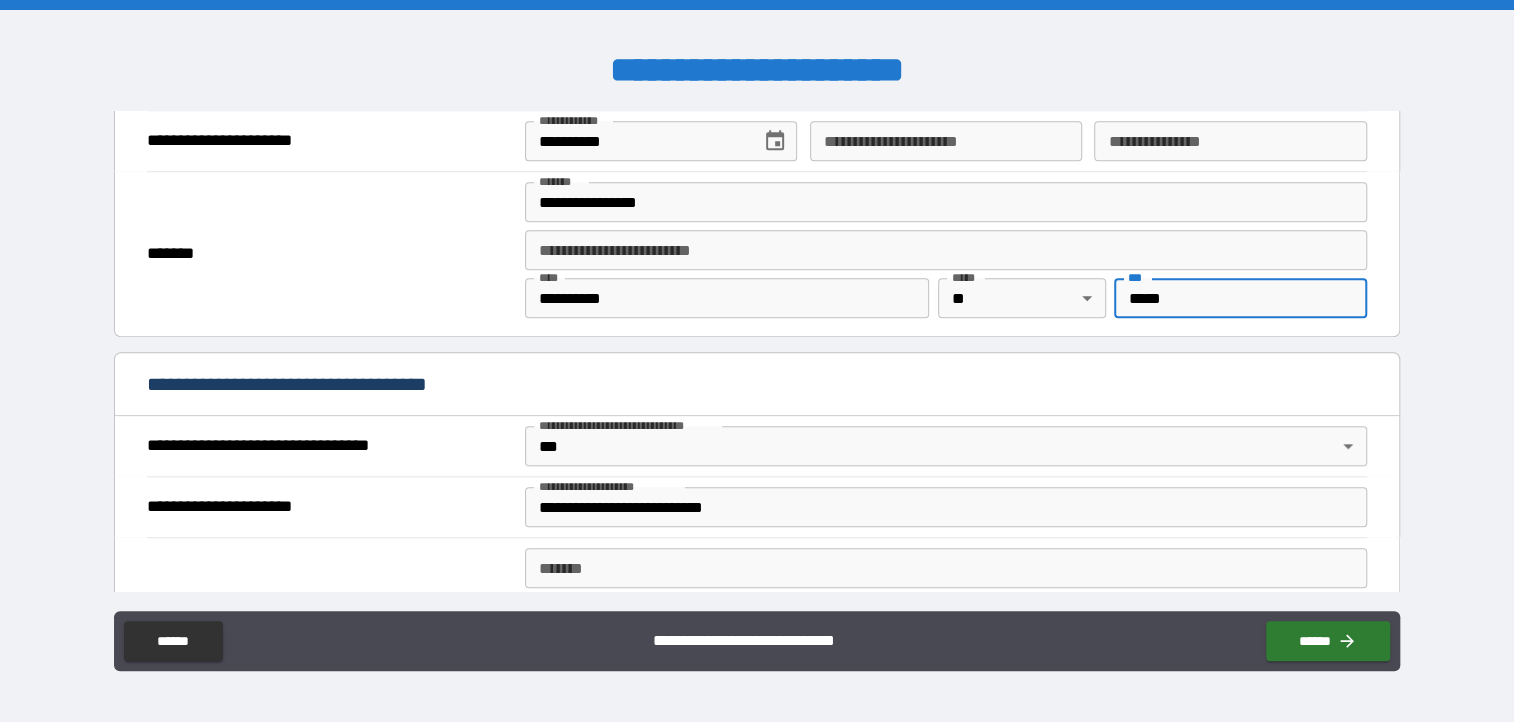 drag, startPoint x: 1252, startPoint y: 287, endPoint x: 1090, endPoint y: 283, distance: 162.04938 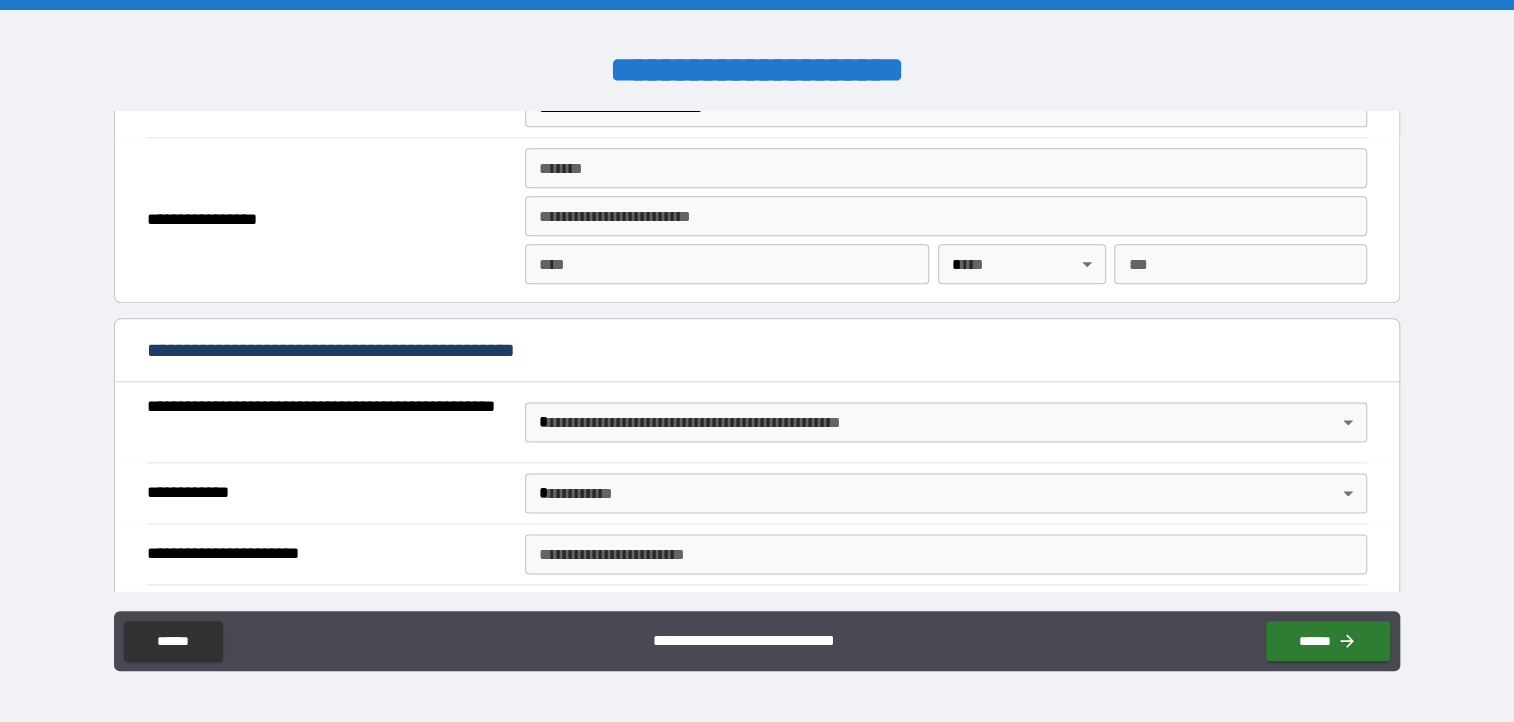 scroll, scrollTop: 1200, scrollLeft: 0, axis: vertical 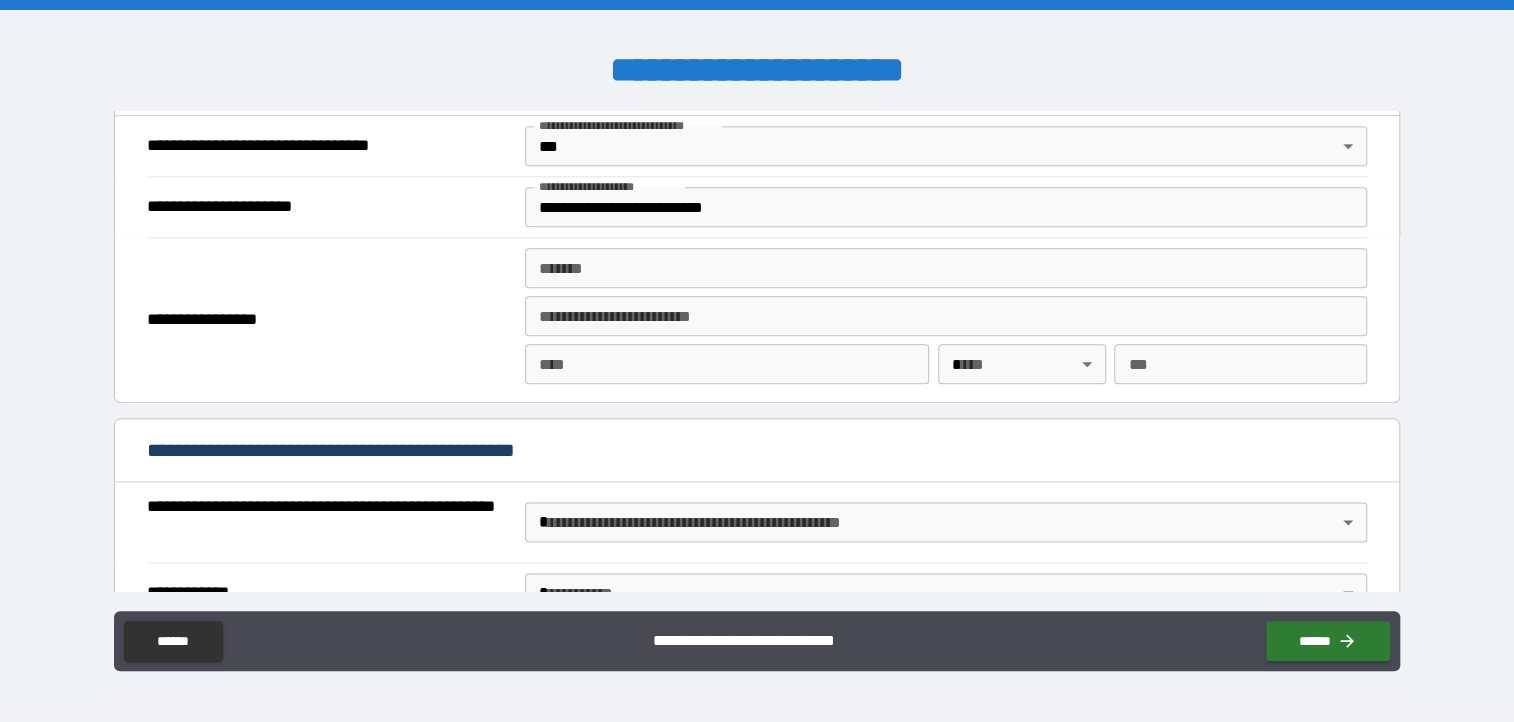 type on "*****" 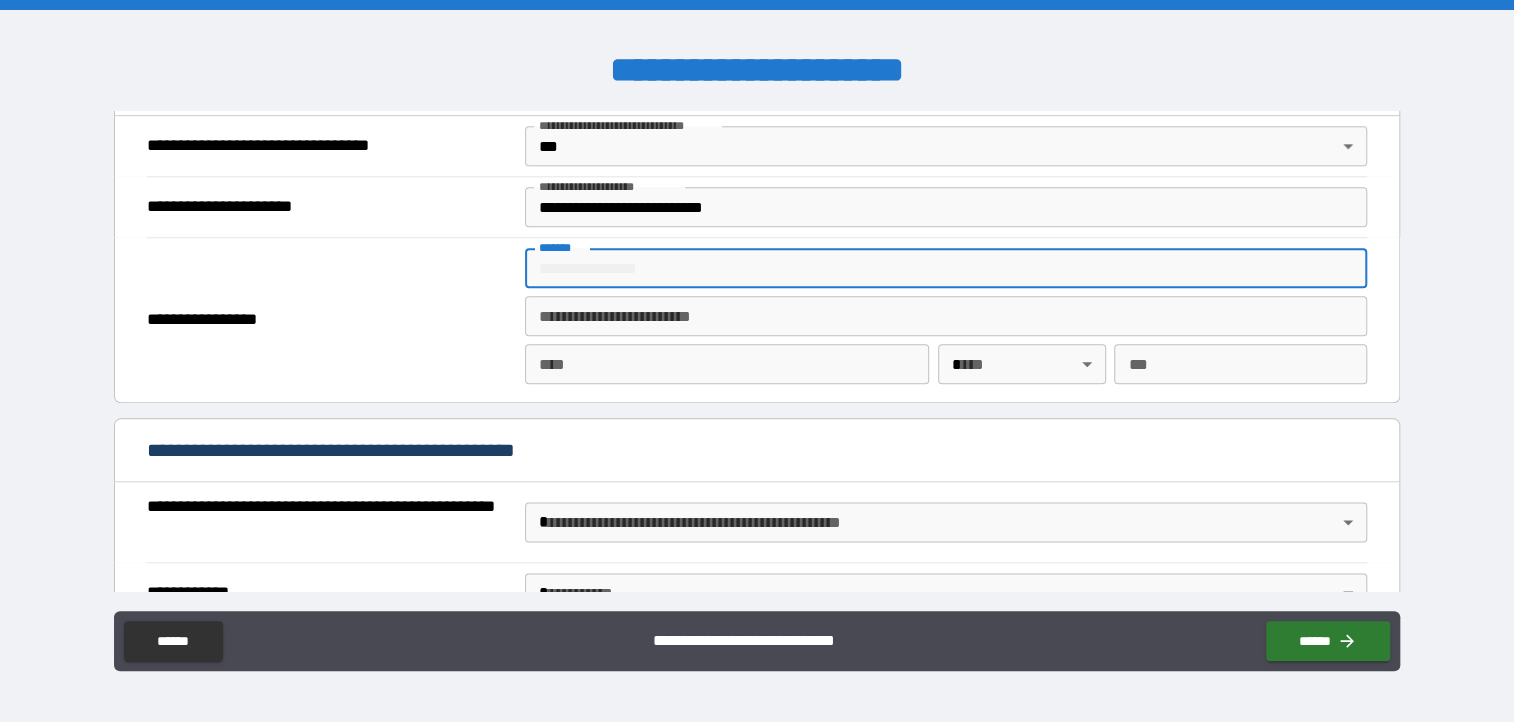 type on "**********" 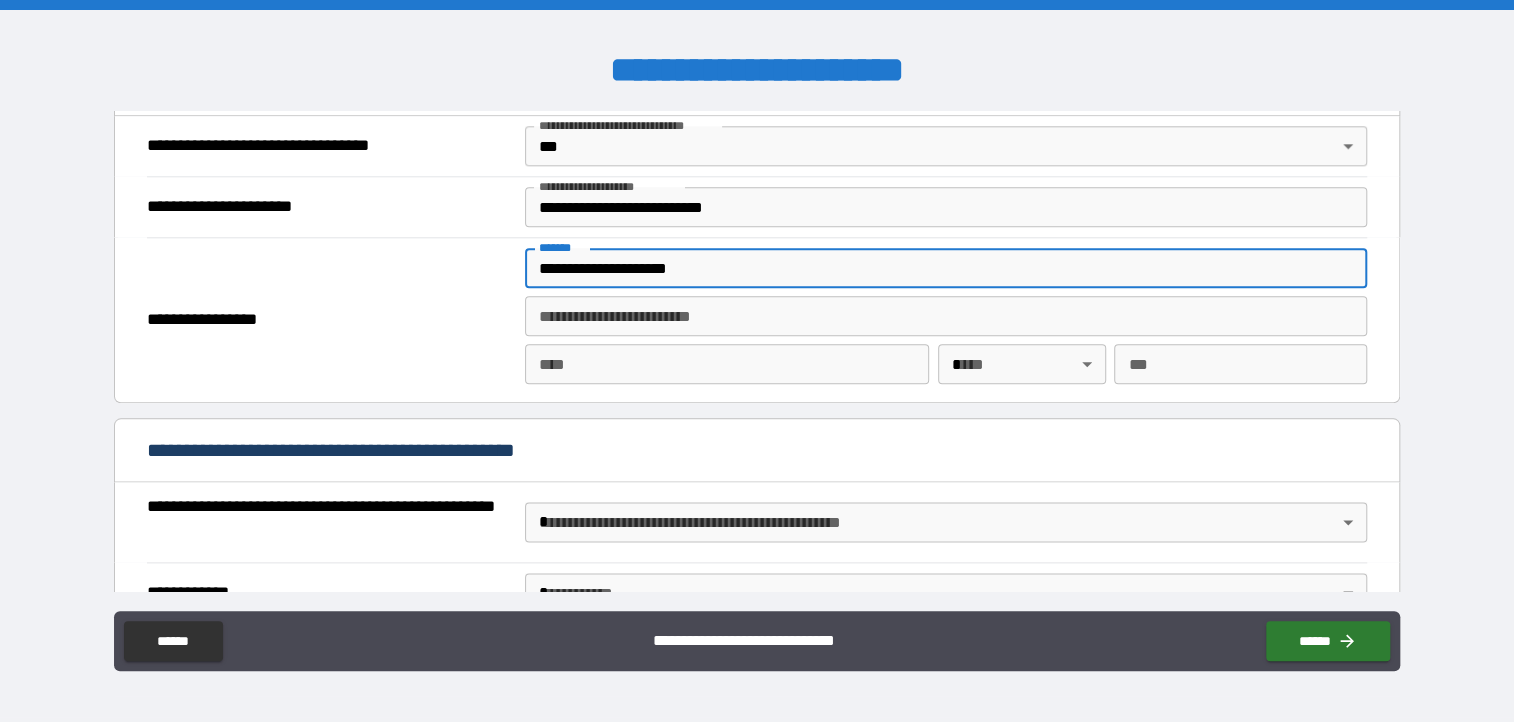 type on "**********" 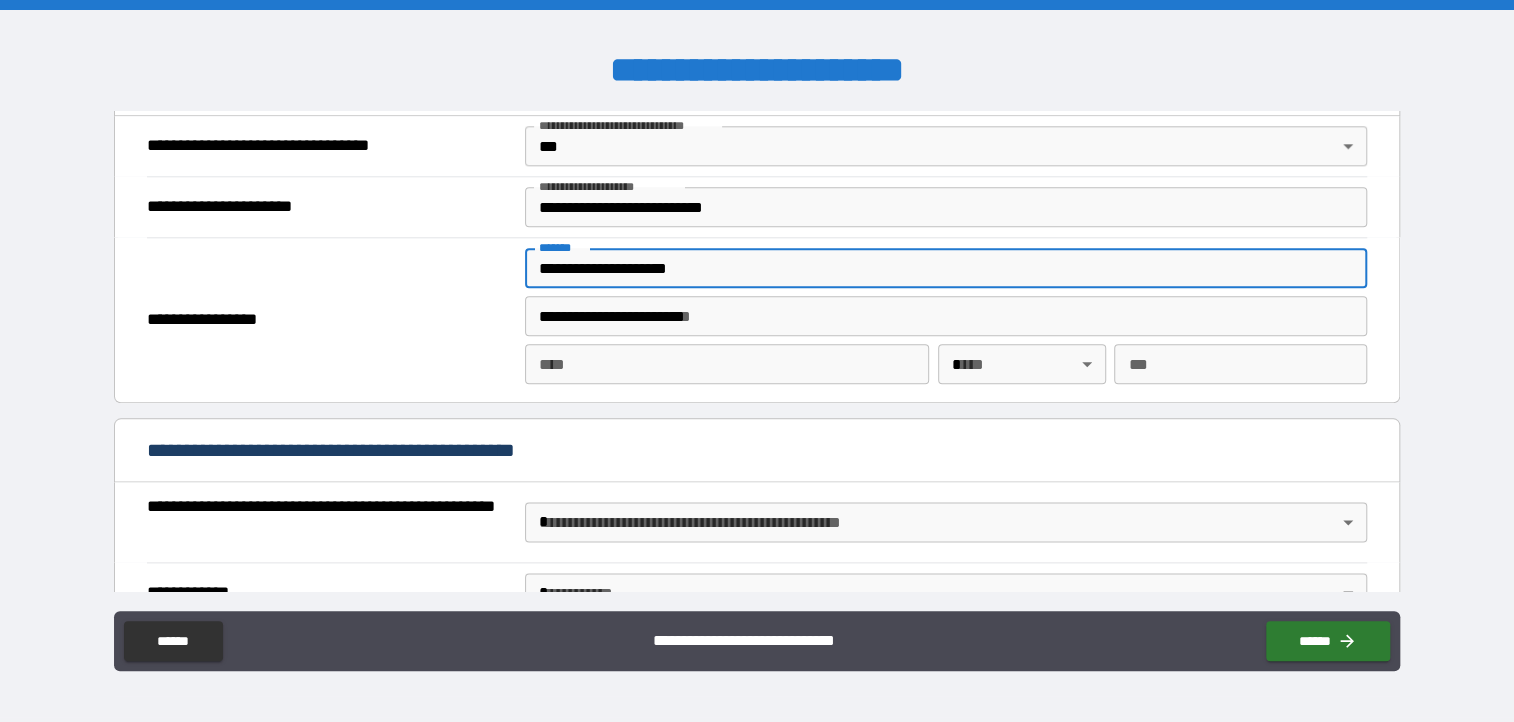 type on "**********" 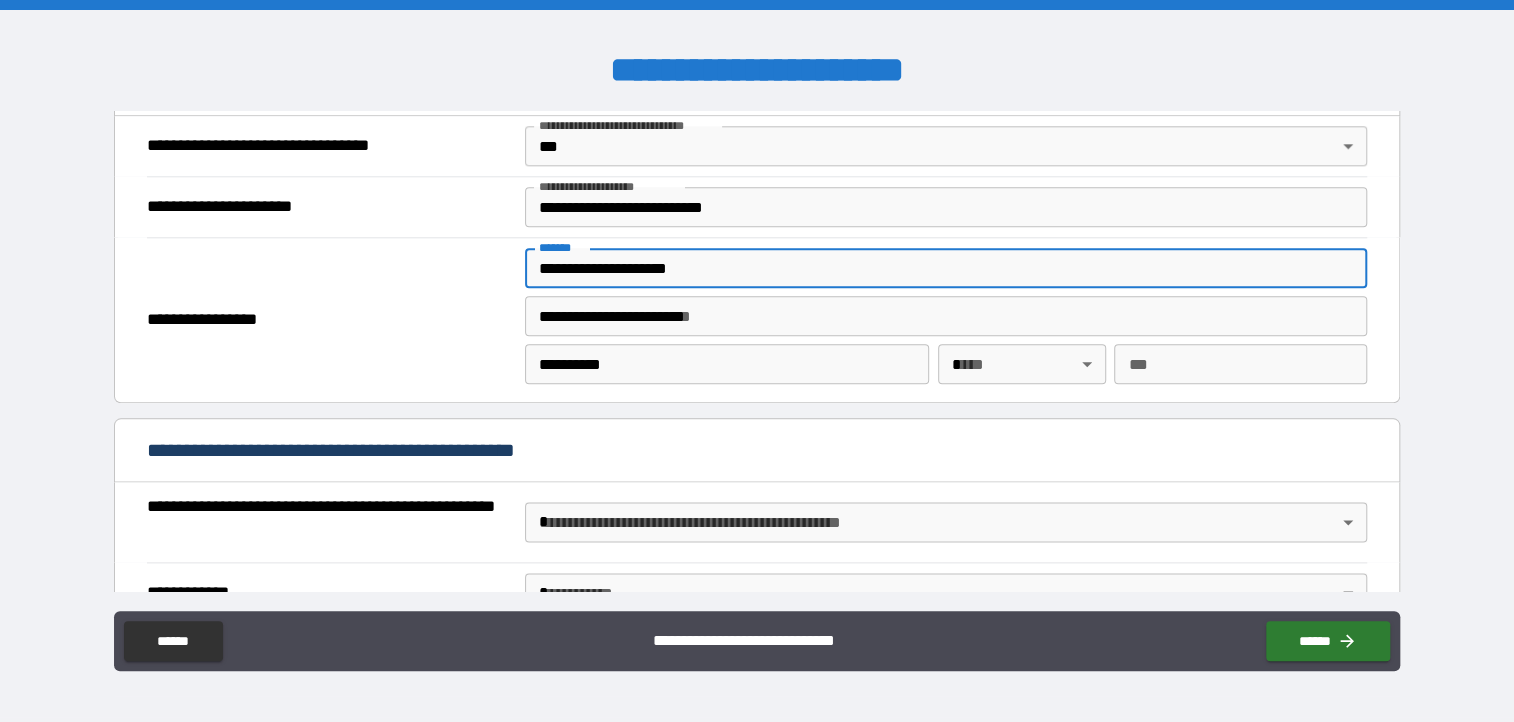 type 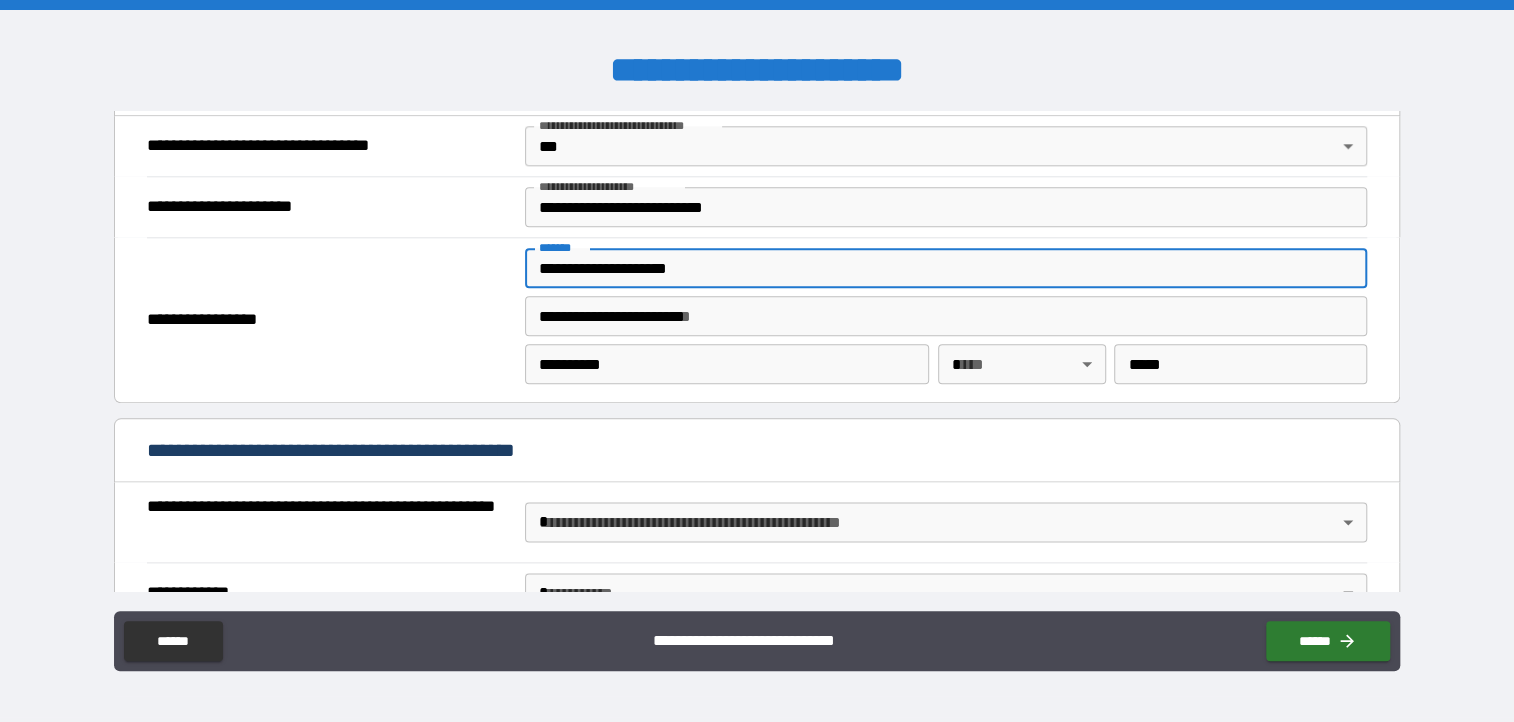 type on "**********" 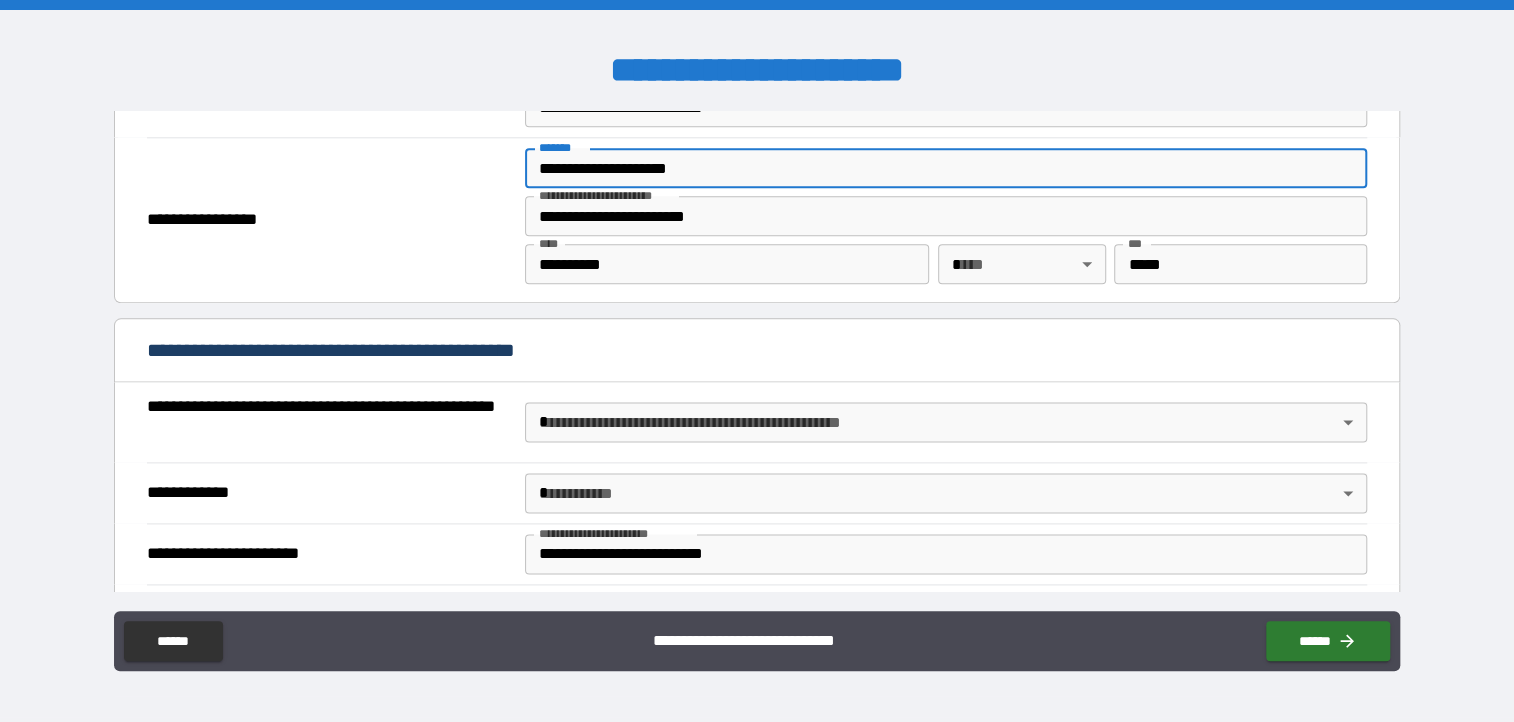 scroll, scrollTop: 1500, scrollLeft: 0, axis: vertical 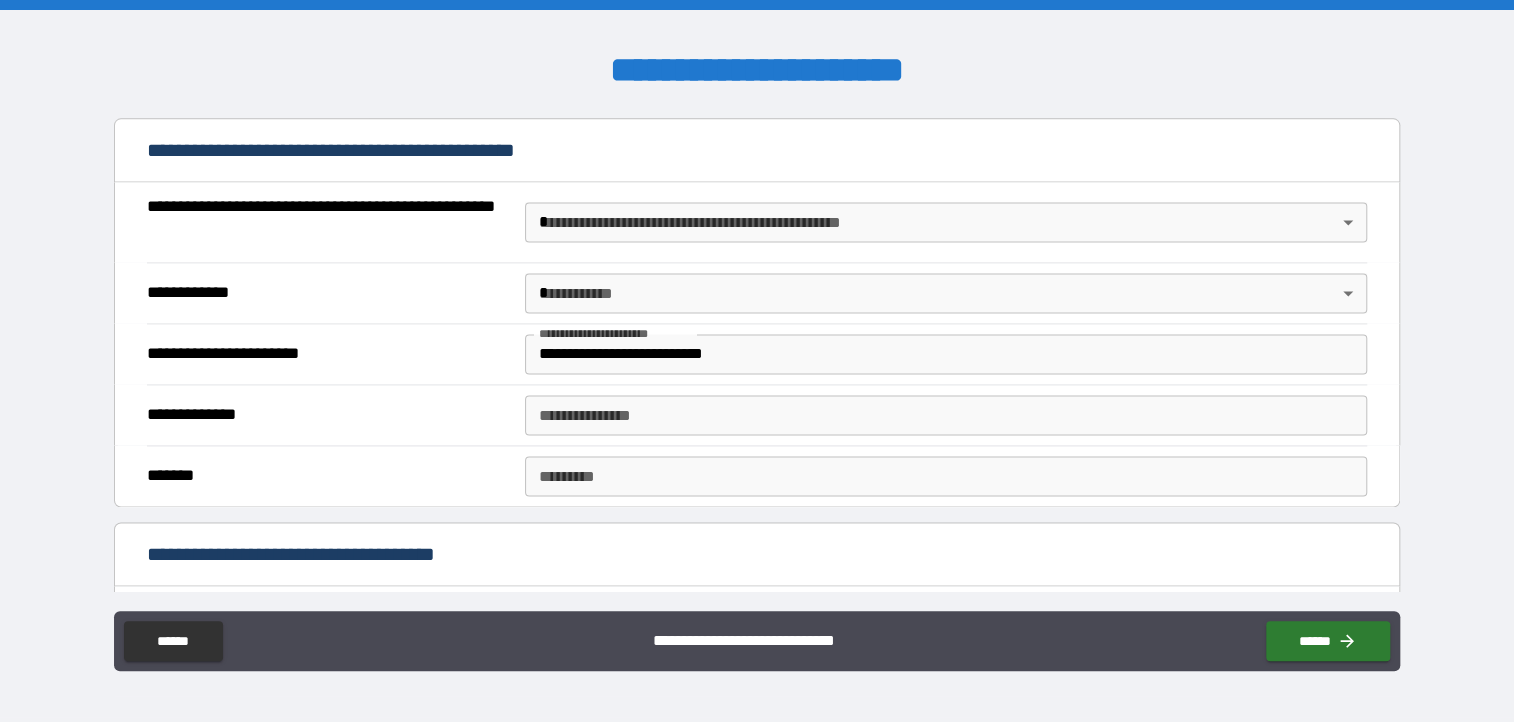 click on "**********" at bounding box center (757, 361) 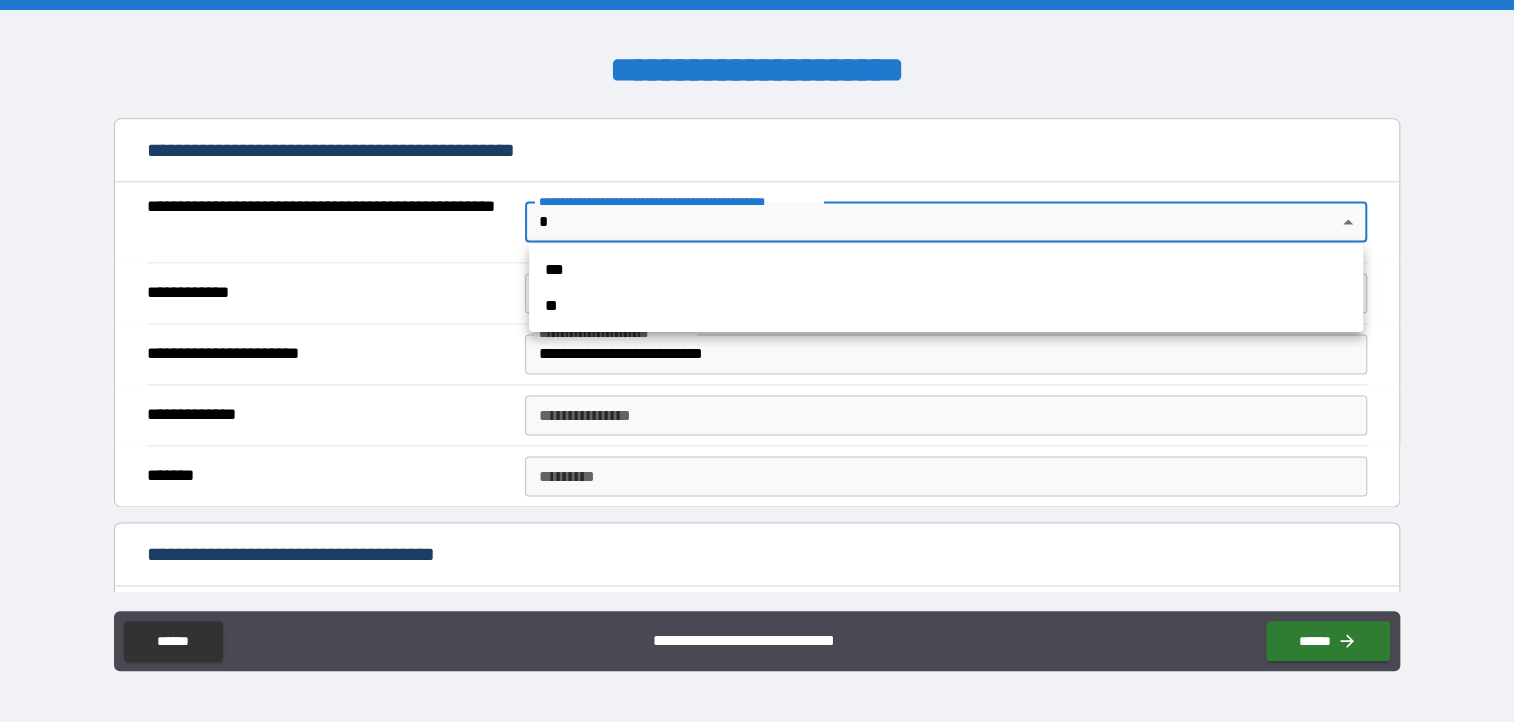 click on "***" at bounding box center [946, 270] 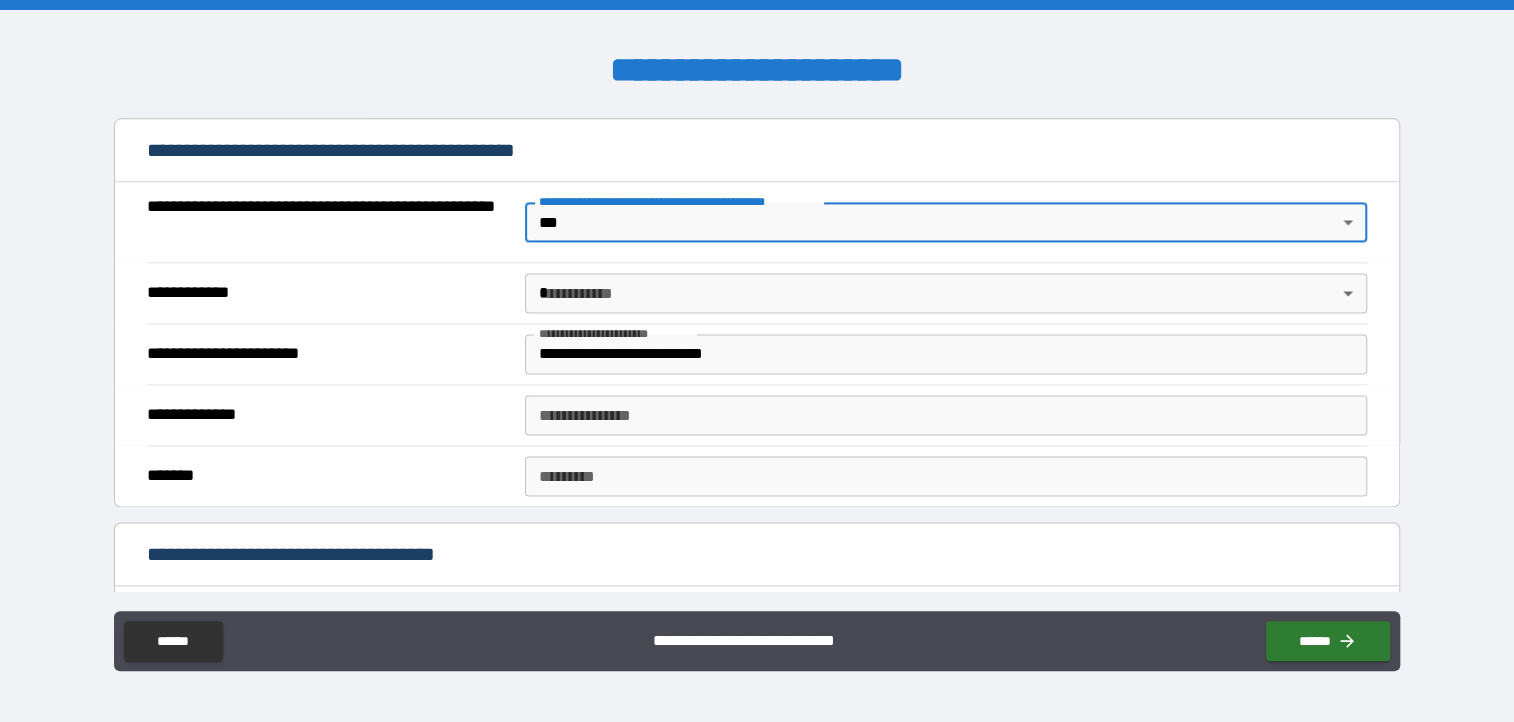 click on "**********" at bounding box center (757, 361) 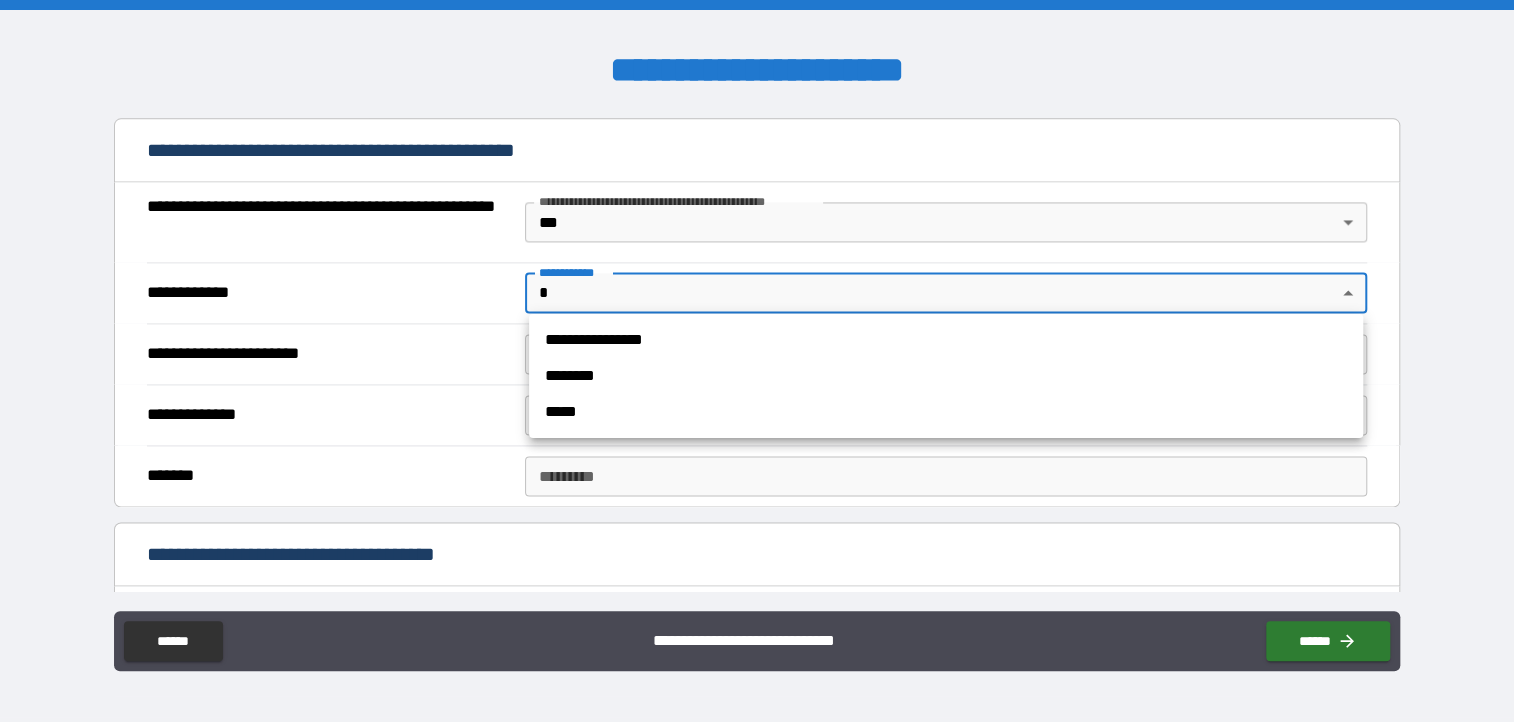 click on "********" at bounding box center (946, 376) 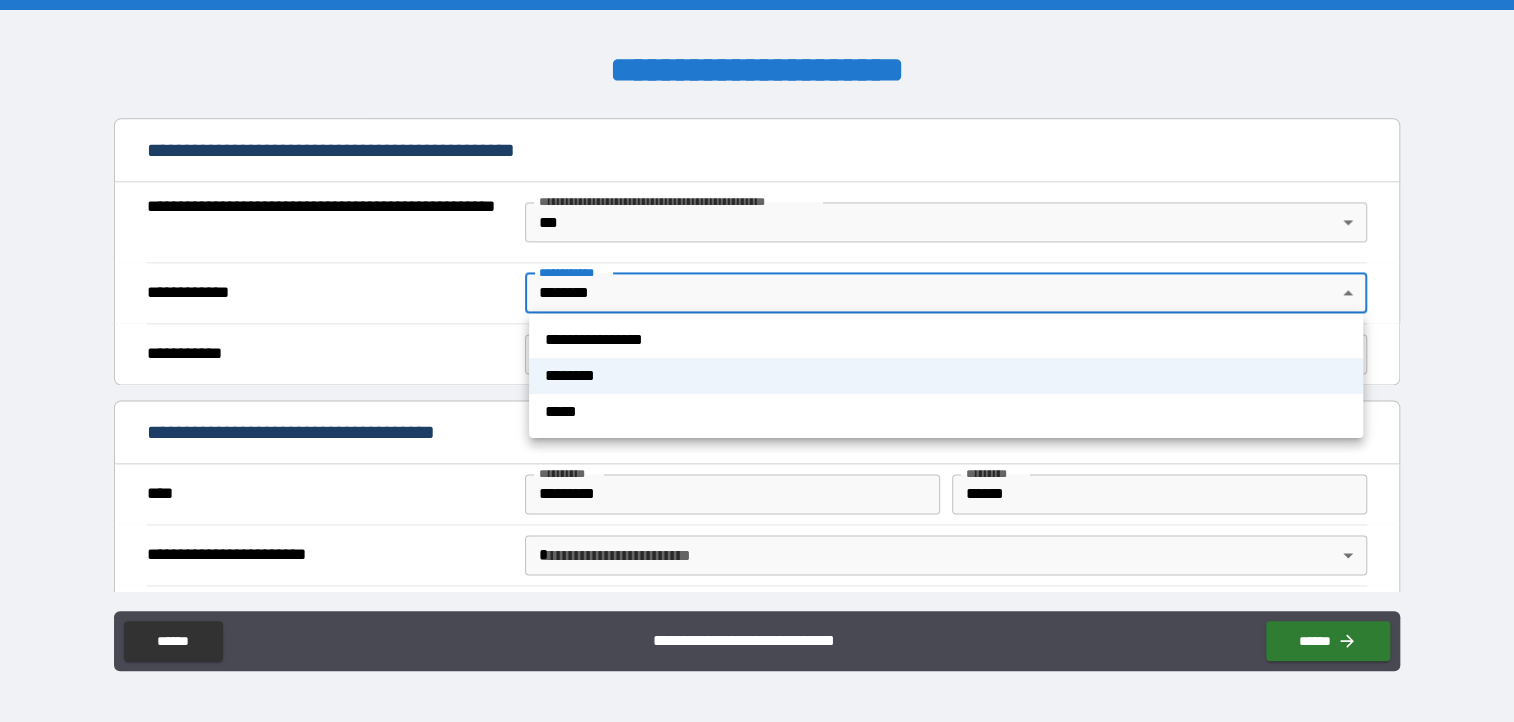 click on "**********" at bounding box center [757, 361] 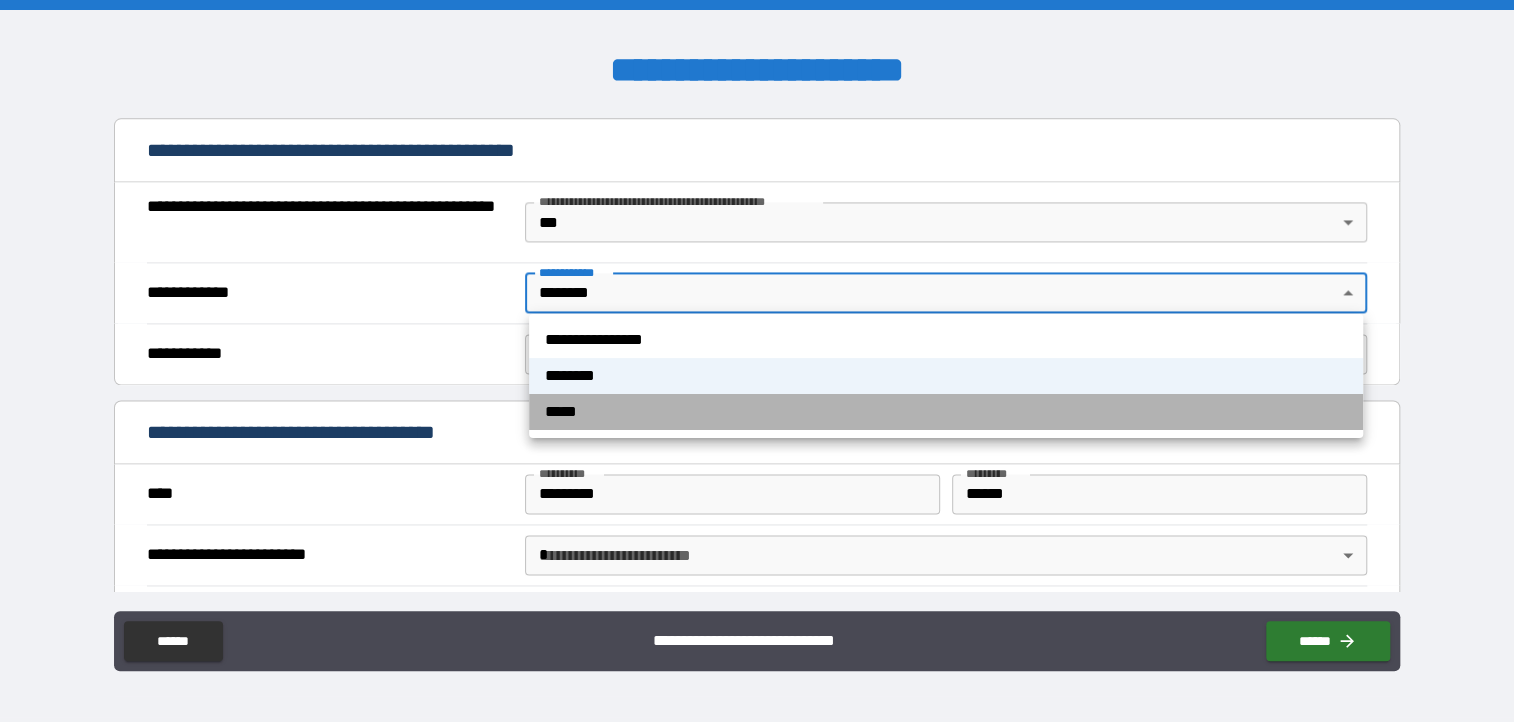 click on "*****" at bounding box center [946, 412] 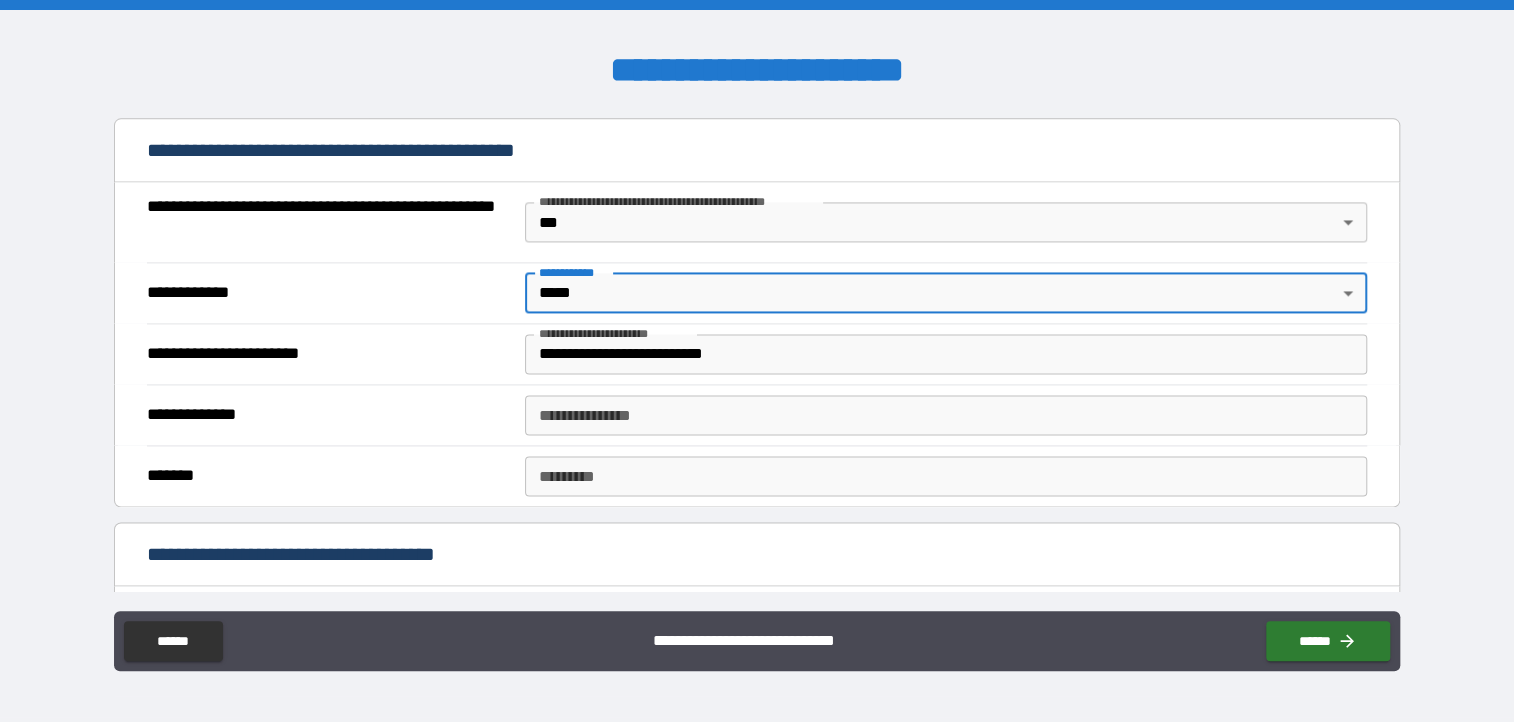 click on "**********" at bounding box center (946, 415) 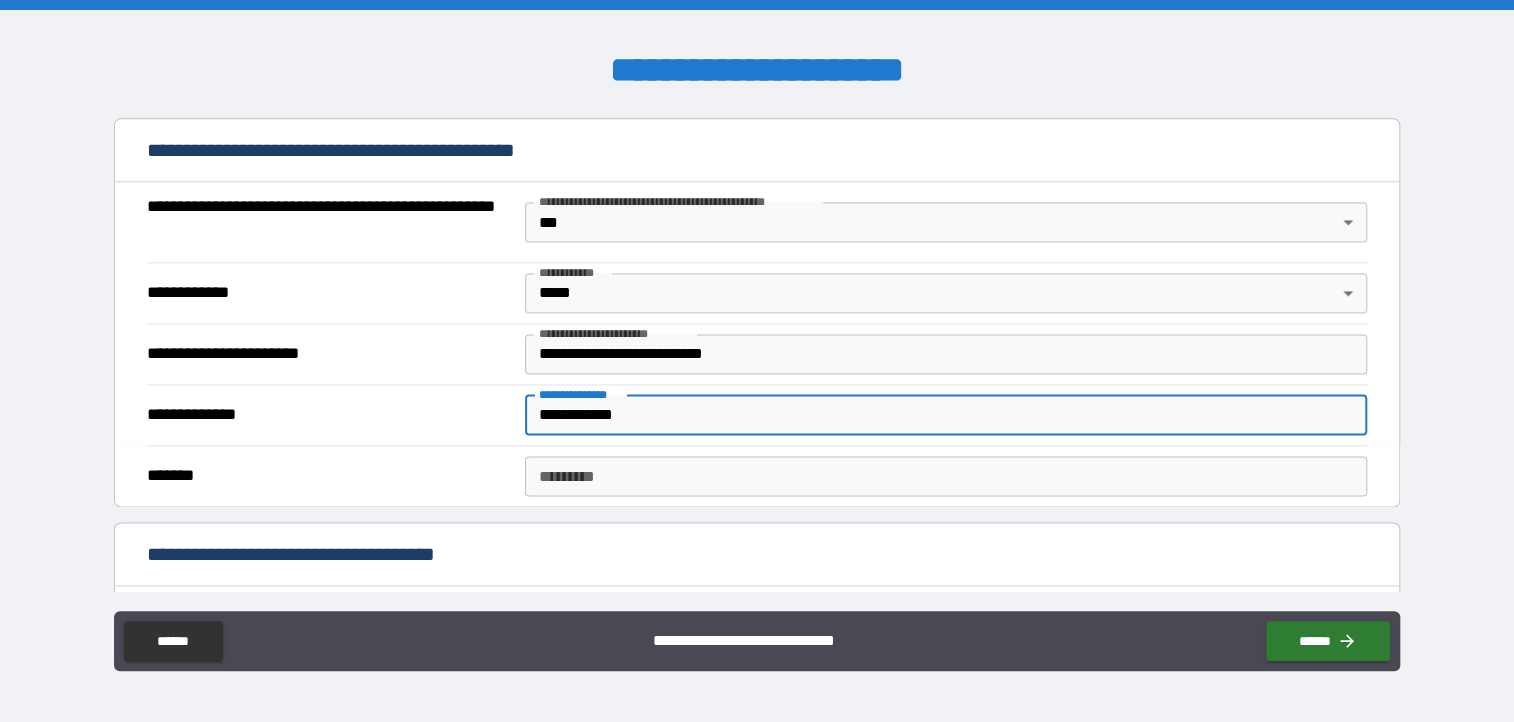 type on "**********" 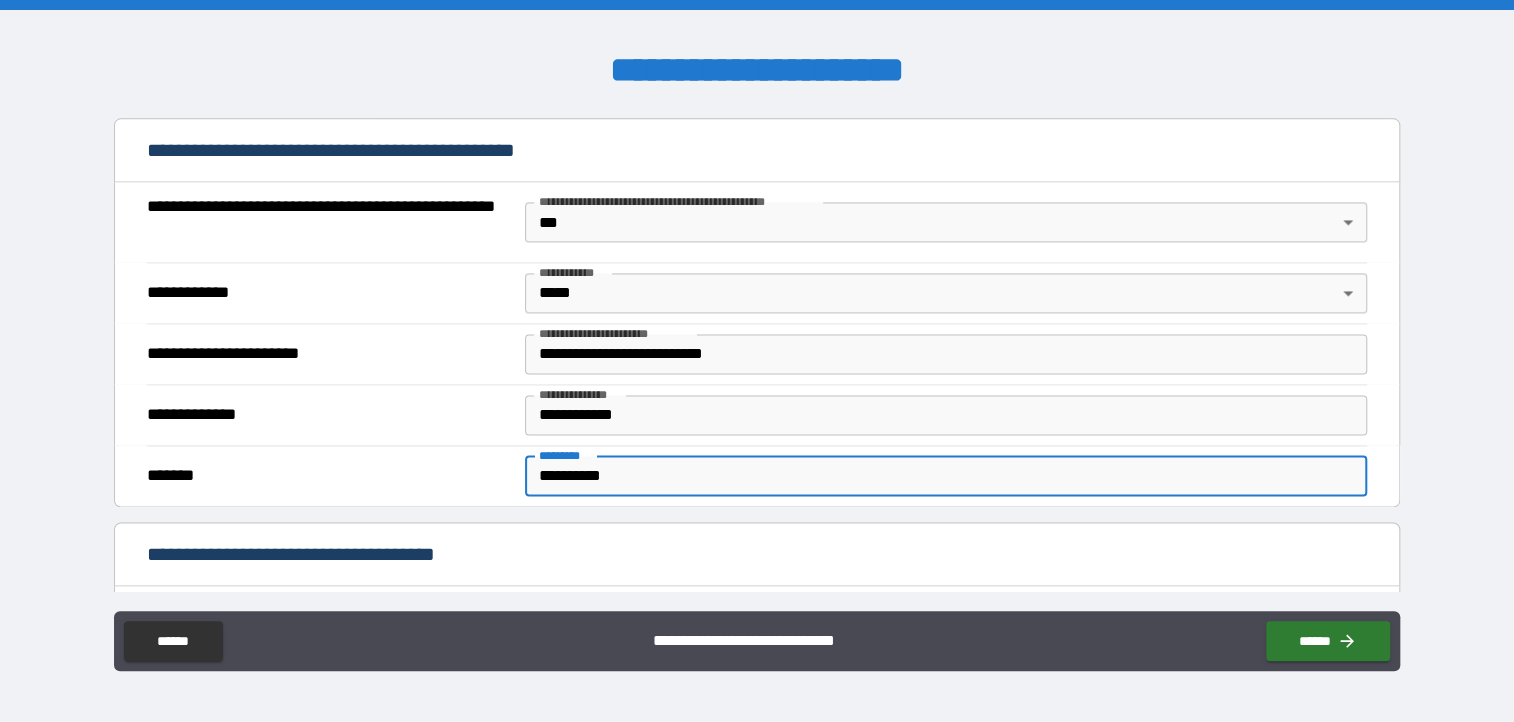 type on "**********" 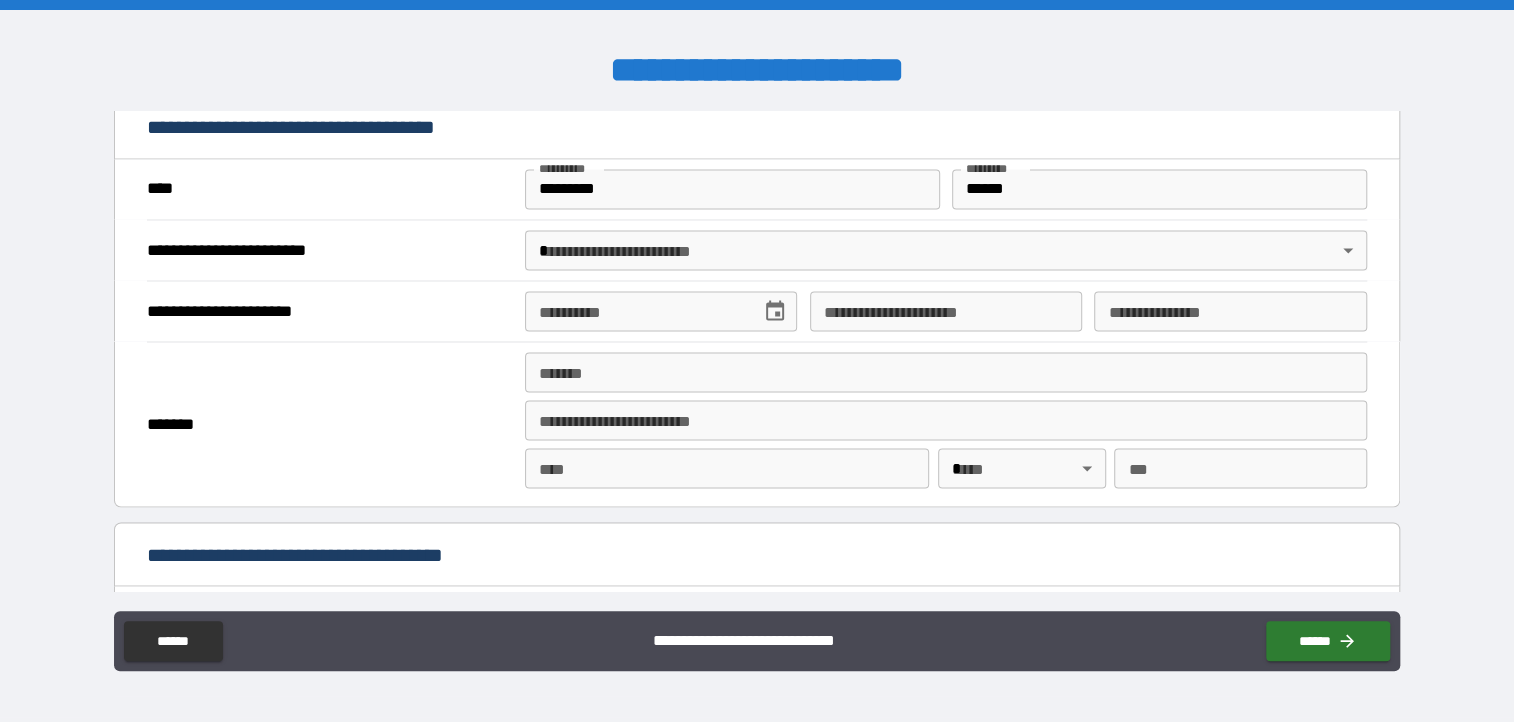 scroll, scrollTop: 1900, scrollLeft: 0, axis: vertical 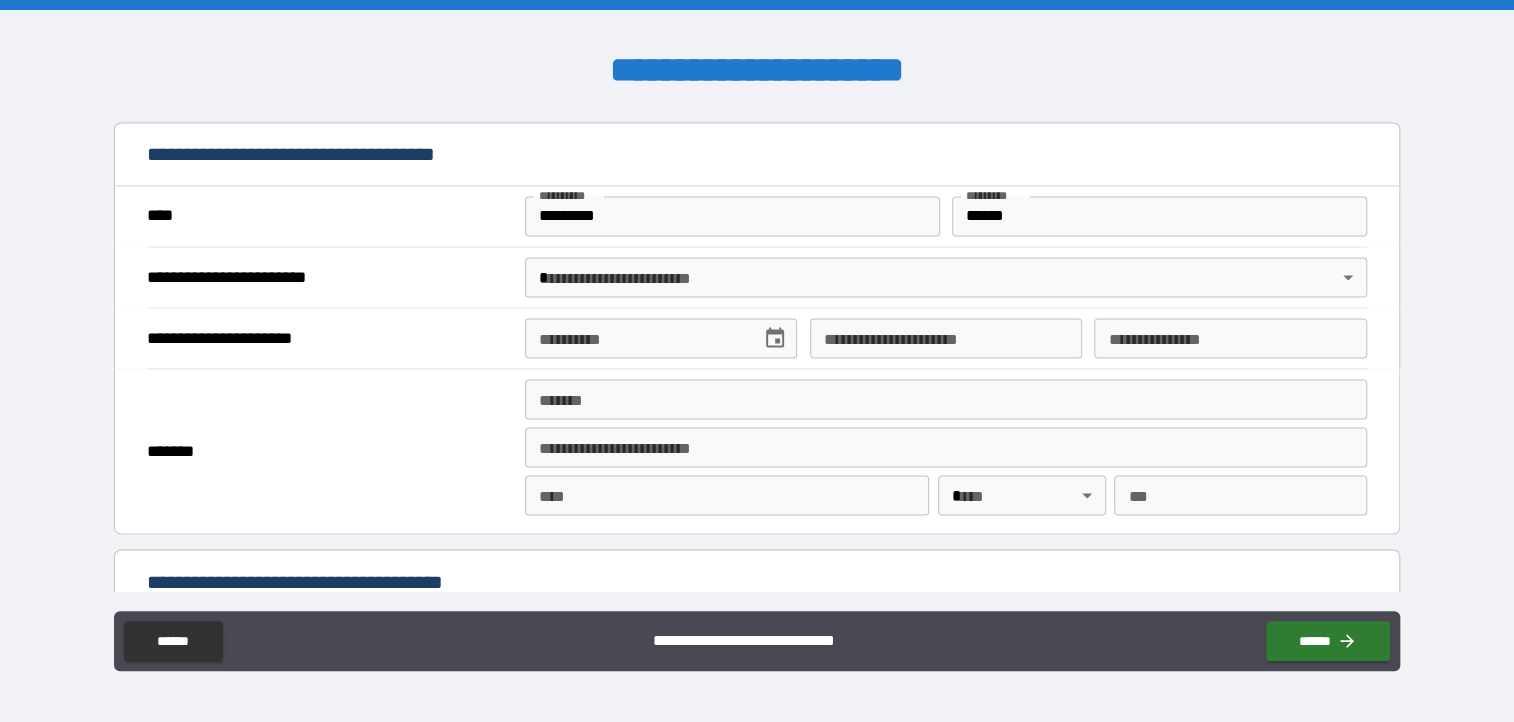click on "**********" at bounding box center [757, 361] 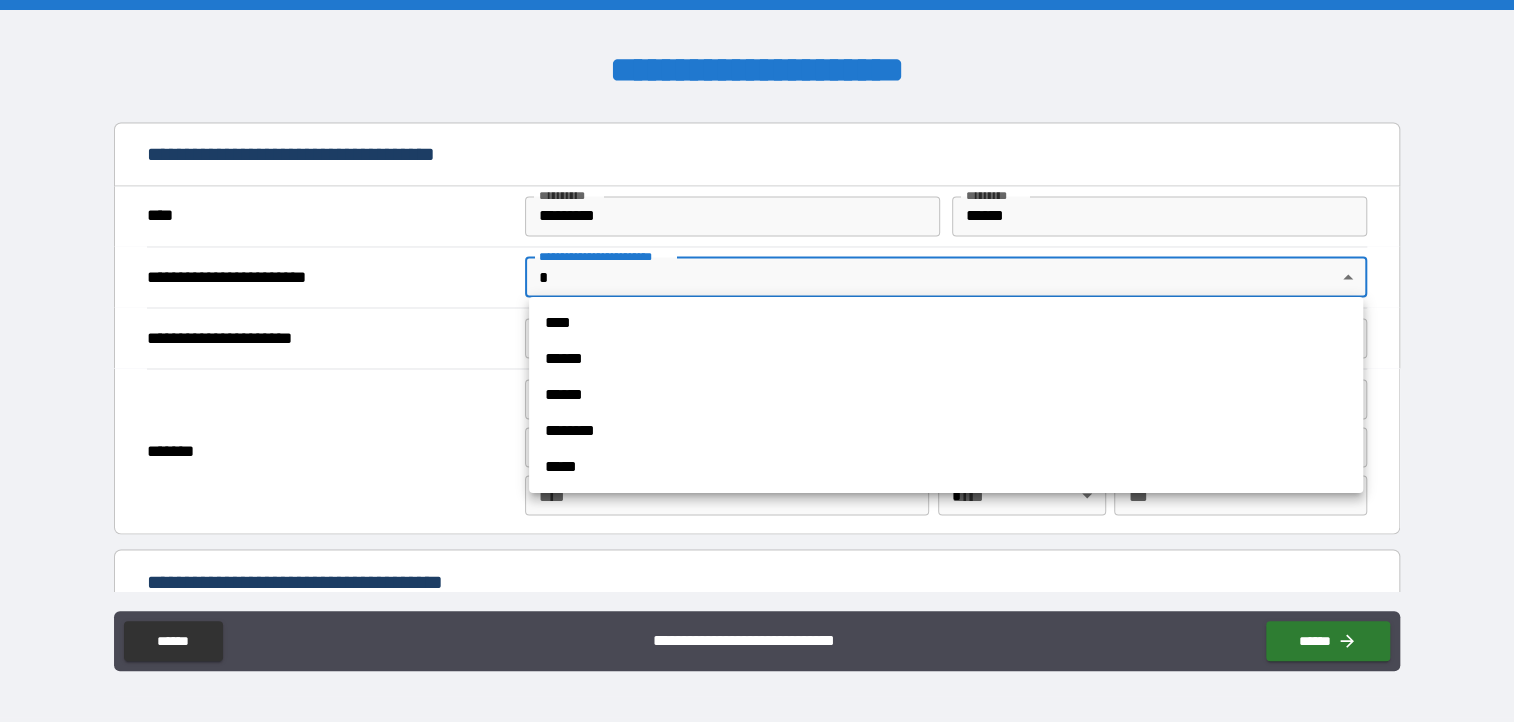 click on "****" at bounding box center [946, 323] 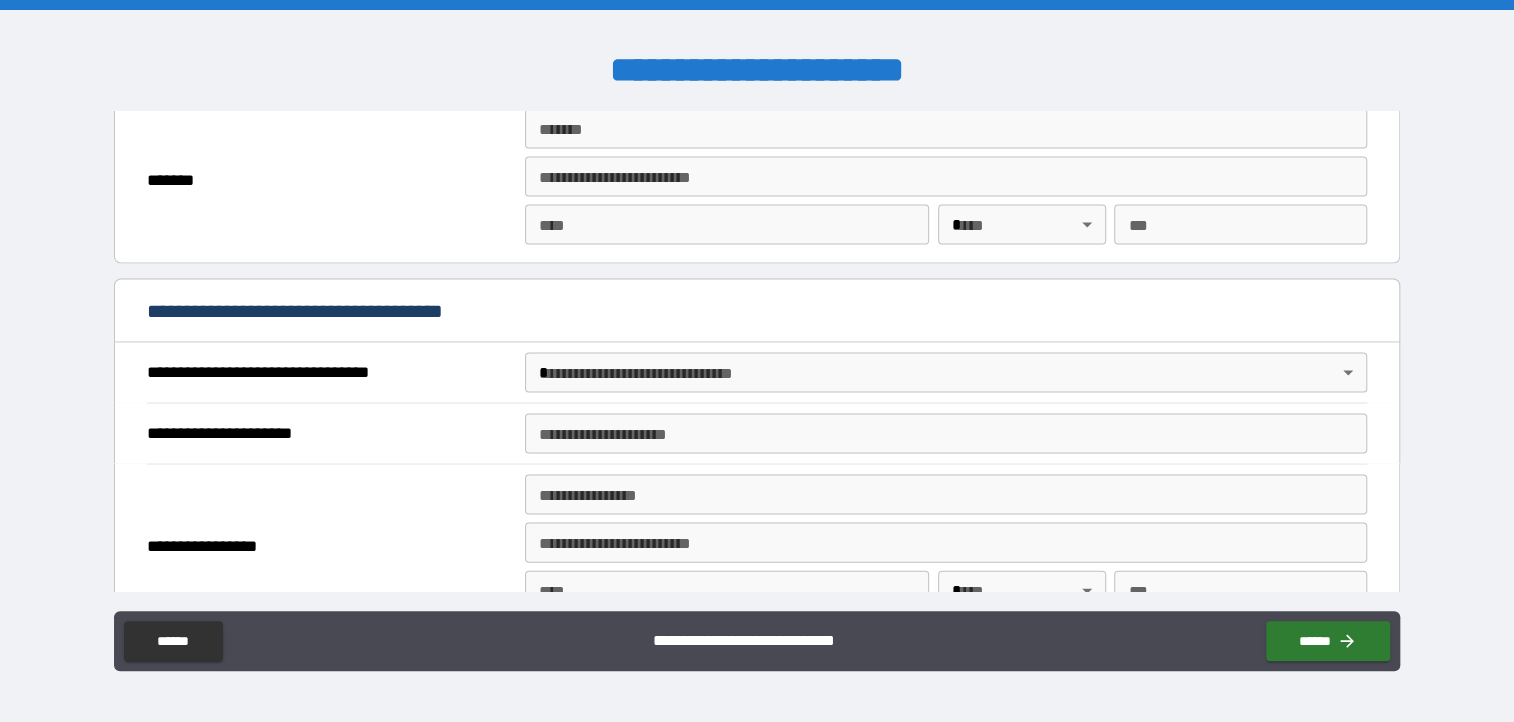 scroll, scrollTop: 2200, scrollLeft: 0, axis: vertical 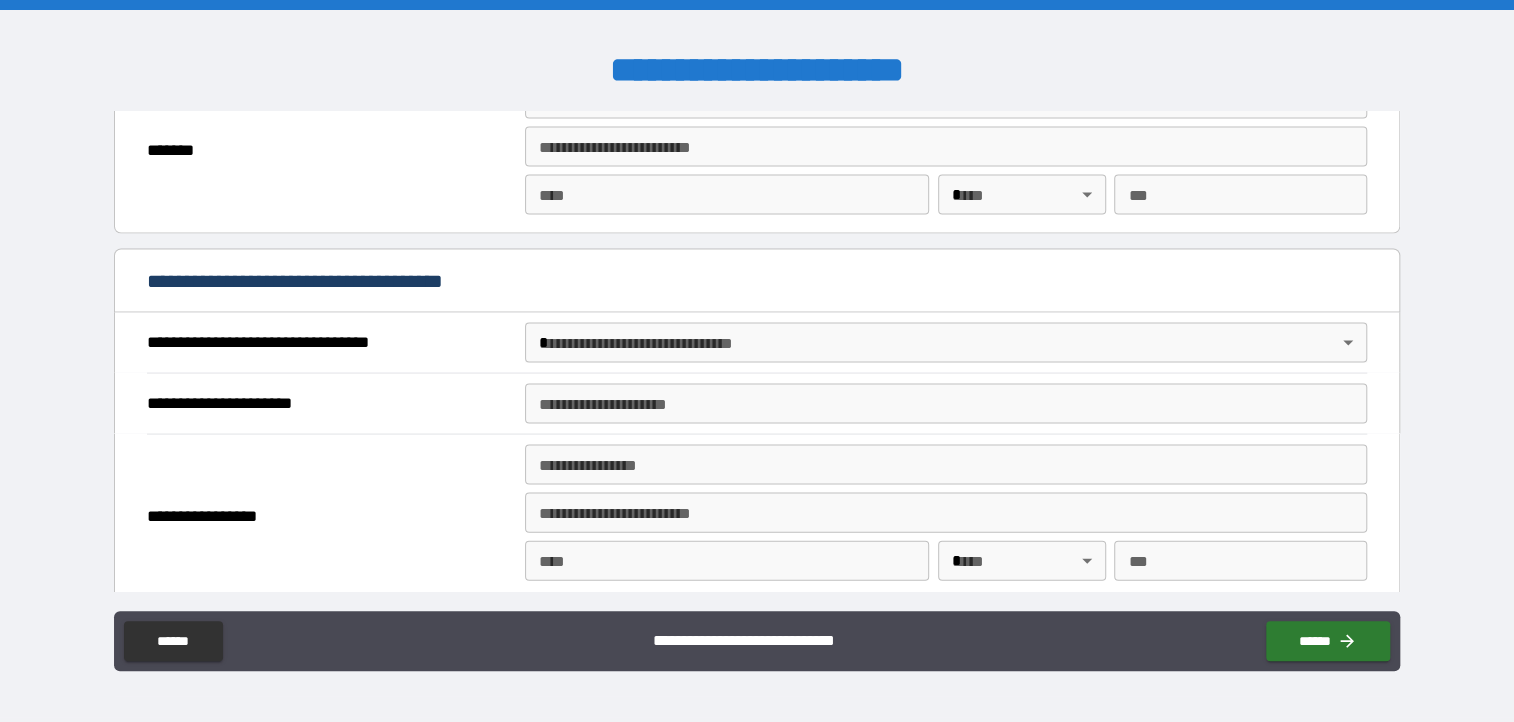 click on "**********" at bounding box center [757, 361] 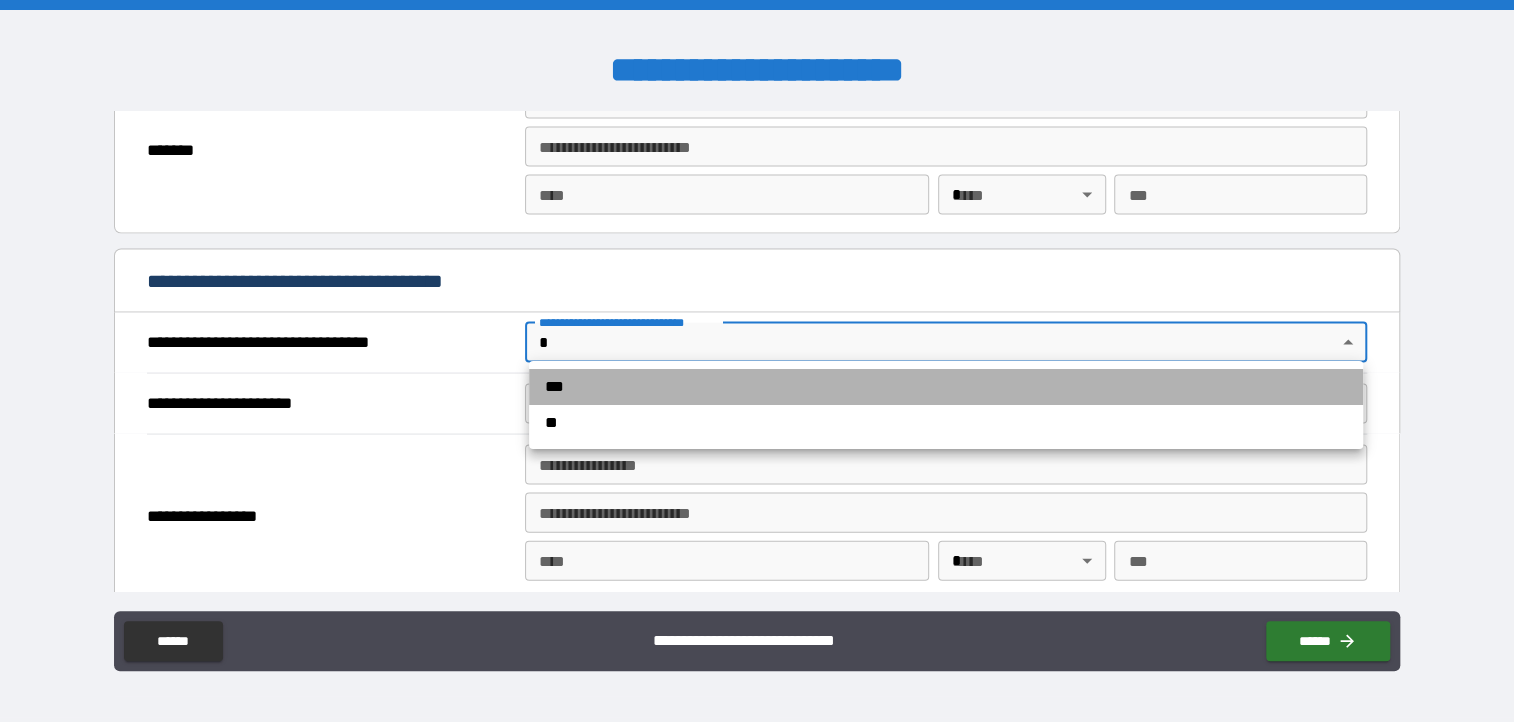 click on "***" at bounding box center (946, 387) 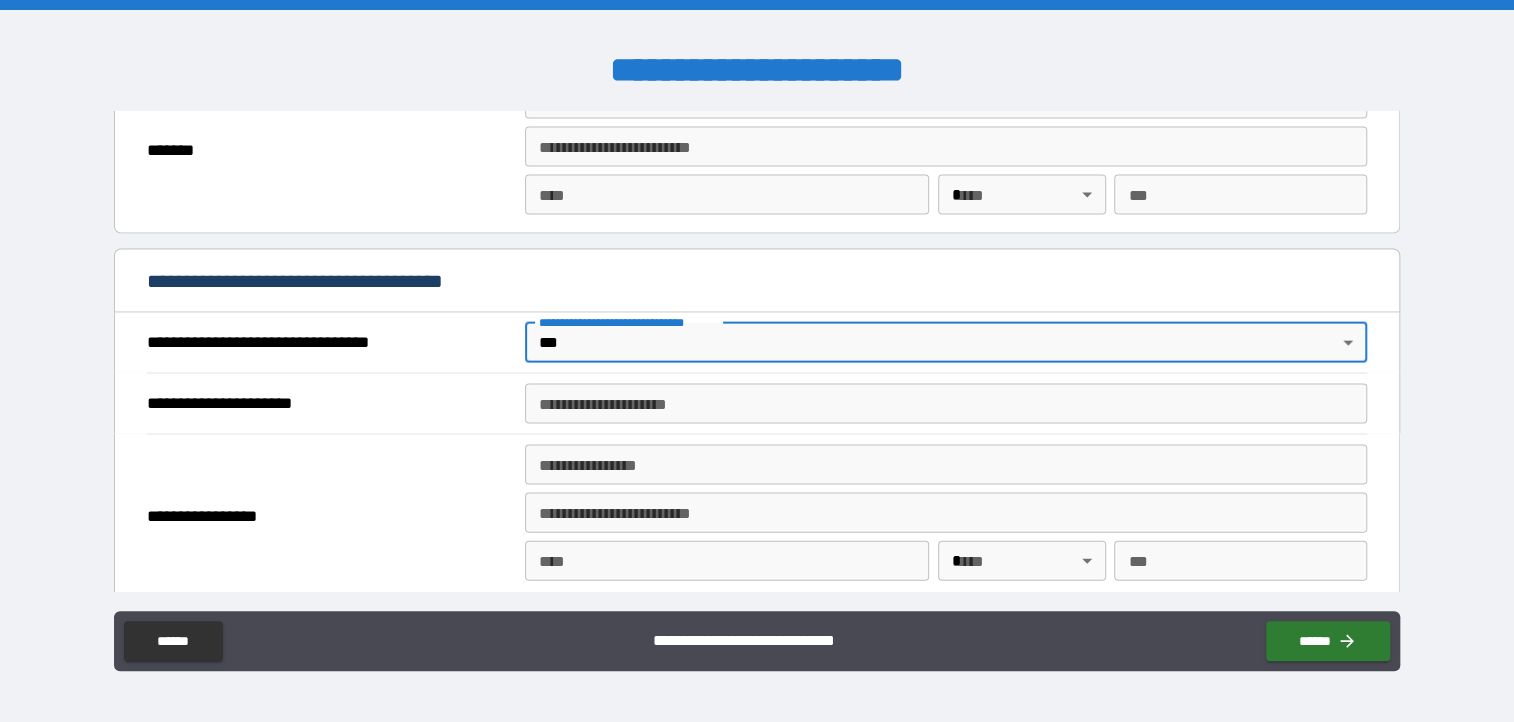 click on "**********" at bounding box center [946, 404] 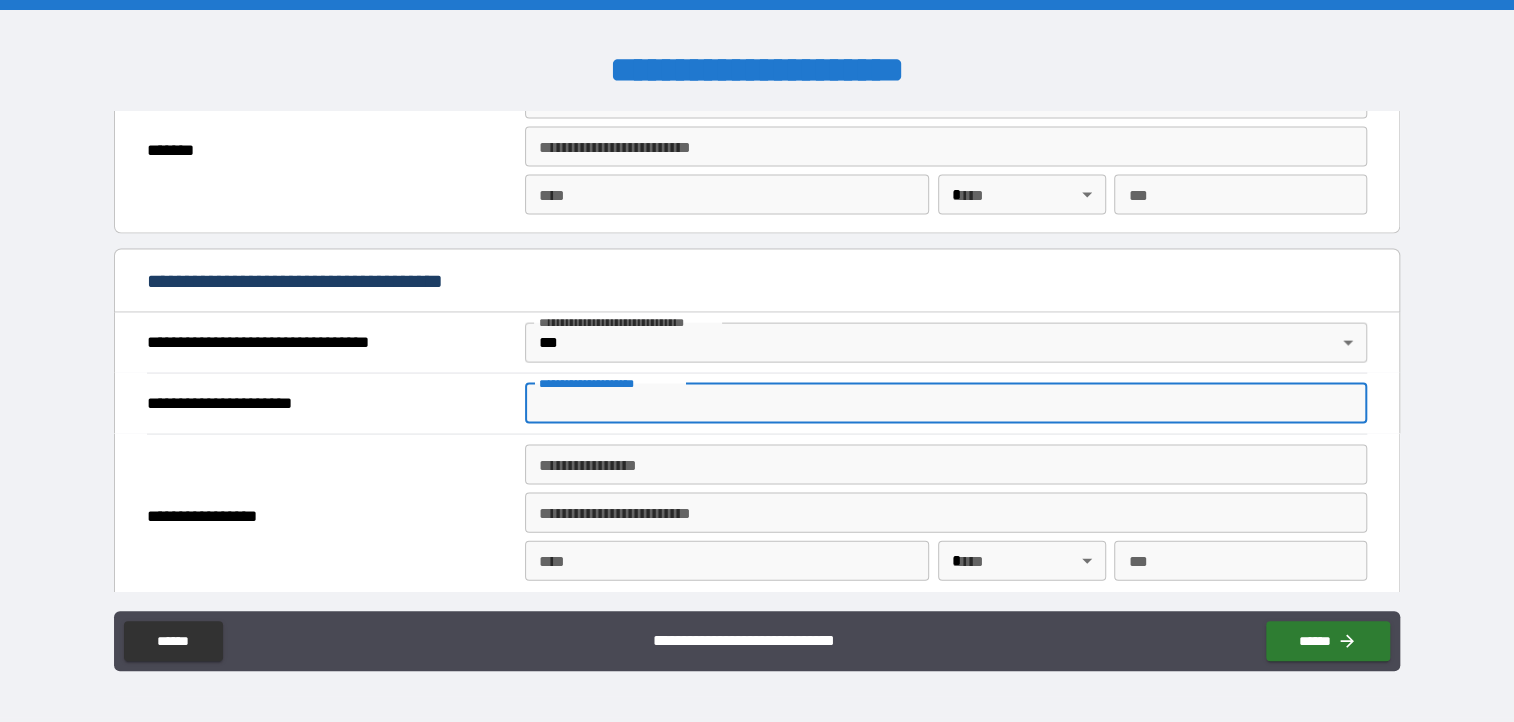 type on "**********" 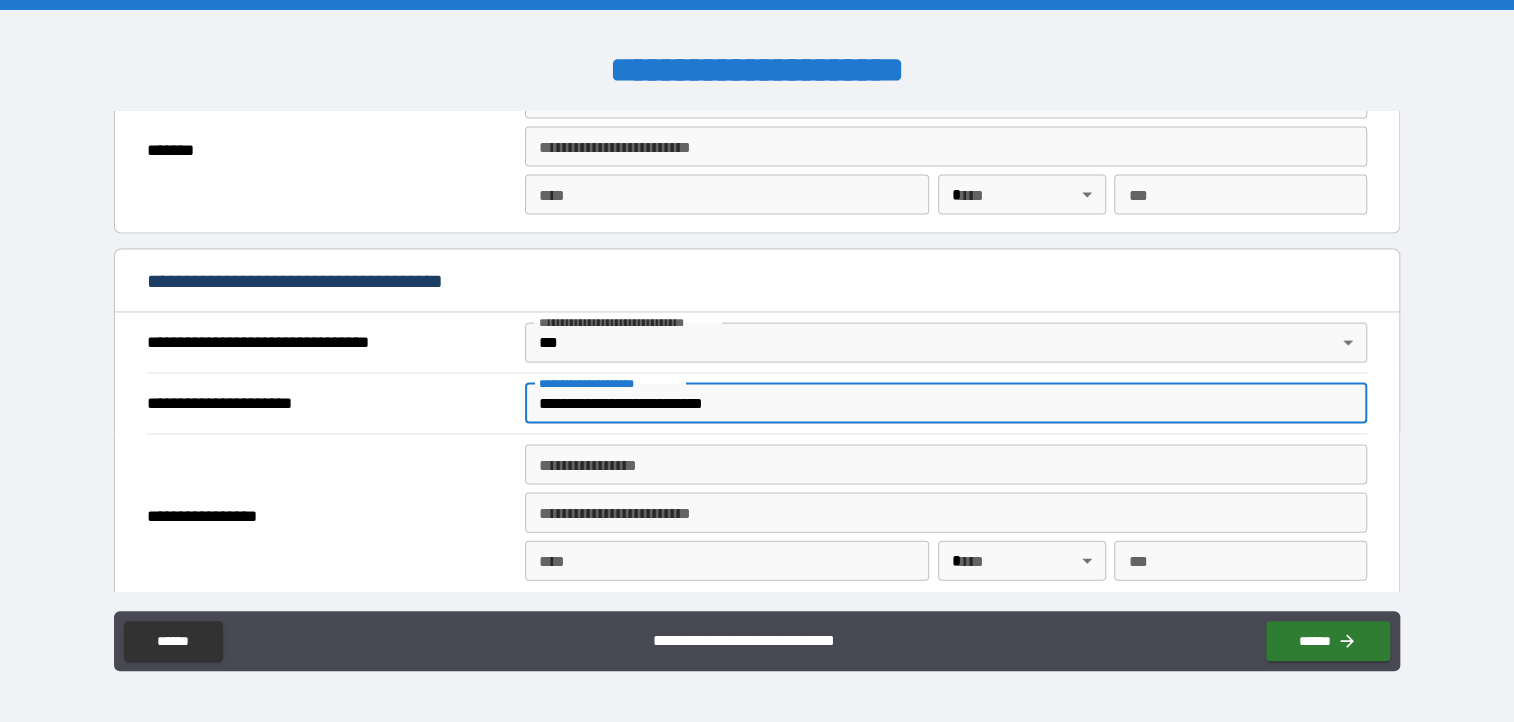 type on "**********" 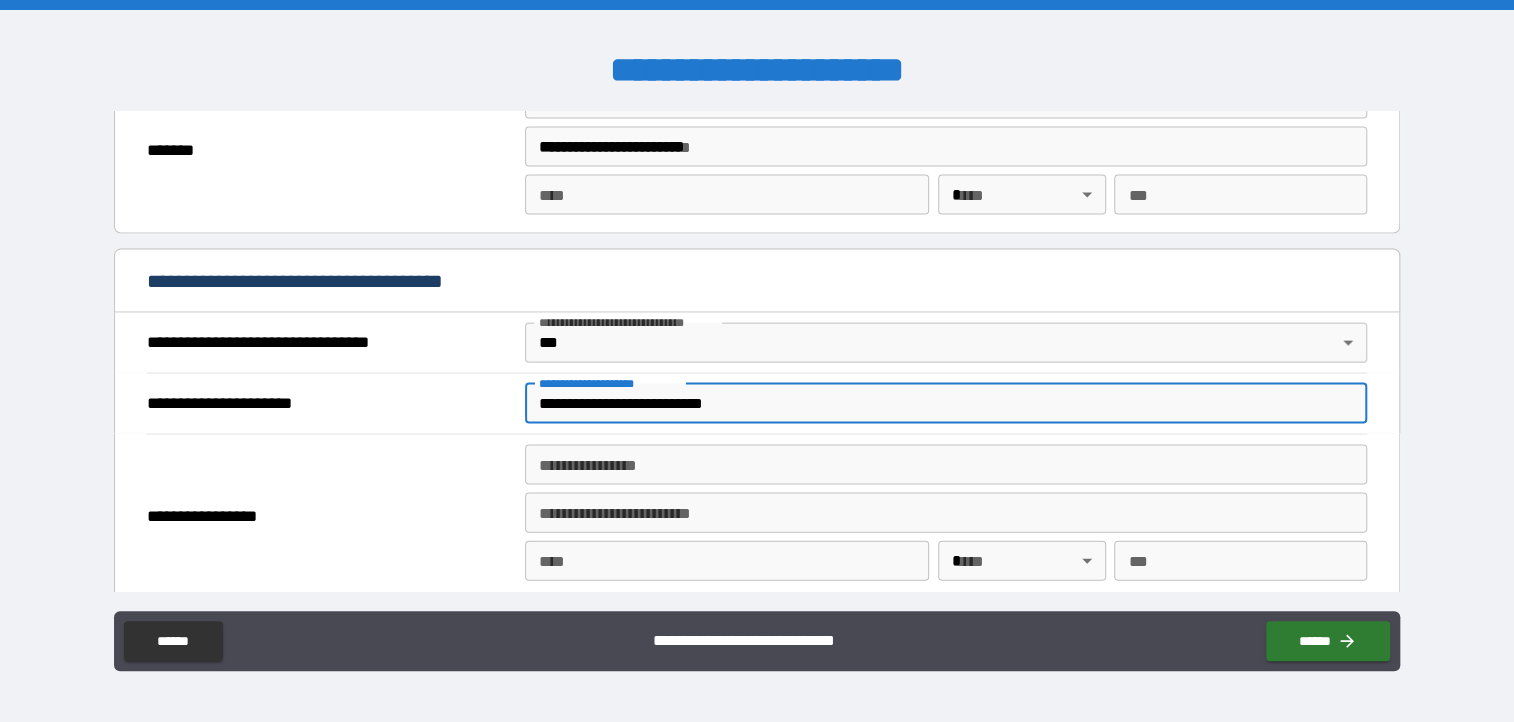 type on "**********" 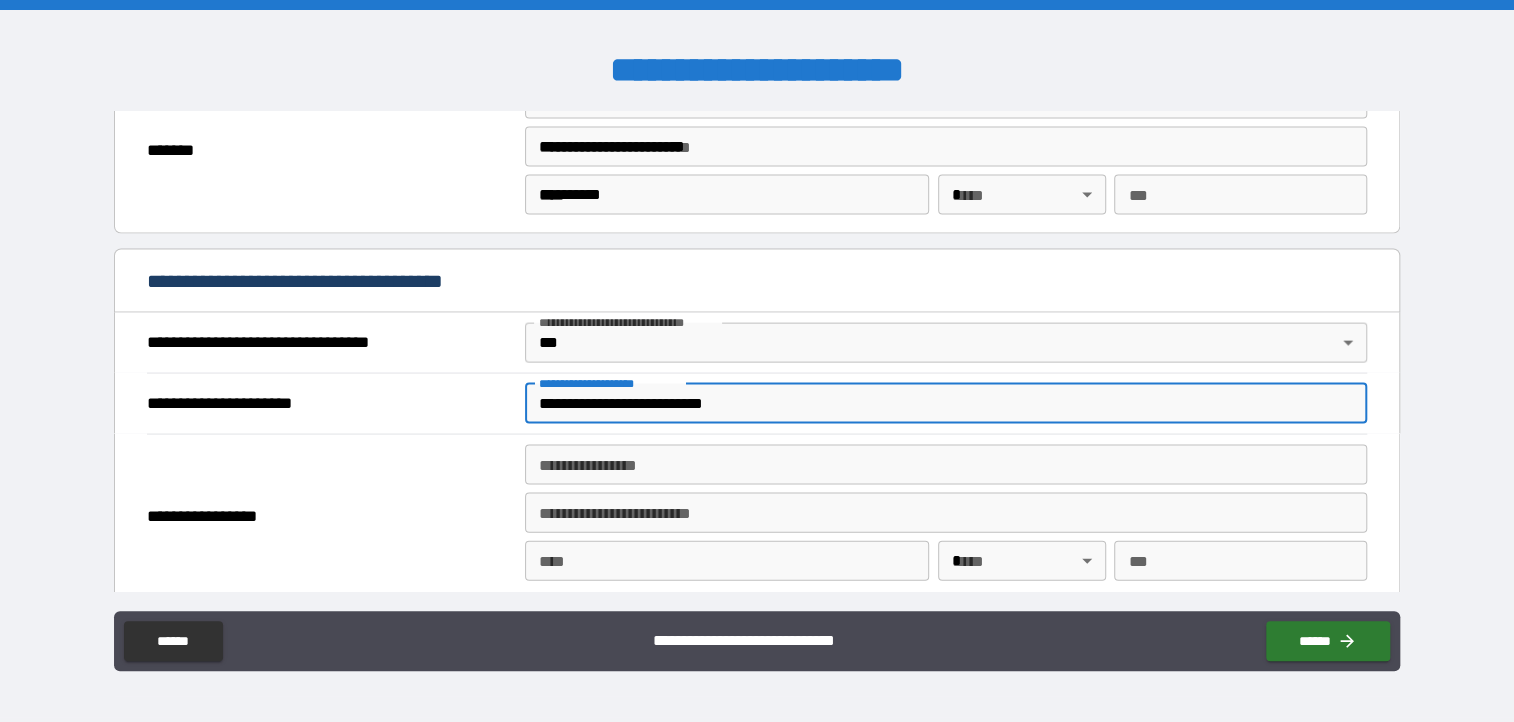 type 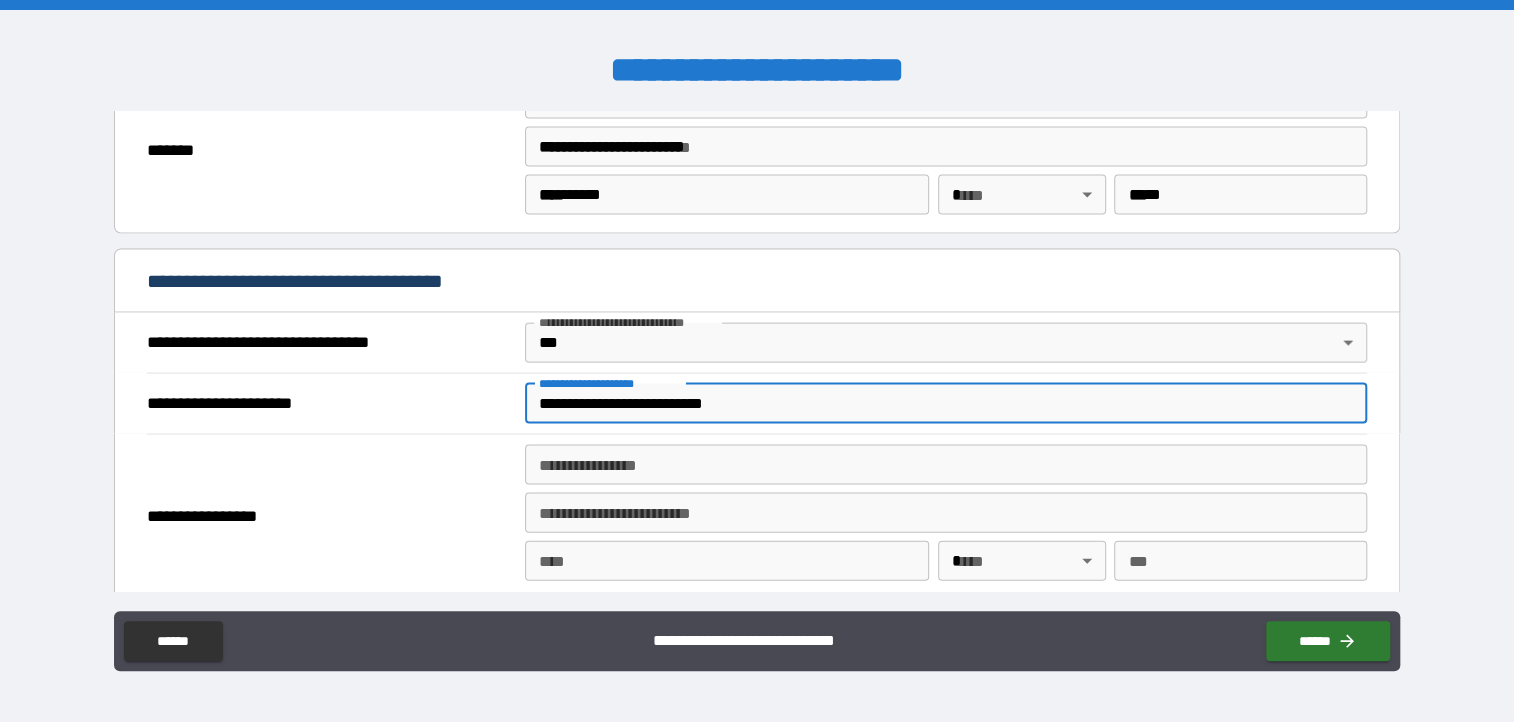 type 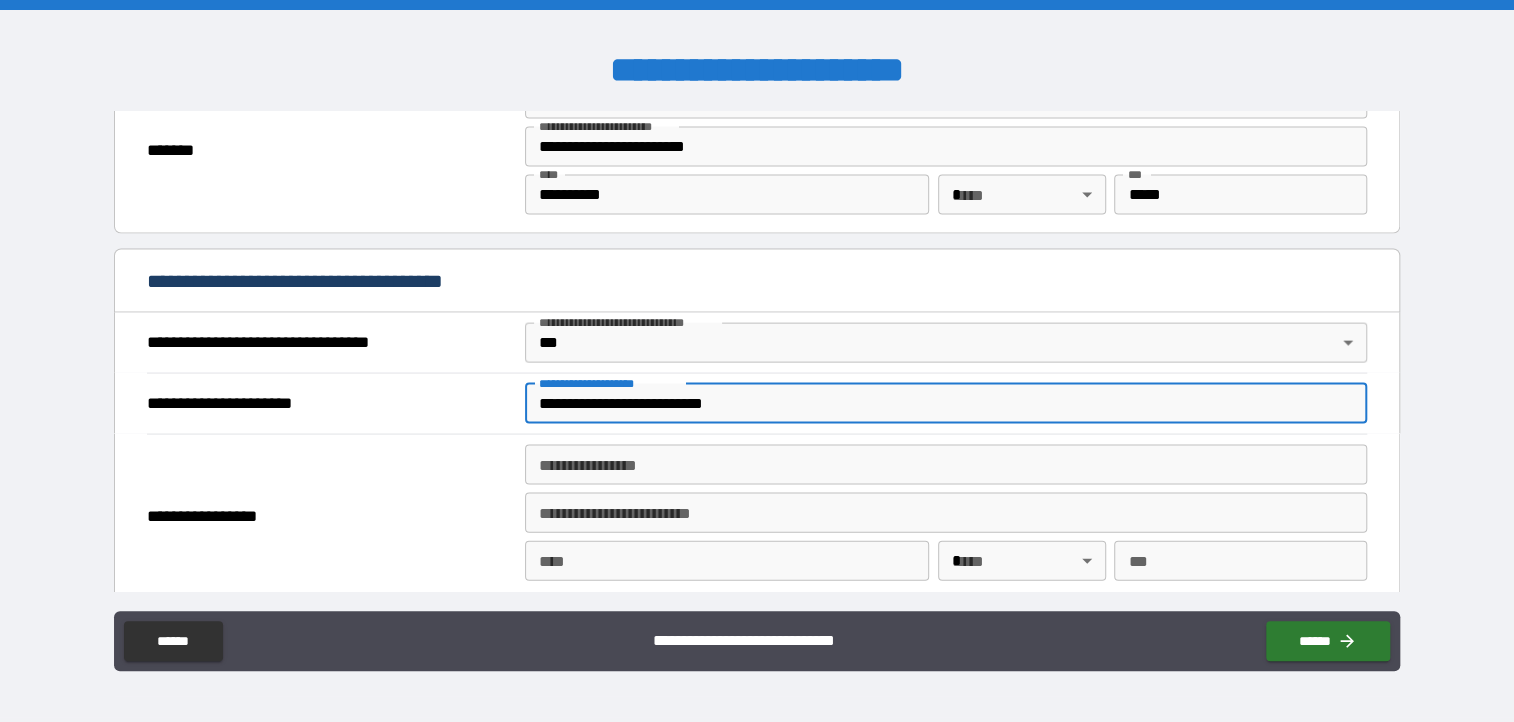 scroll, scrollTop: 2000, scrollLeft: 0, axis: vertical 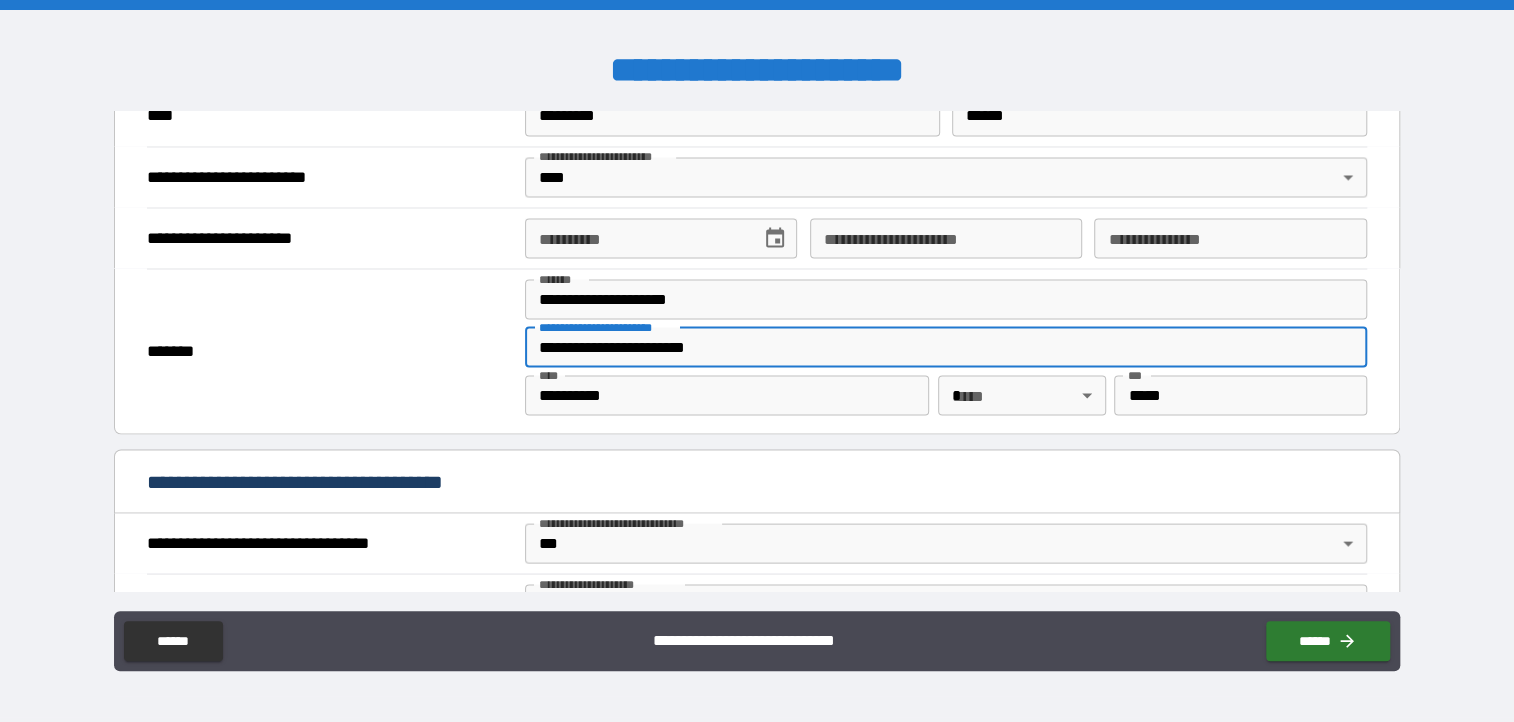 drag, startPoint x: 759, startPoint y: 340, endPoint x: 449, endPoint y: 333, distance: 310.079 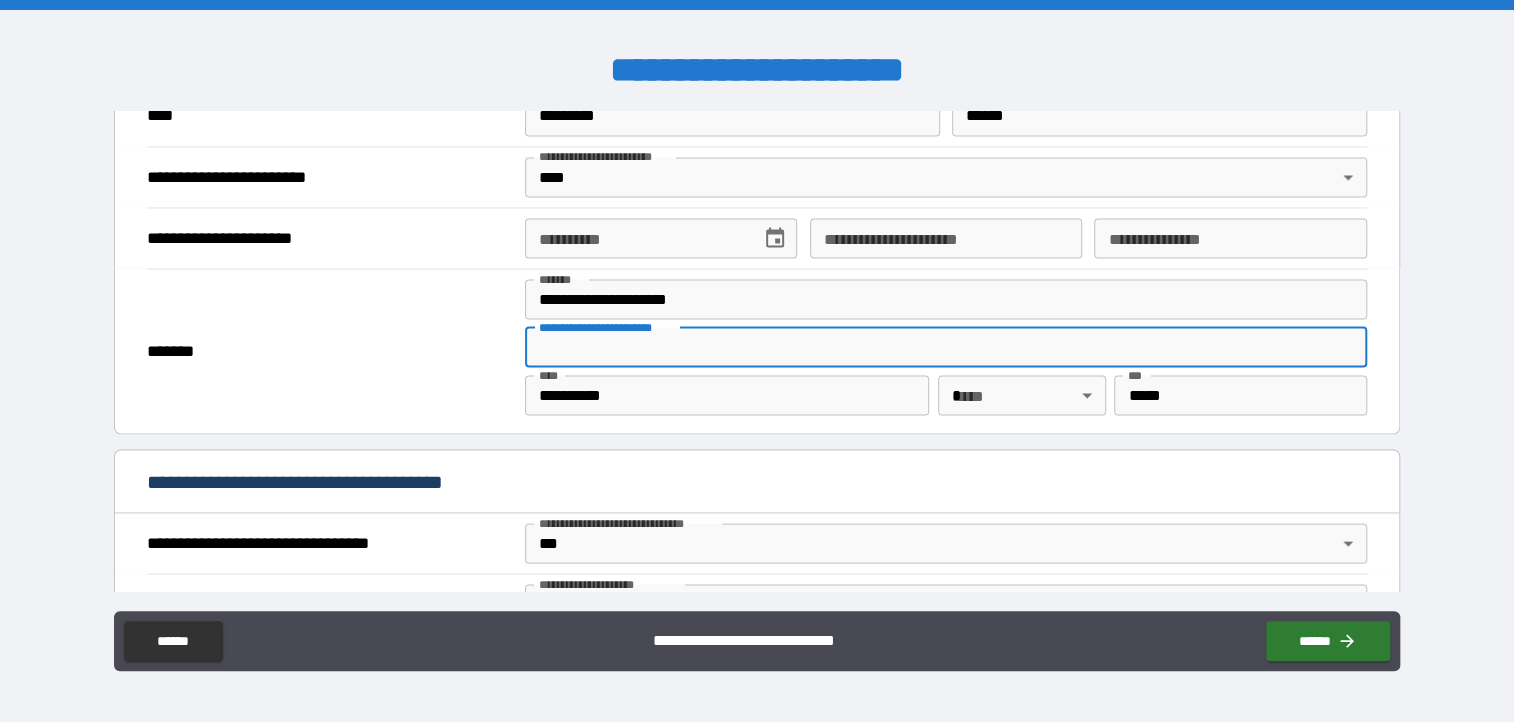 type 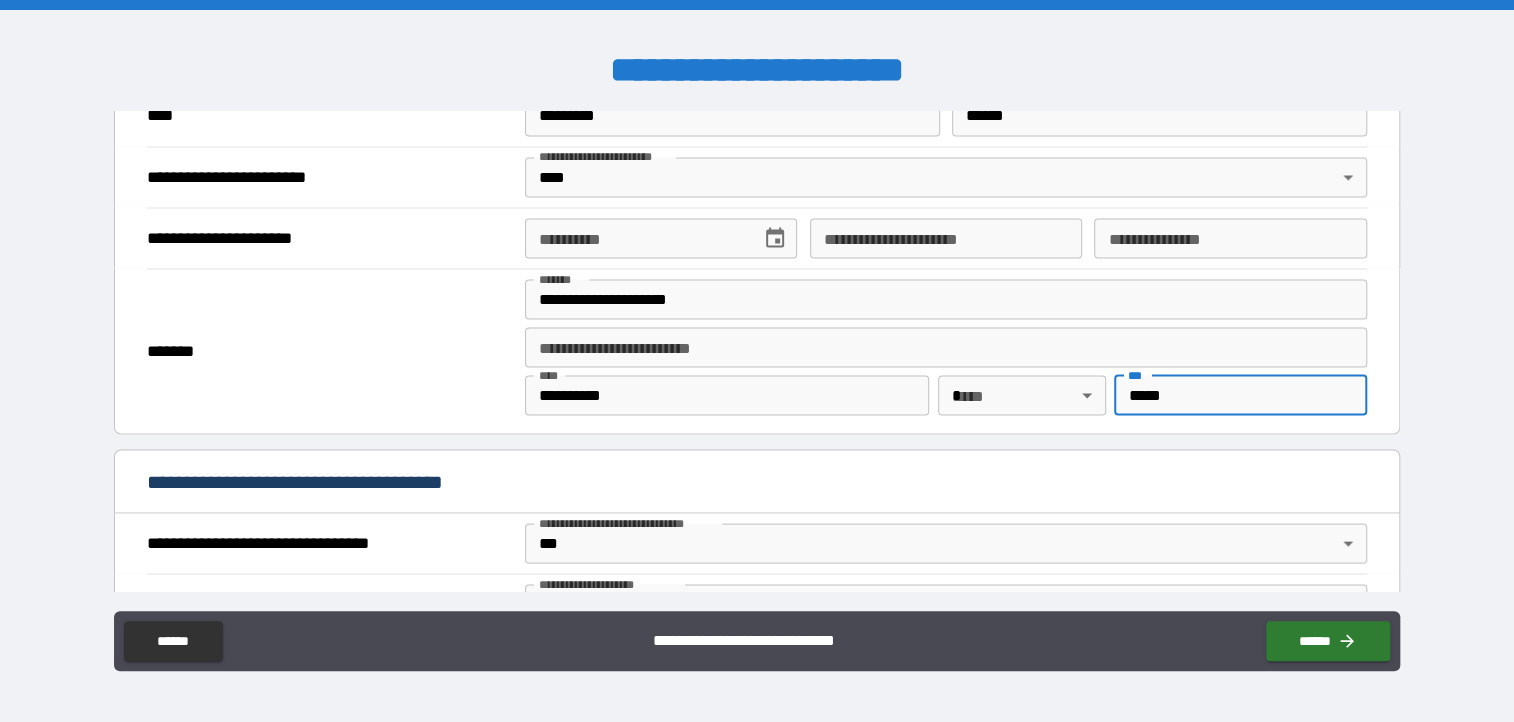 drag, startPoint x: 1197, startPoint y: 380, endPoint x: 1004, endPoint y: 386, distance: 193.09325 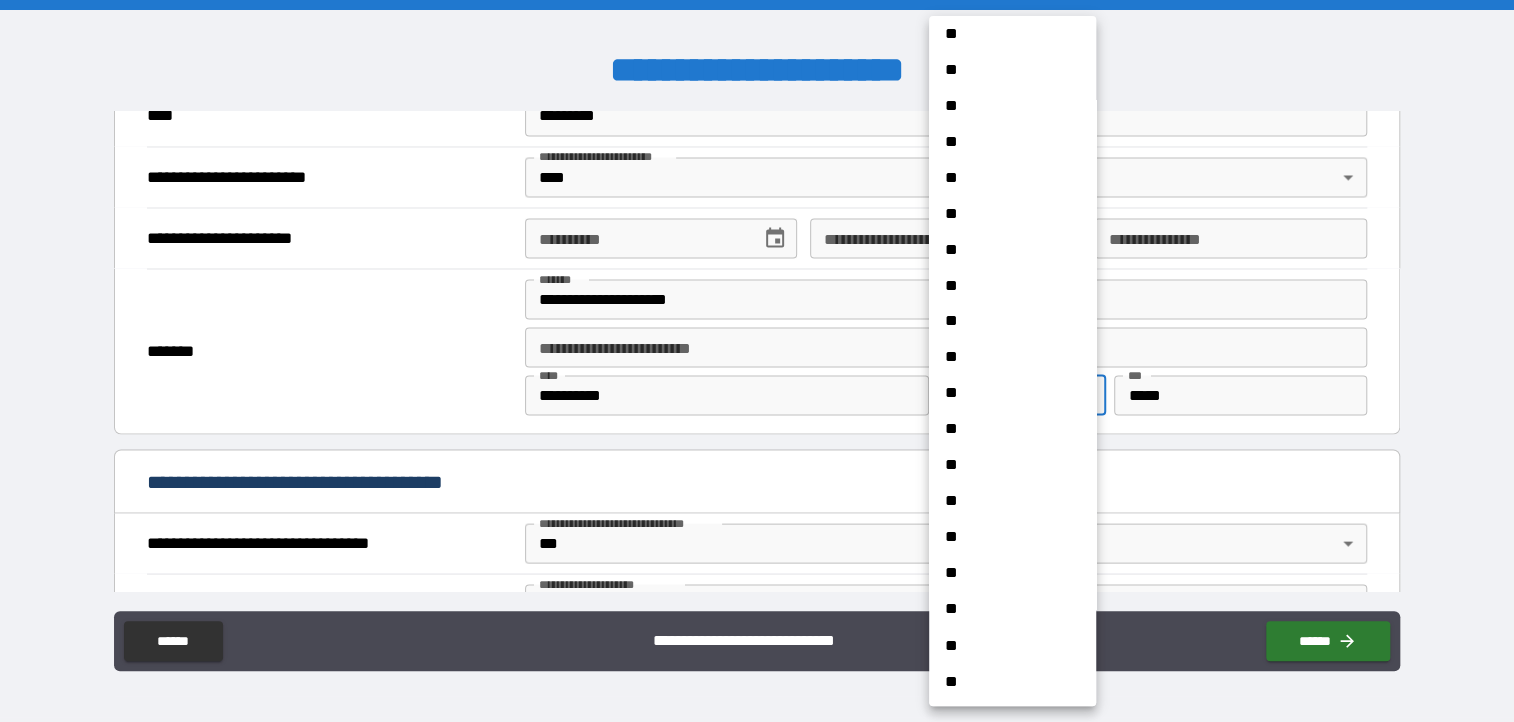 scroll, scrollTop: 1448, scrollLeft: 0, axis: vertical 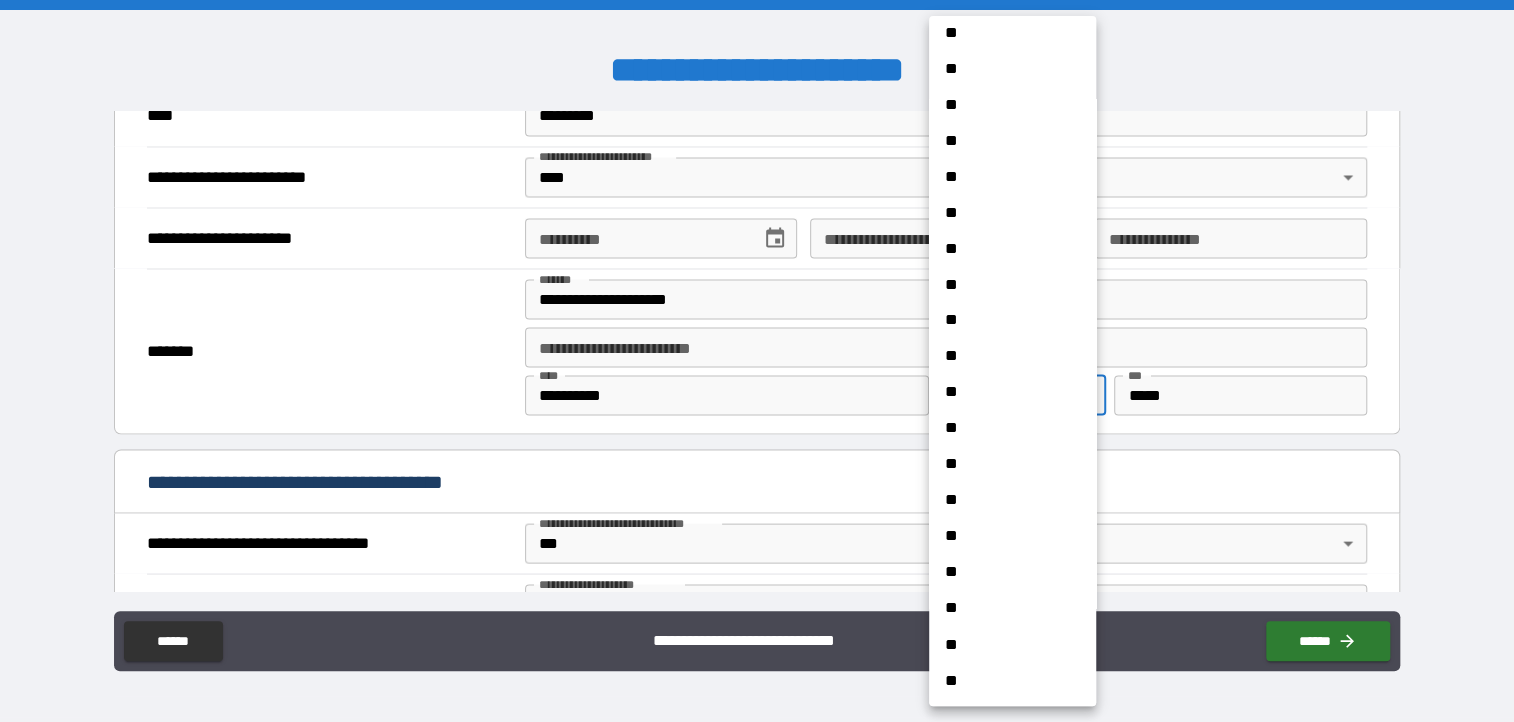 click on "**" at bounding box center [1005, 536] 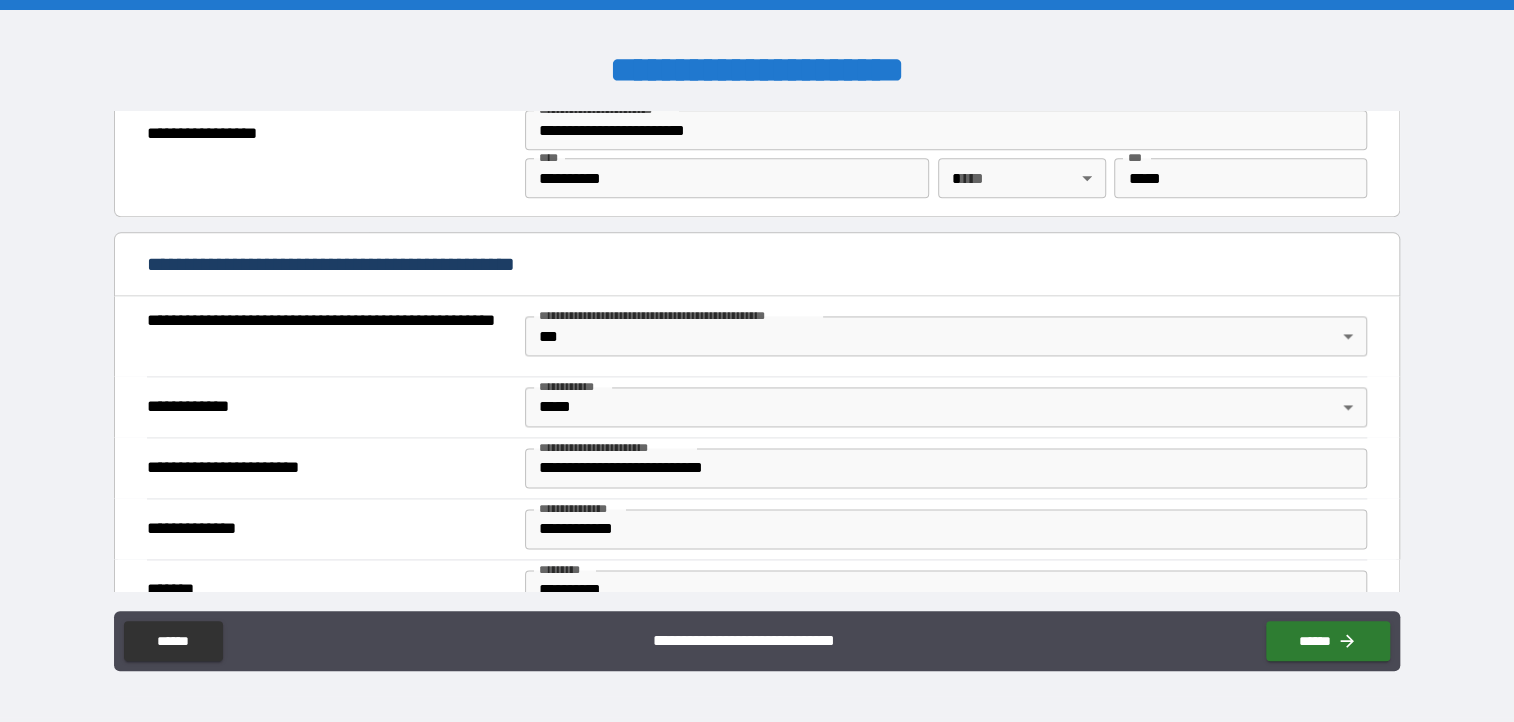 scroll, scrollTop: 1200, scrollLeft: 0, axis: vertical 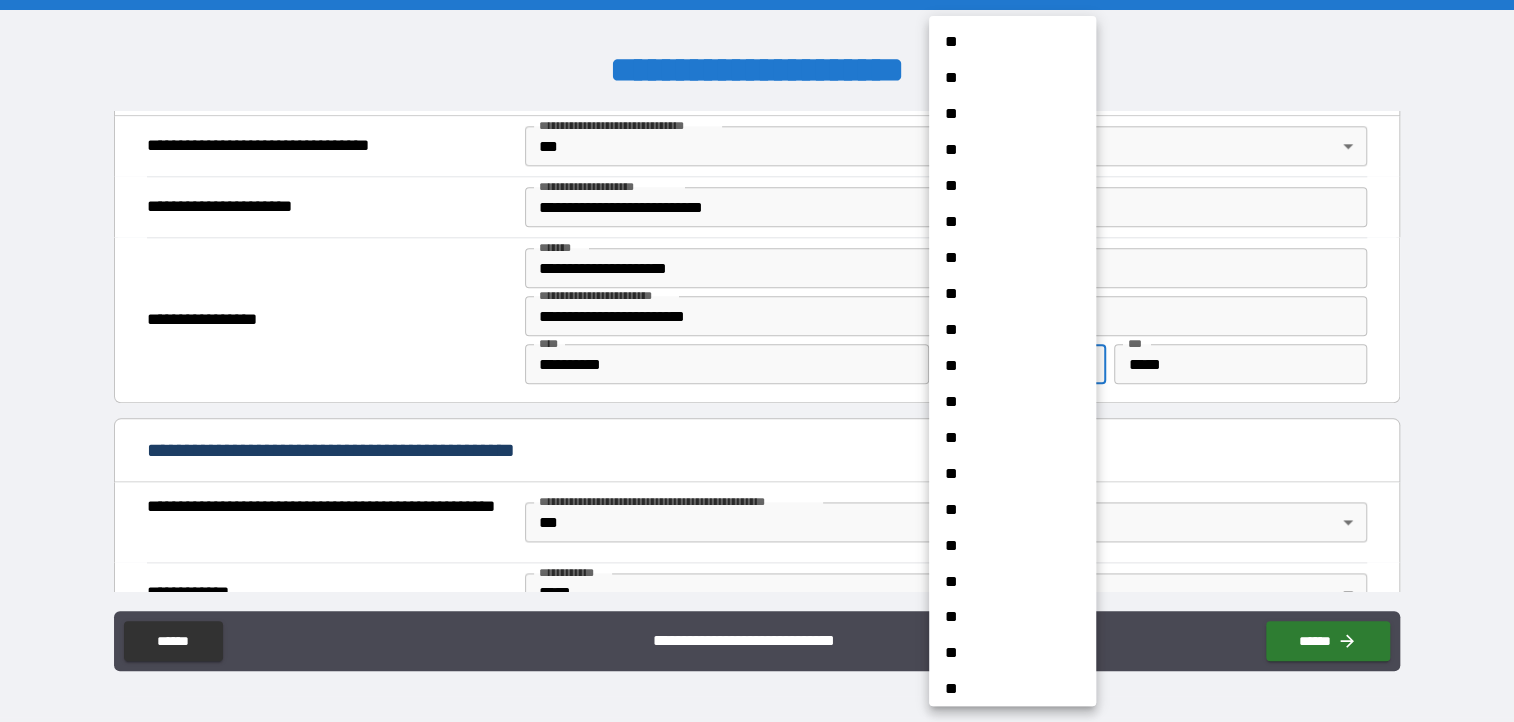 click on "**********" at bounding box center [757, 361] 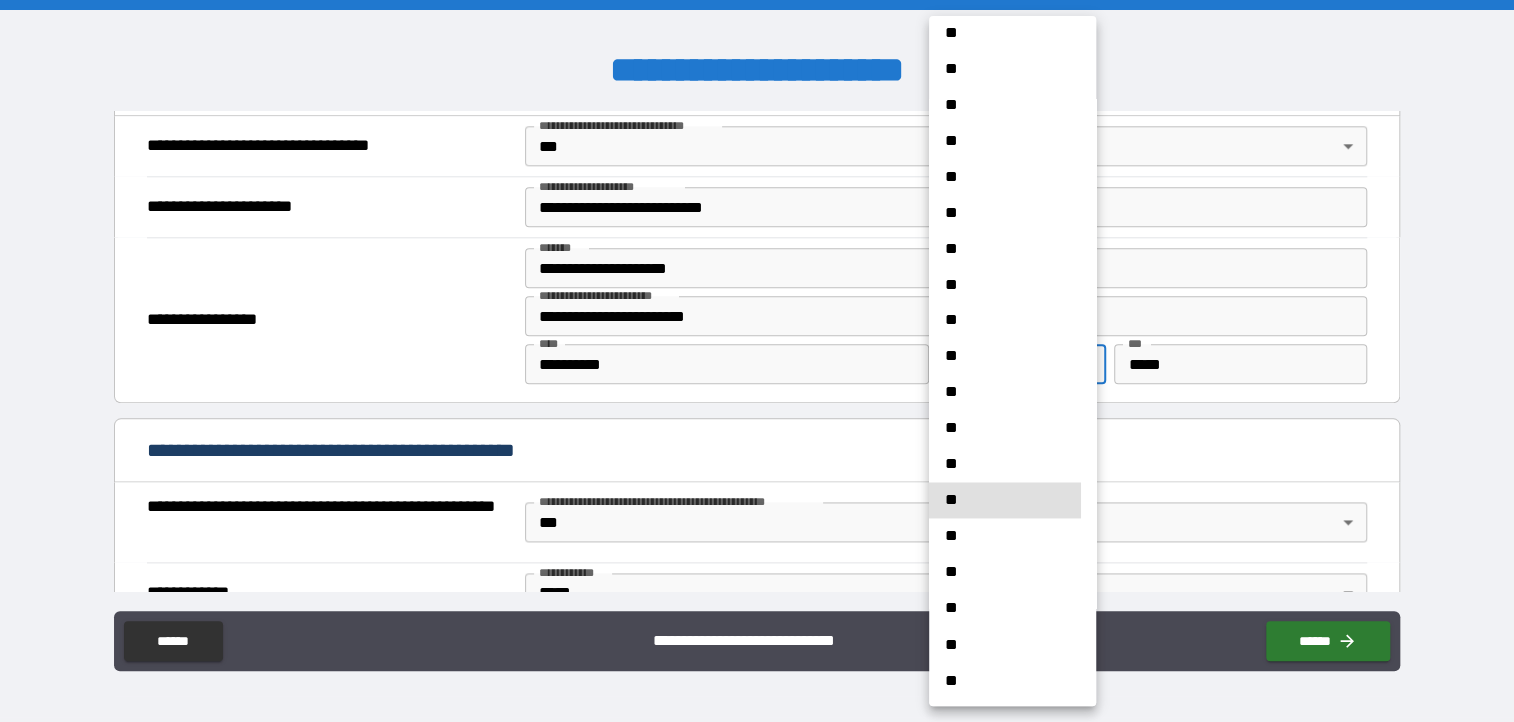 type 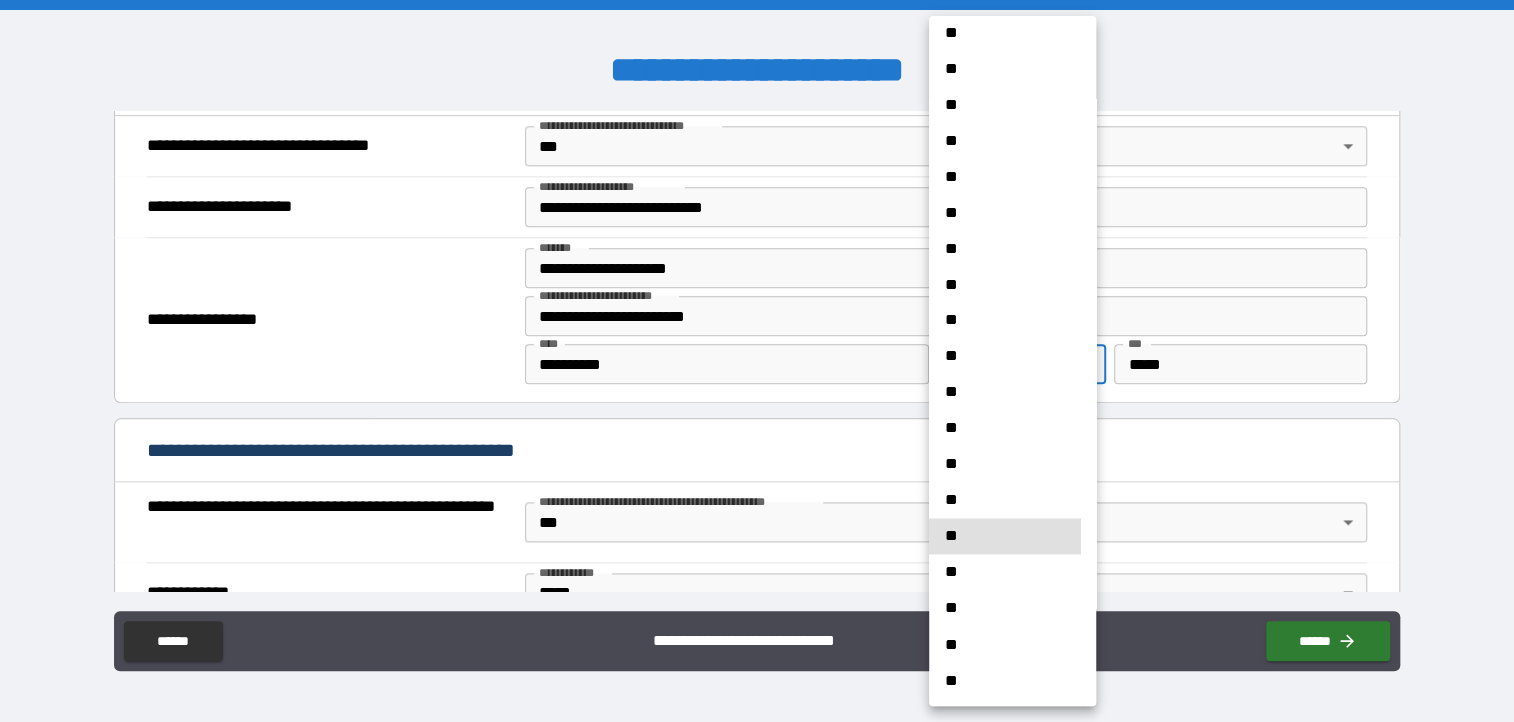 type on "**" 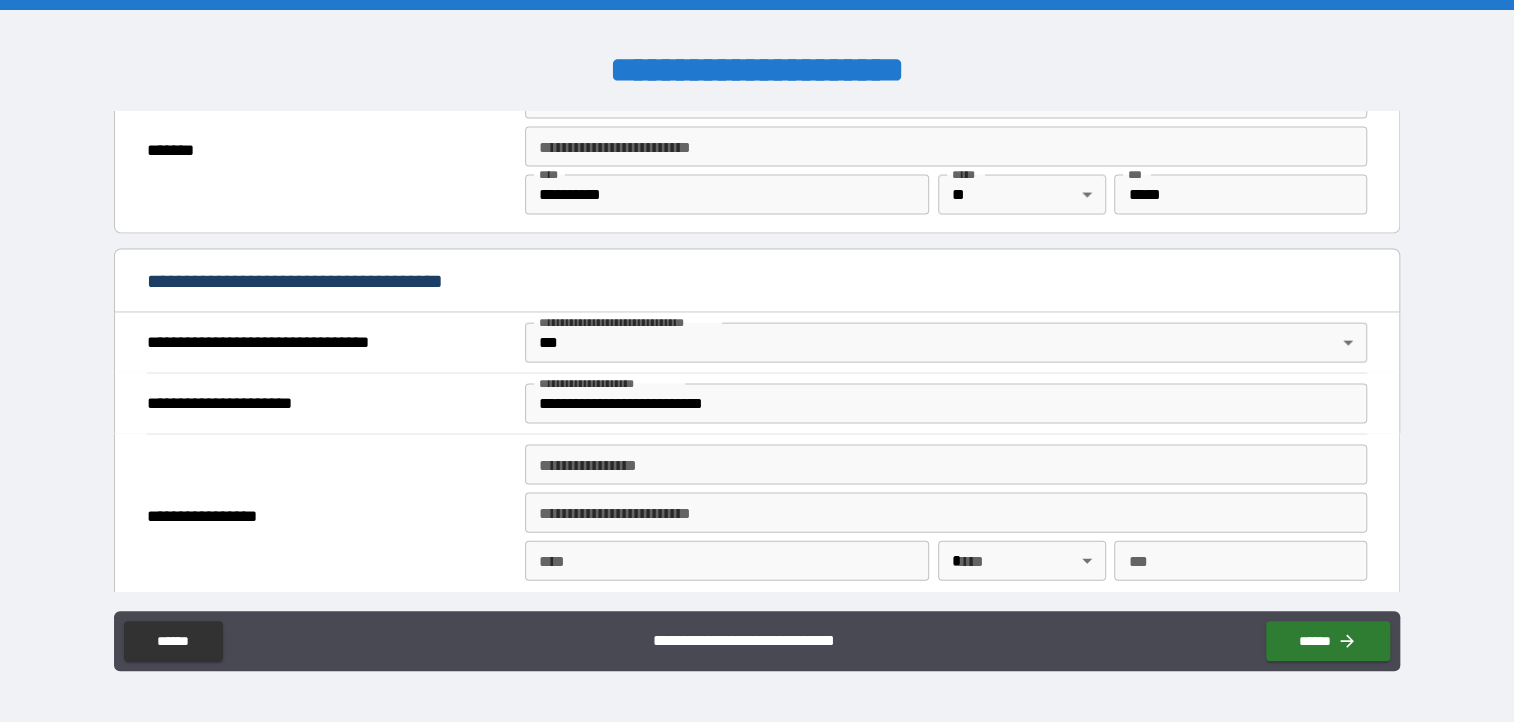 scroll, scrollTop: 2400, scrollLeft: 0, axis: vertical 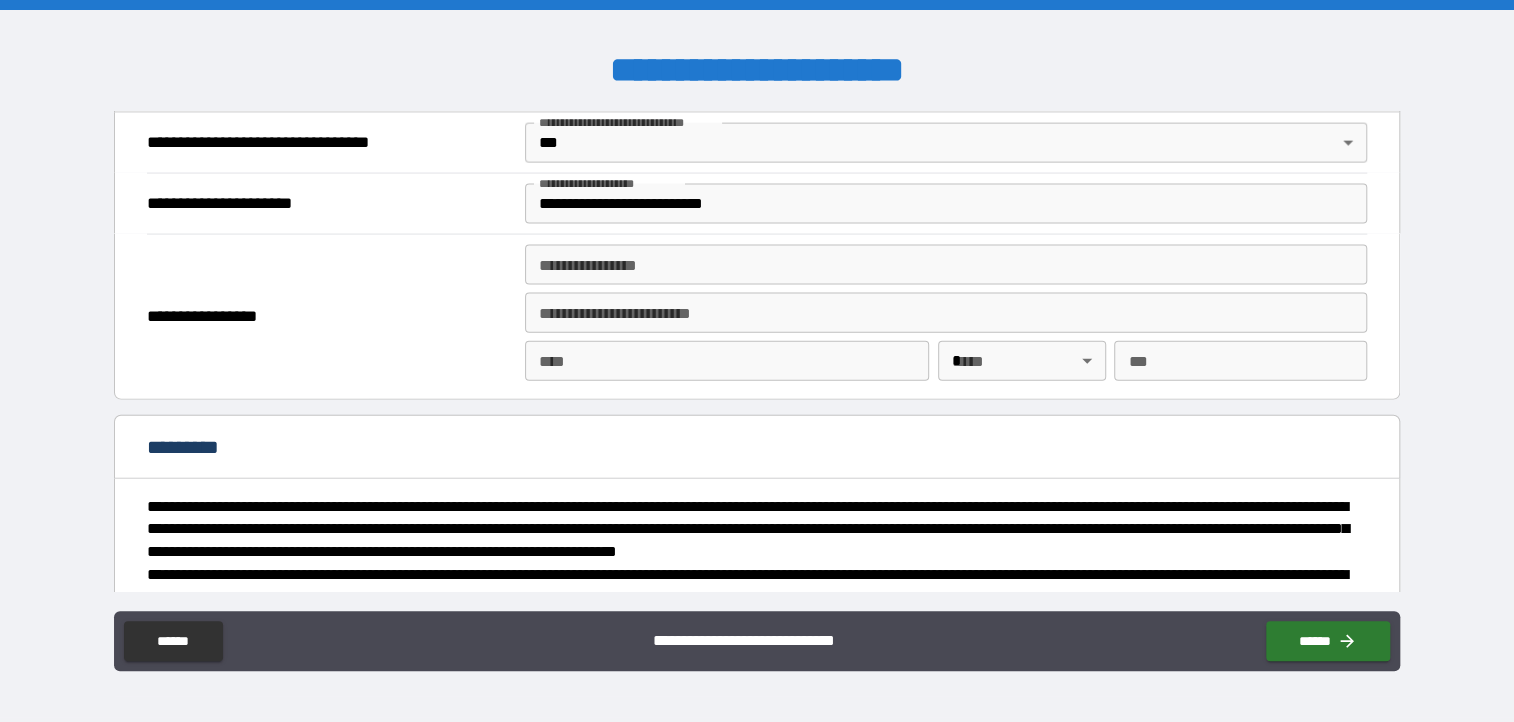 click on "**********" at bounding box center [946, 265] 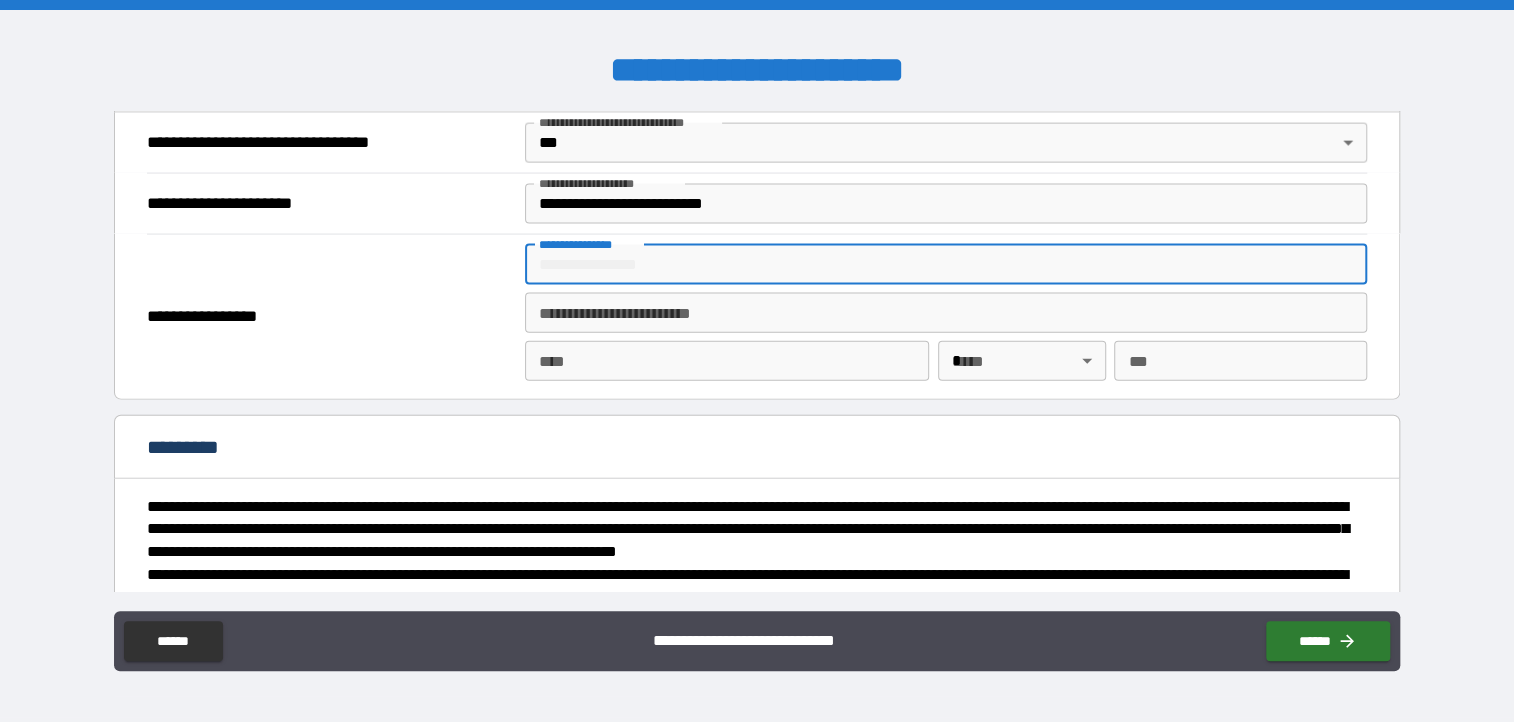 type on "**********" 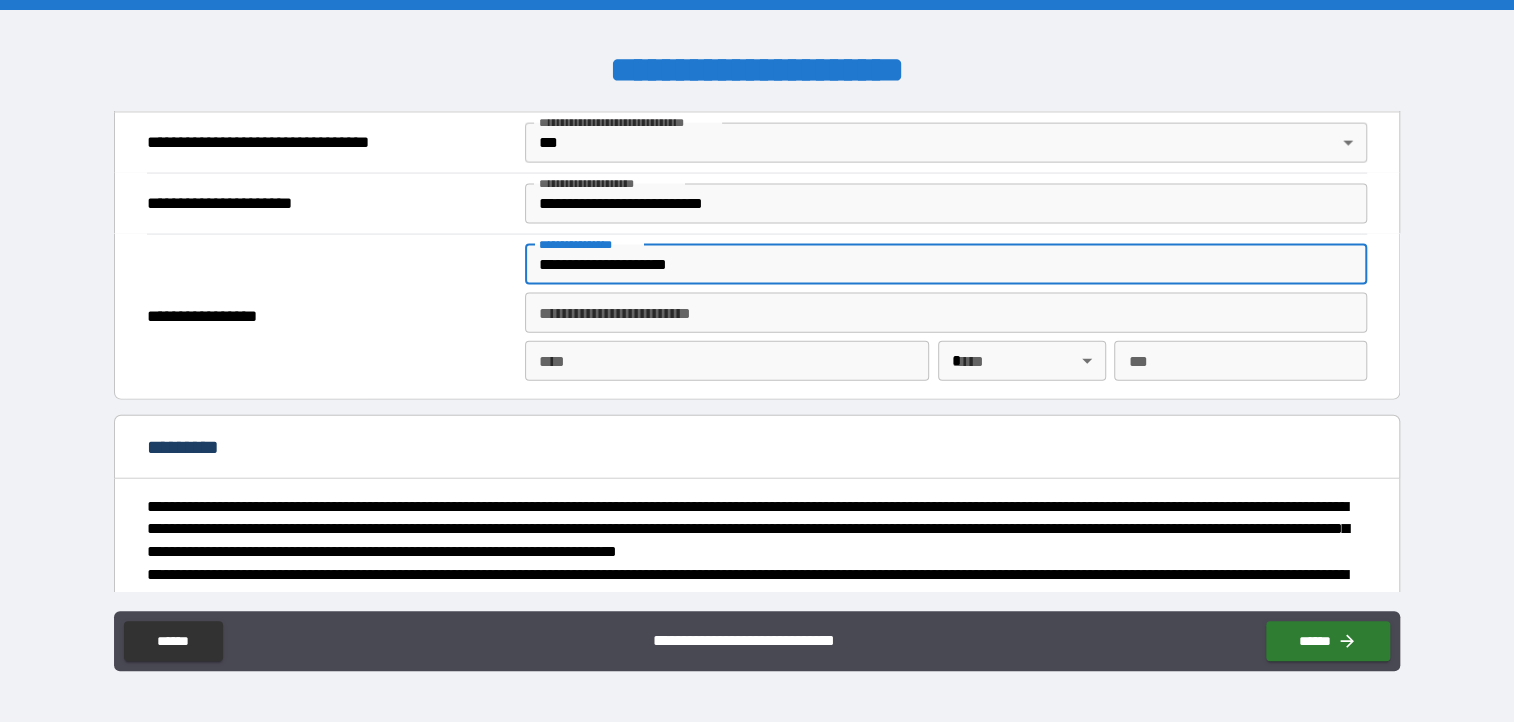 type on "**********" 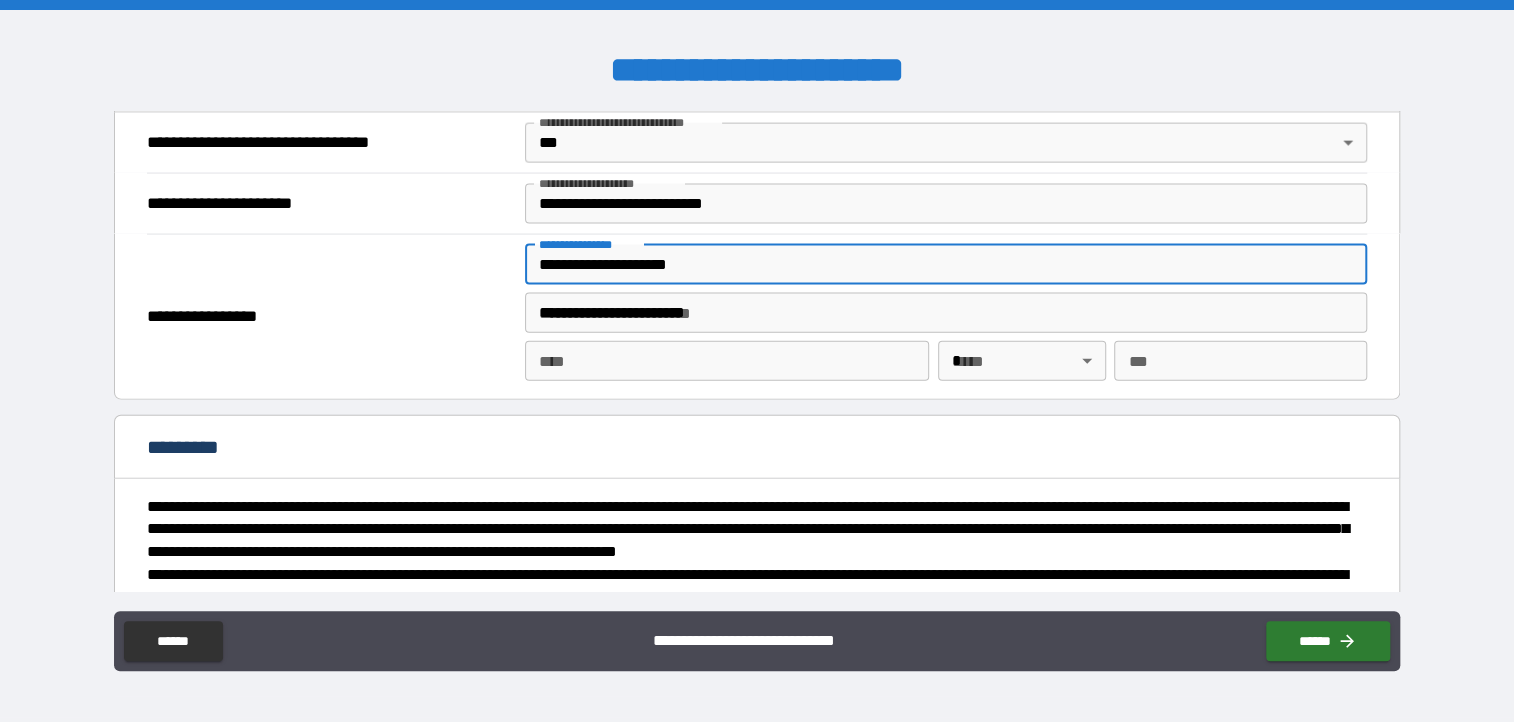type on "**********" 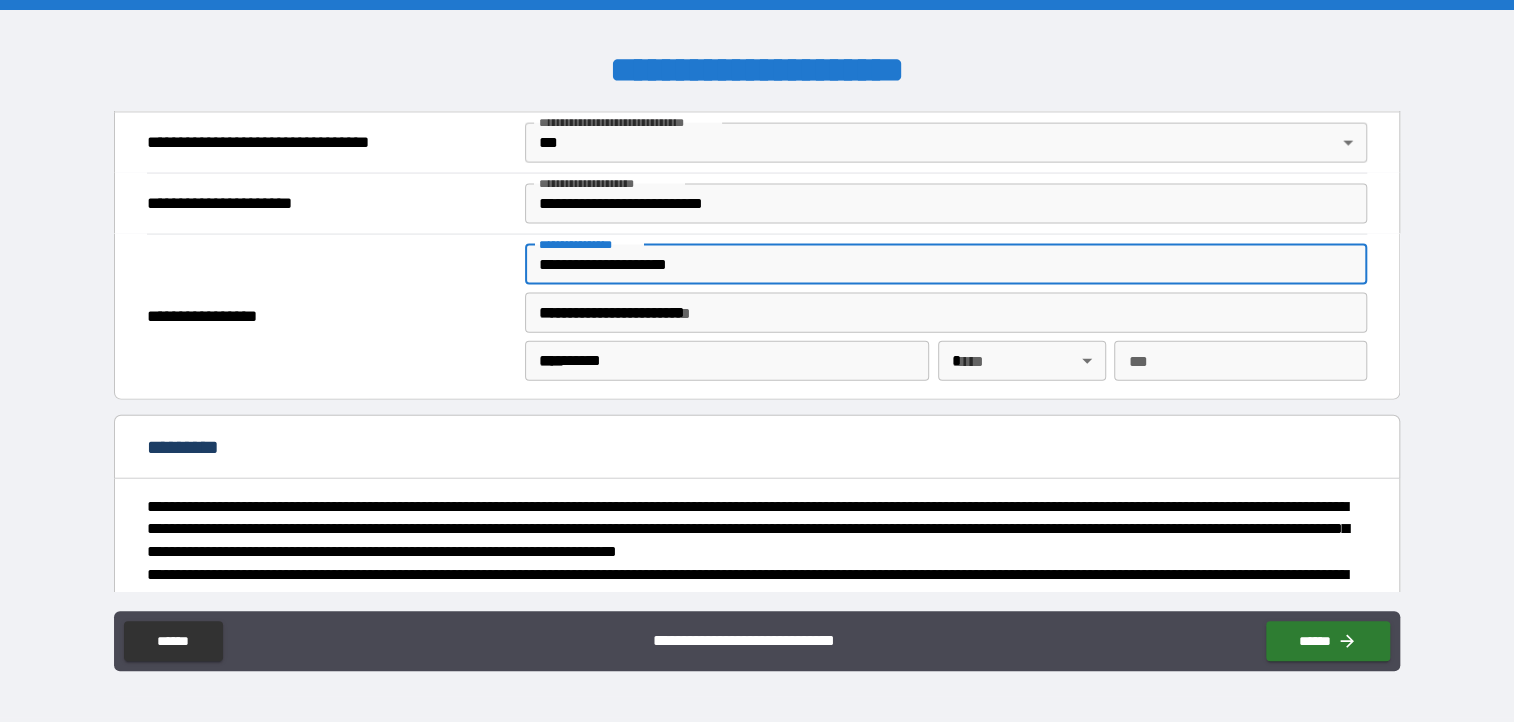 type 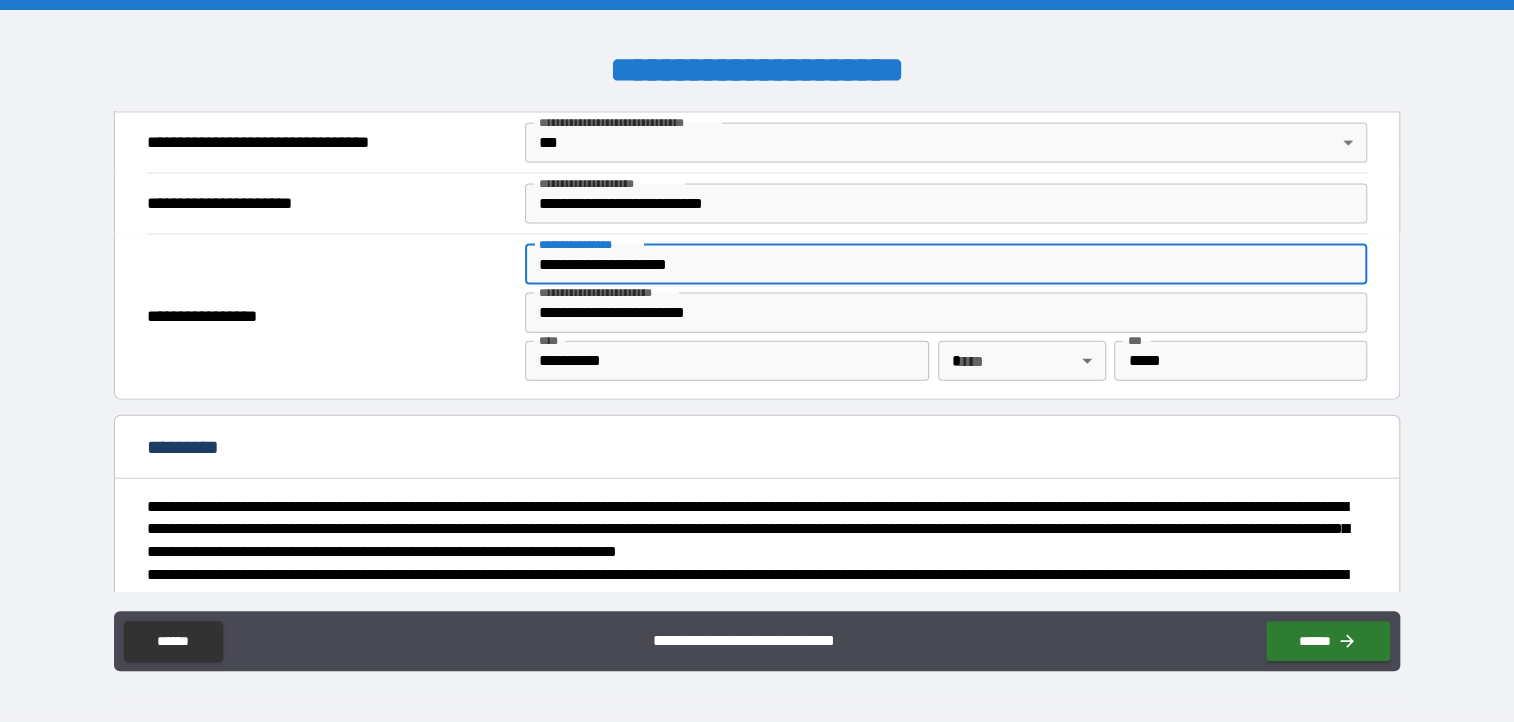 type 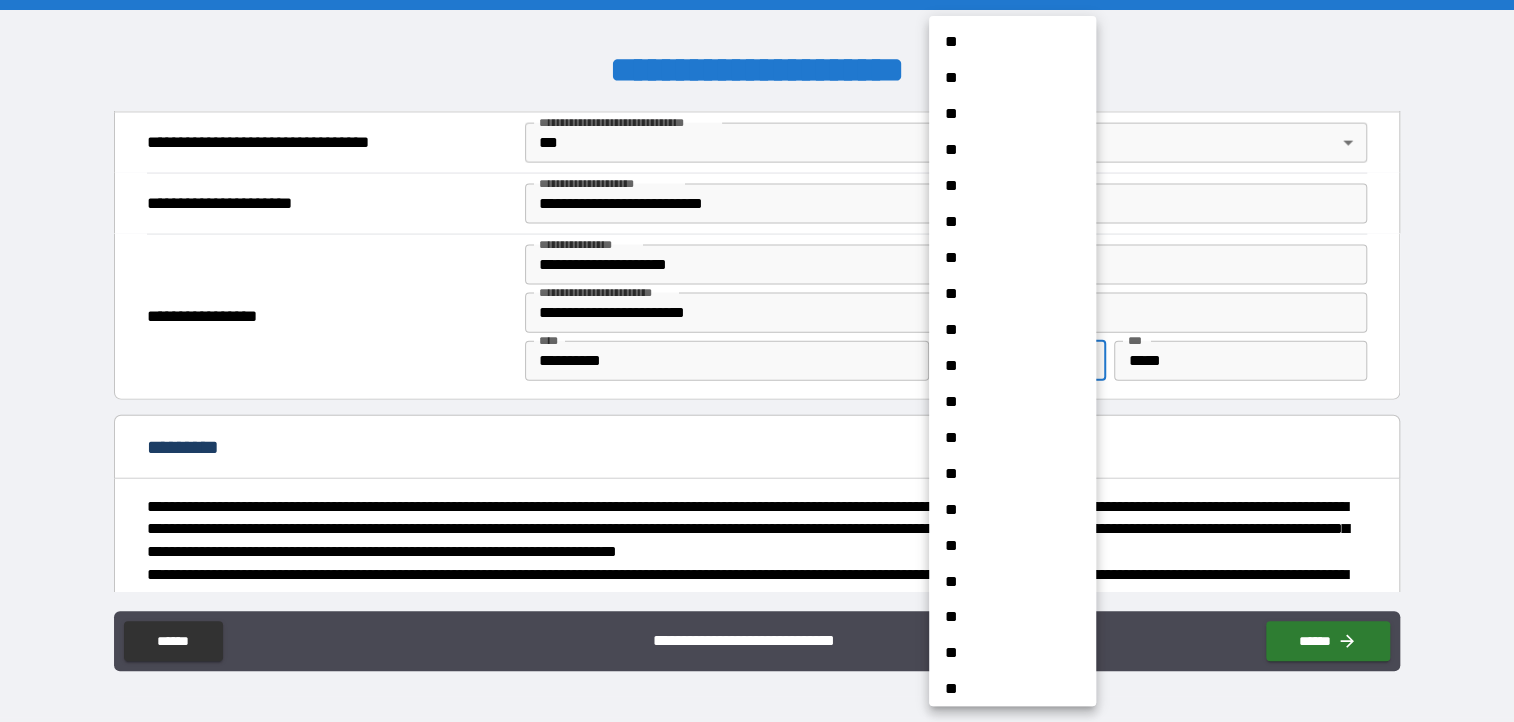 type 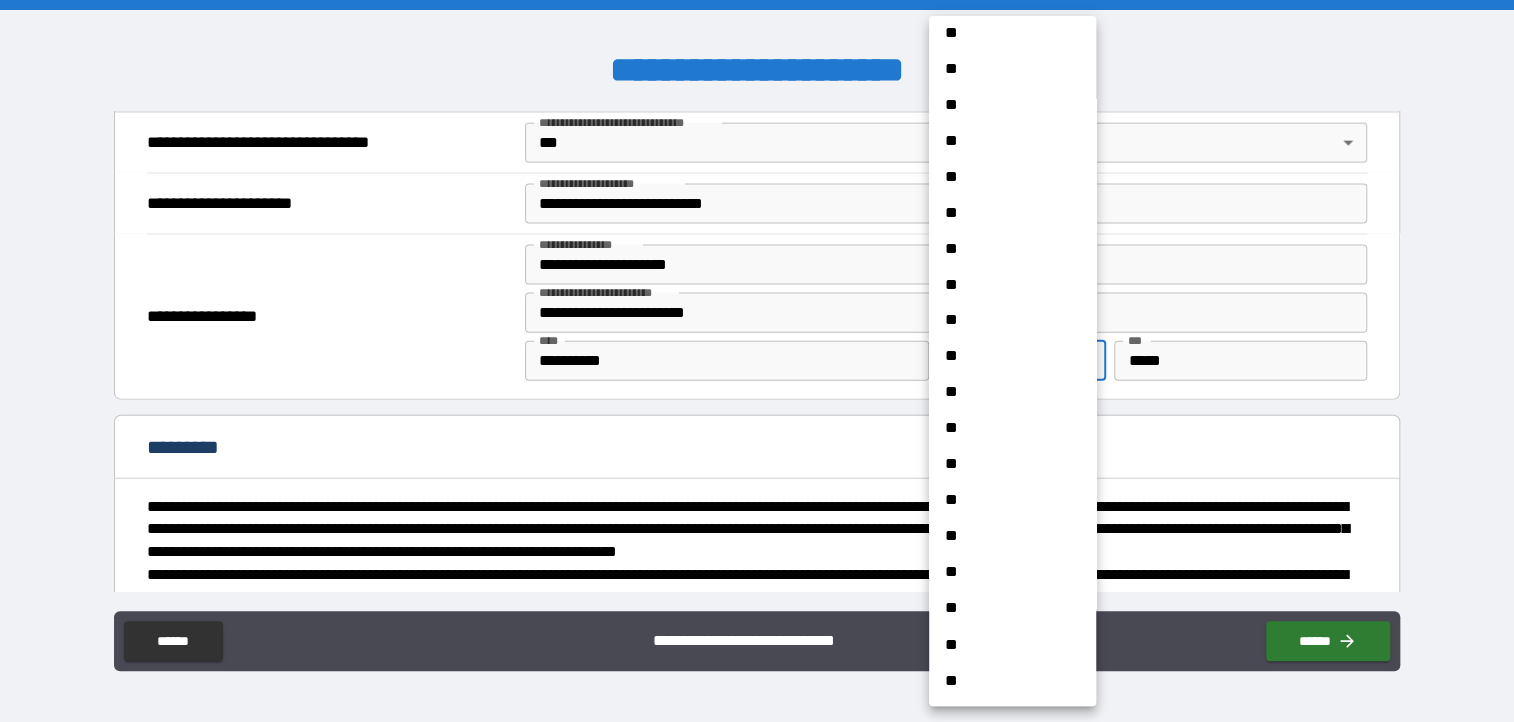 type 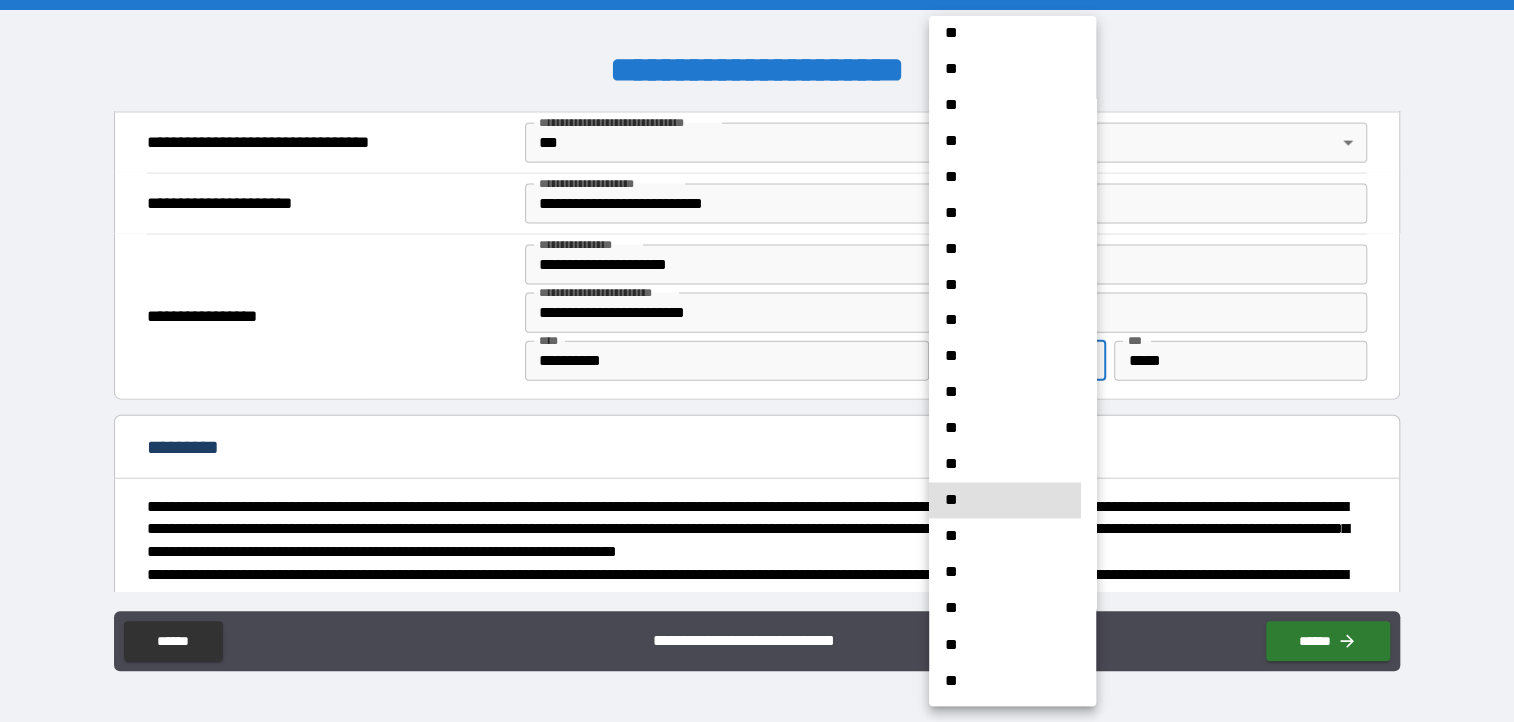type 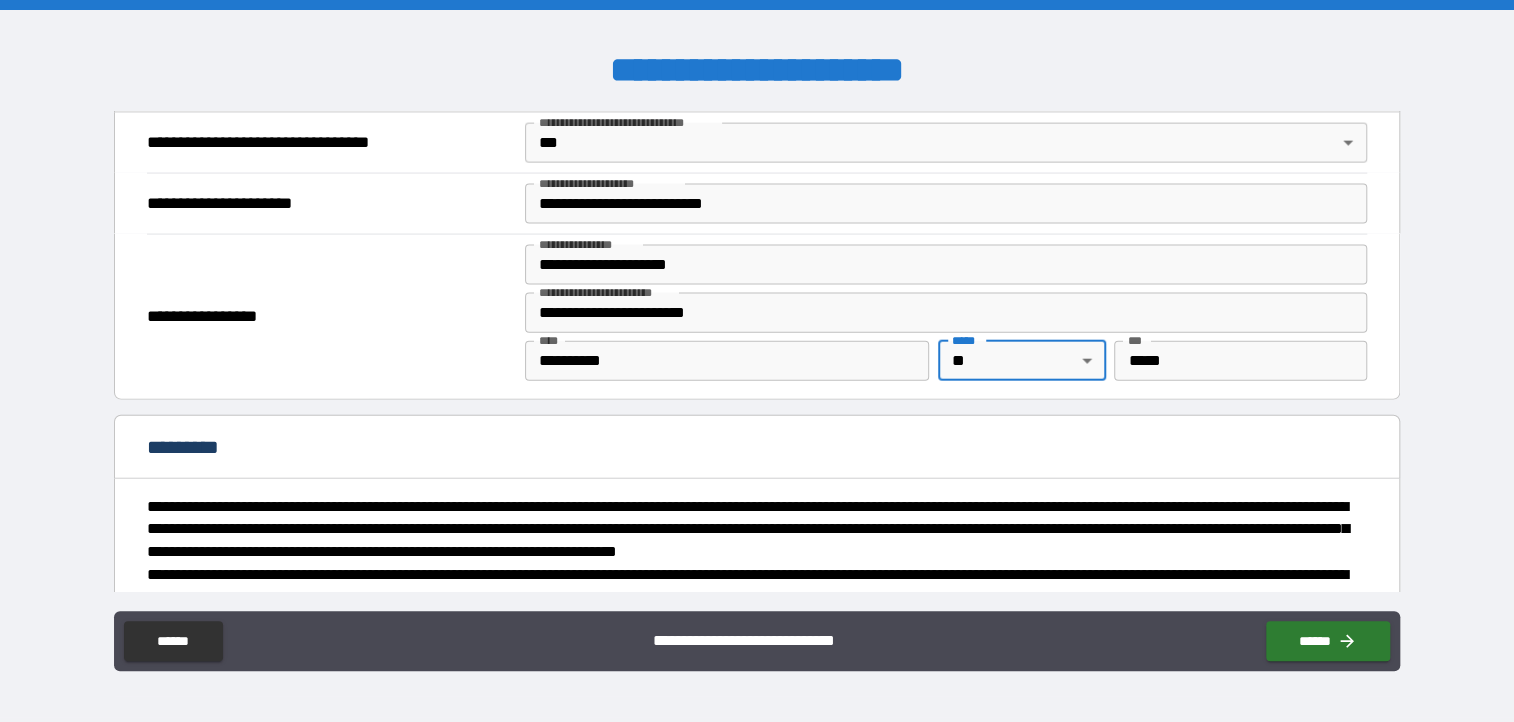 click on "**********" at bounding box center [757, 361] 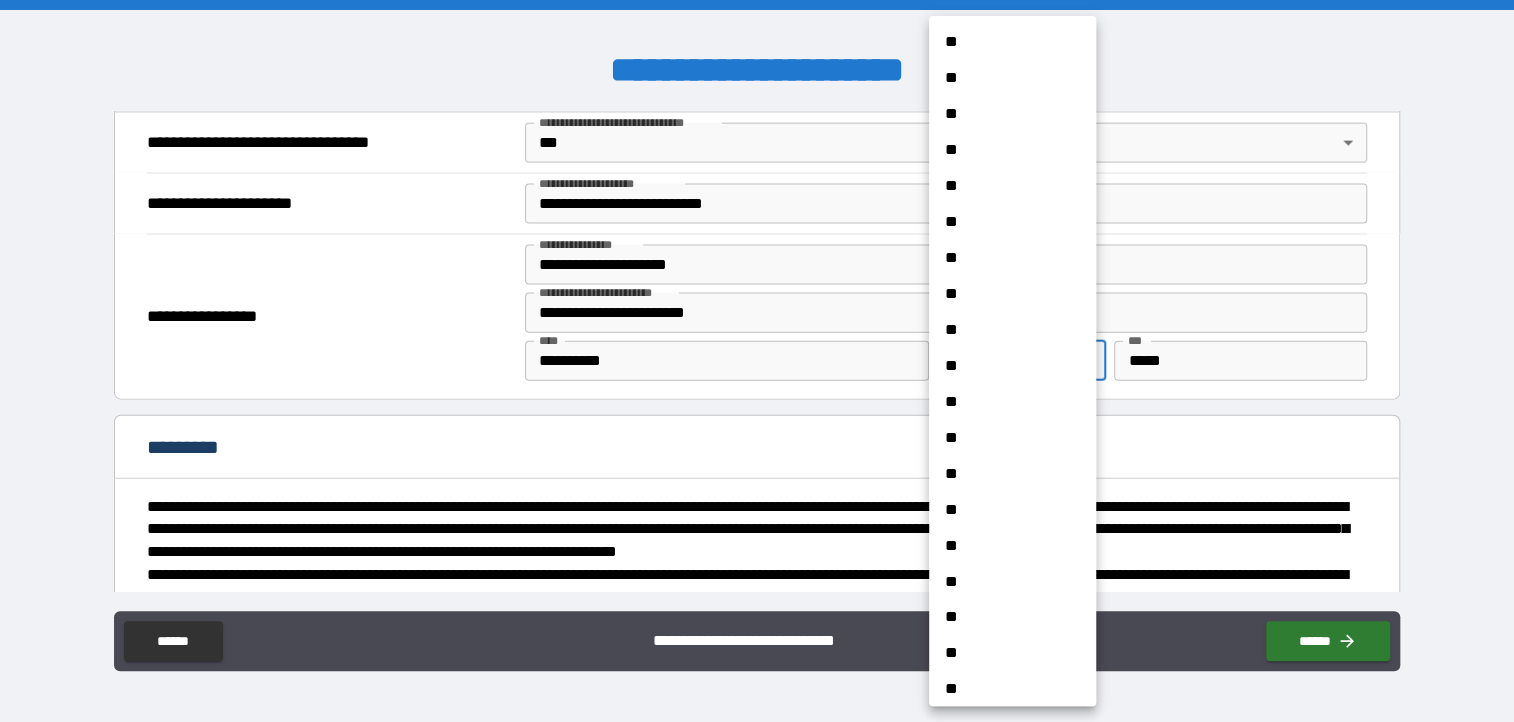 scroll, scrollTop: 1449, scrollLeft: 0, axis: vertical 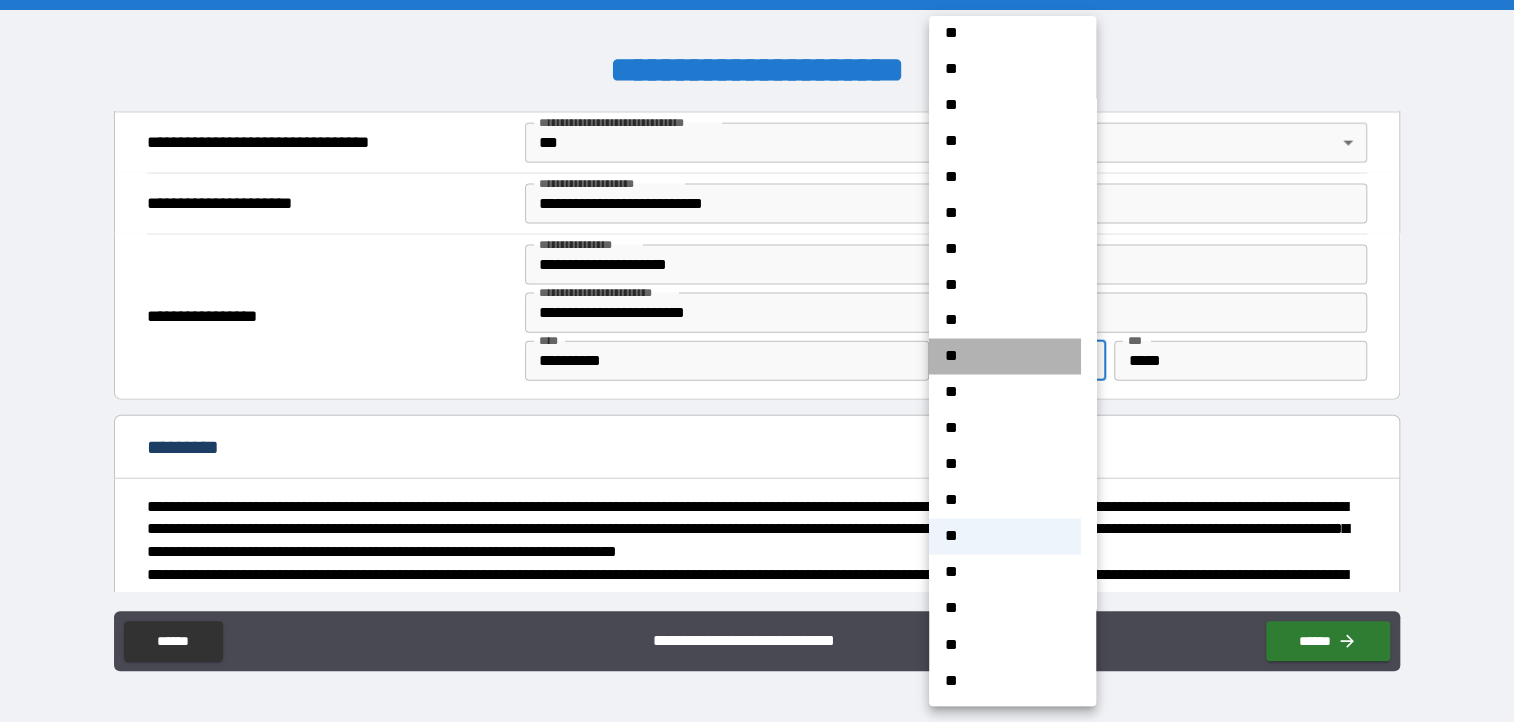 click on "**" at bounding box center (1005, 356) 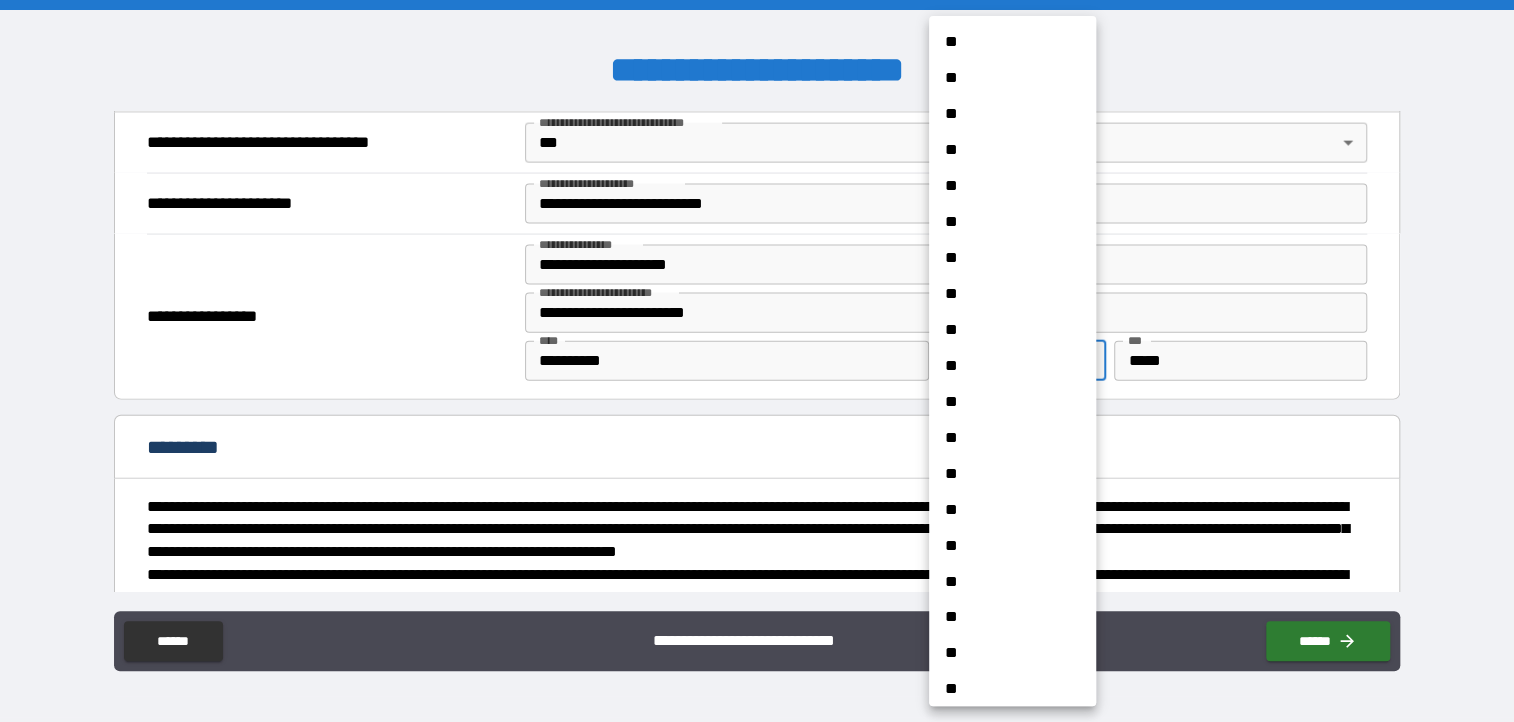 click on "**********" at bounding box center [757, 361] 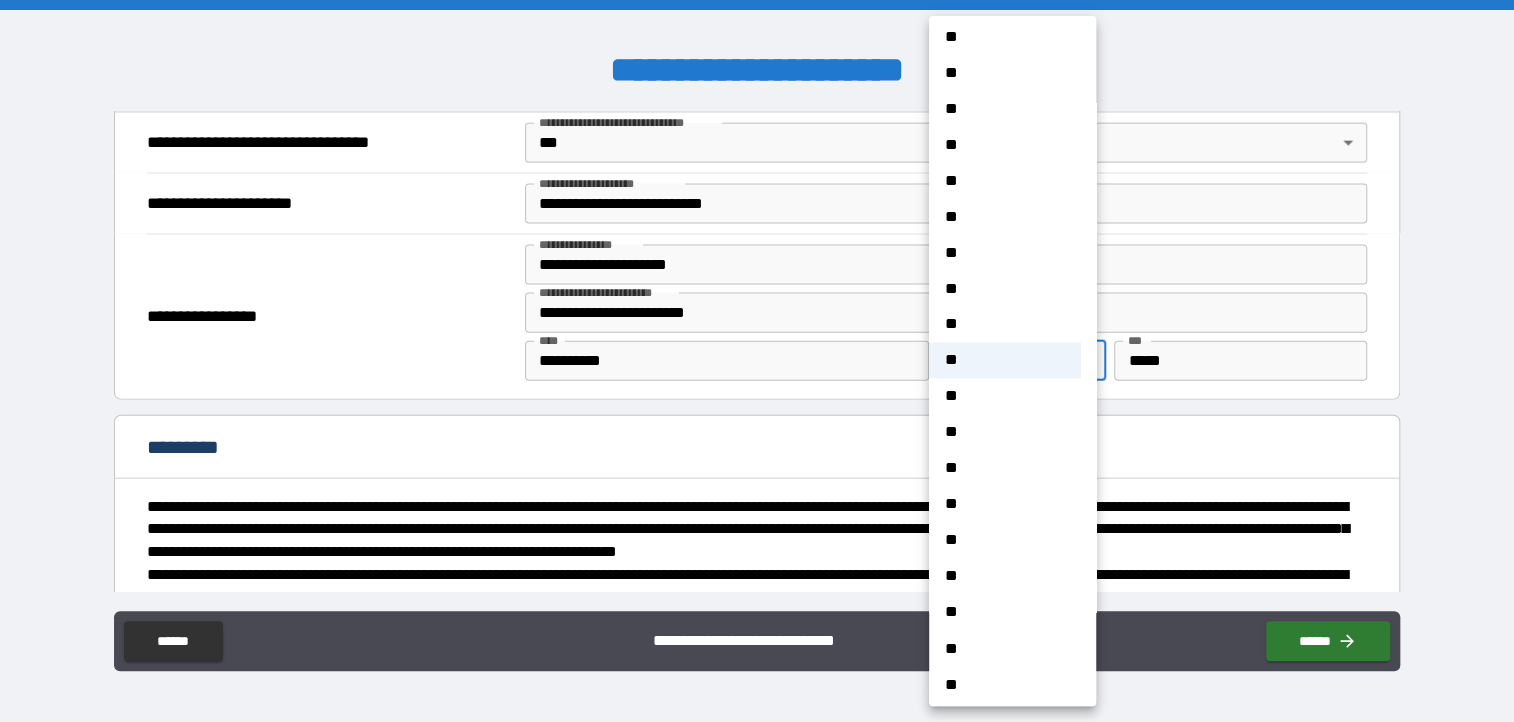 click on "**" at bounding box center (1005, 540) 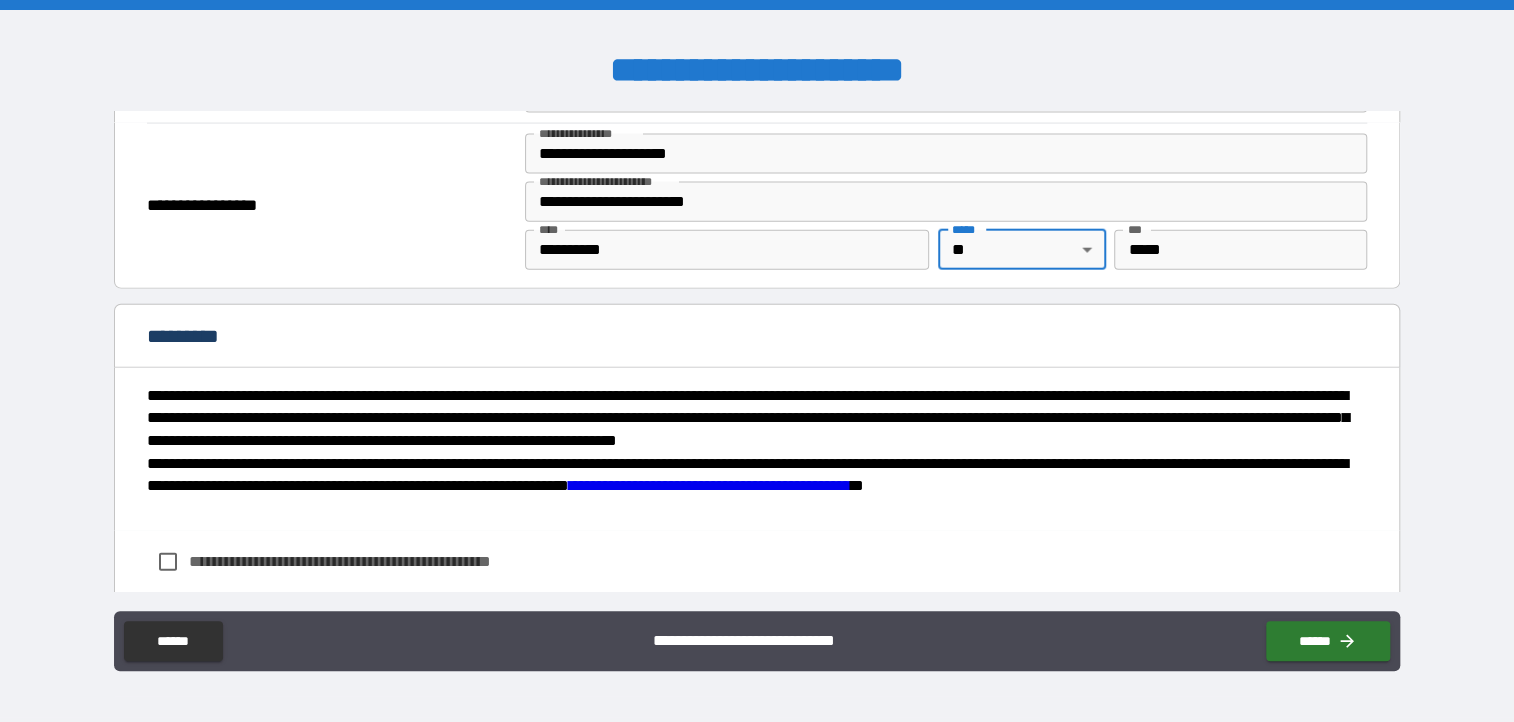 scroll, scrollTop: 2624, scrollLeft: 0, axis: vertical 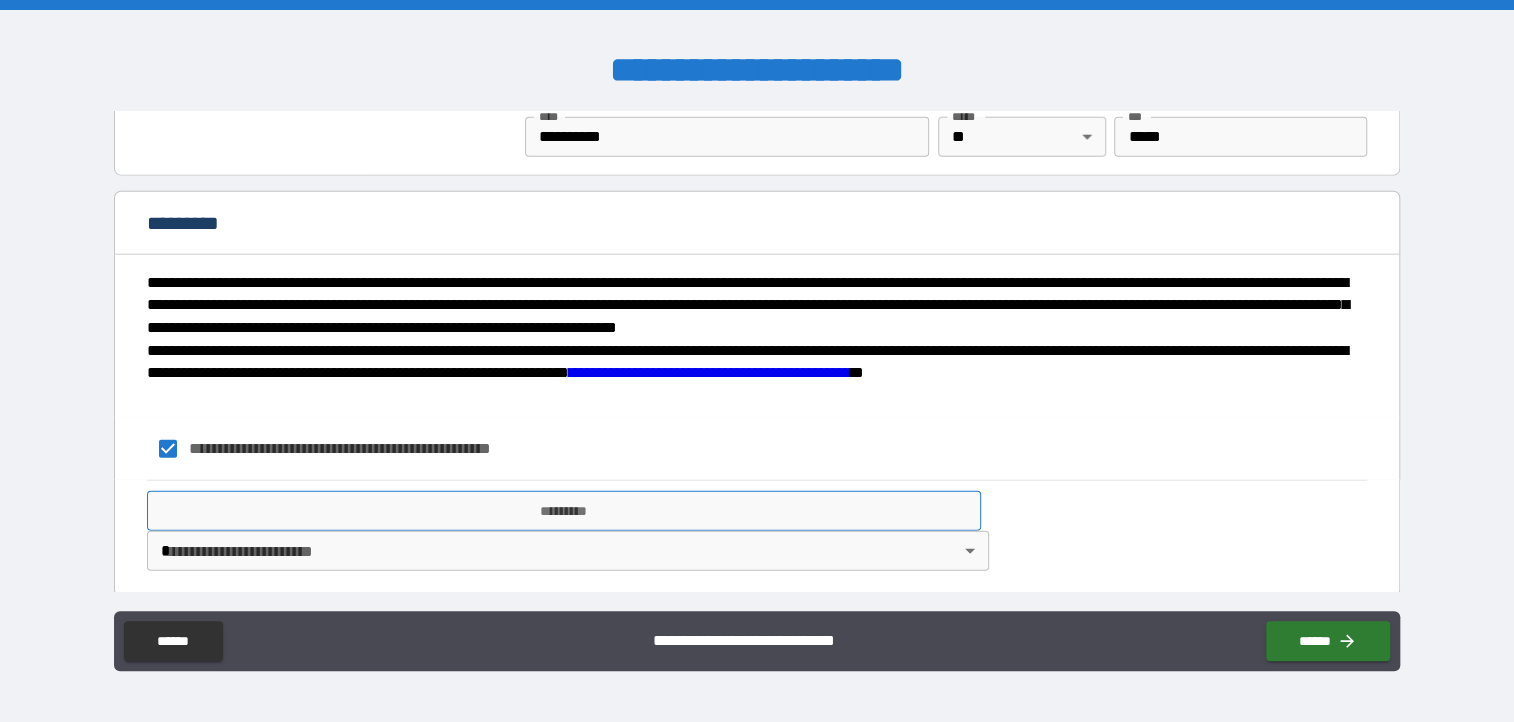 click on "*********" at bounding box center [564, 511] 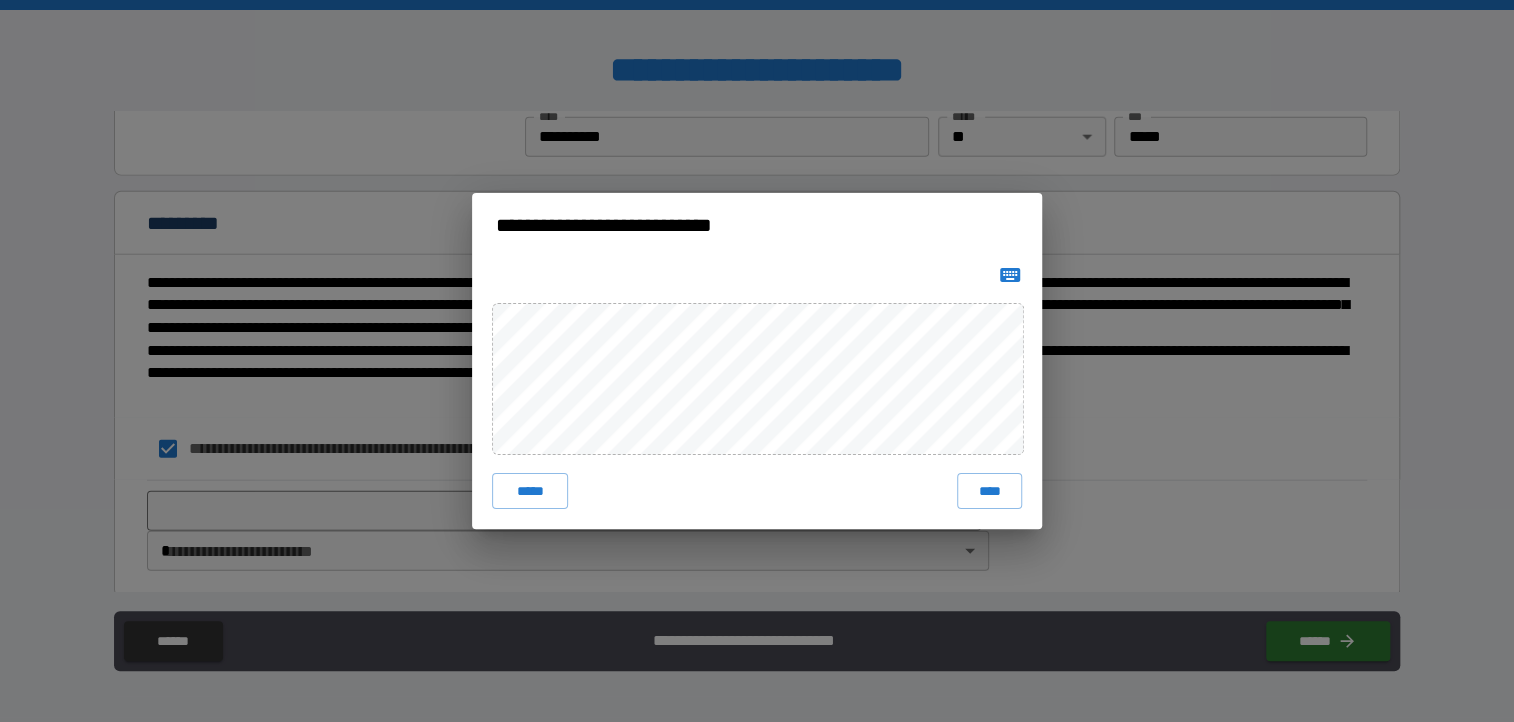 click 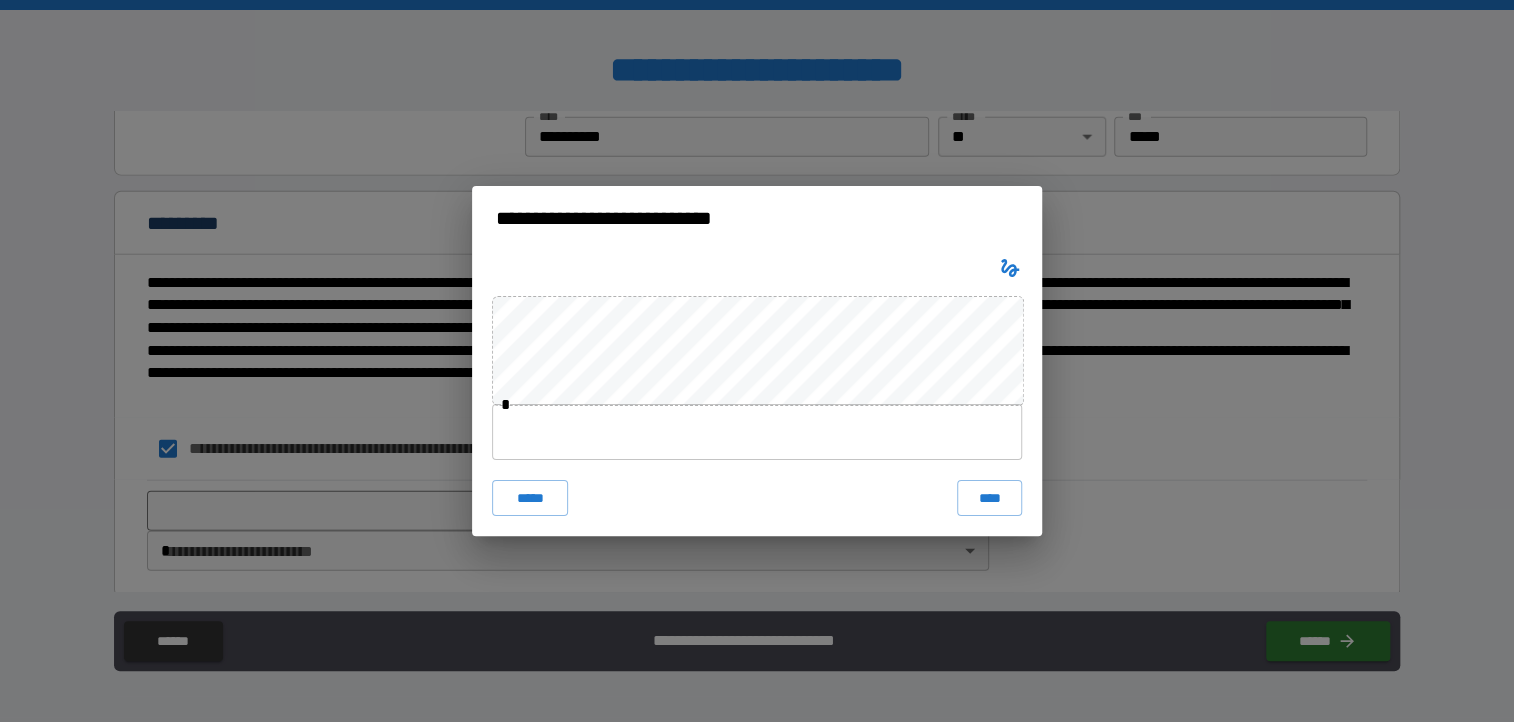 click on "* ***** ****" at bounding box center [757, 393] 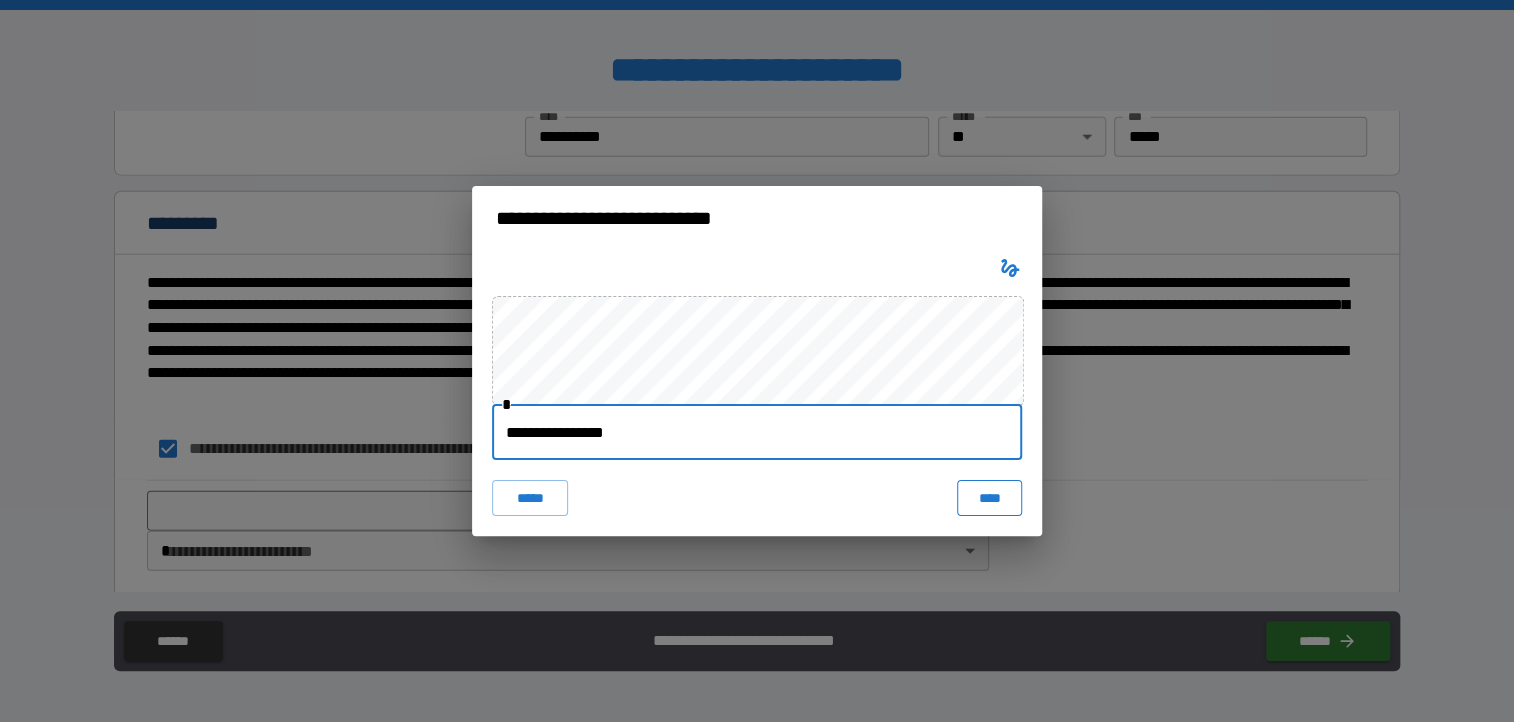 type on "**********" 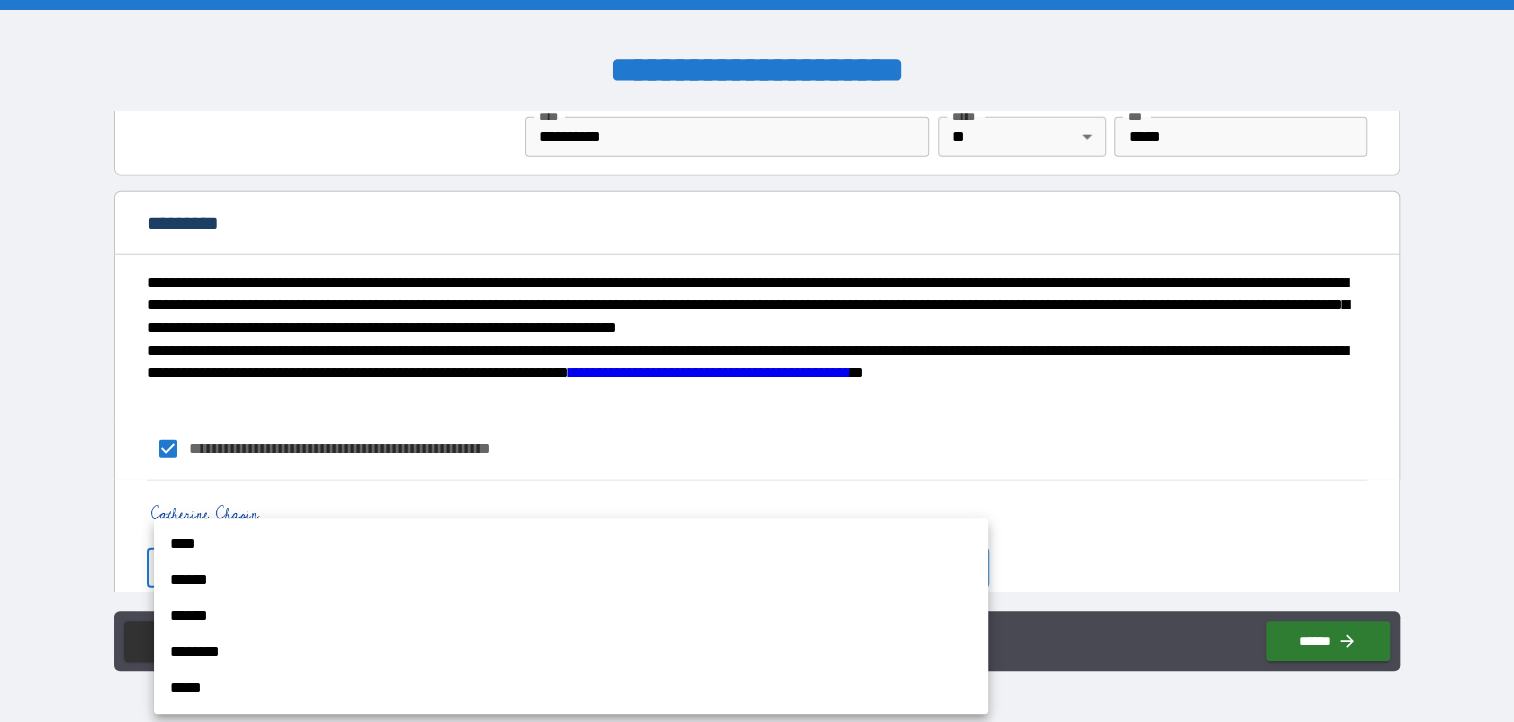 click on "**********" at bounding box center (757, 361) 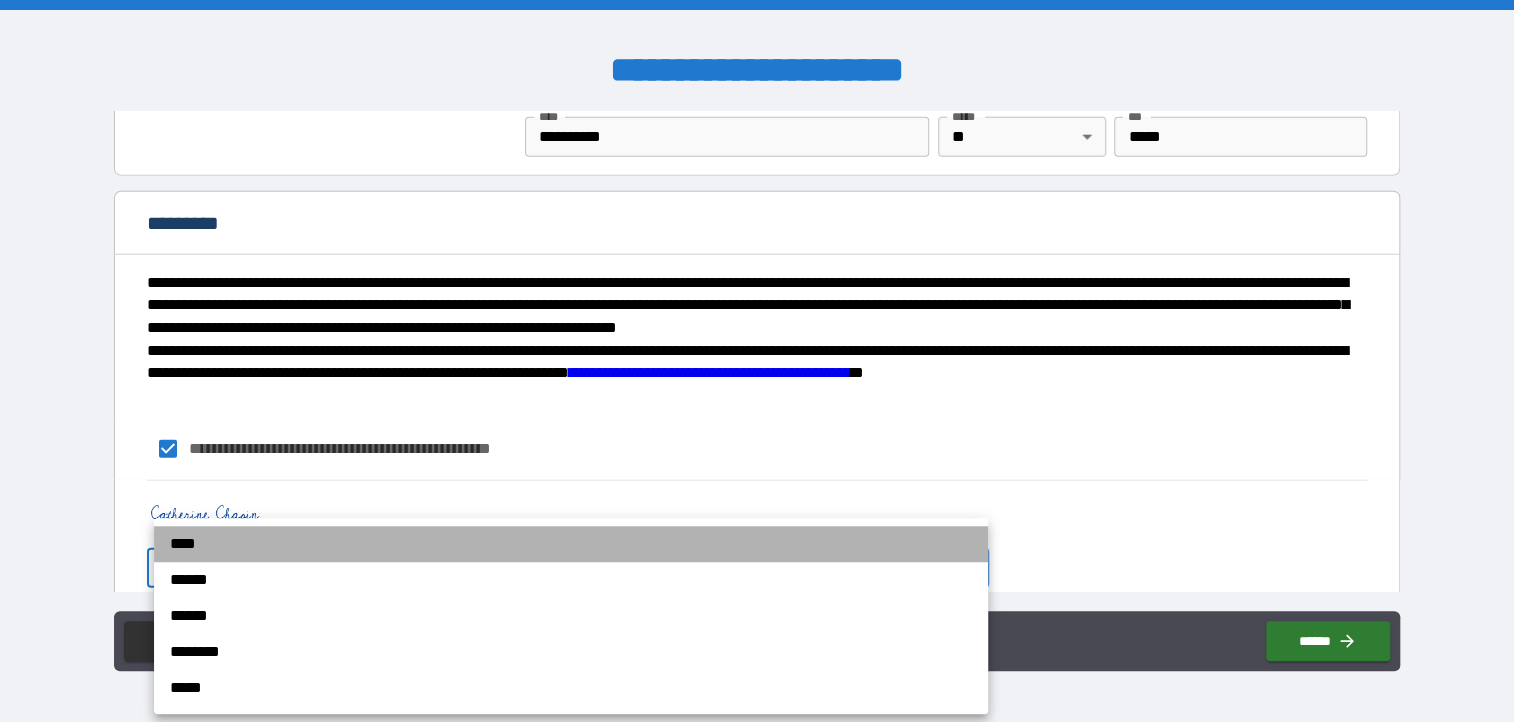 click on "****" at bounding box center (571, 544) 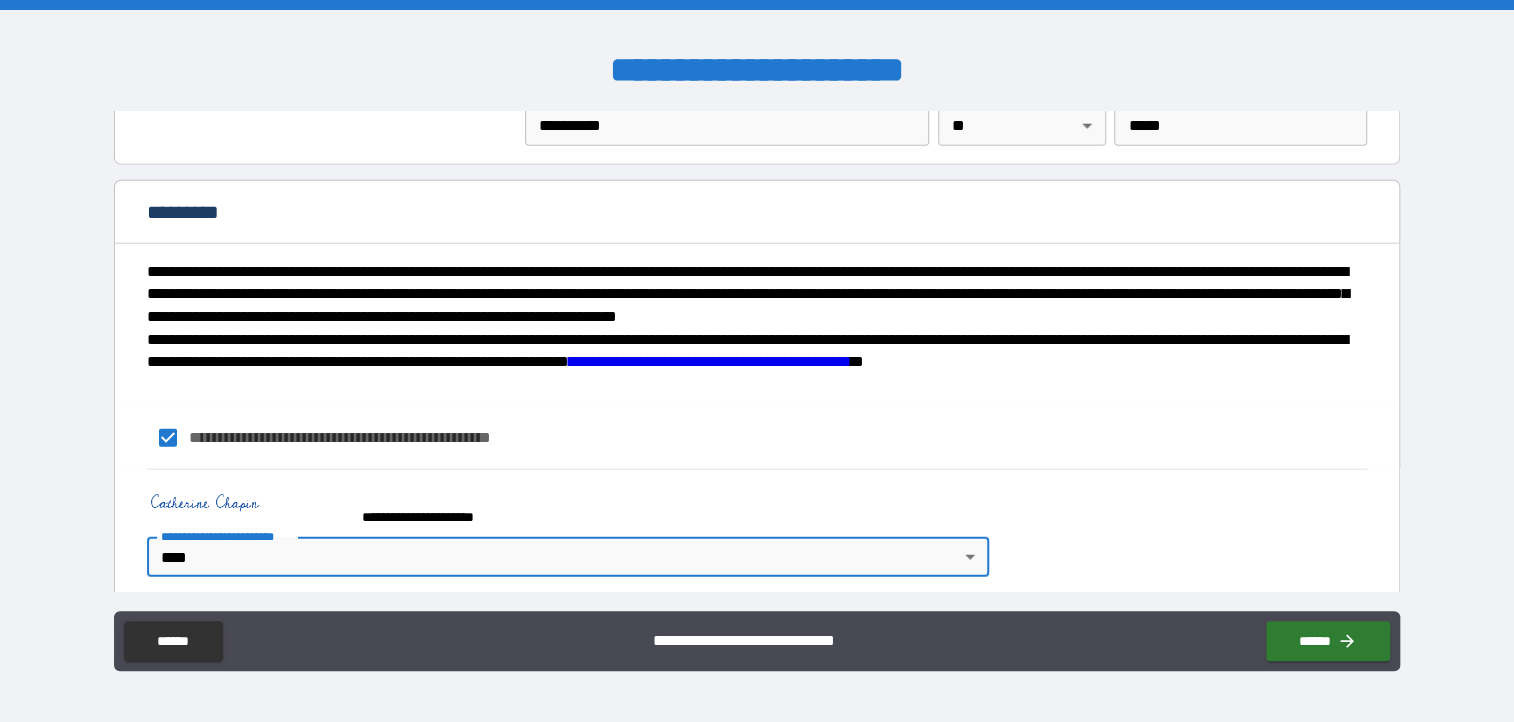 scroll, scrollTop: 2641, scrollLeft: 0, axis: vertical 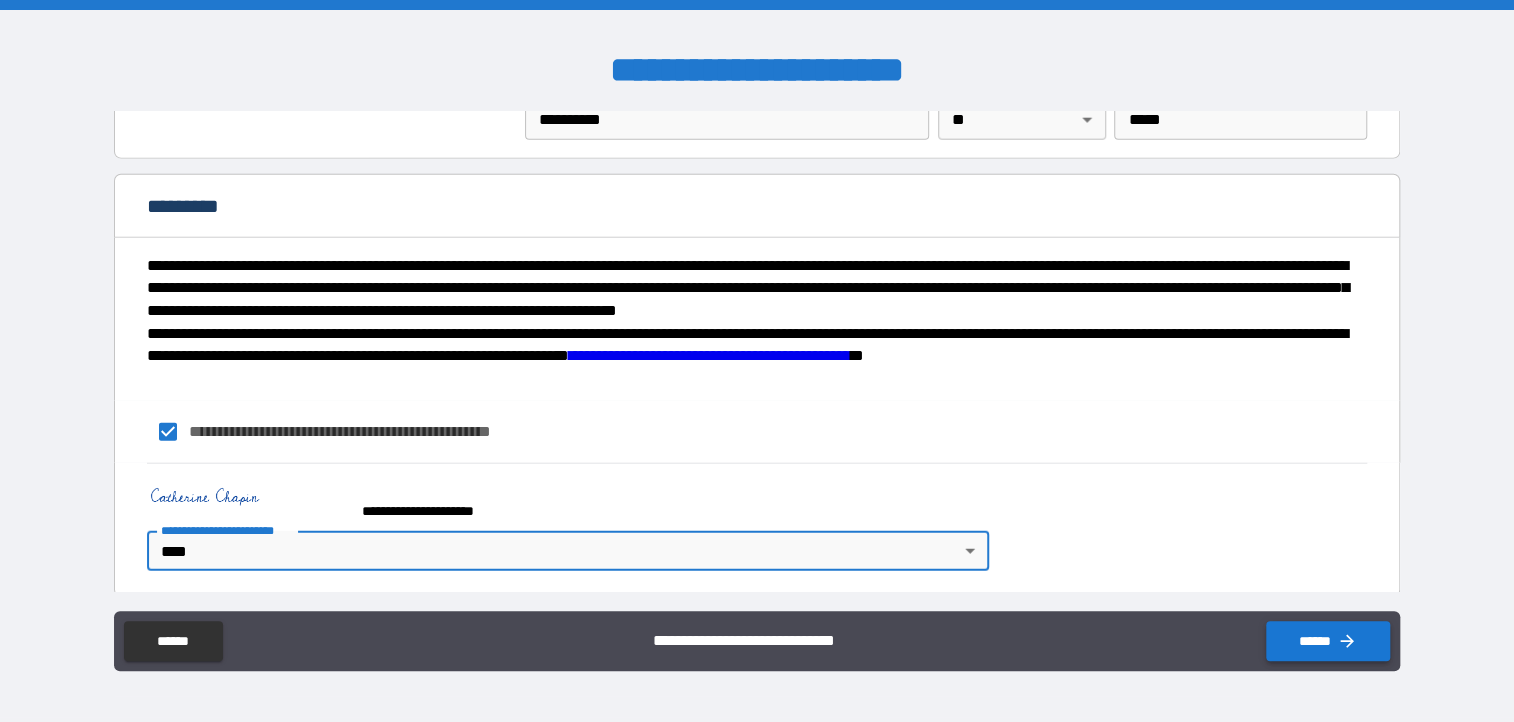 click 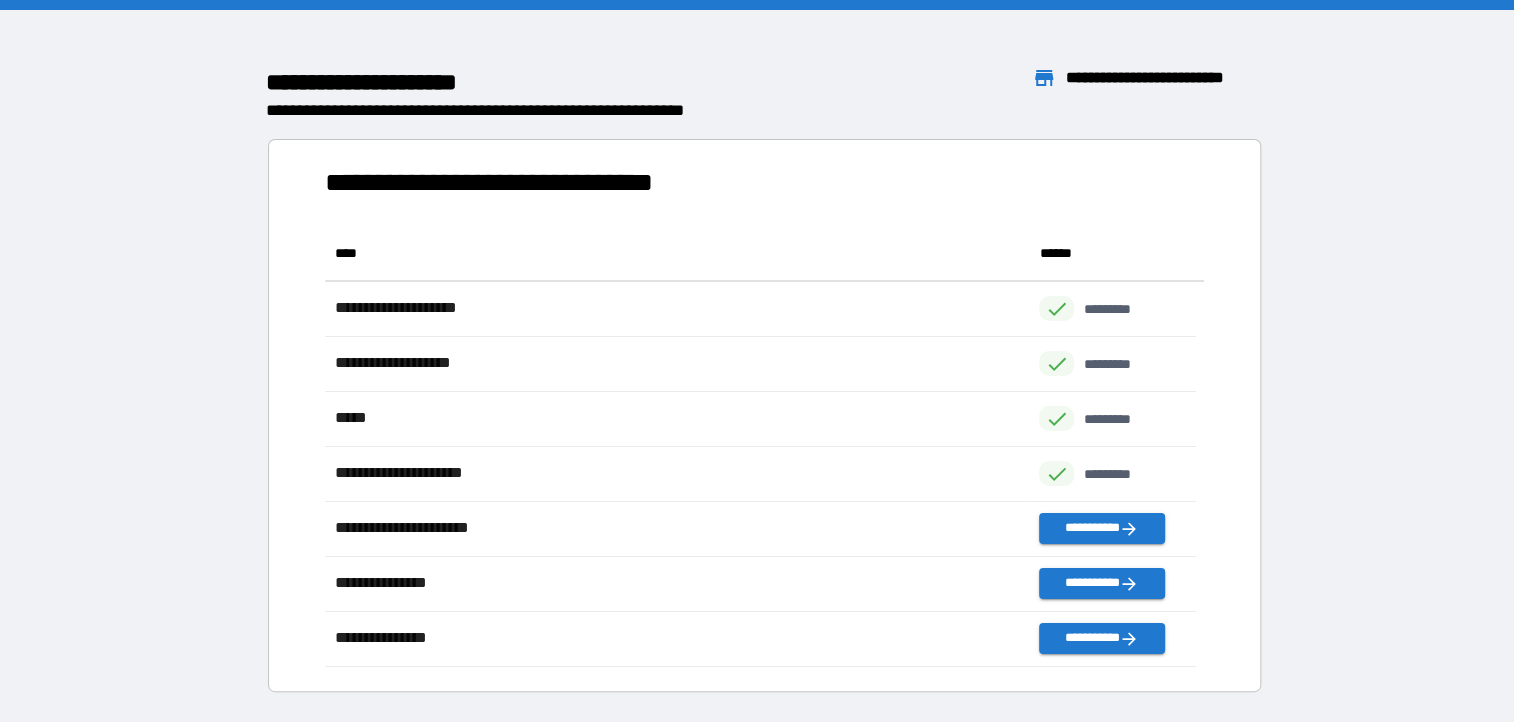scroll, scrollTop: 426, scrollLeft: 854, axis: both 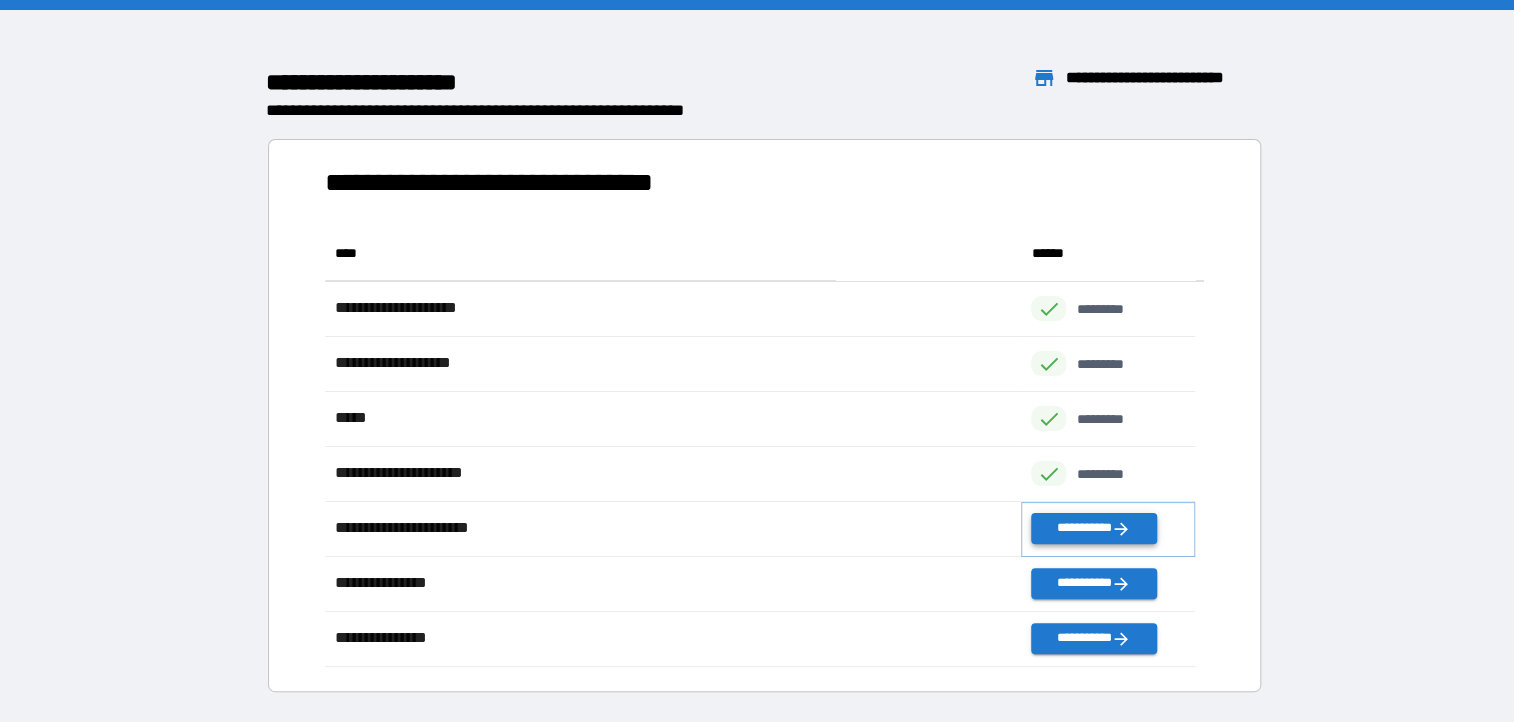 click on "**********" at bounding box center [1093, 528] 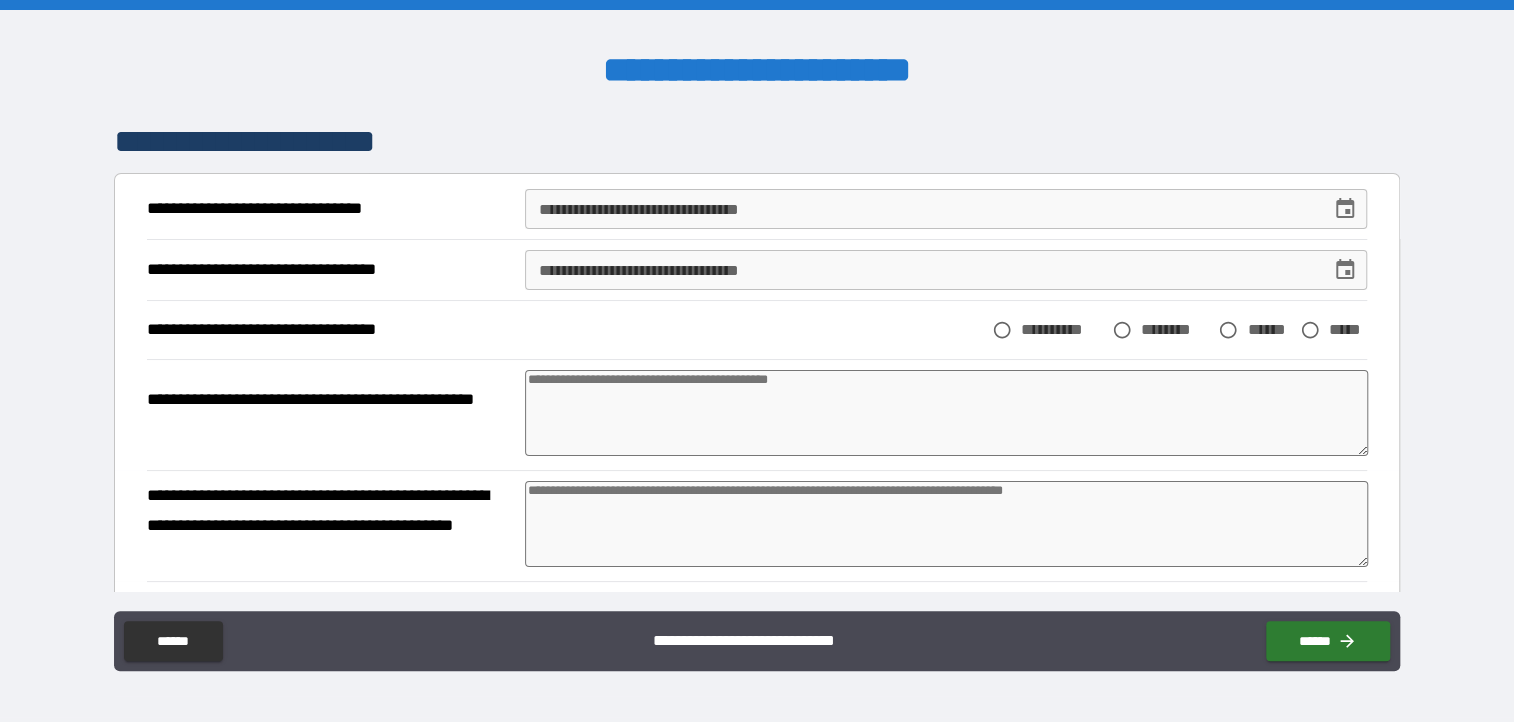type on "*" 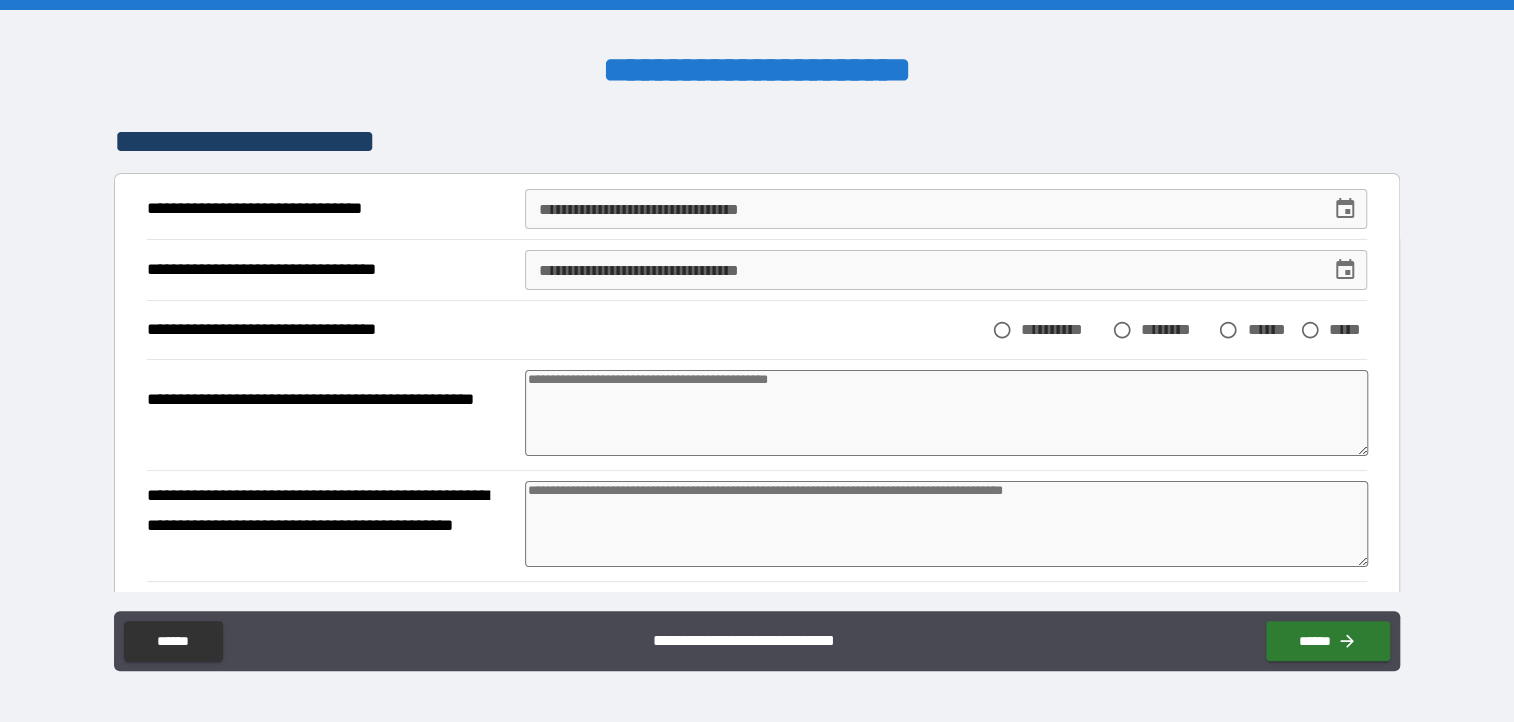 type on "*" 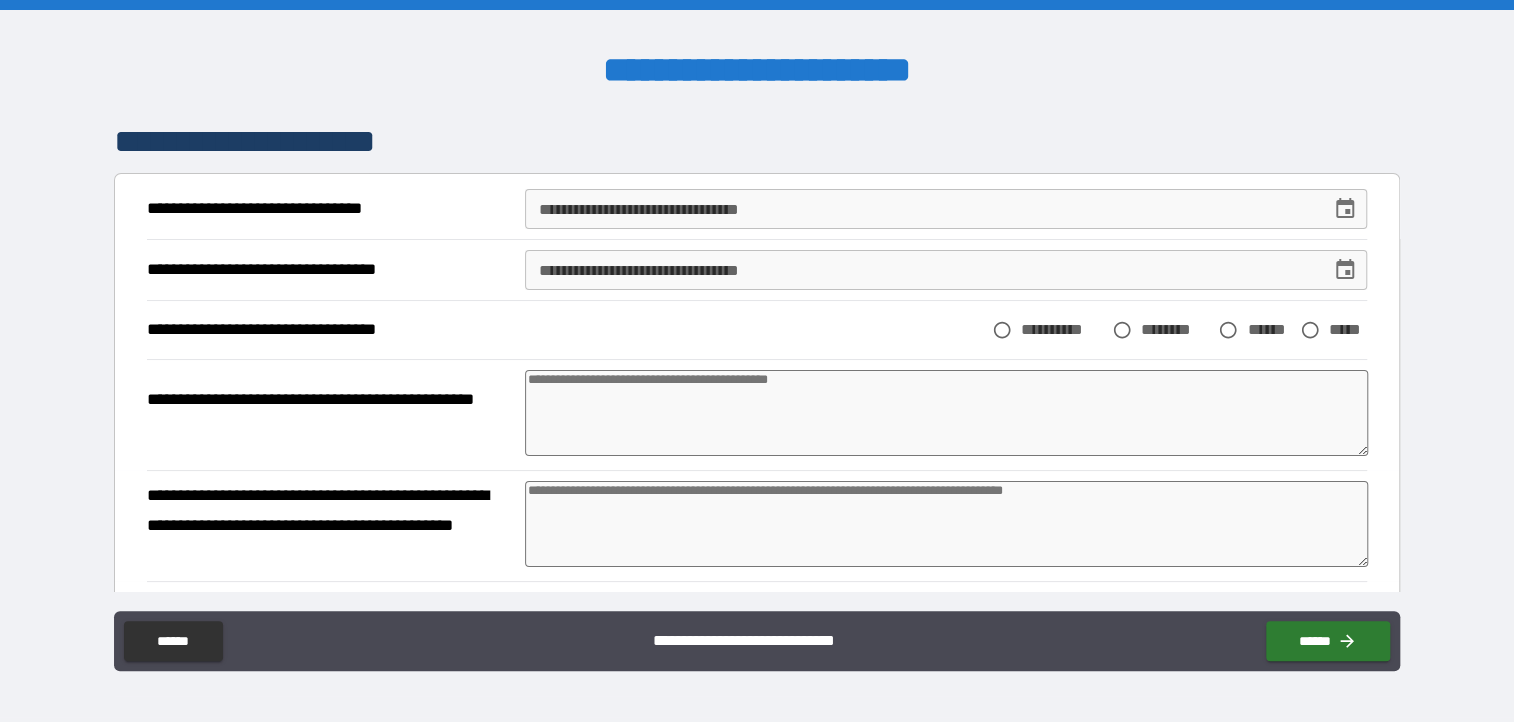click on "**********" at bounding box center (921, 209) 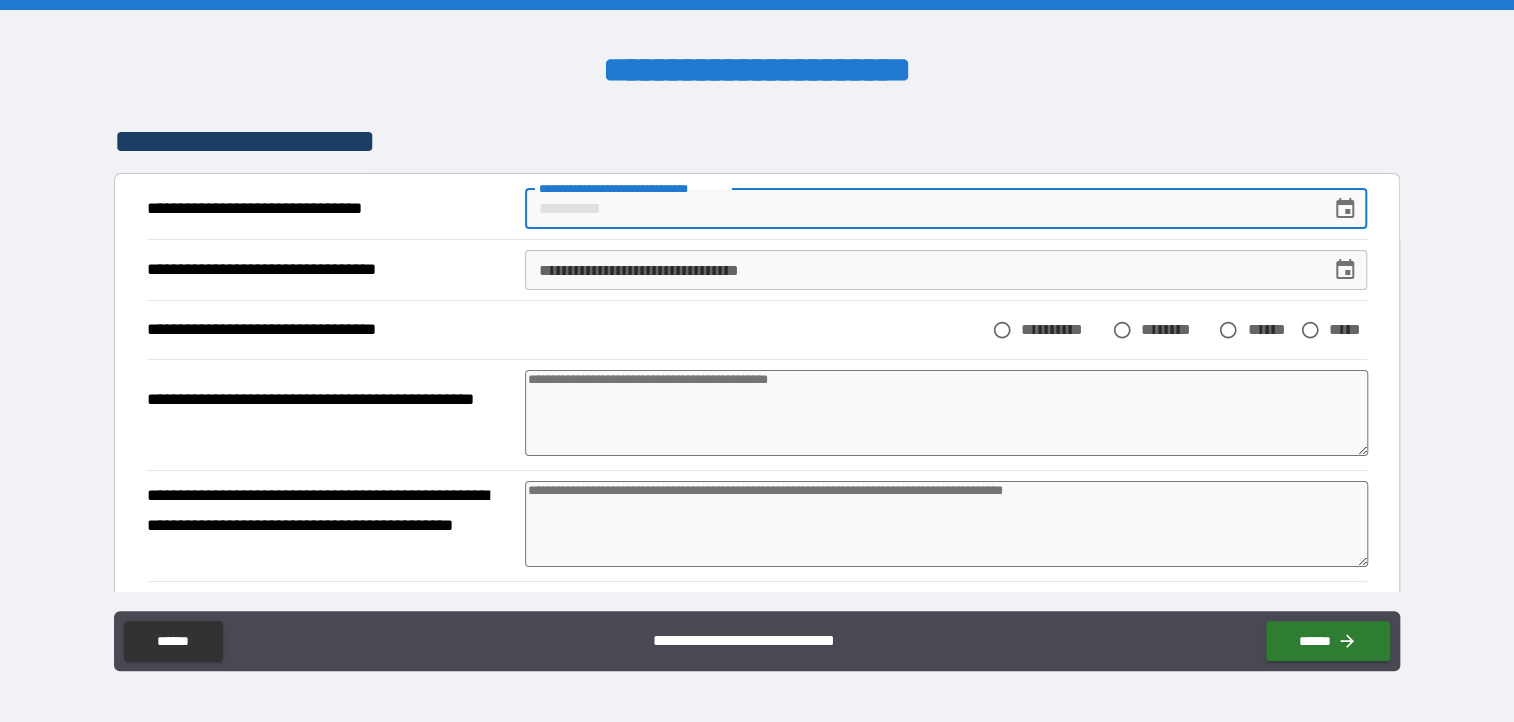 click 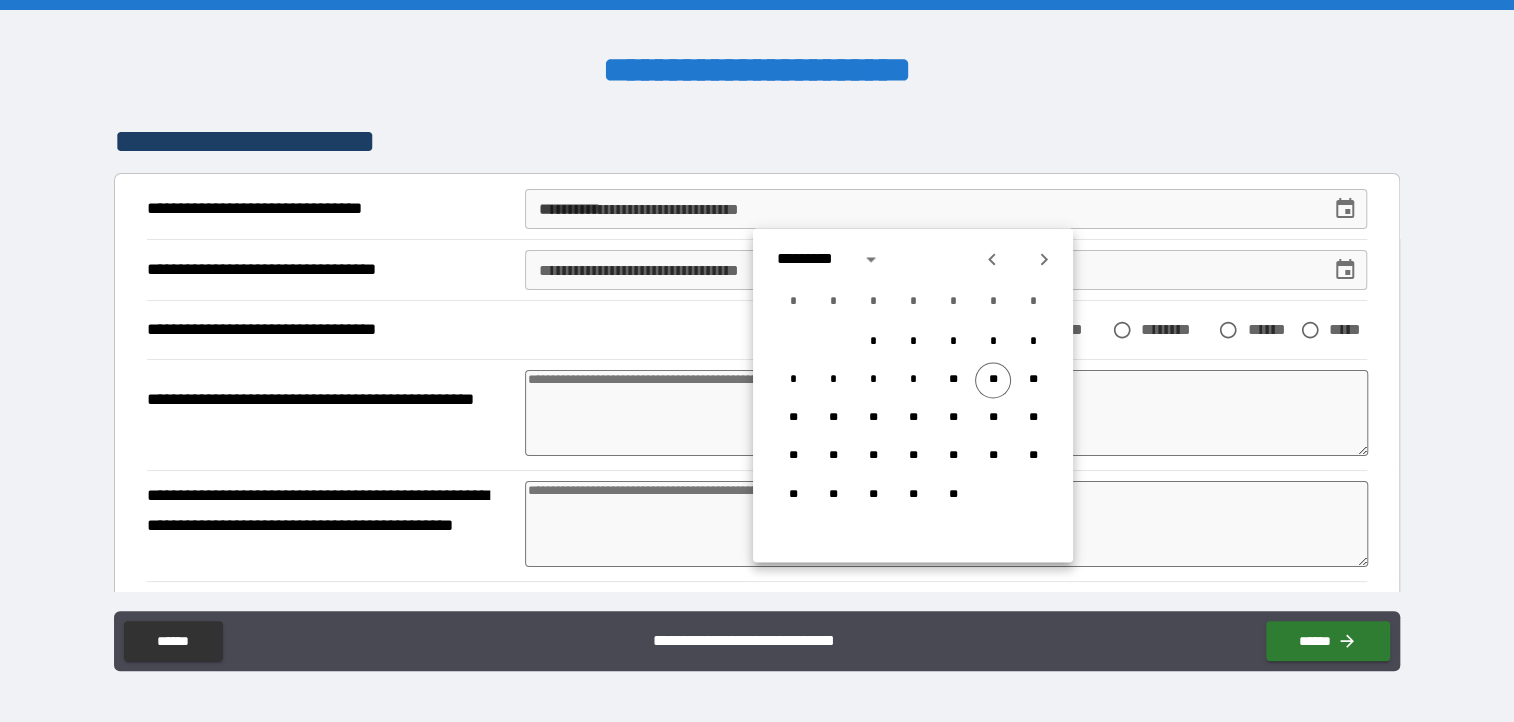 click at bounding box center (992, 259) 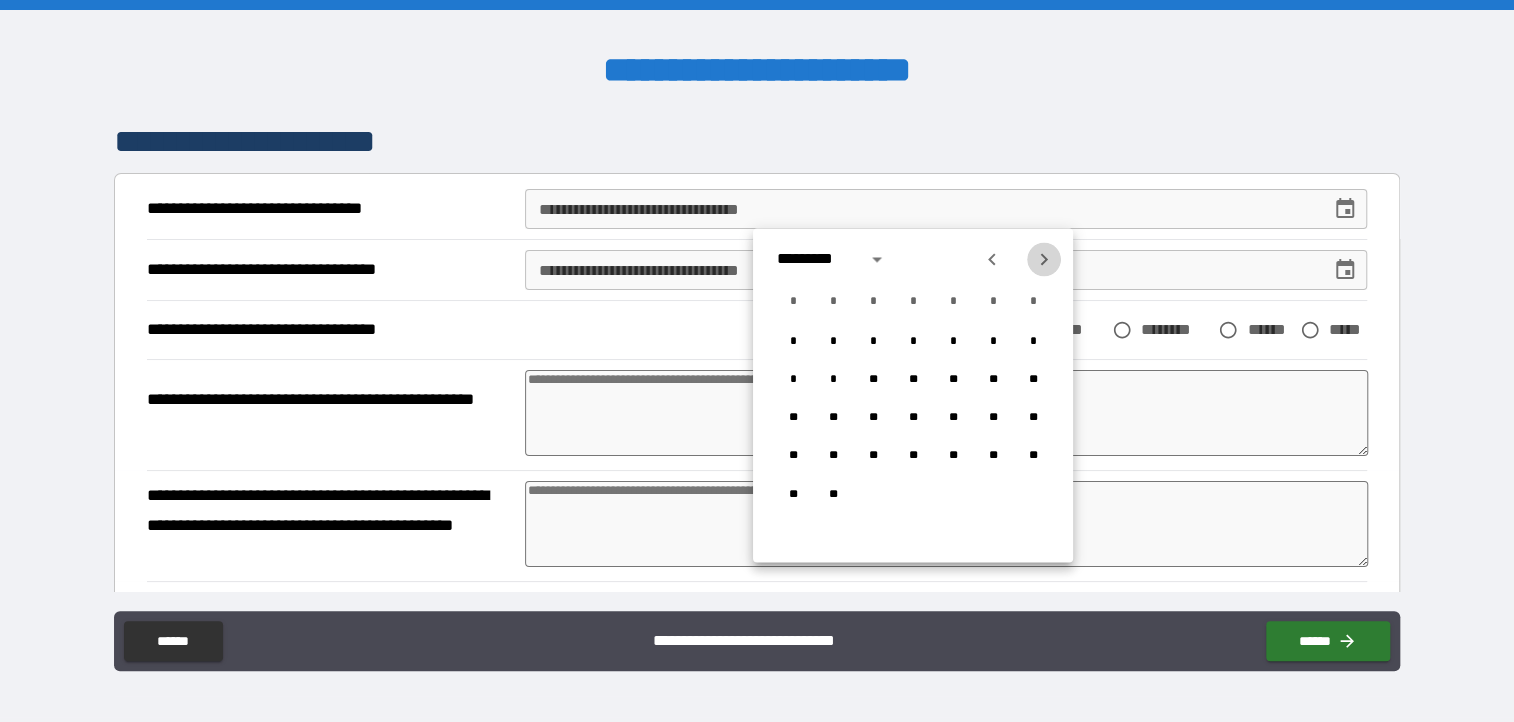 click 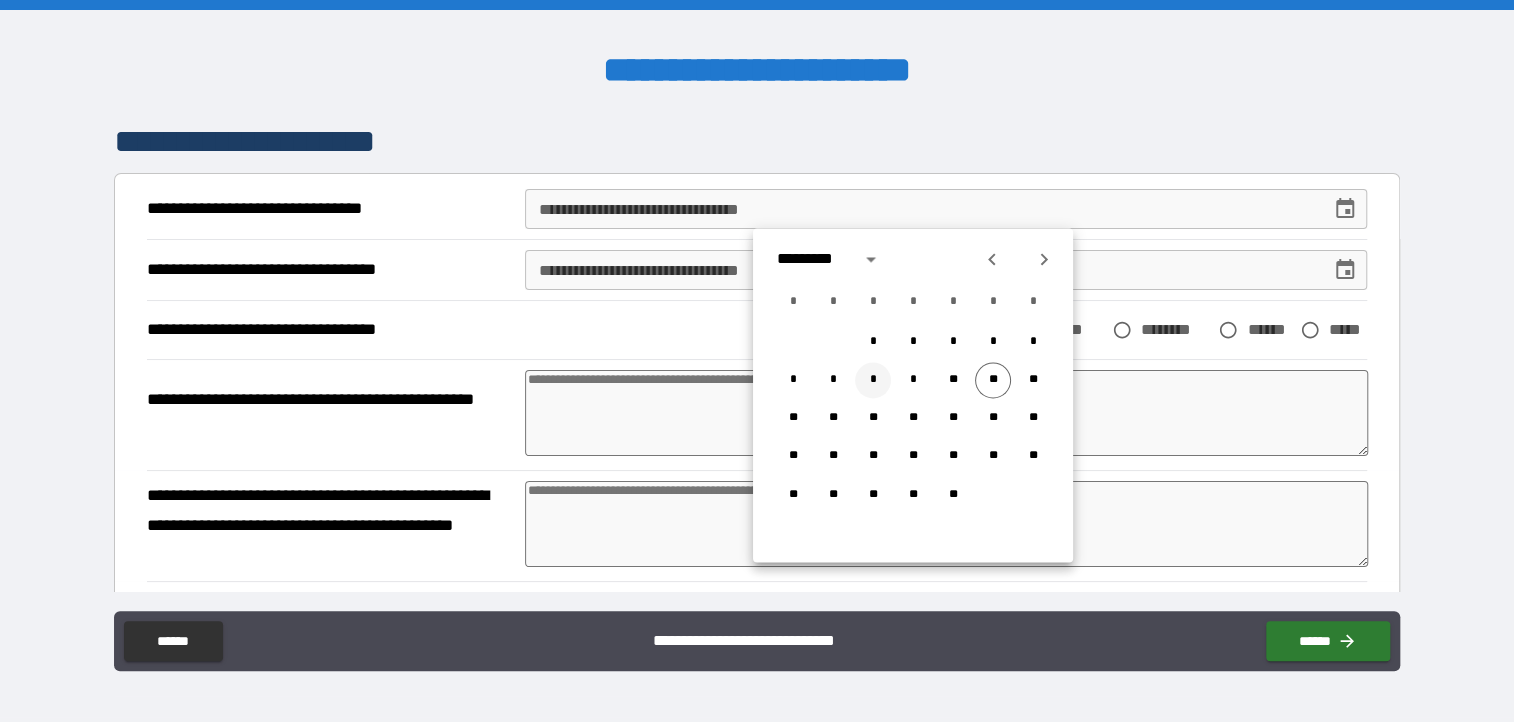 click on "*" at bounding box center (873, 380) 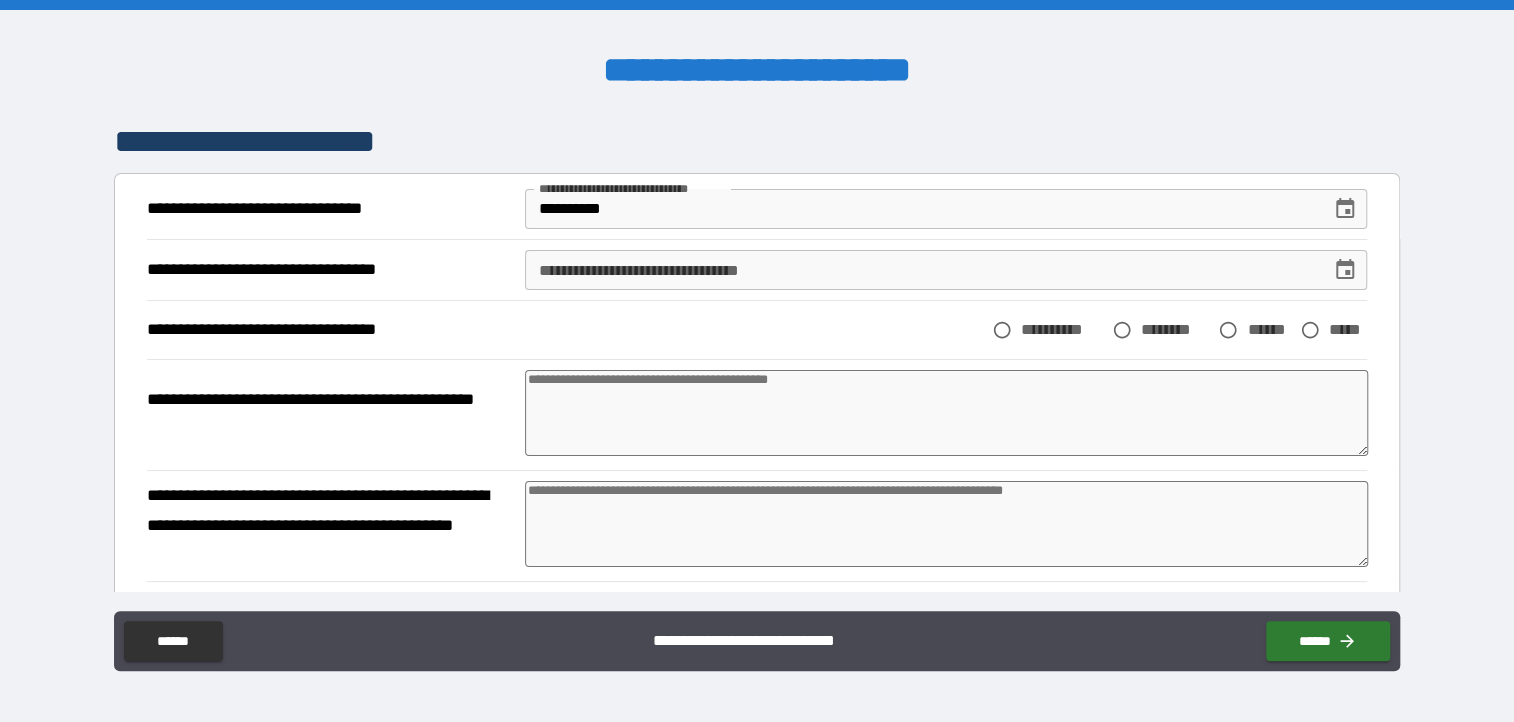 type on "*" 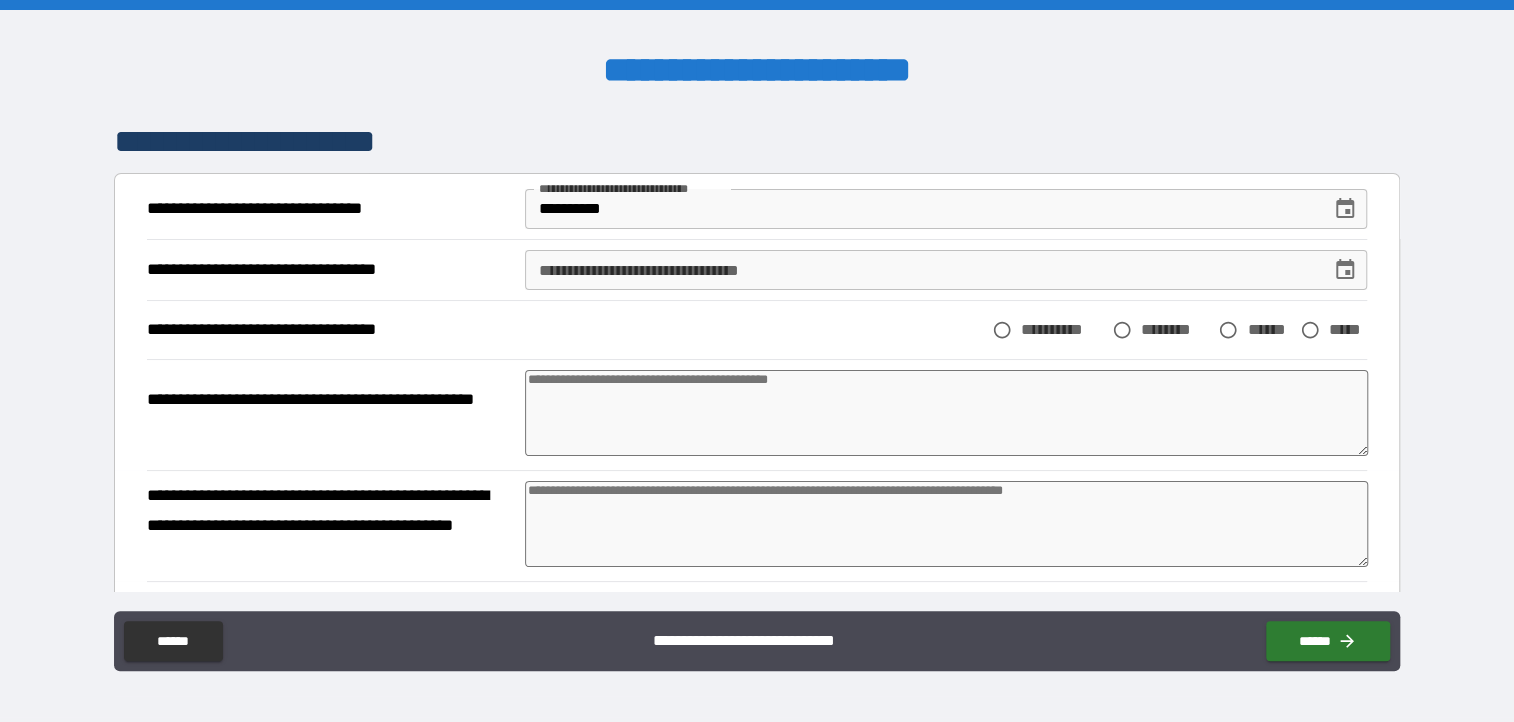 type on "*" 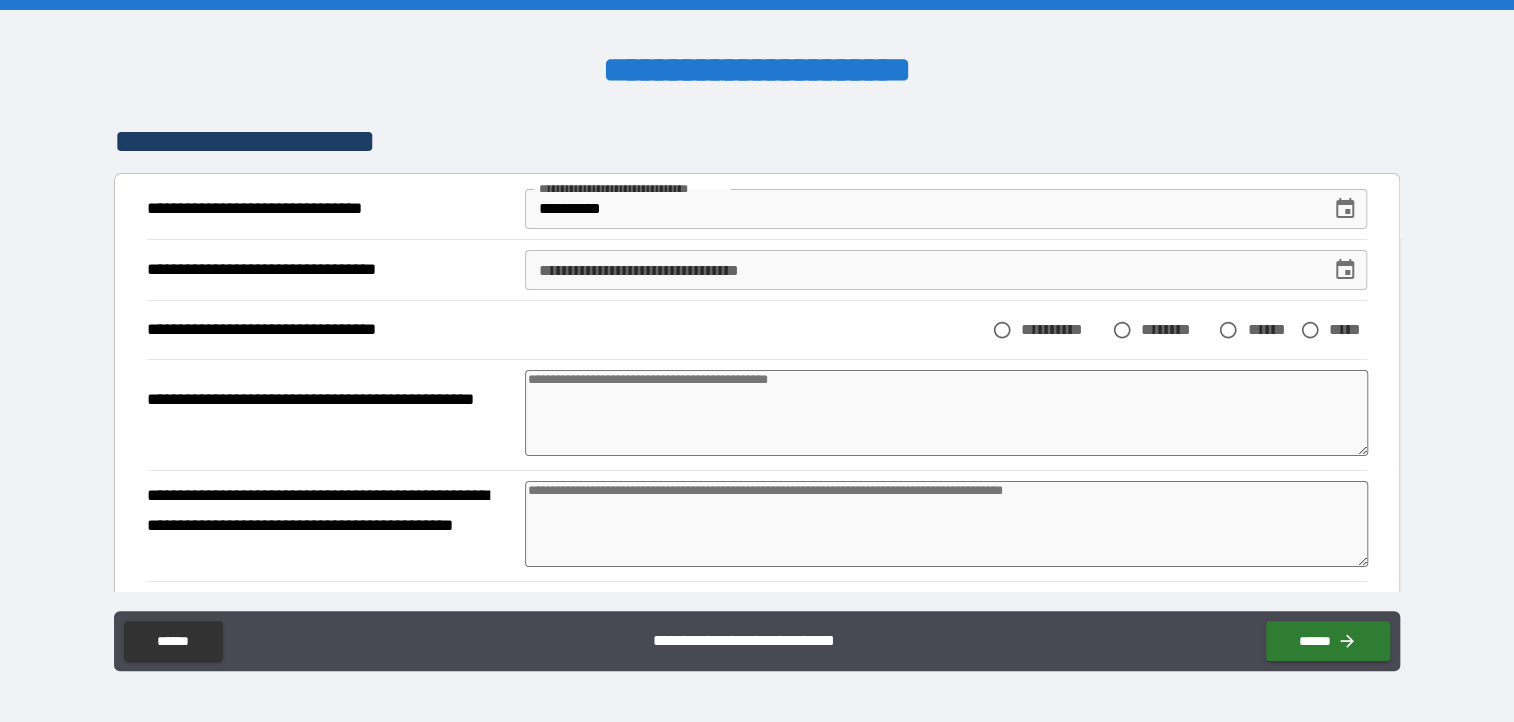 click on "**********" at bounding box center [921, 270] 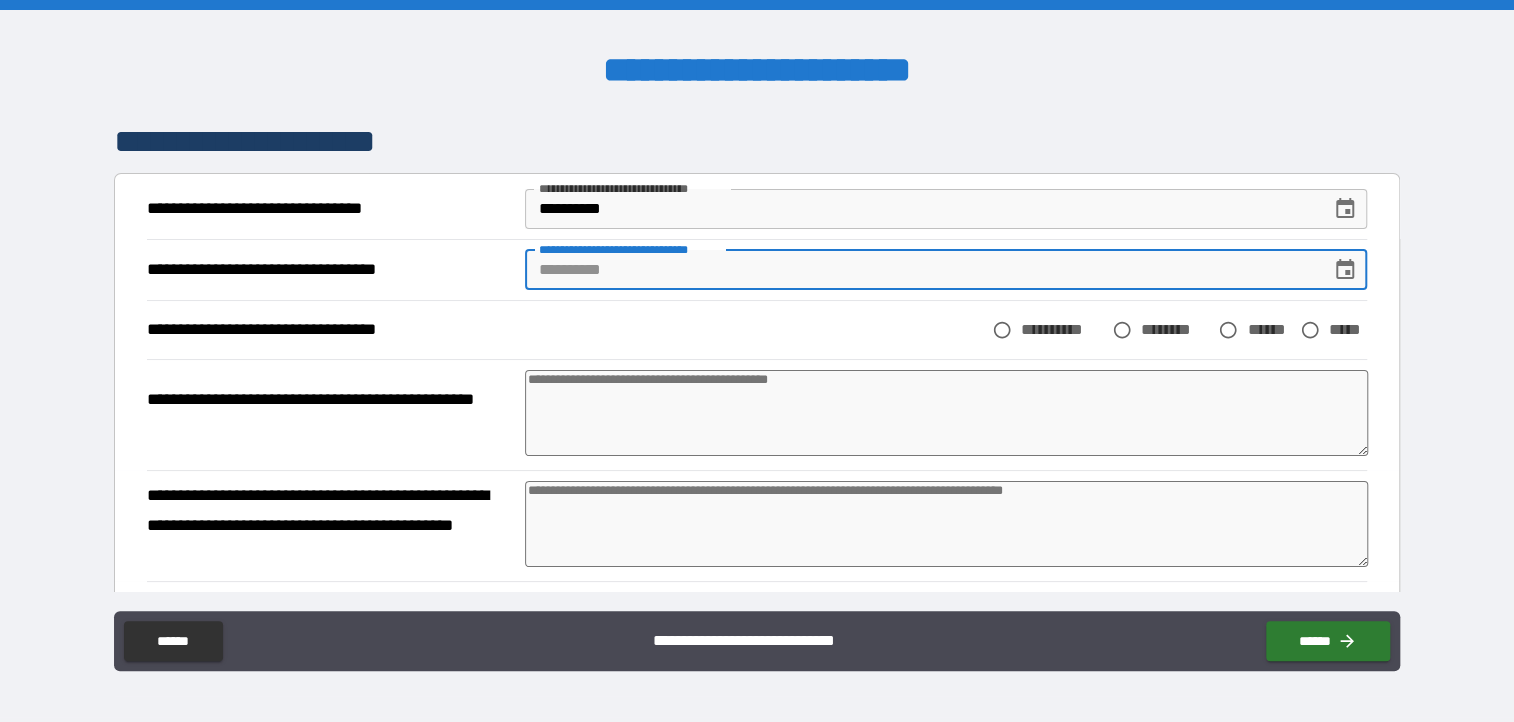click 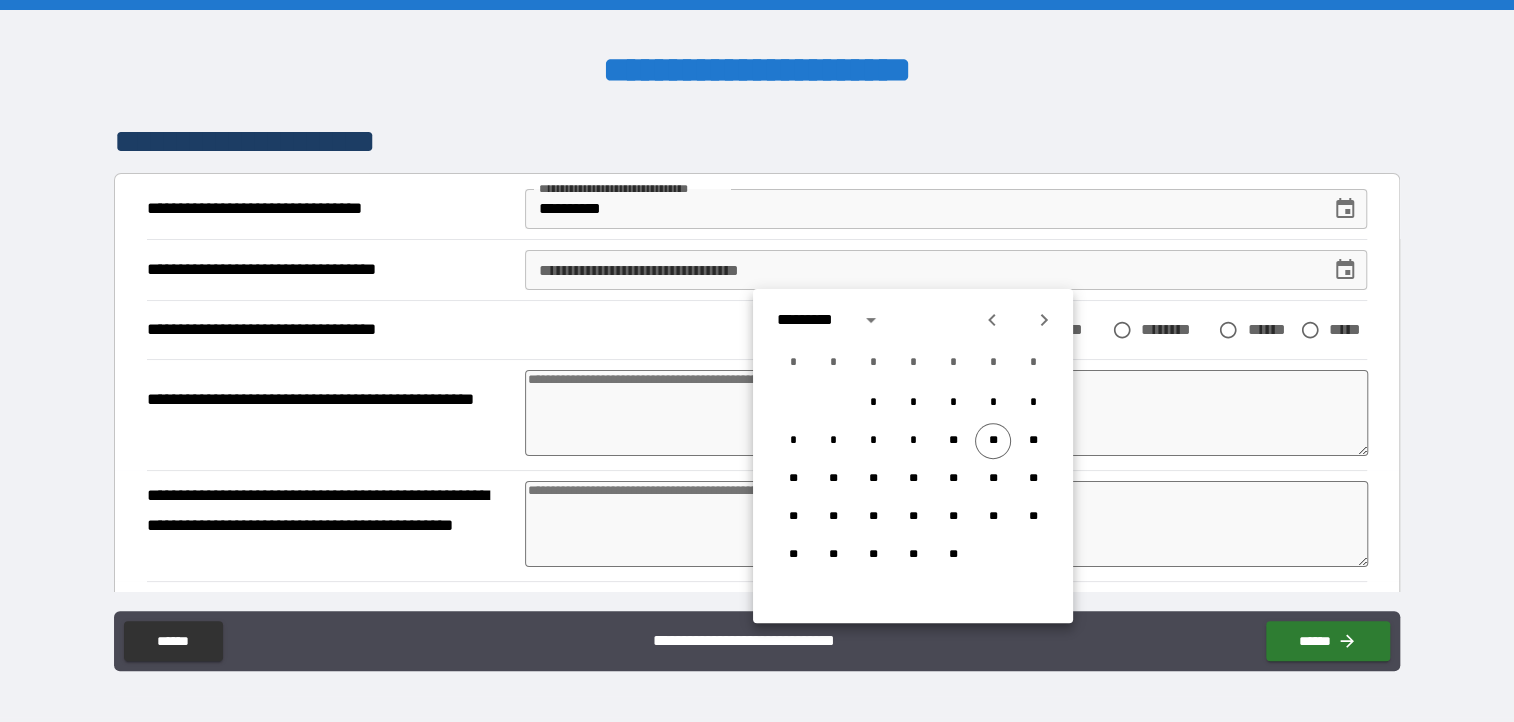 type on "*" 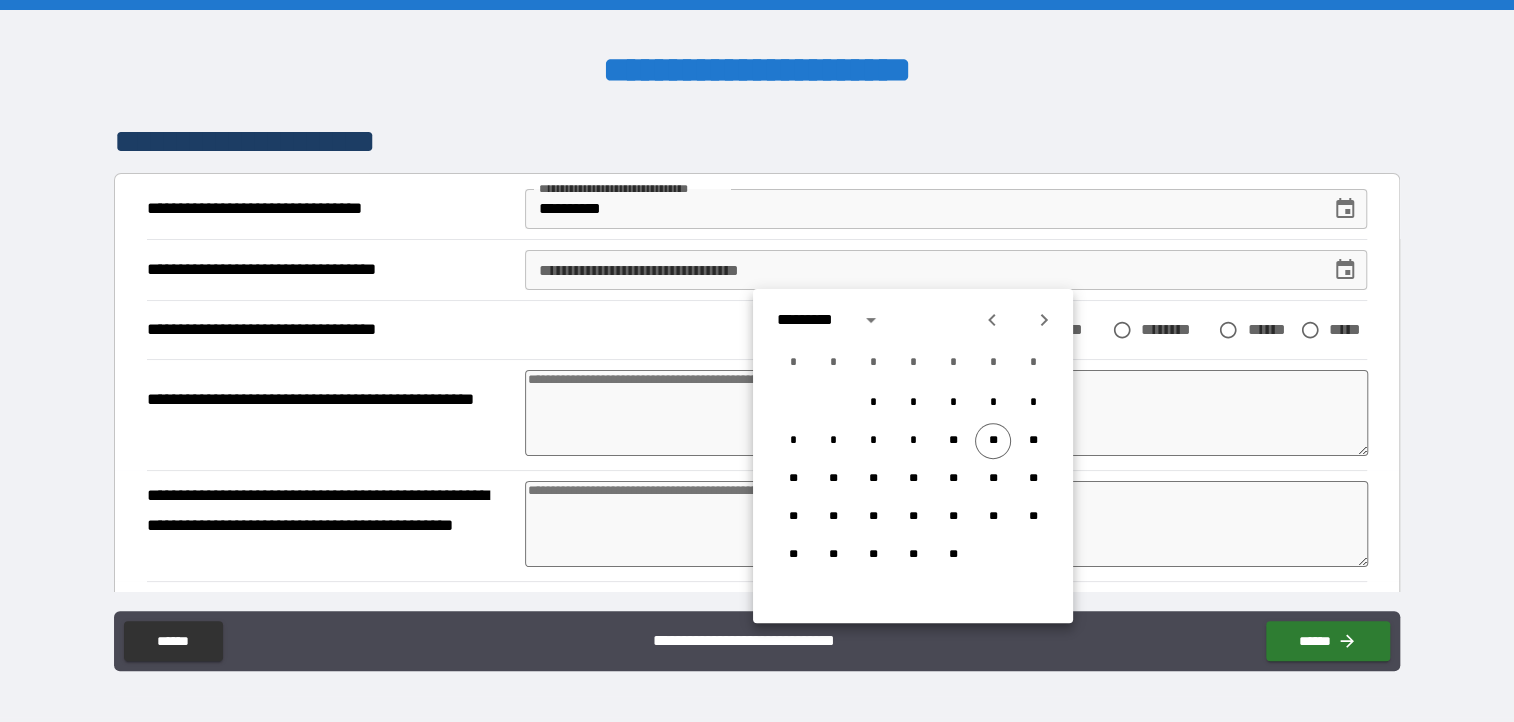 type on "*" 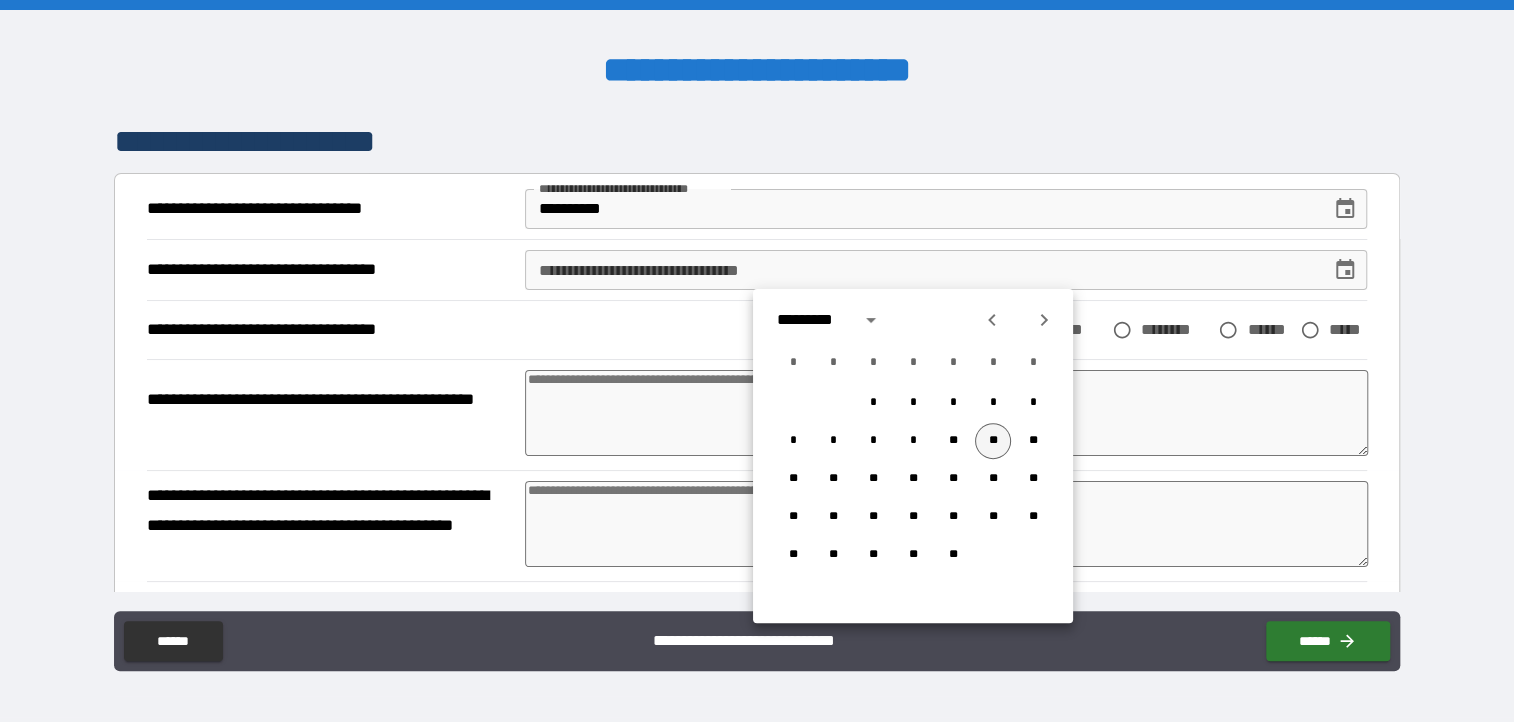 type on "*" 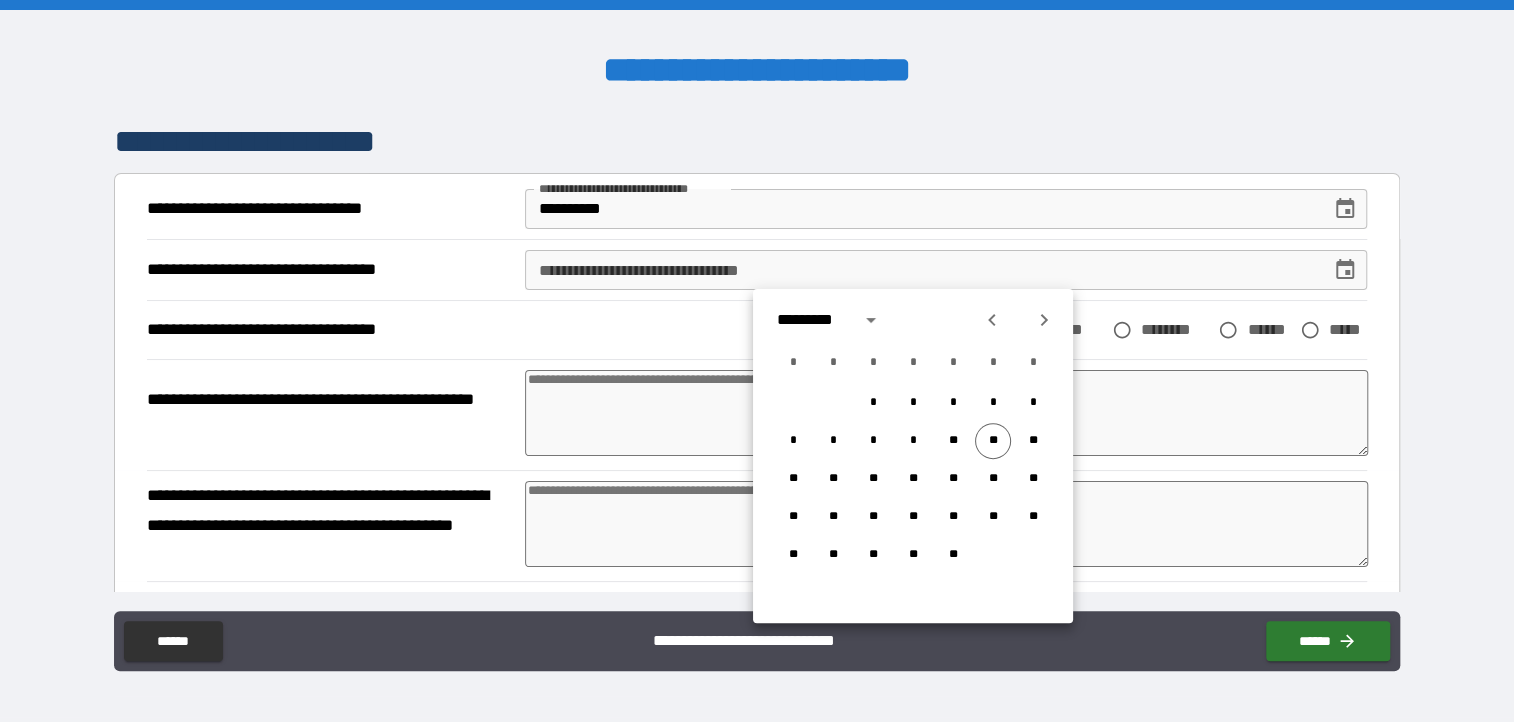 click on "**********" at bounding box center [921, 270] 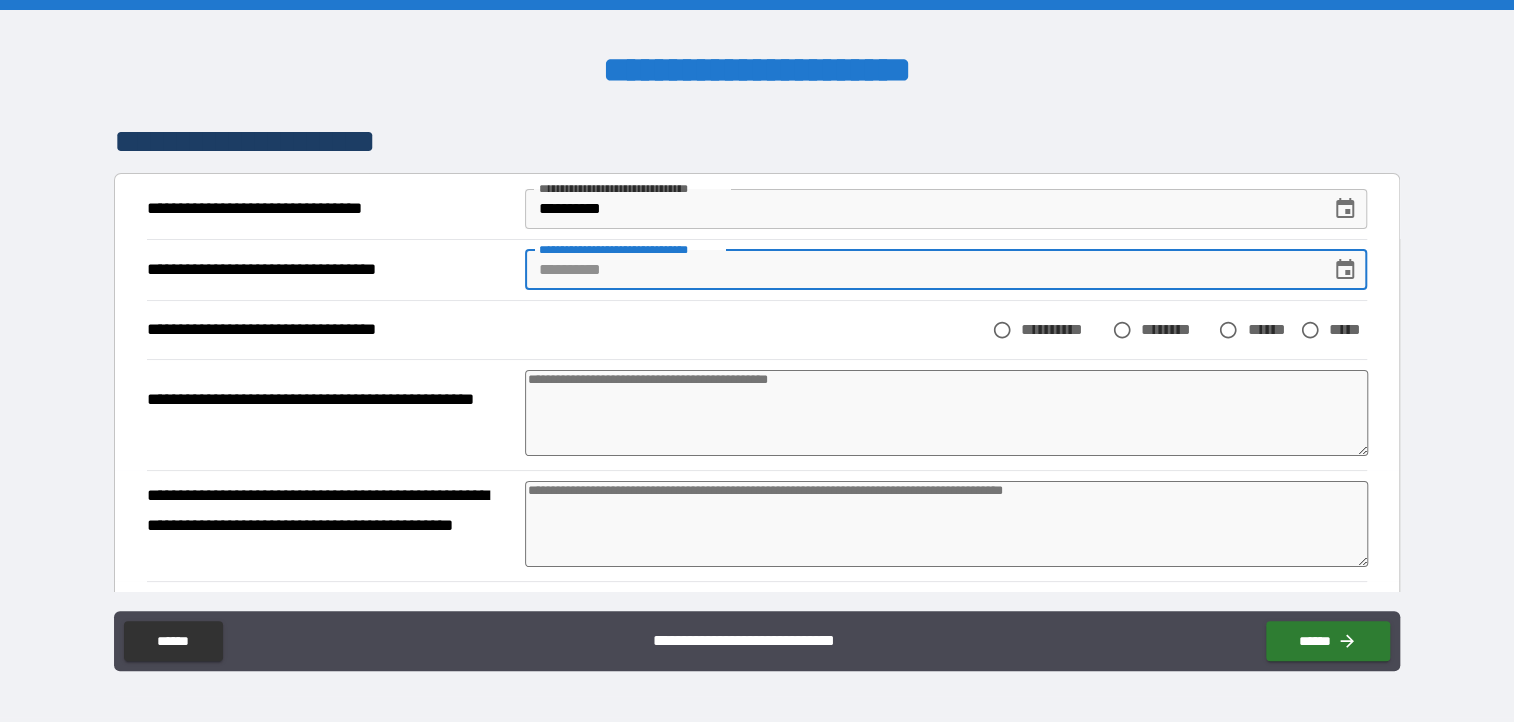 click on "**********" at bounding box center (921, 270) 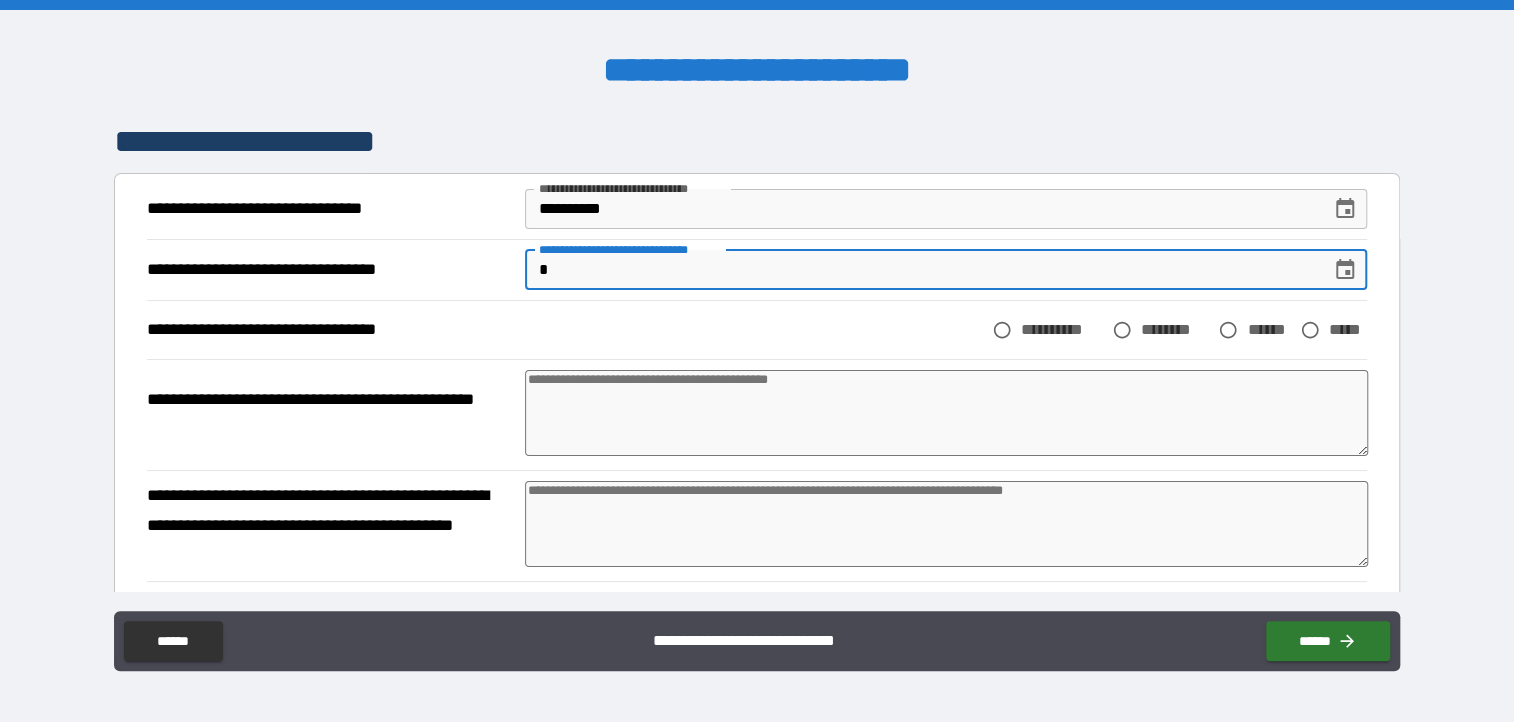 type on "***" 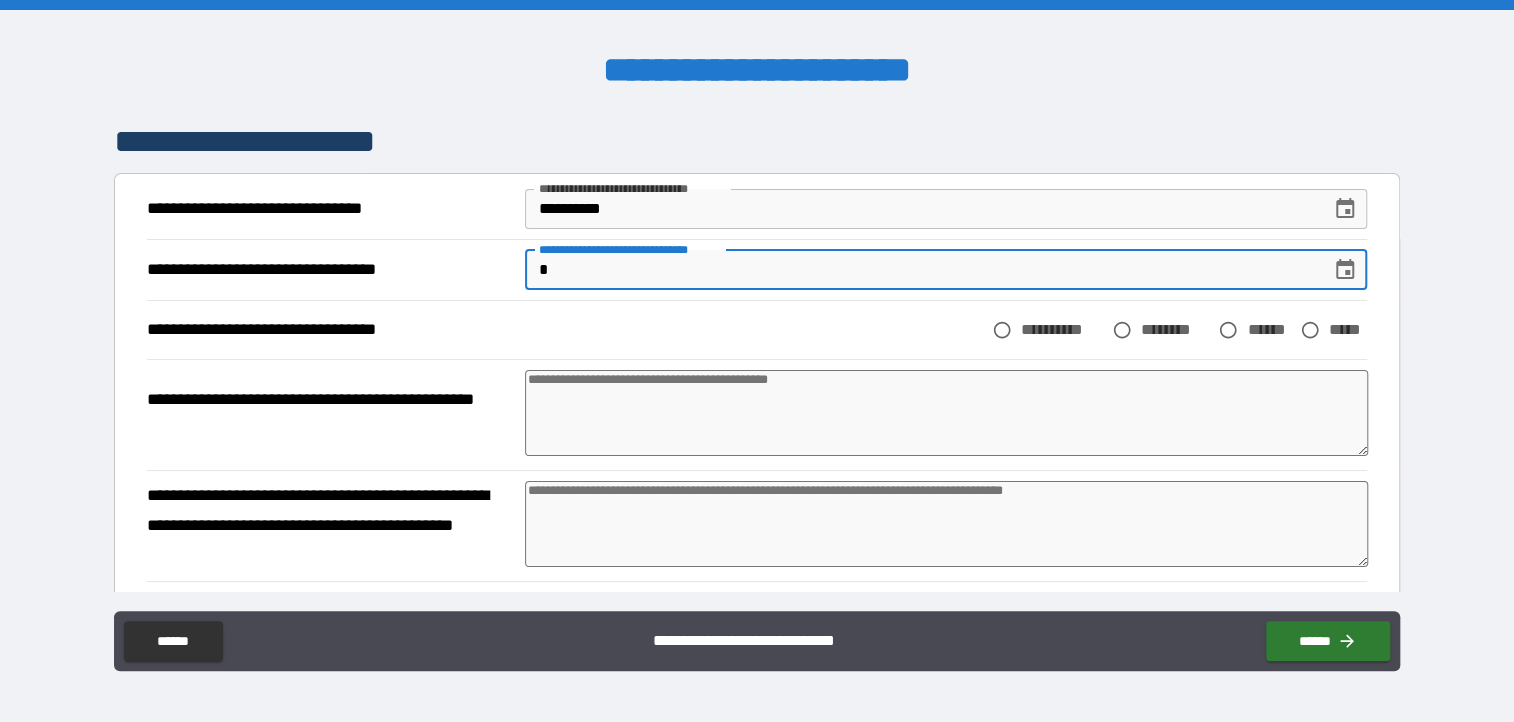 type on "*" 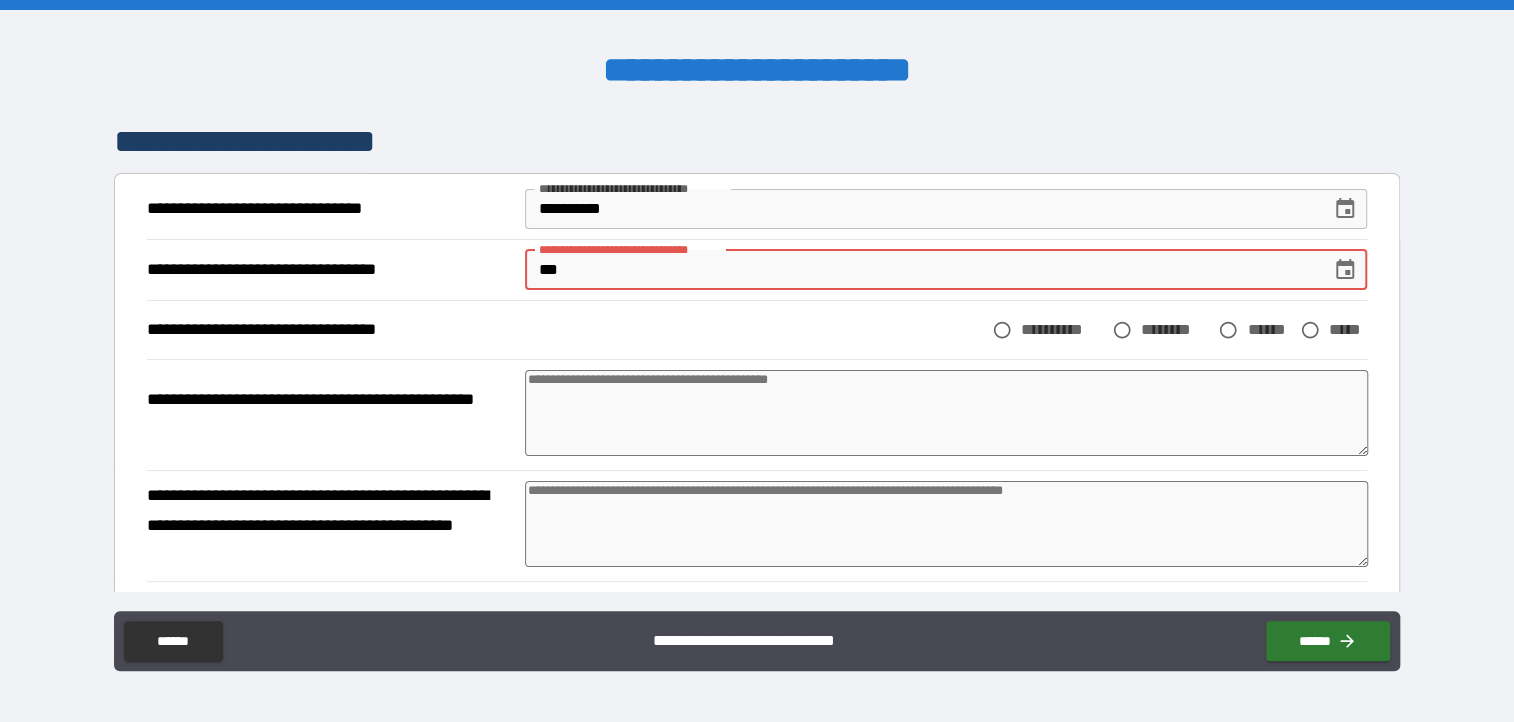 type on "*" 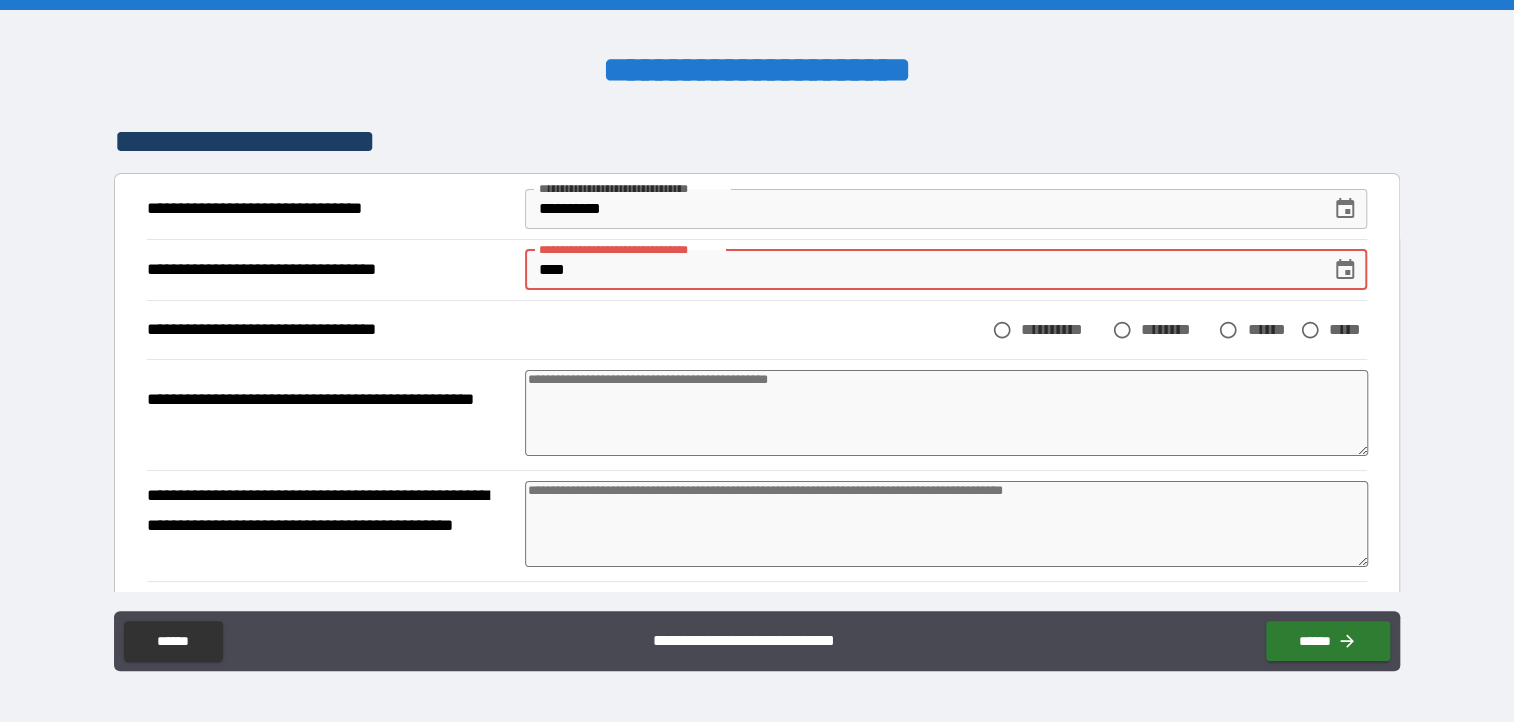 type on "*" 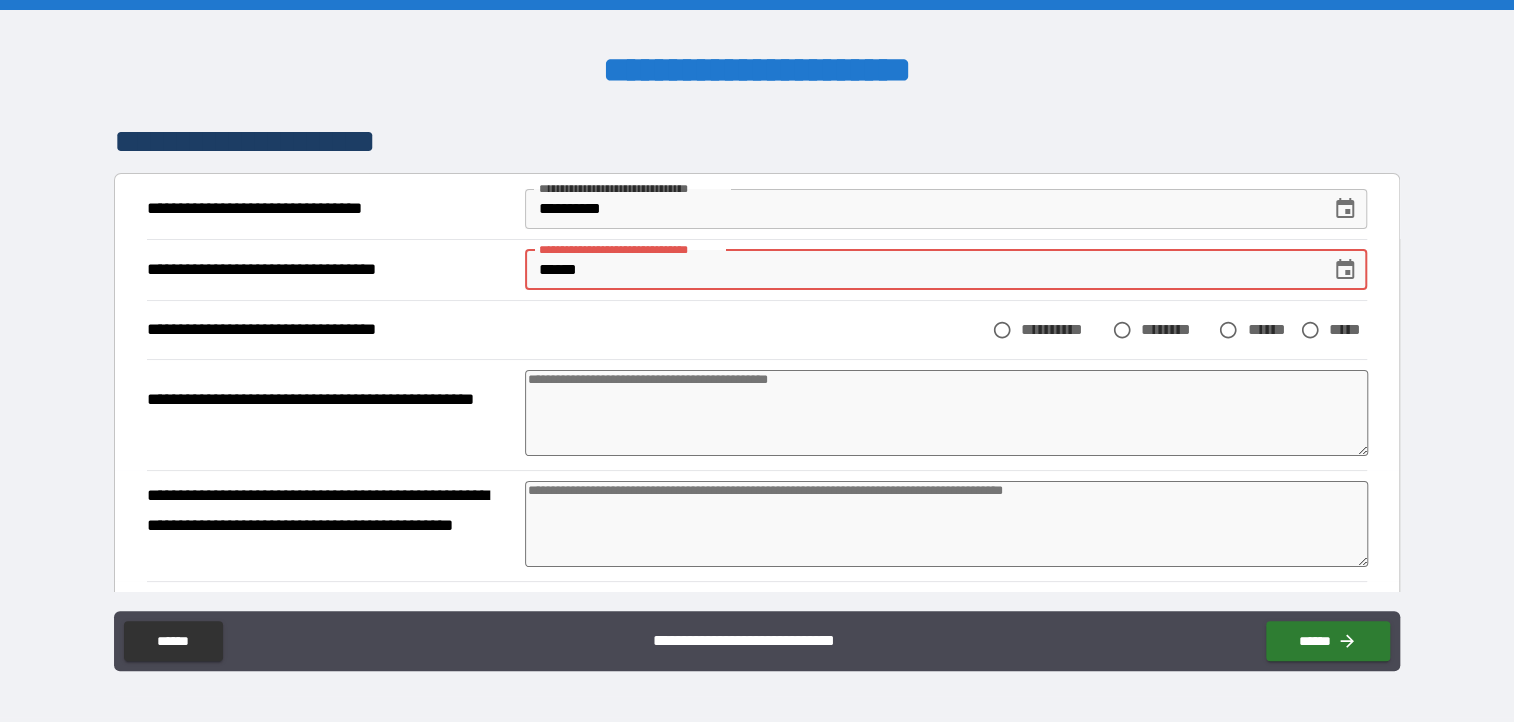 type on "*" 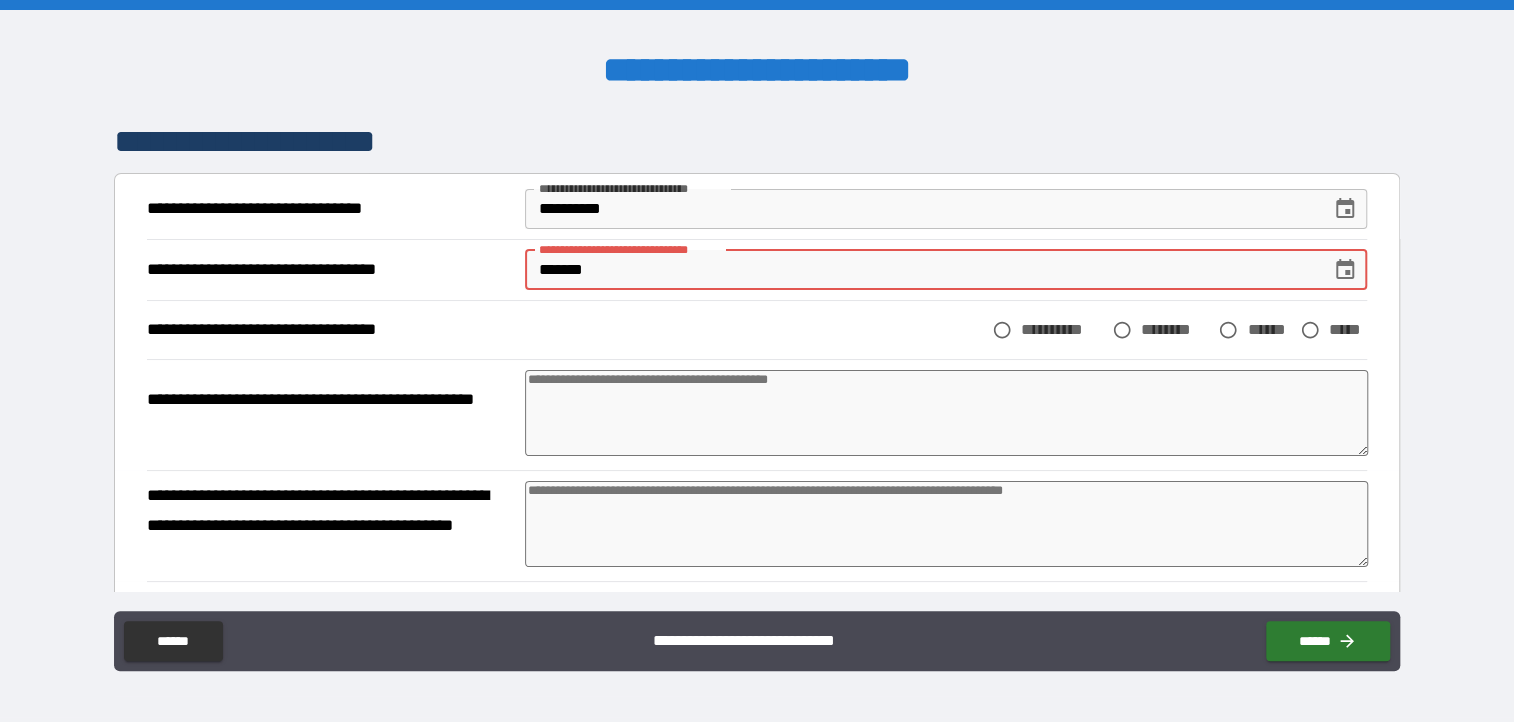 type on "*" 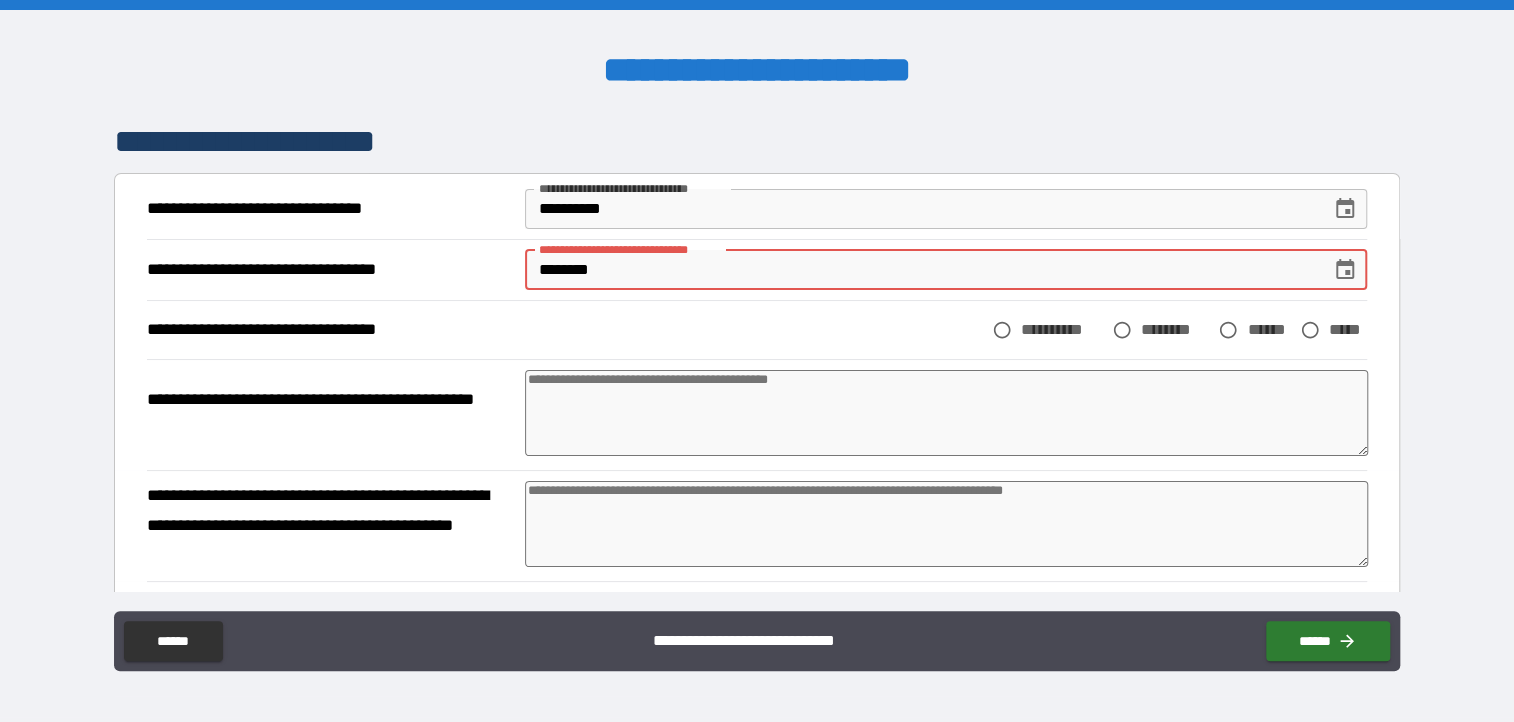 type on "*" 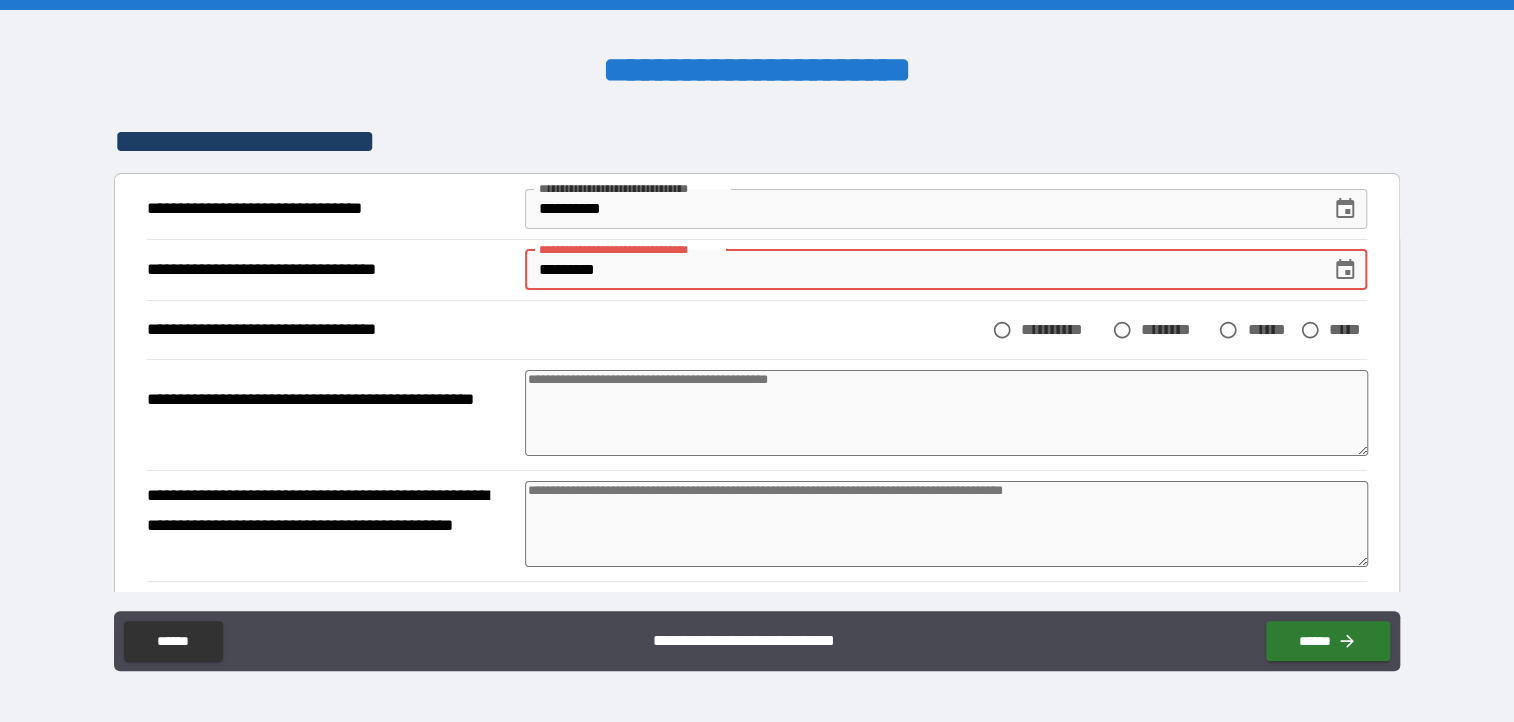 type on "**********" 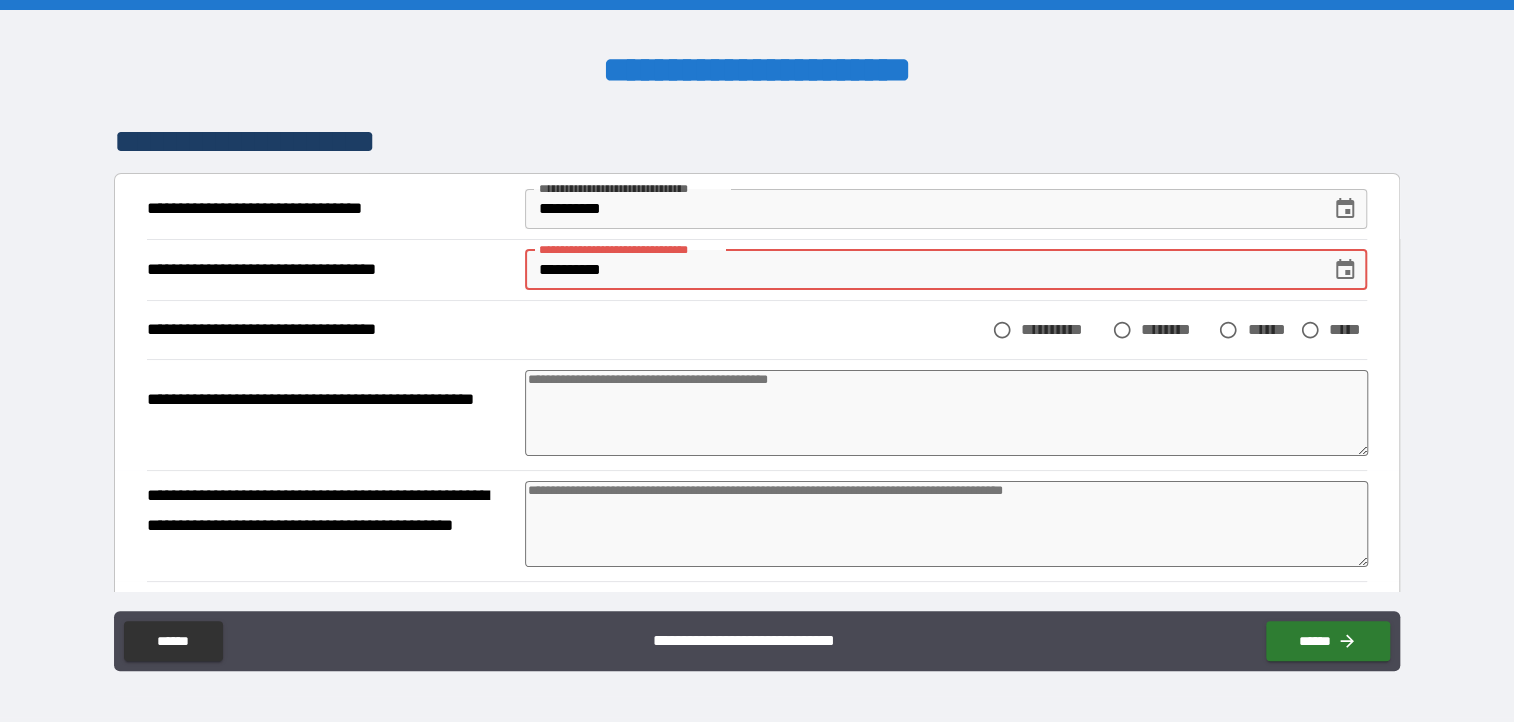 type on "*" 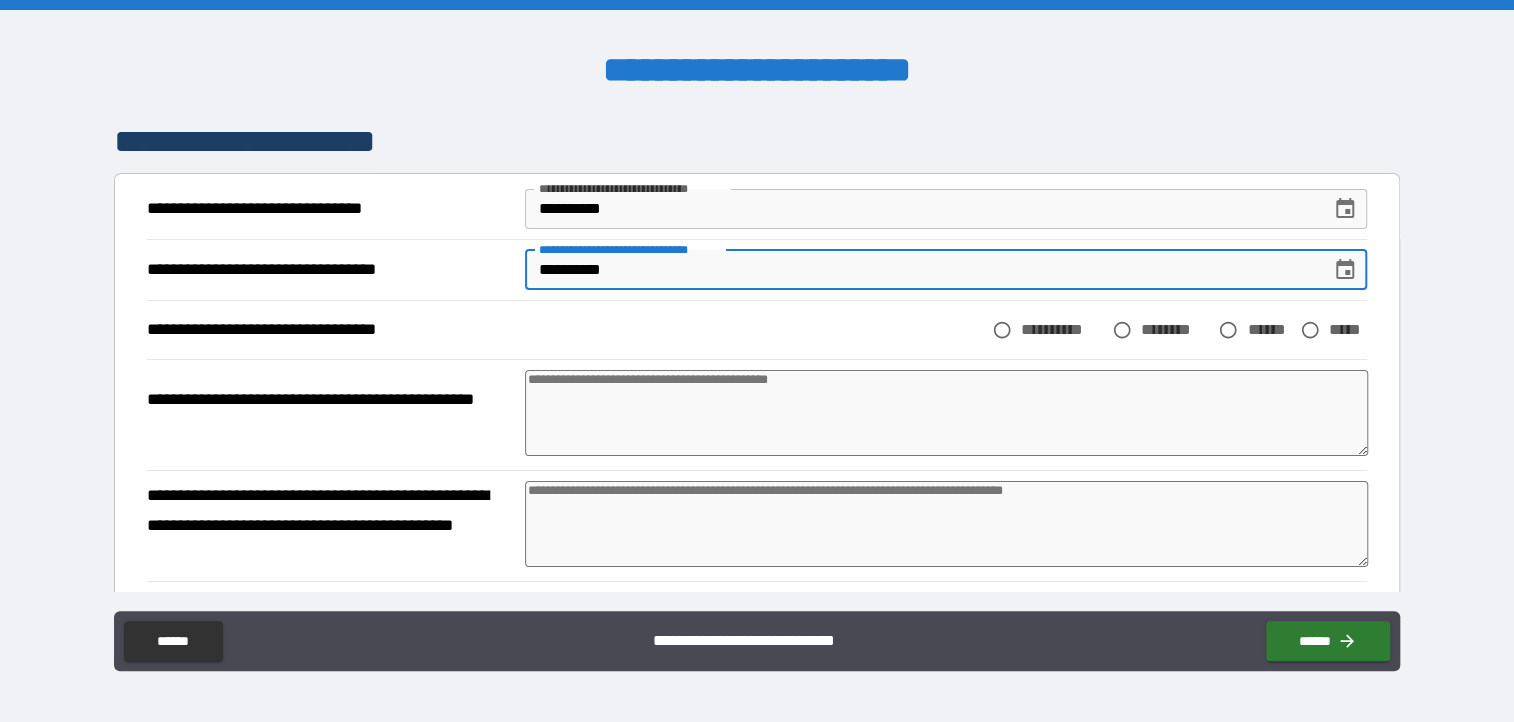type on "**********" 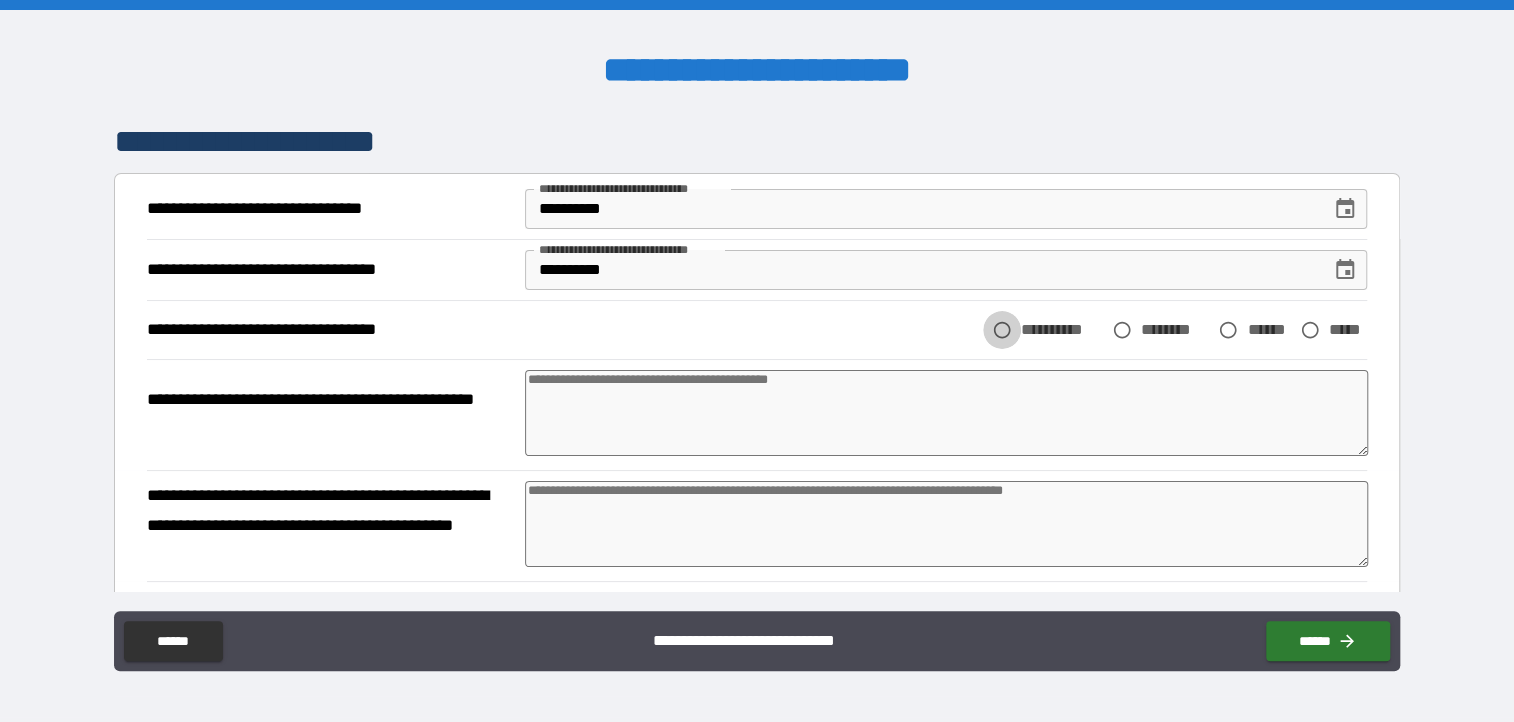 type on "*" 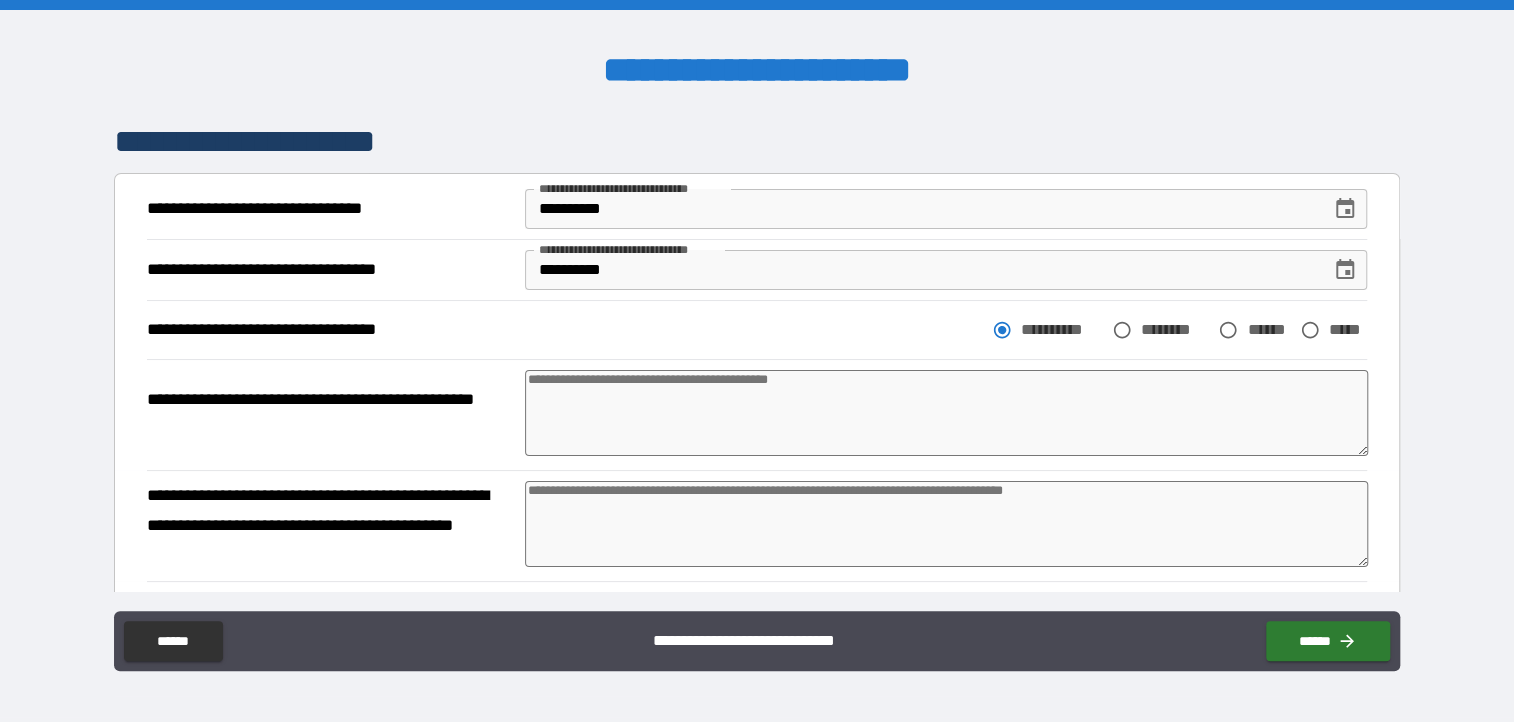 type on "*" 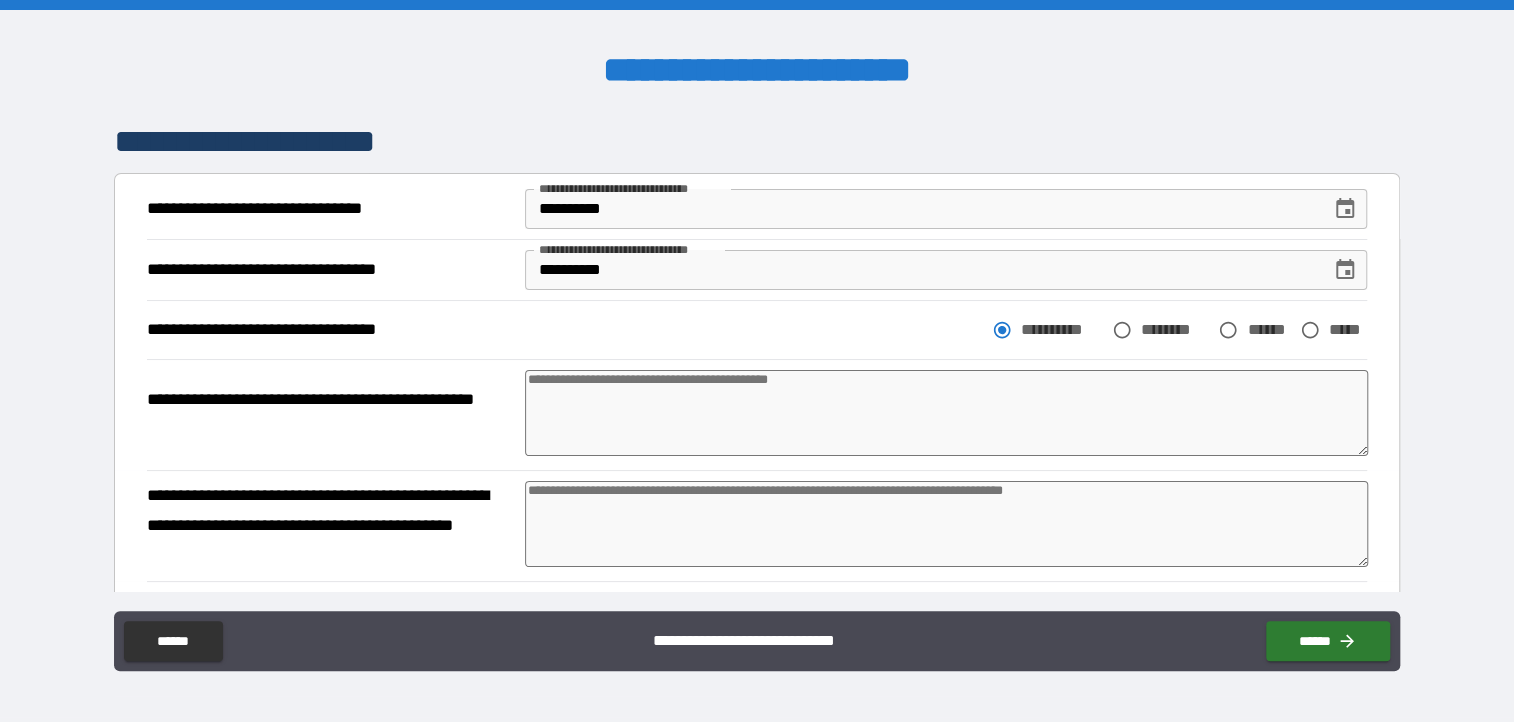 type on "*" 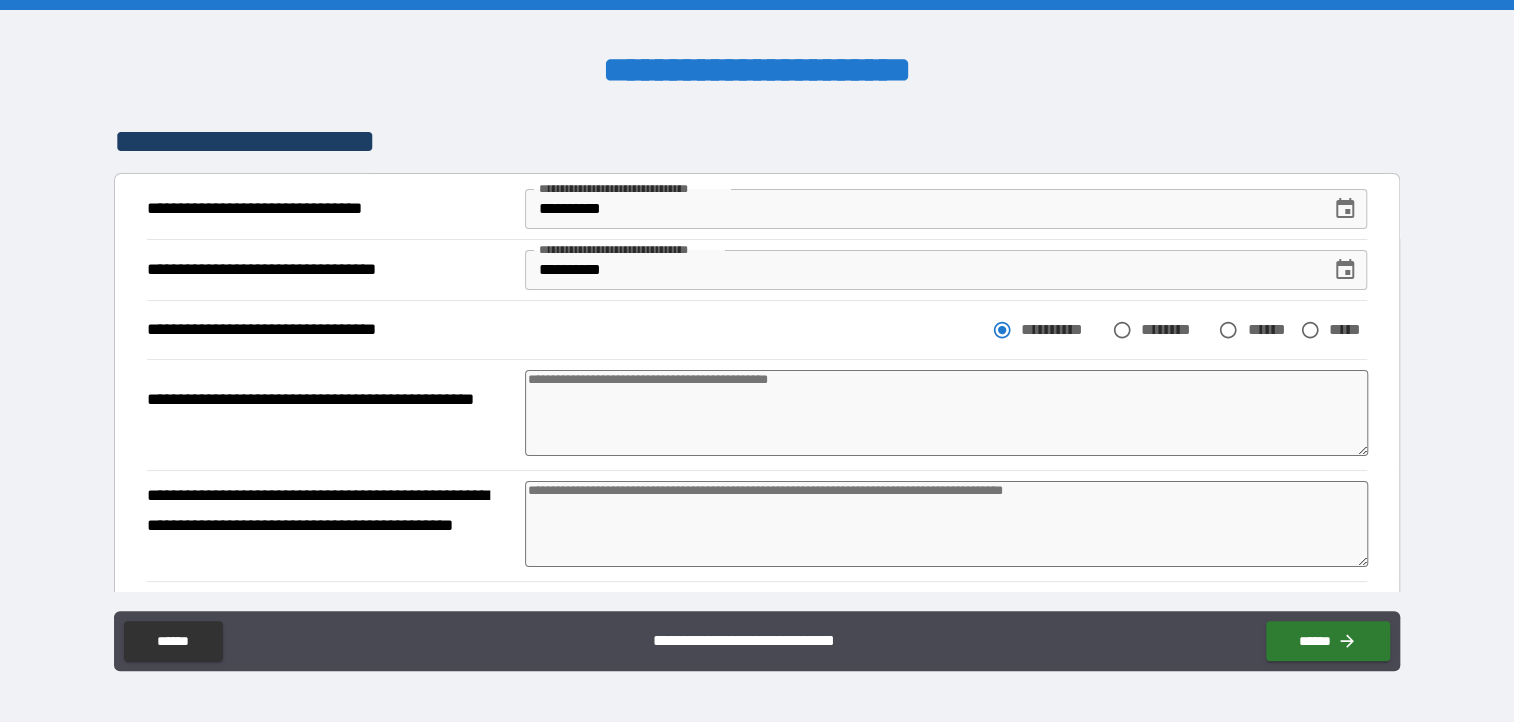 type on "*" 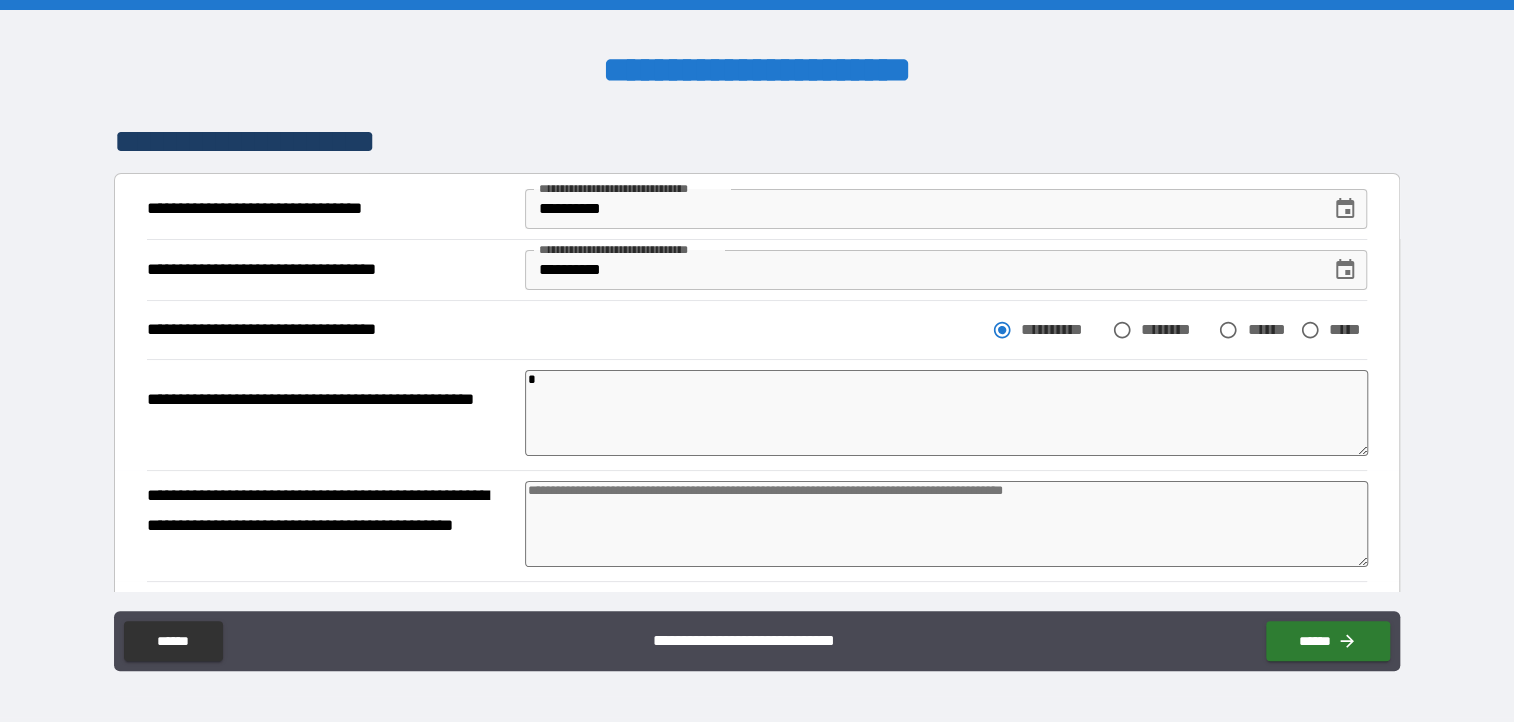 type on "*" 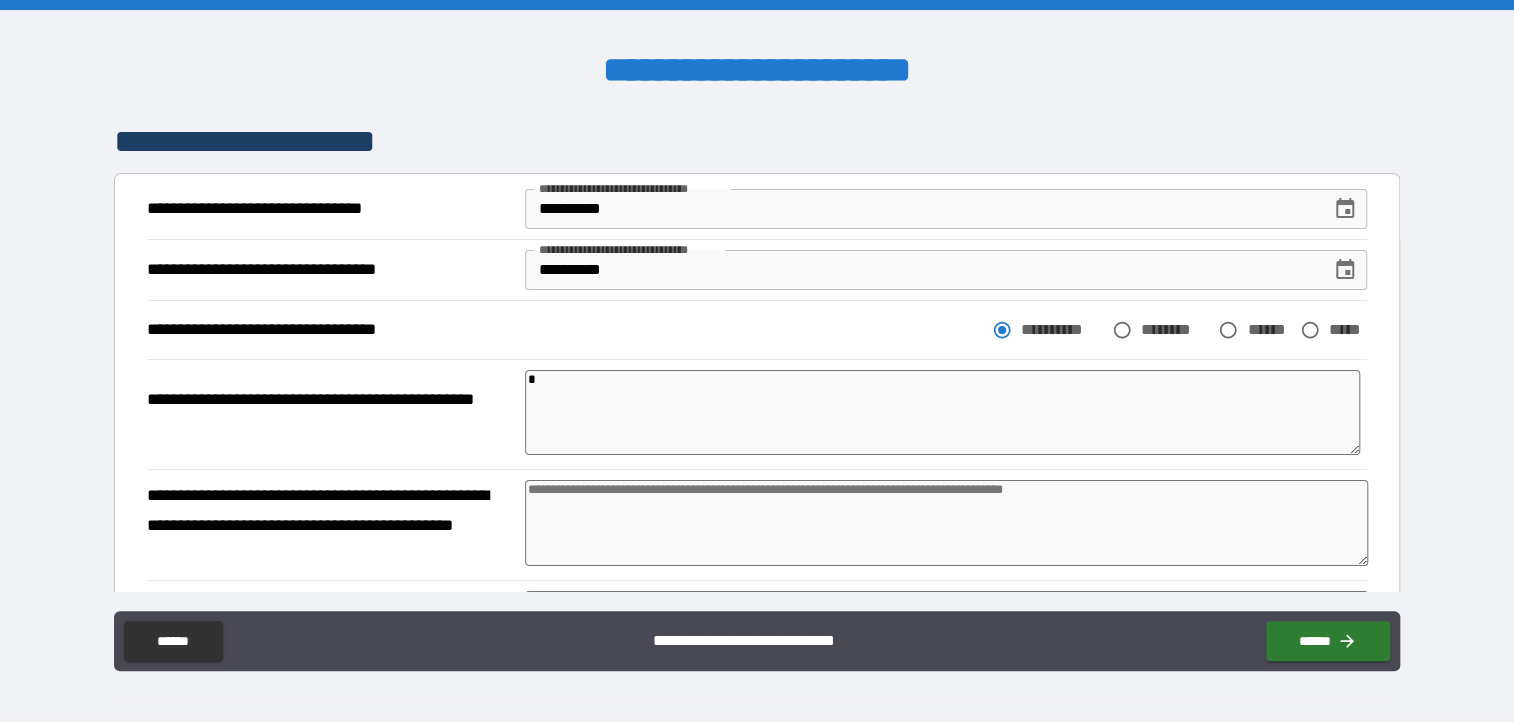 type on "*" 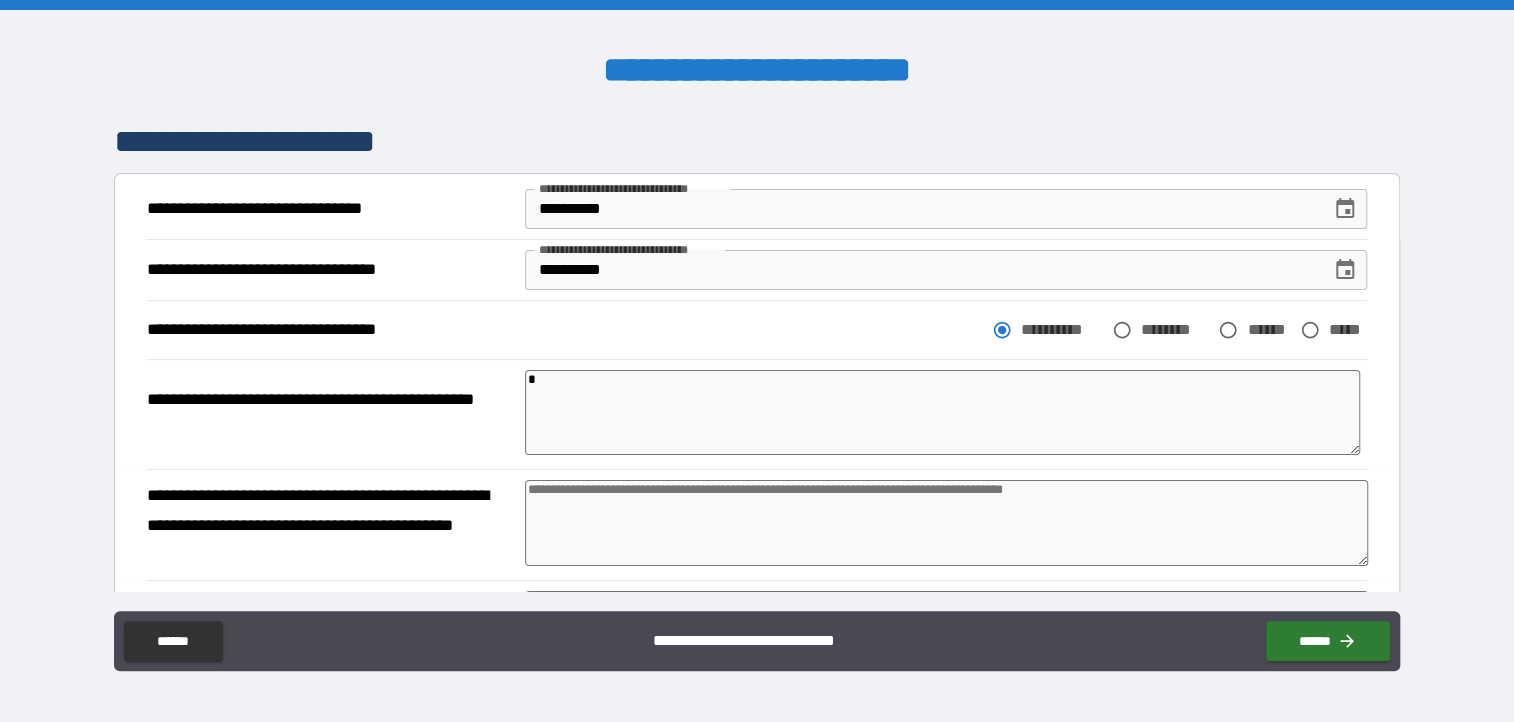 type on "*" 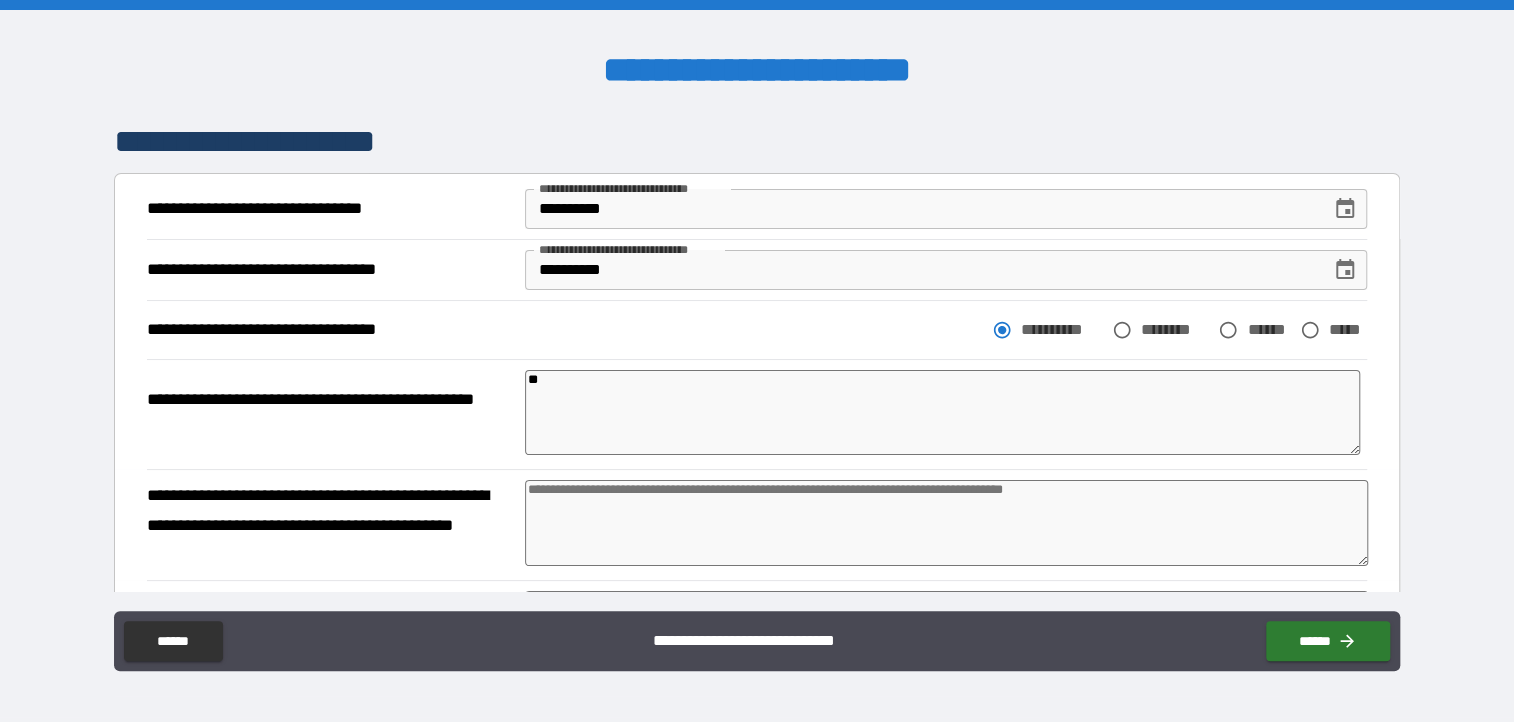 type on "*" 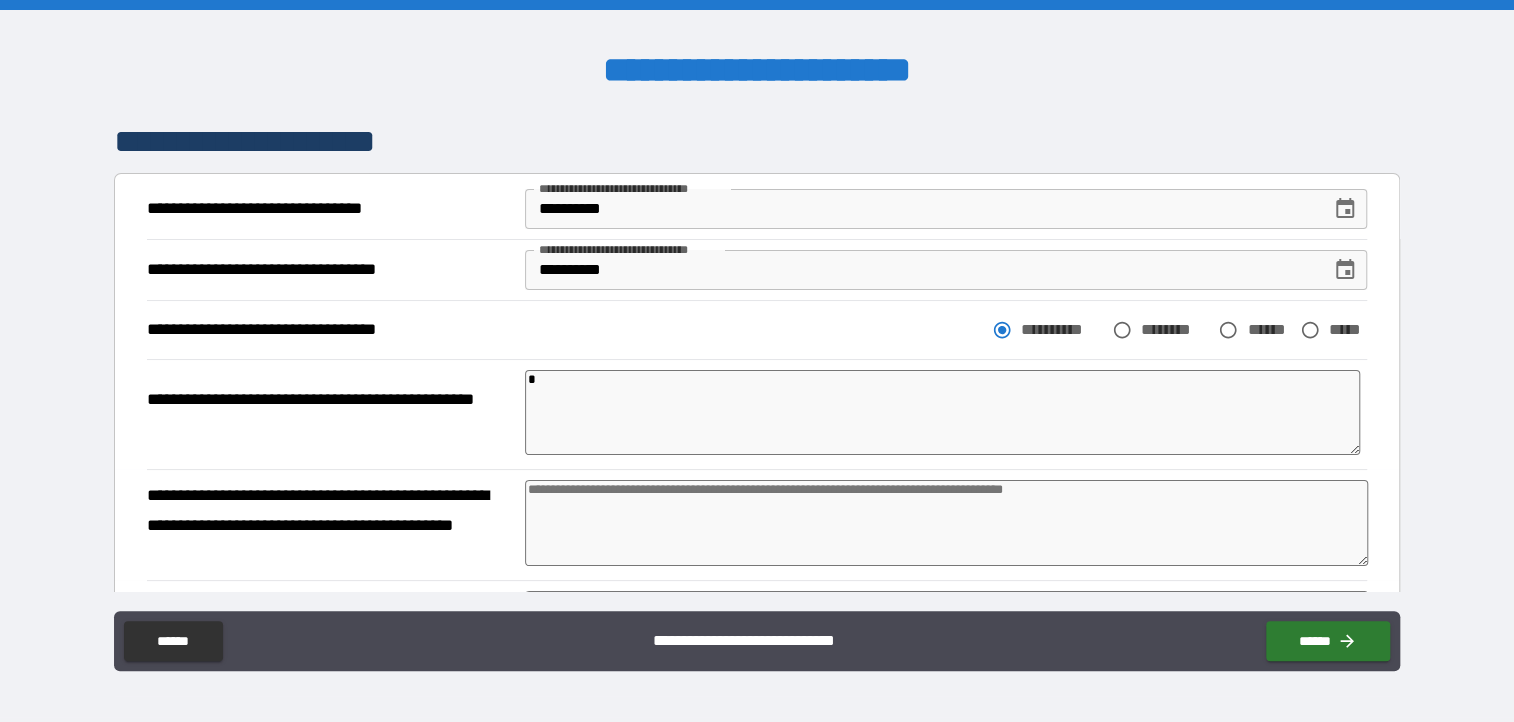 type on "*" 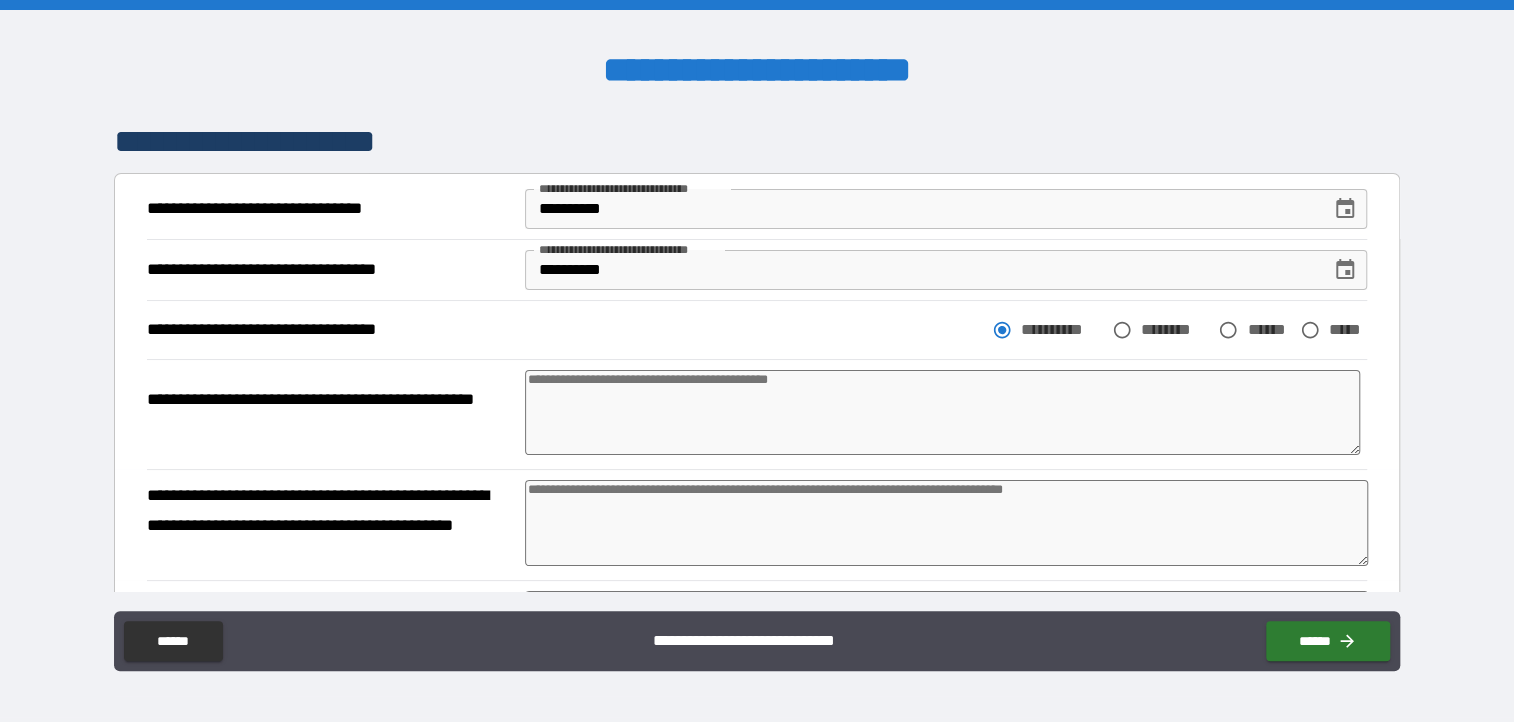 type on "*" 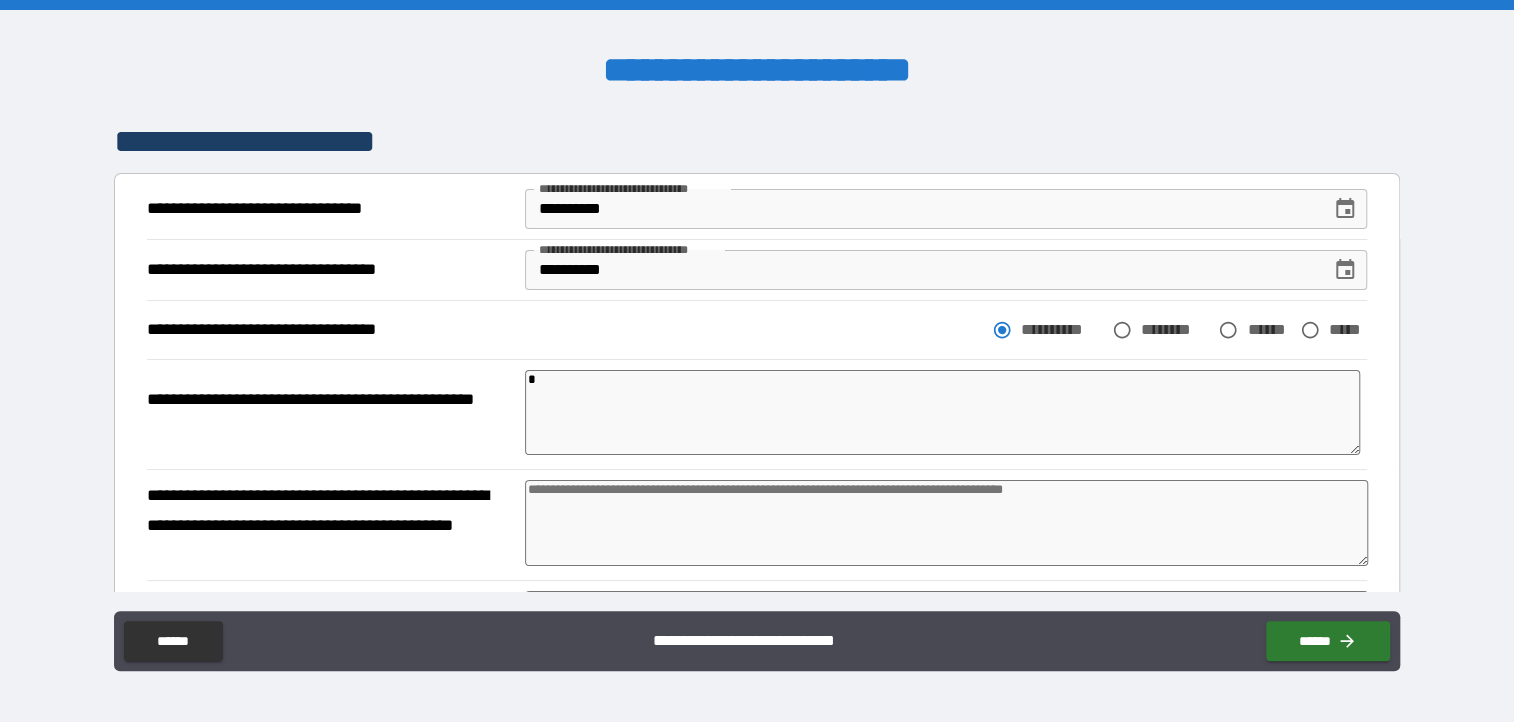 type on "*" 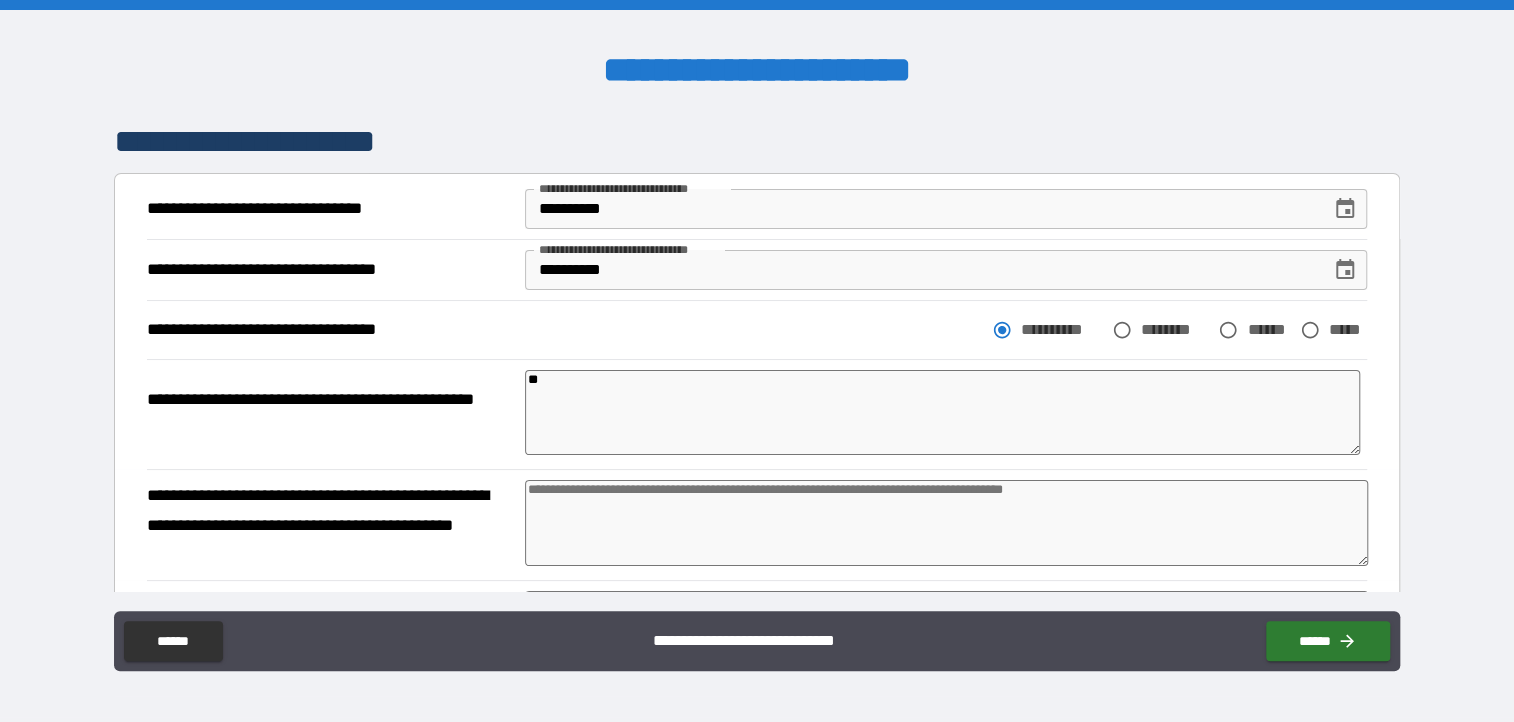type on "*" 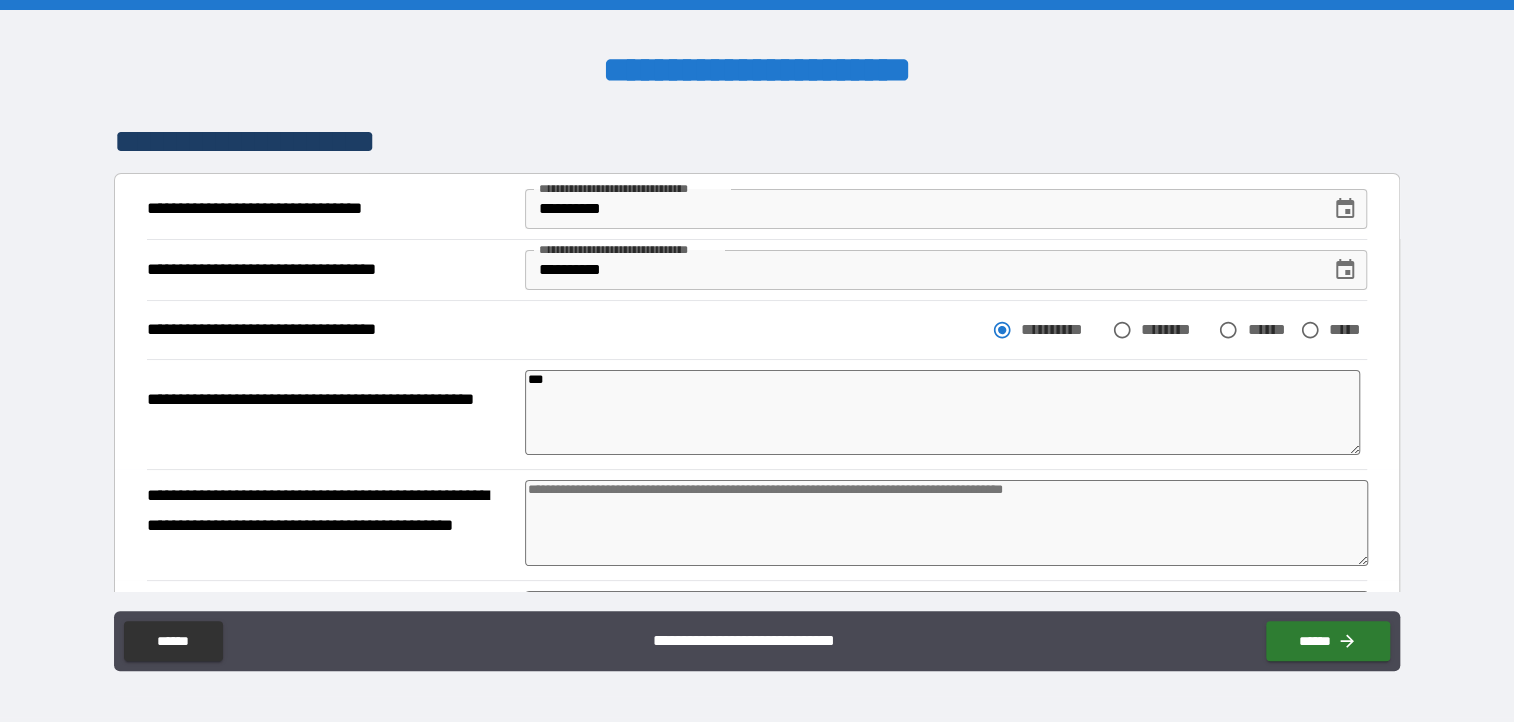 type on "****" 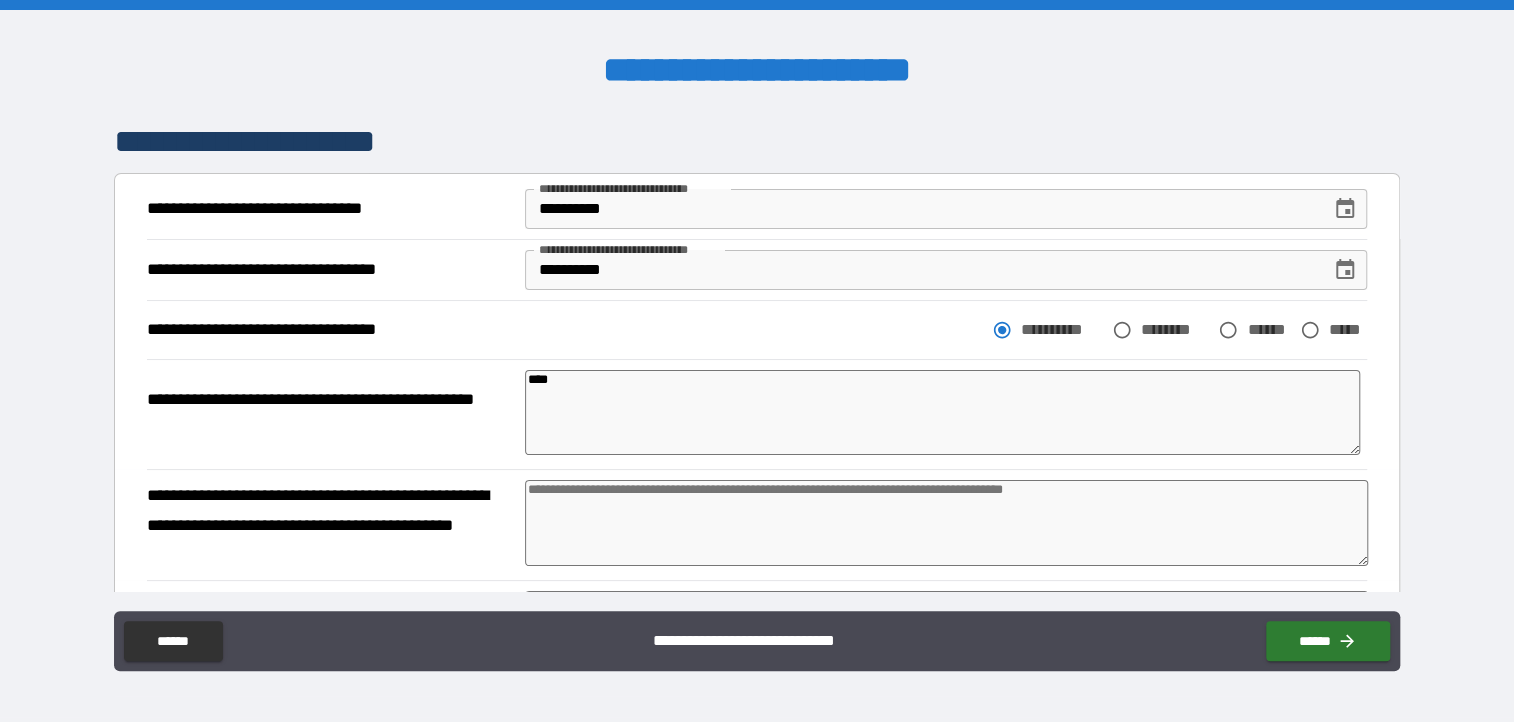 type on "*" 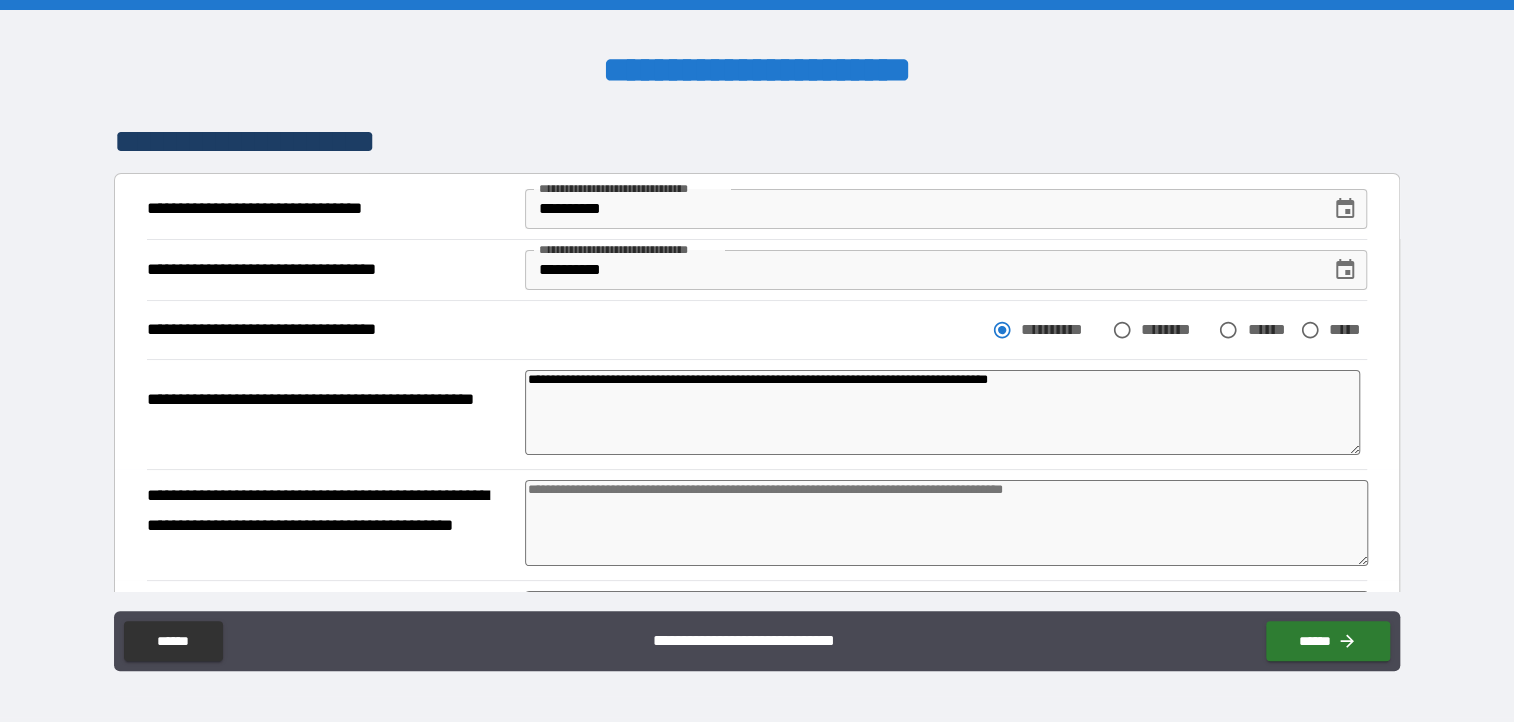 click on "**********" at bounding box center [942, 413] 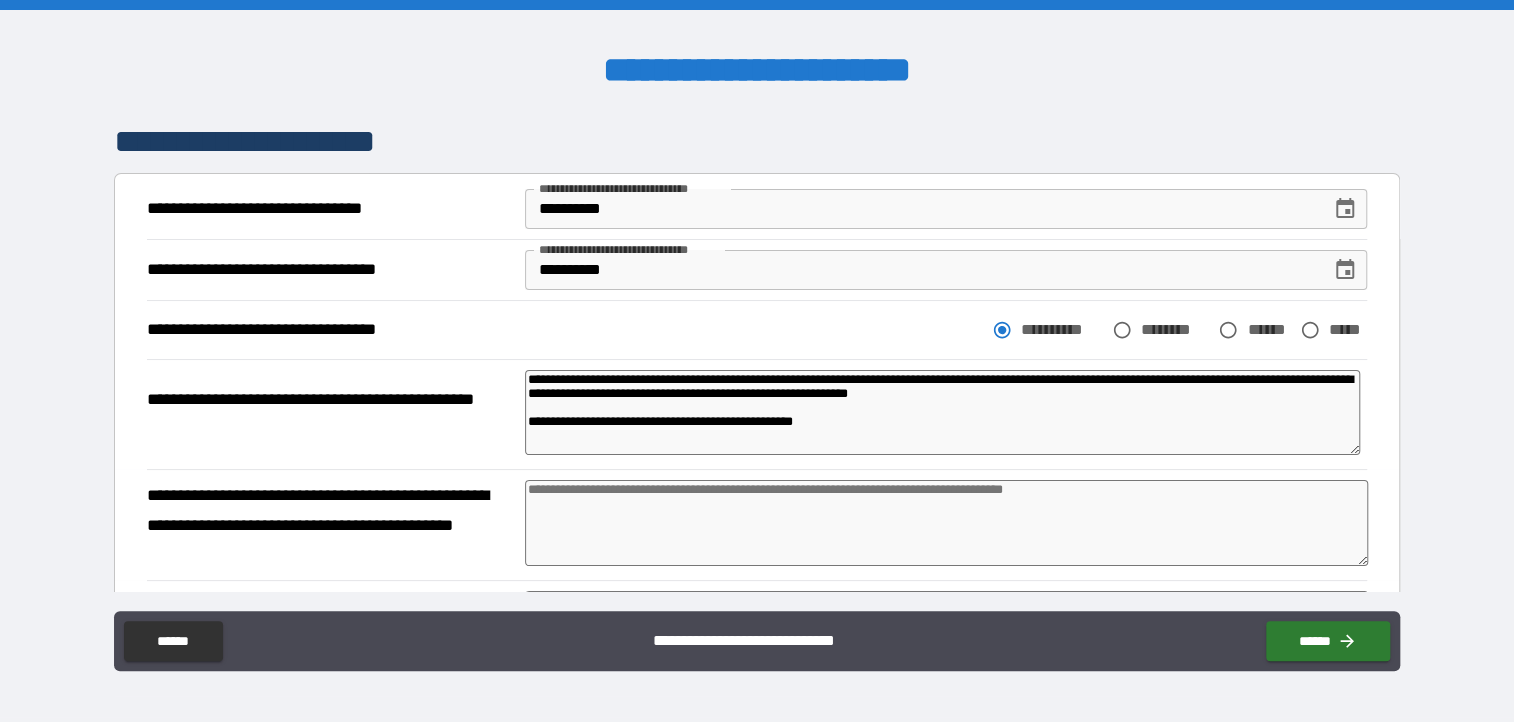 click on "**********" at bounding box center (942, 413) 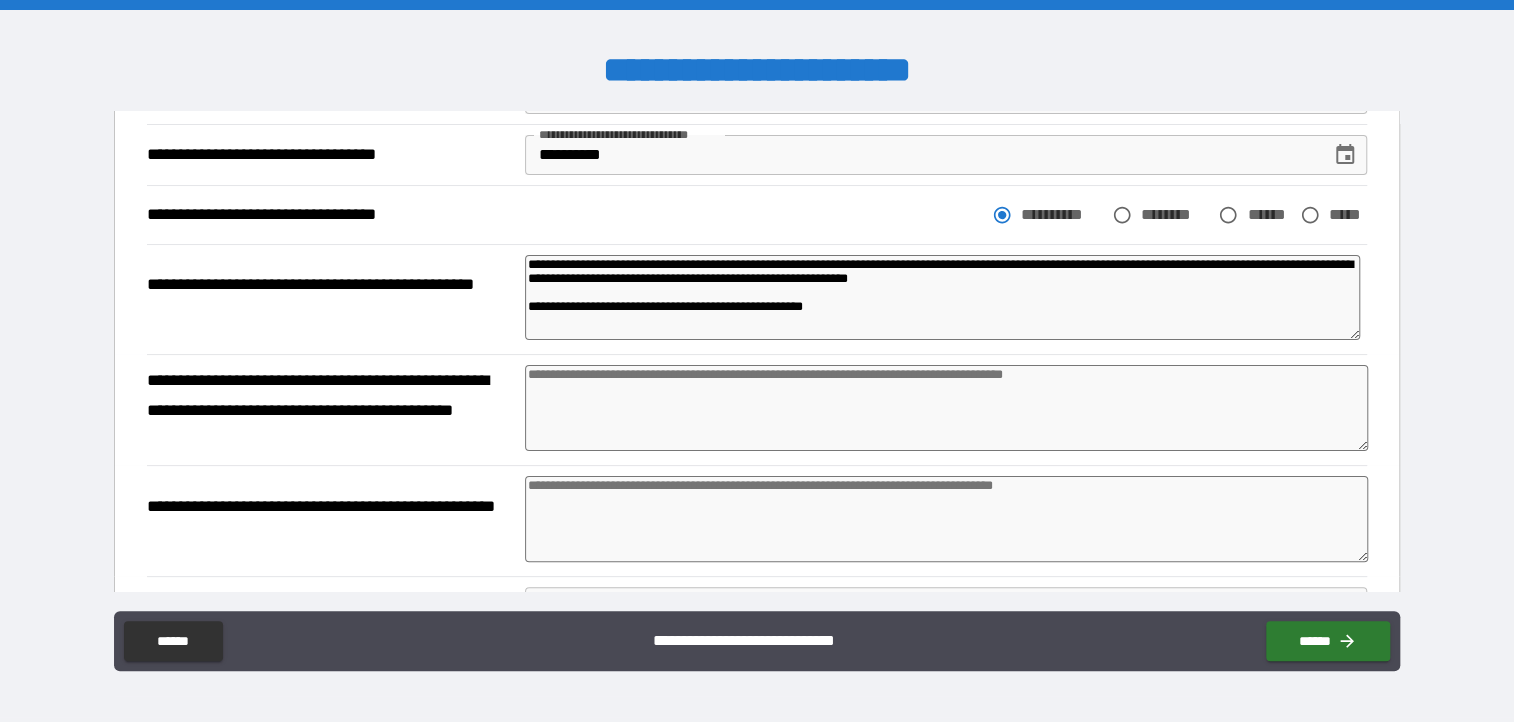 scroll, scrollTop: 200, scrollLeft: 0, axis: vertical 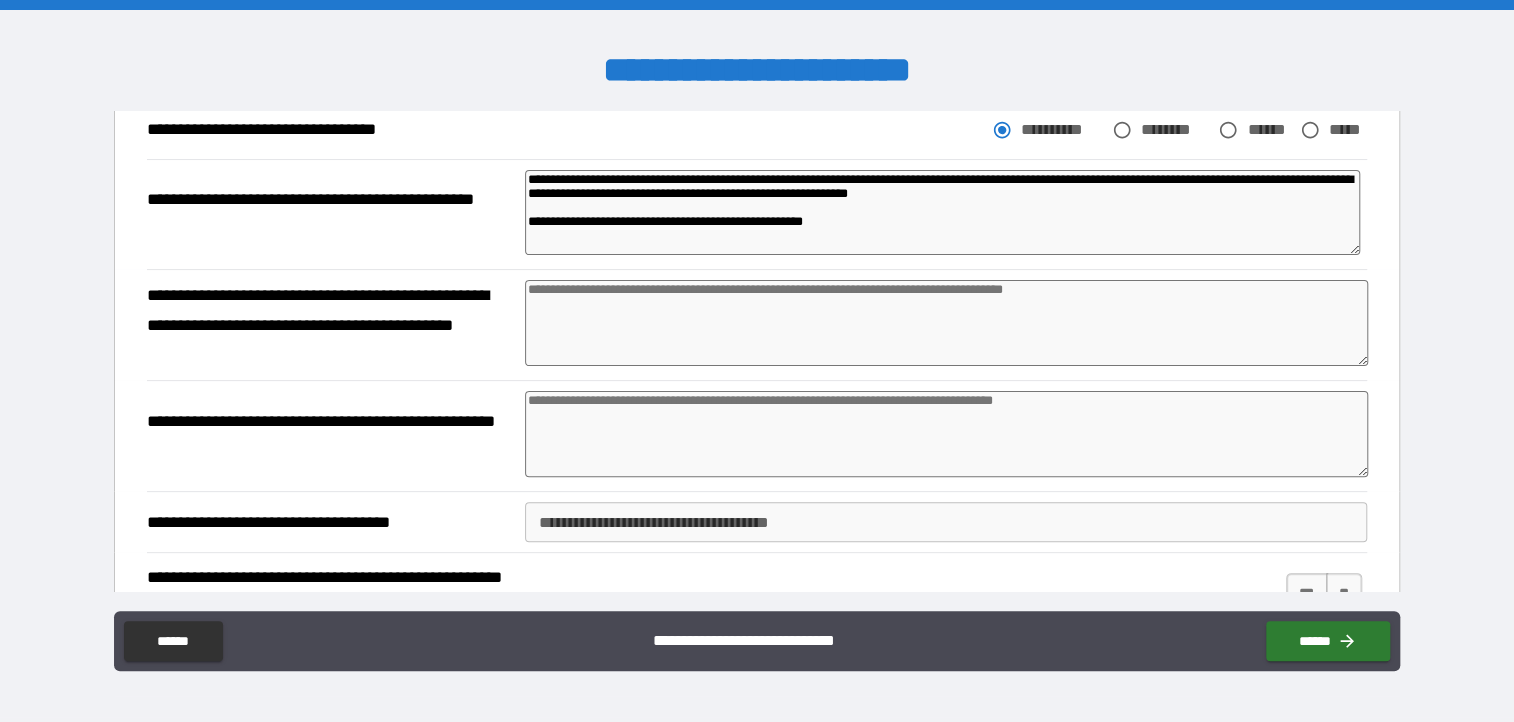 click at bounding box center (946, 323) 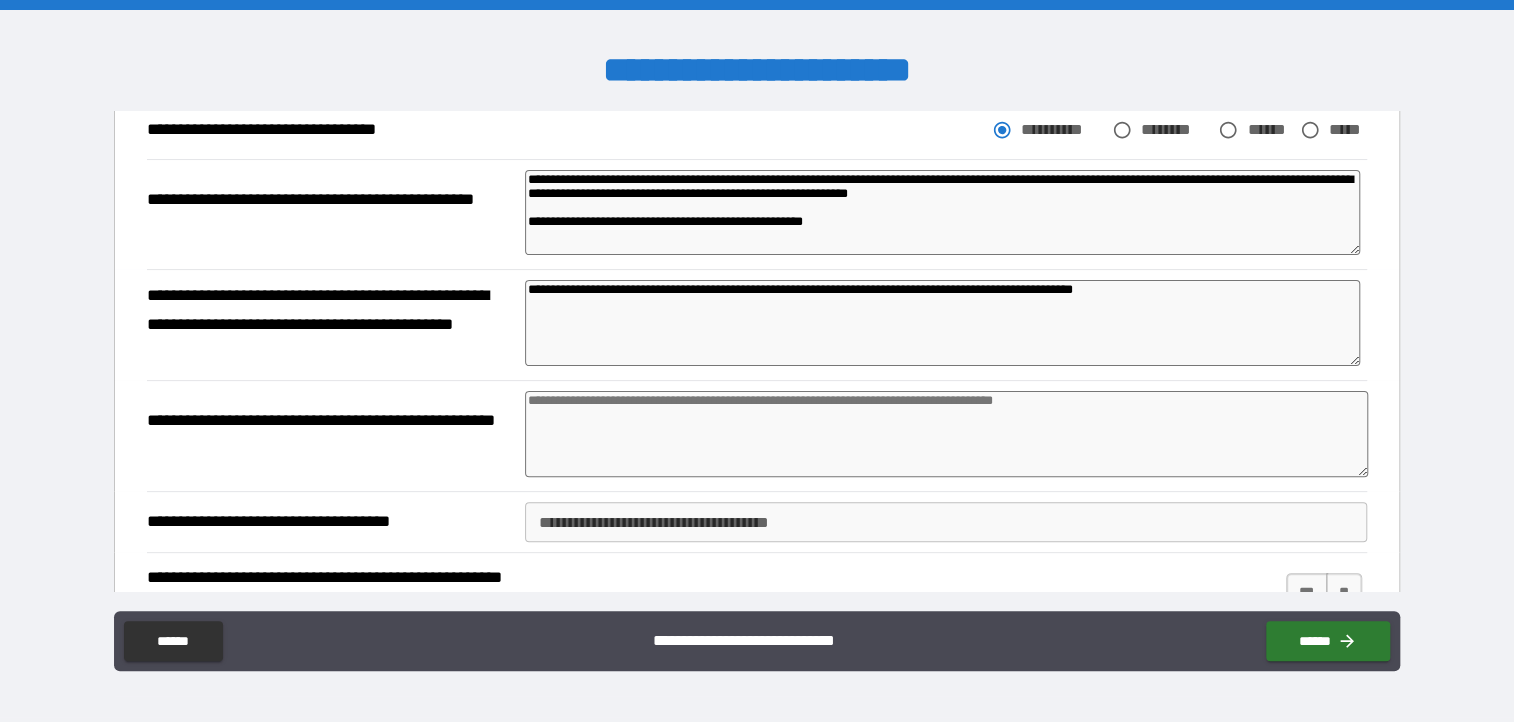click at bounding box center [946, 434] 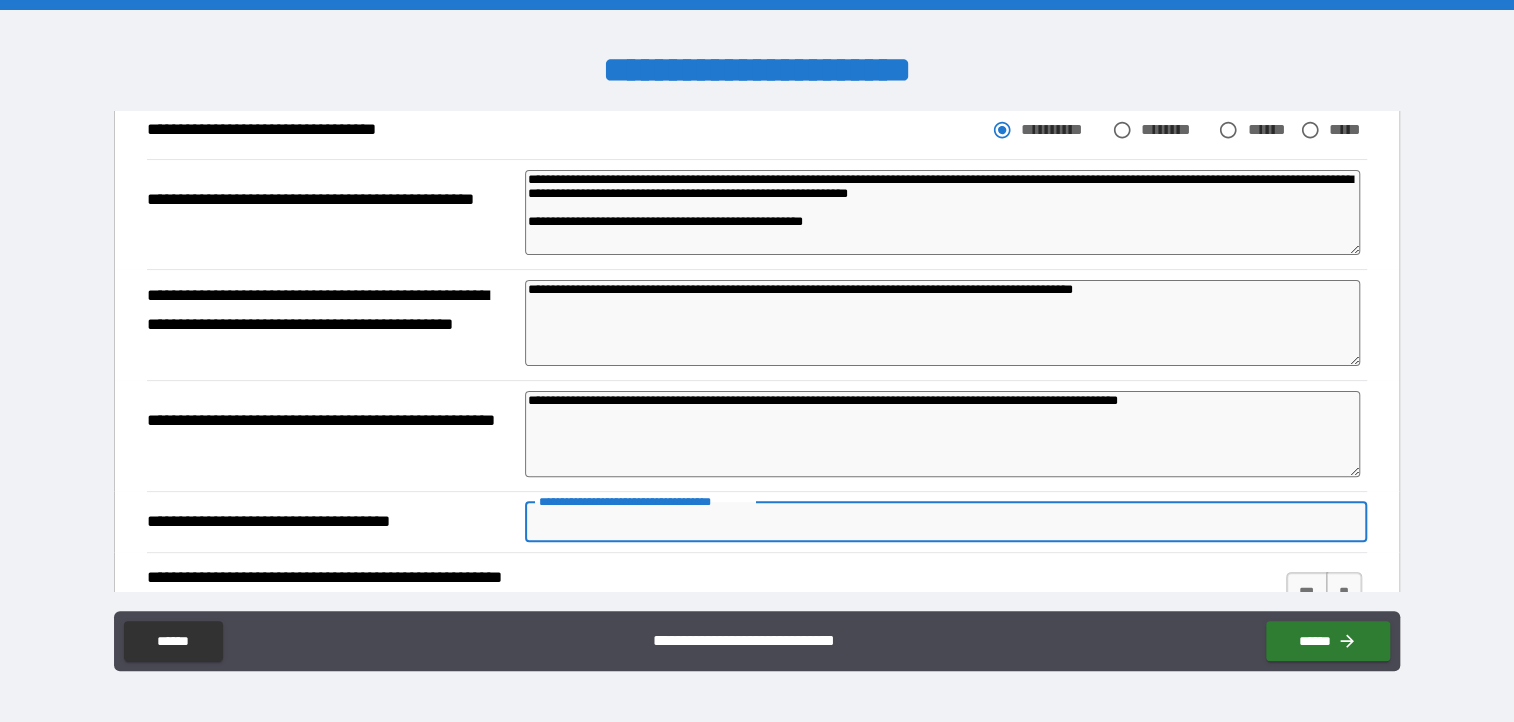 click on "**********" at bounding box center (946, 522) 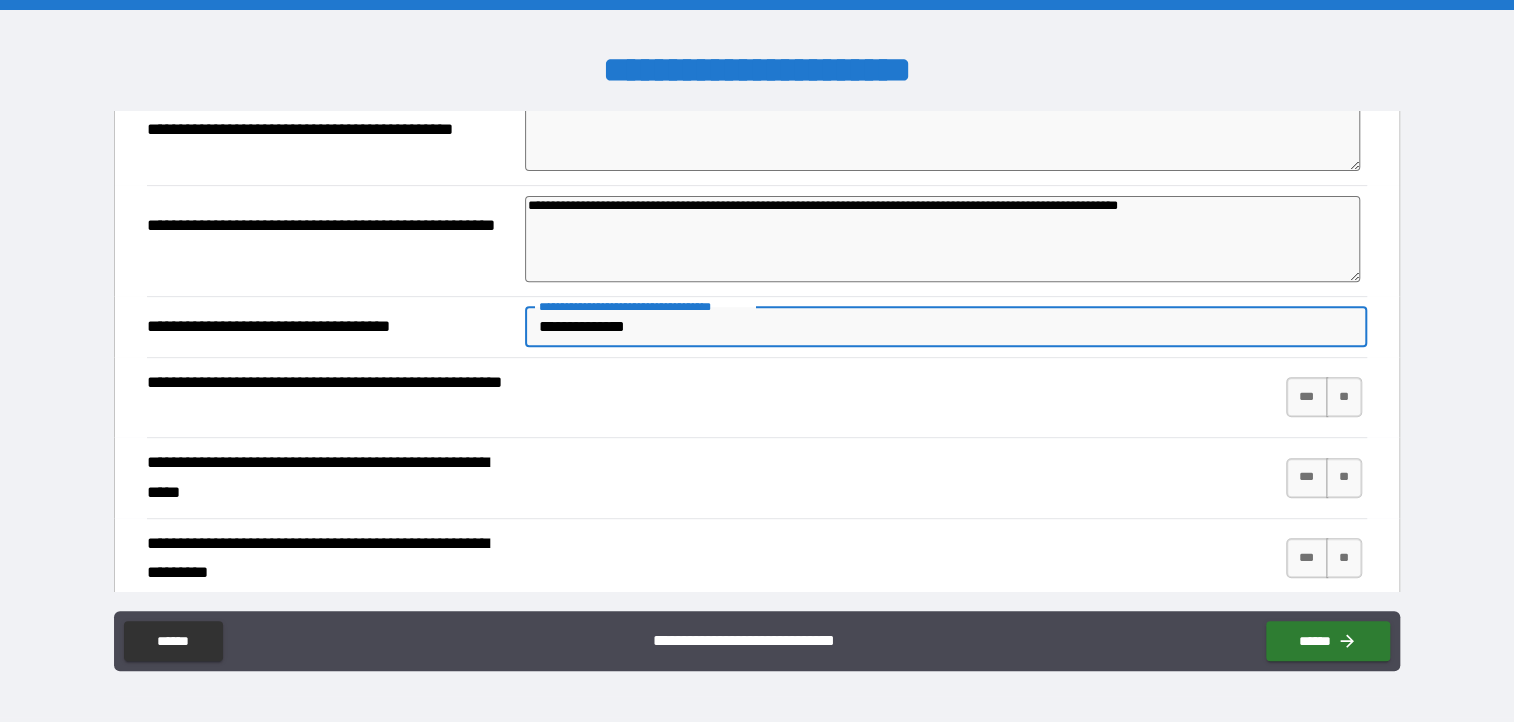 scroll, scrollTop: 400, scrollLeft: 0, axis: vertical 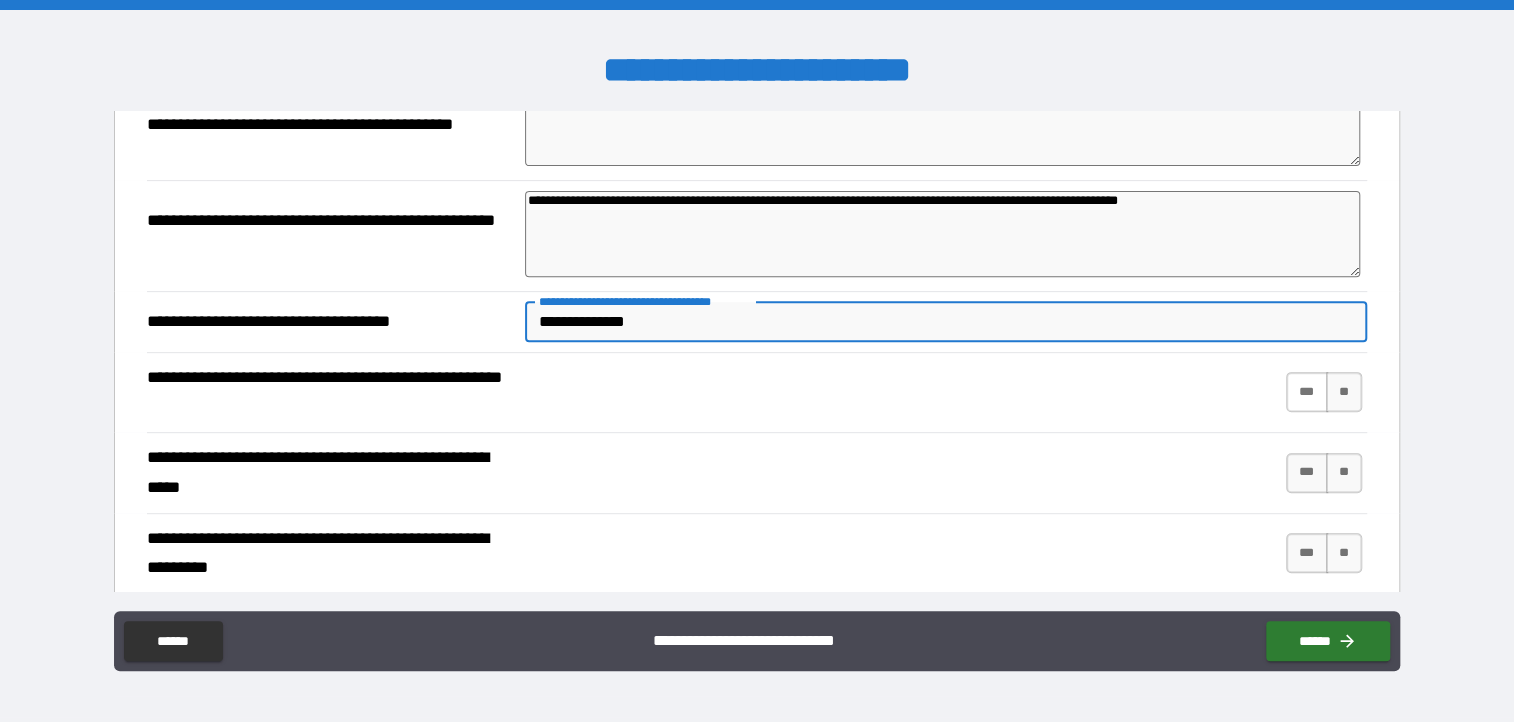 click on "***" at bounding box center (1307, 392) 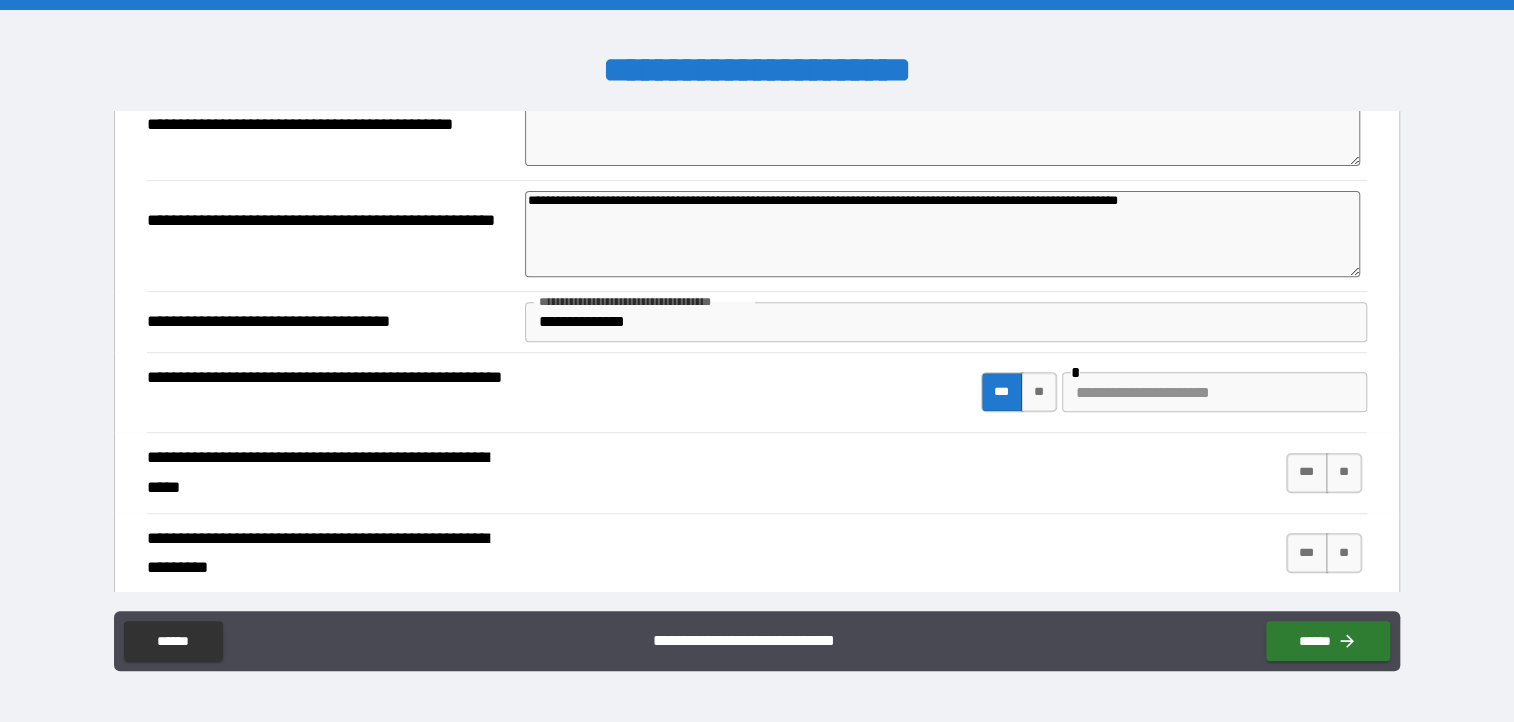 click at bounding box center [1214, 392] 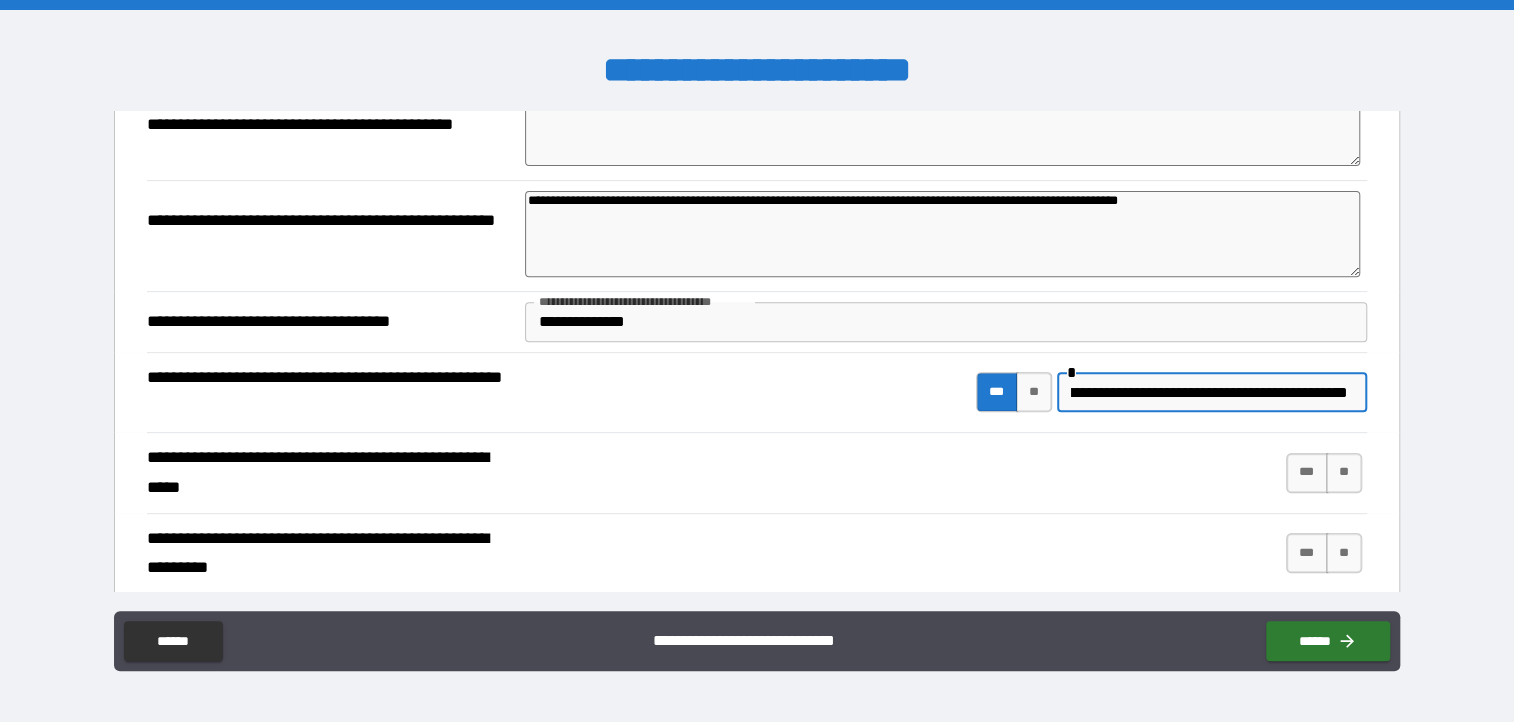 scroll, scrollTop: 0, scrollLeft: 229, axis: horizontal 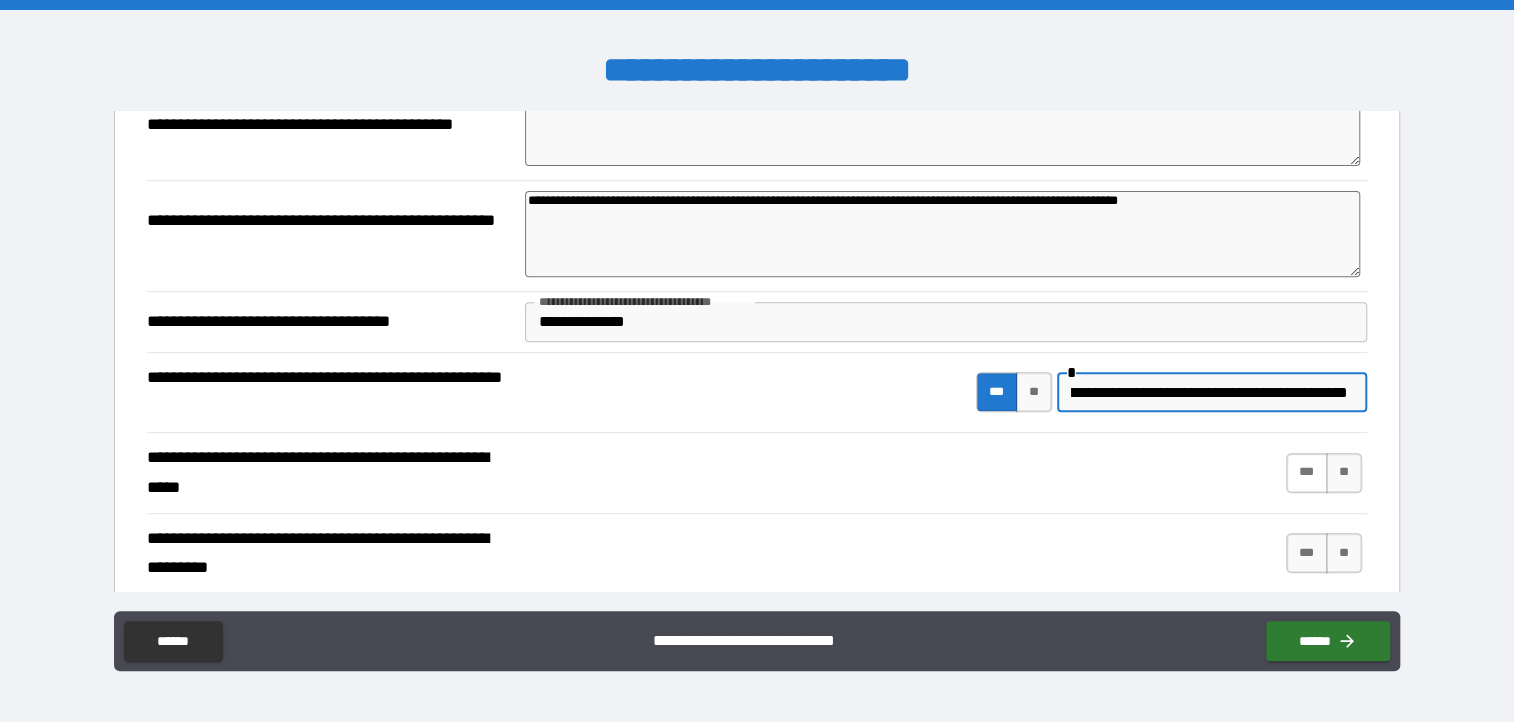 click on "***" at bounding box center [1307, 473] 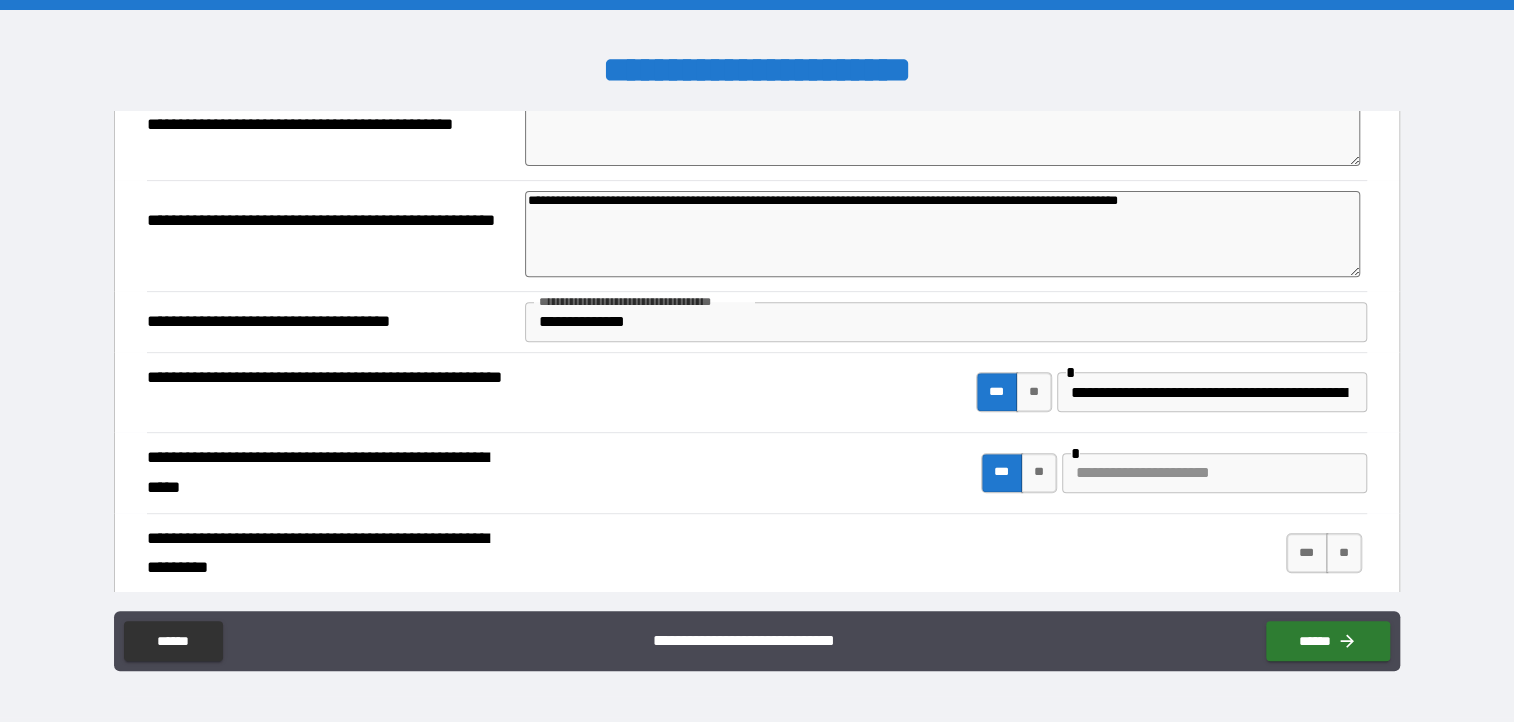 click on "***" at bounding box center (1002, 473) 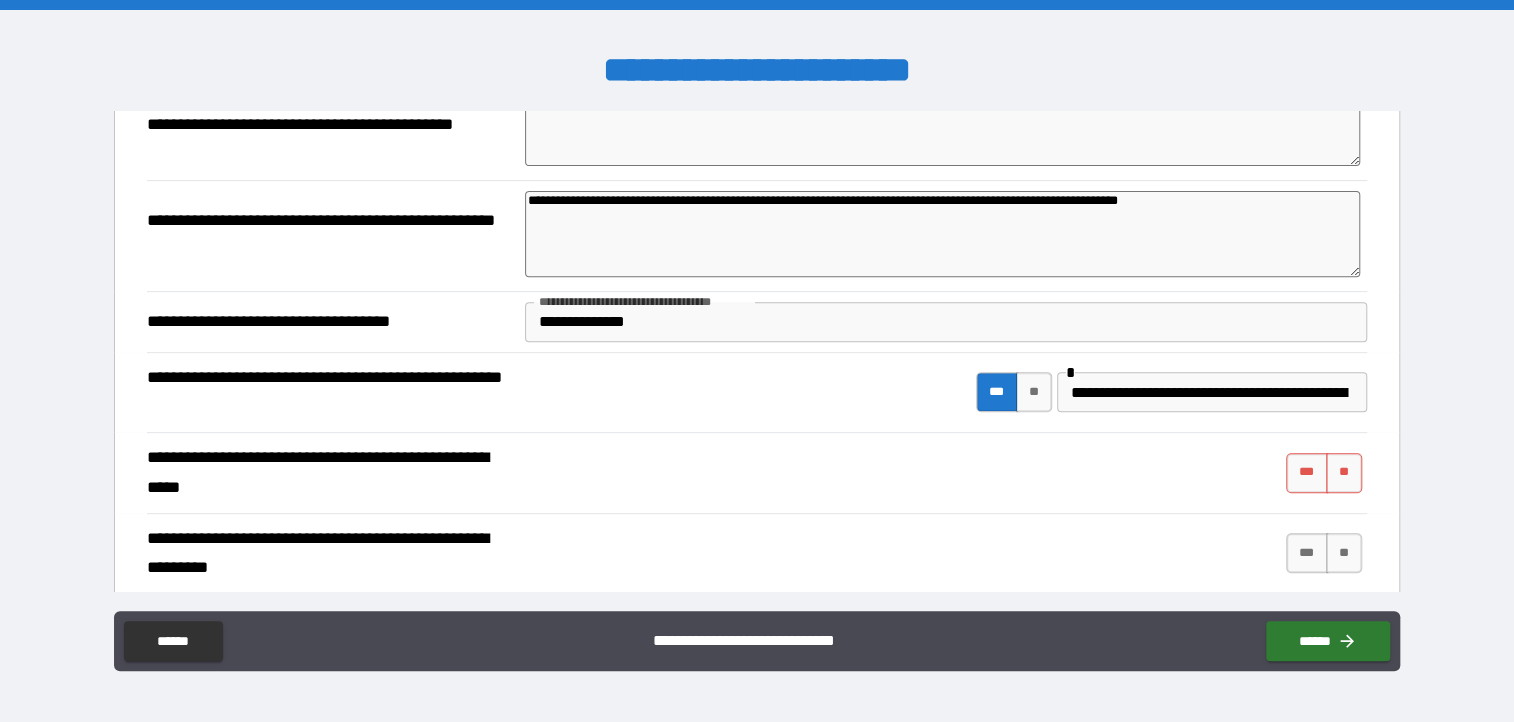 click on "***" at bounding box center [1307, 473] 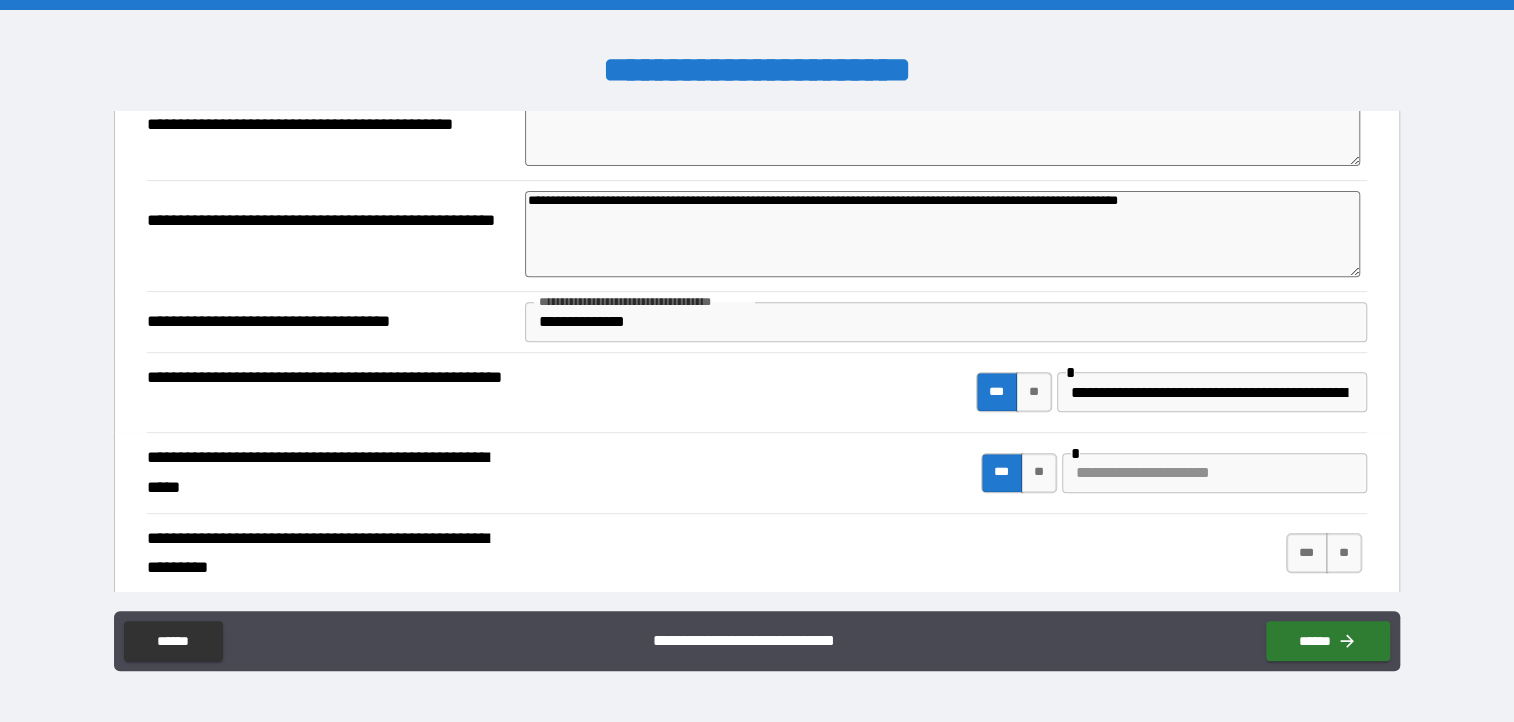click at bounding box center [1214, 473] 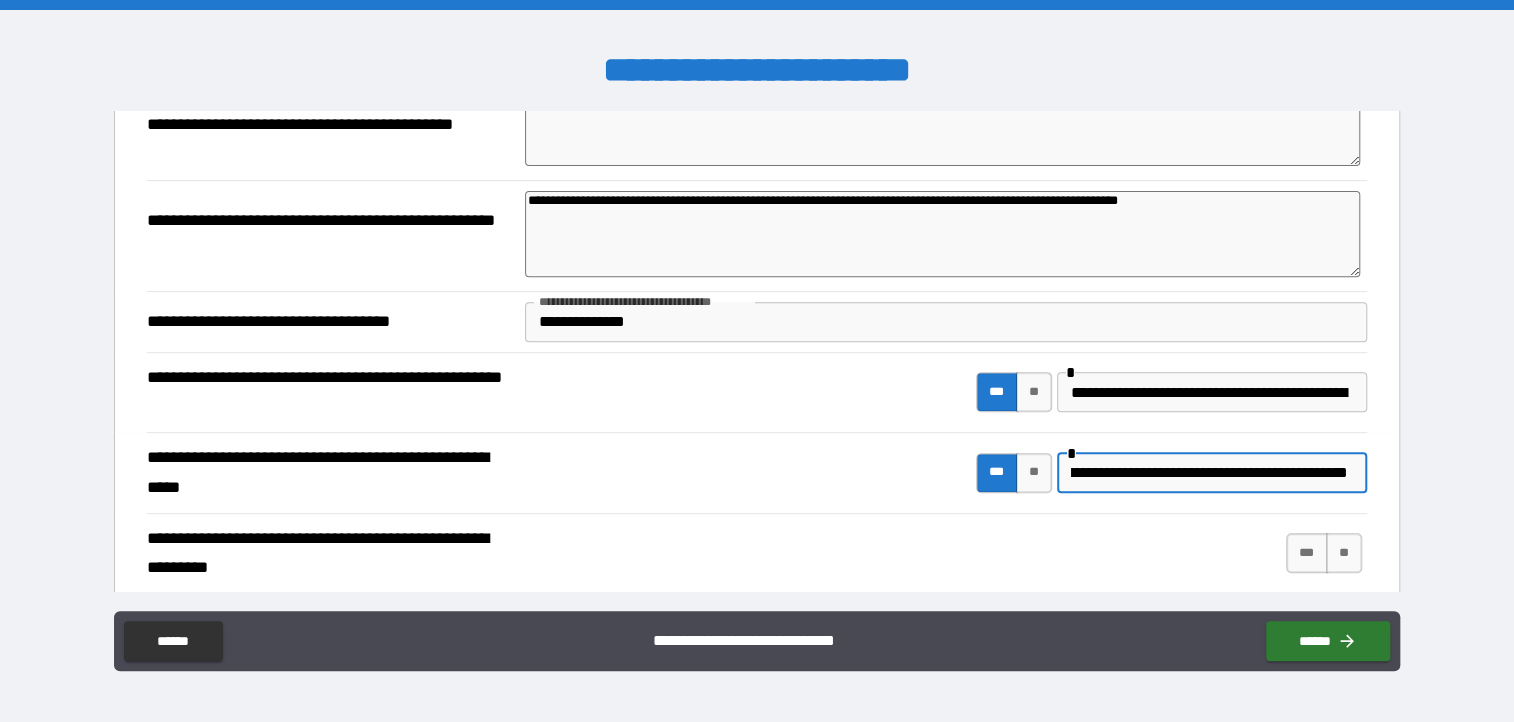 scroll, scrollTop: 0, scrollLeft: 455, axis: horizontal 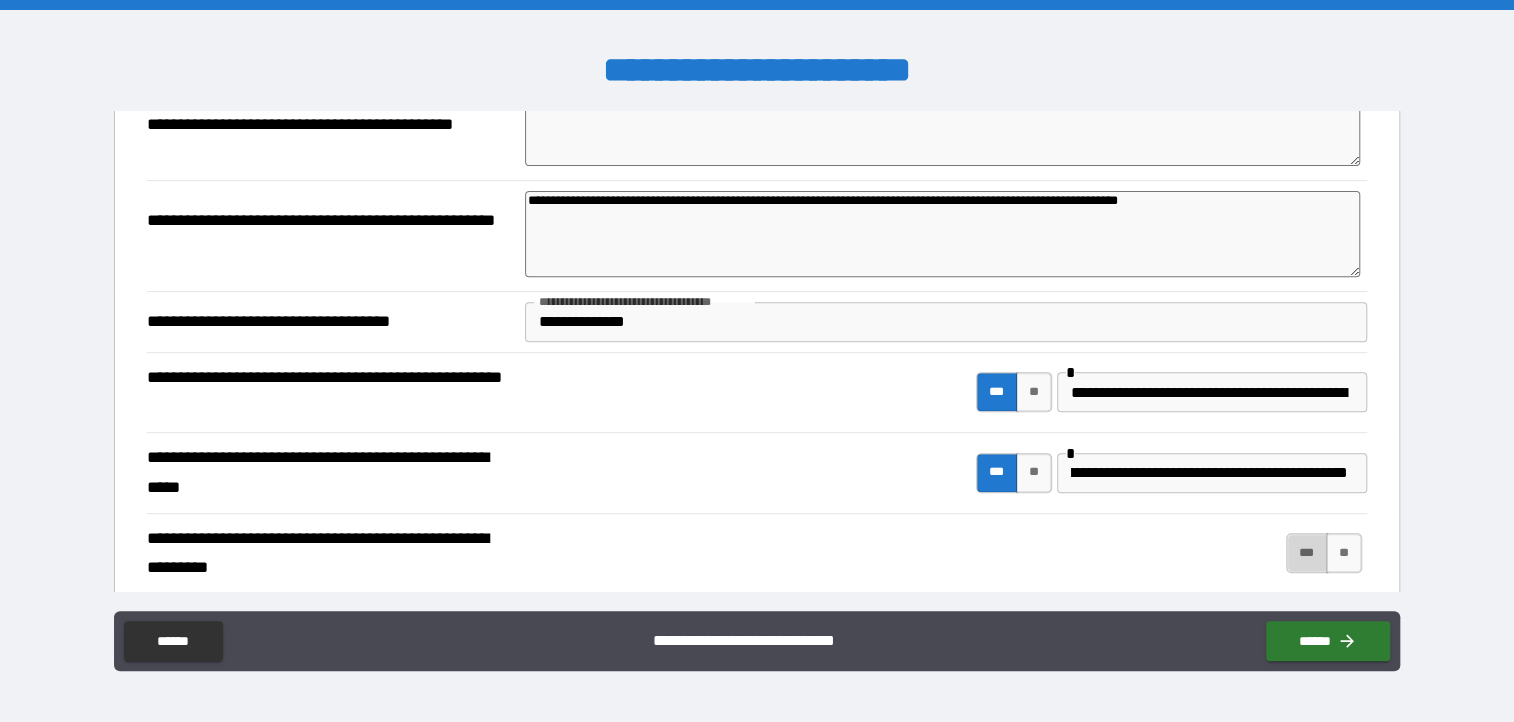 click on "***" at bounding box center [1307, 553] 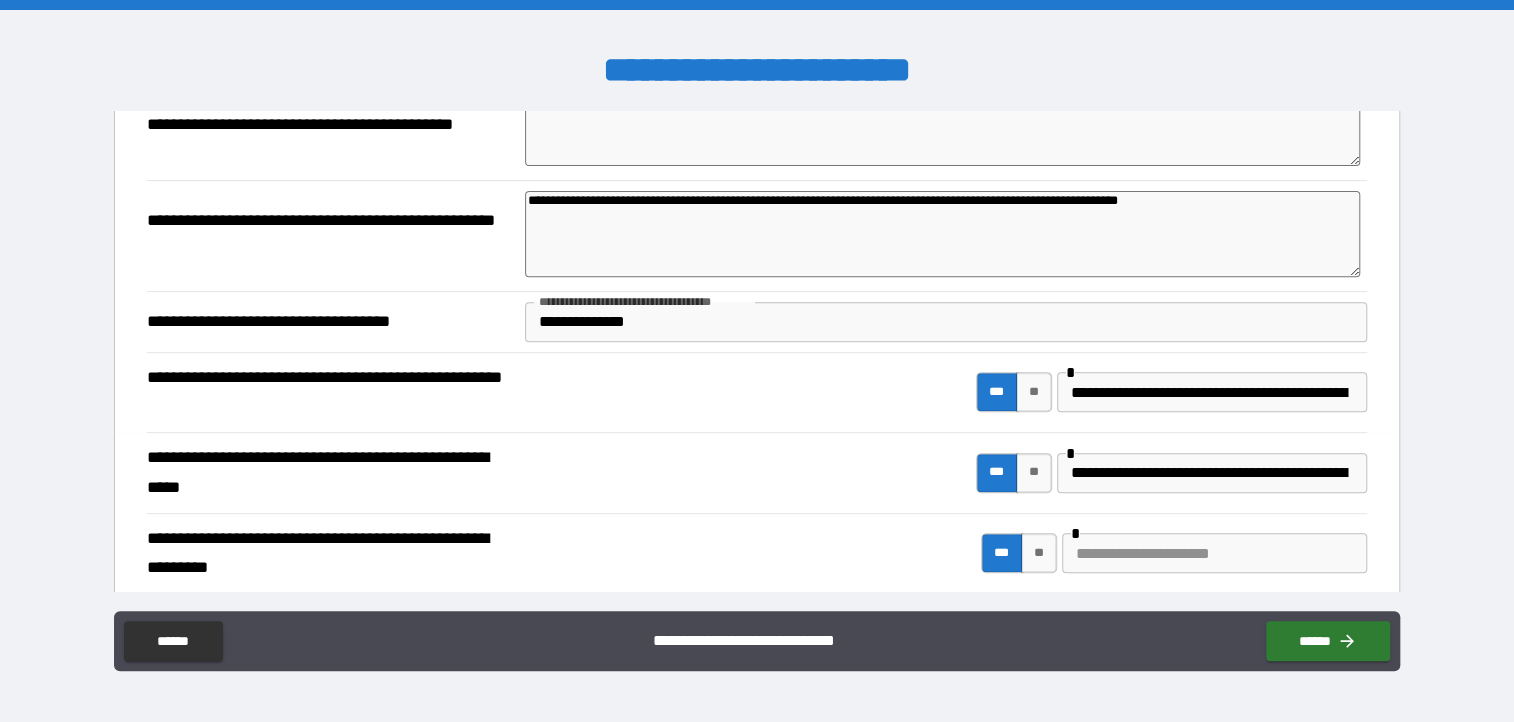 drag, startPoint x: 1134, startPoint y: 542, endPoint x: 1143, endPoint y: 547, distance: 10.29563 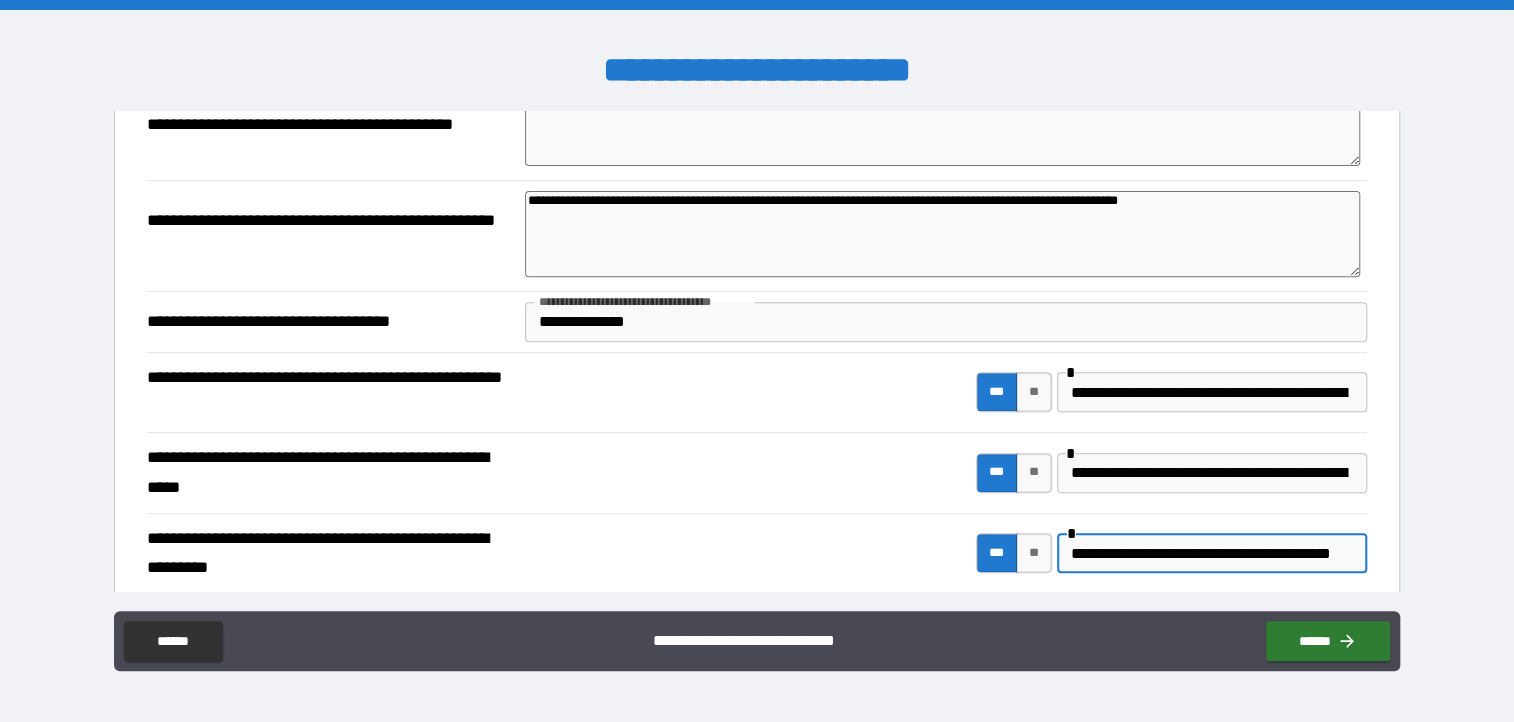 scroll, scrollTop: 0, scrollLeft: 47, axis: horizontal 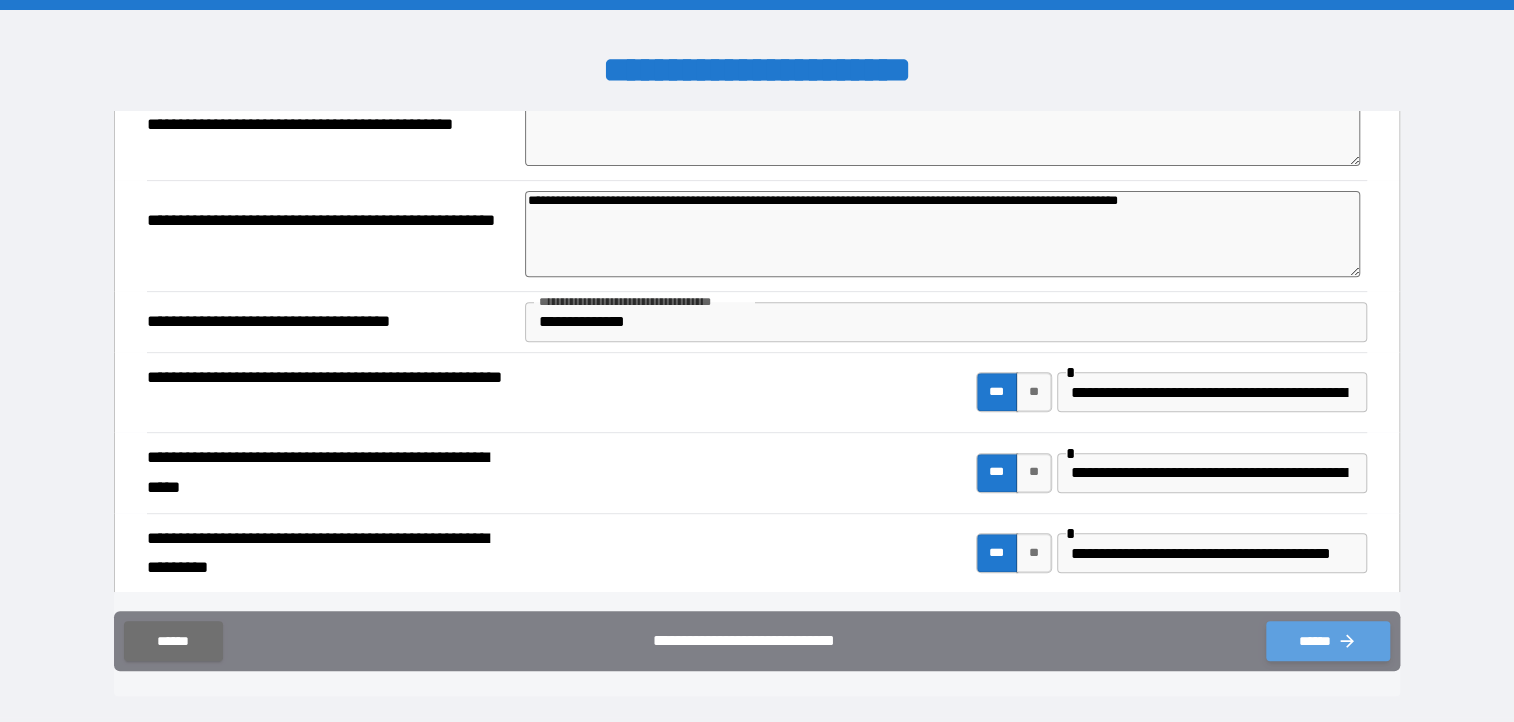 click 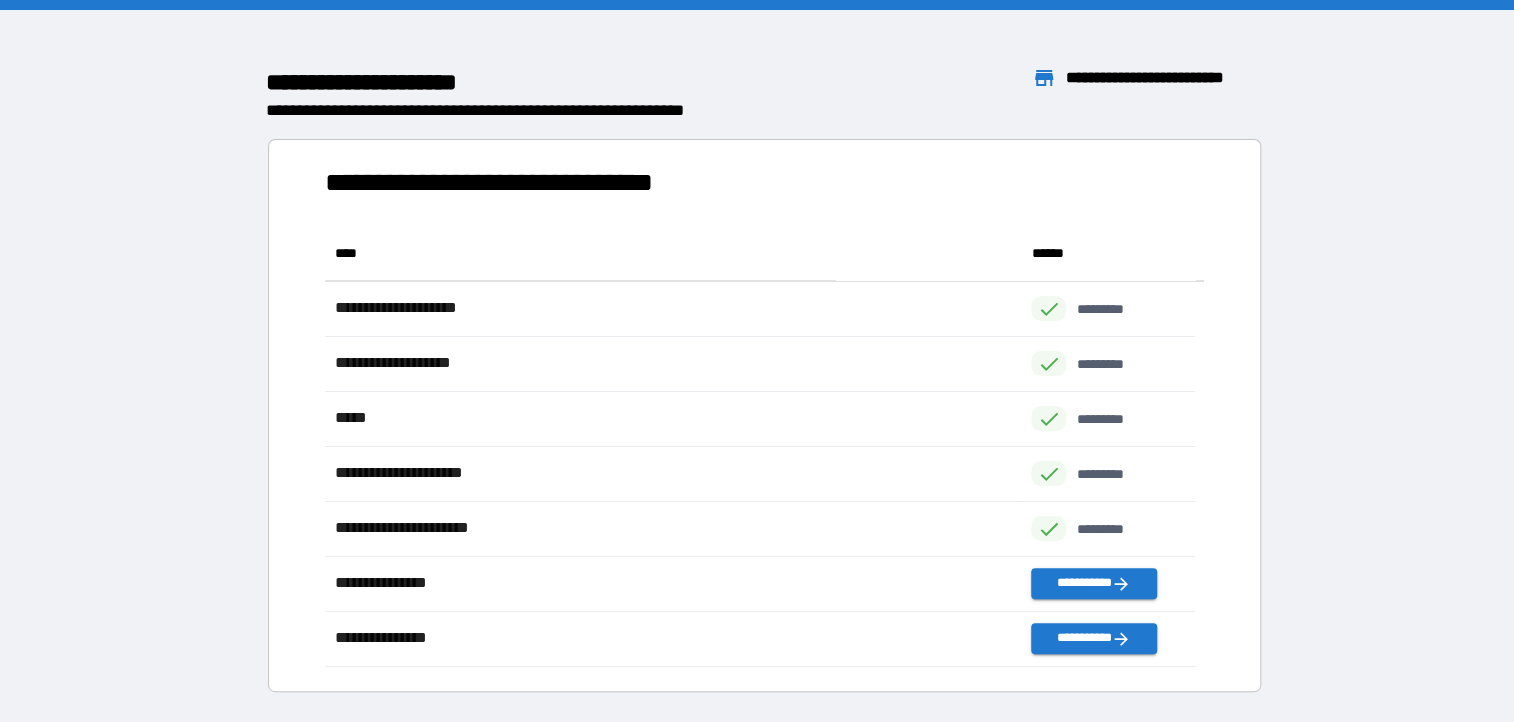 scroll, scrollTop: 15, scrollLeft: 16, axis: both 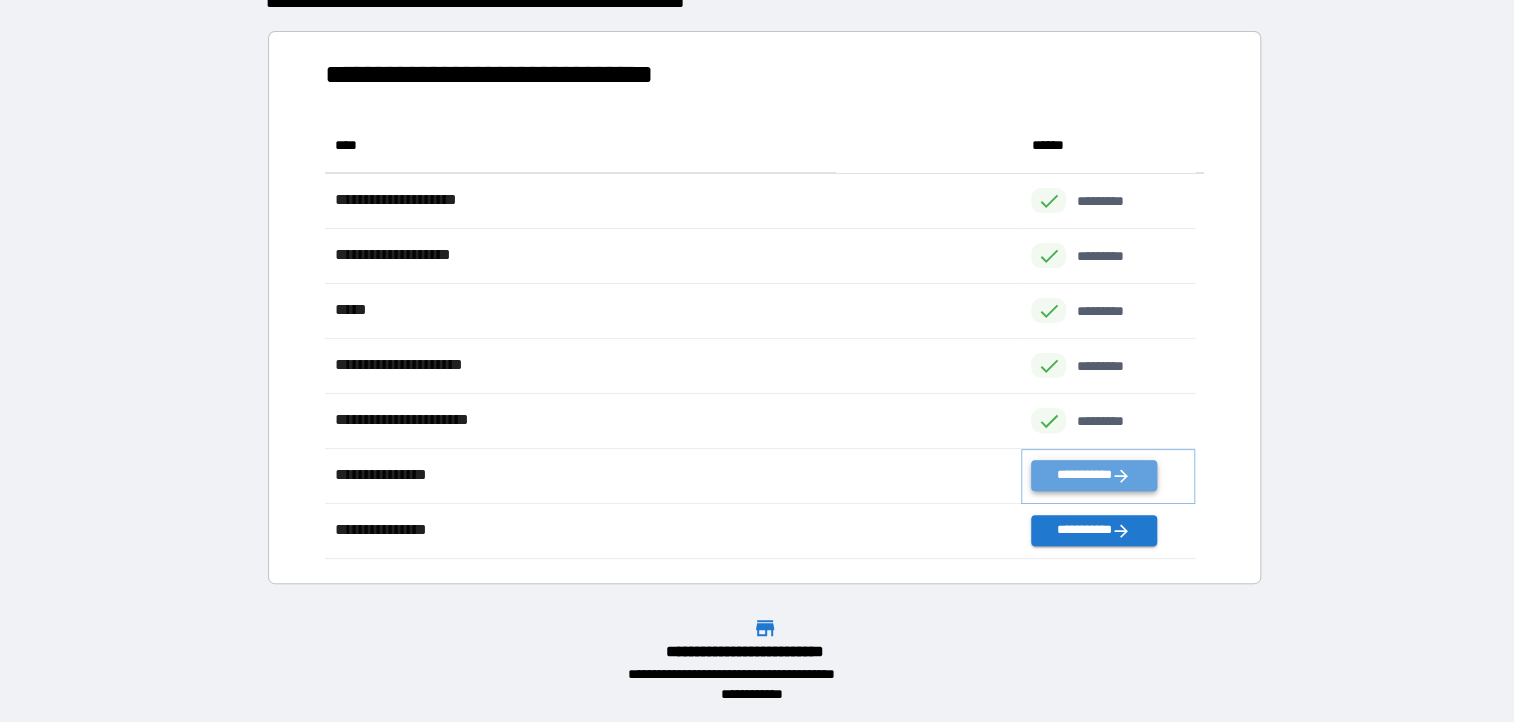 click on "**********" at bounding box center (1093, 475) 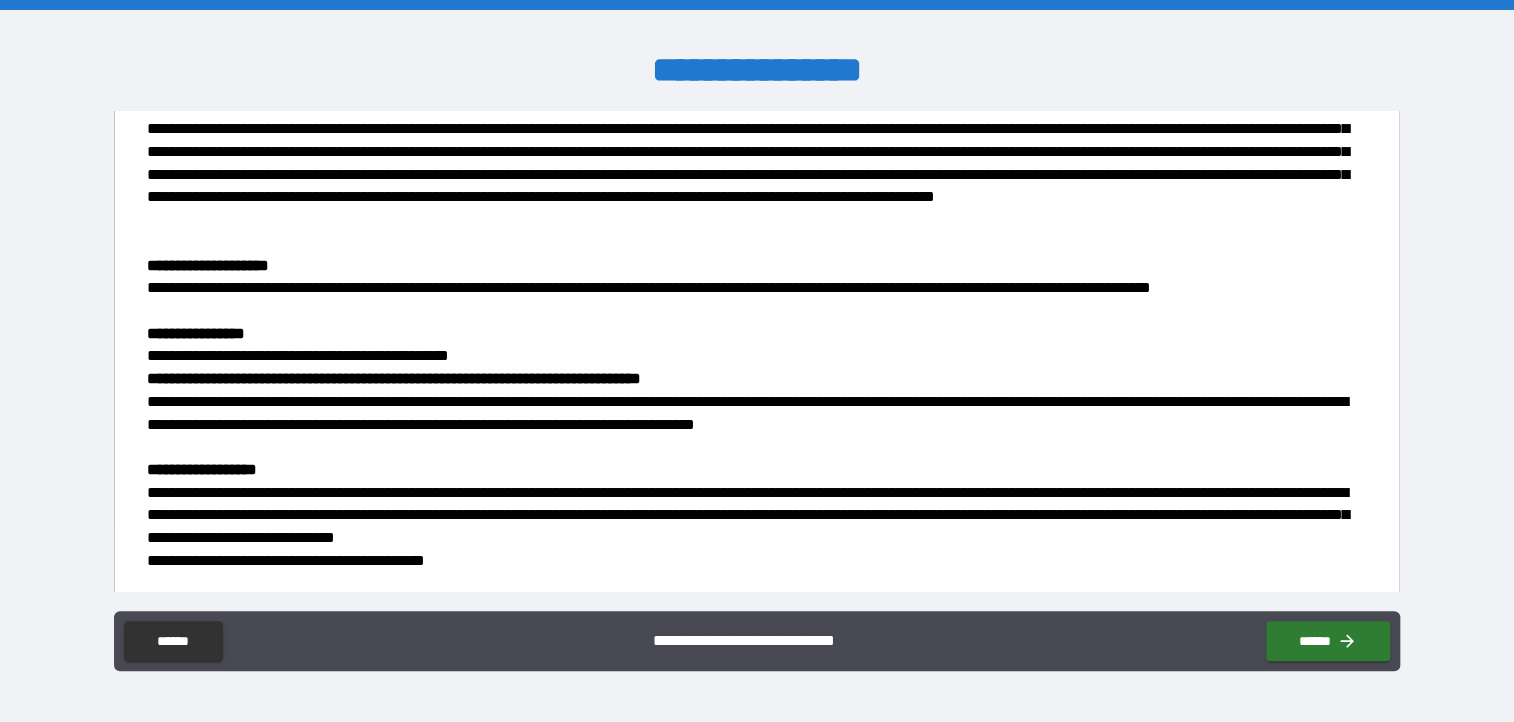 scroll, scrollTop: 984, scrollLeft: 0, axis: vertical 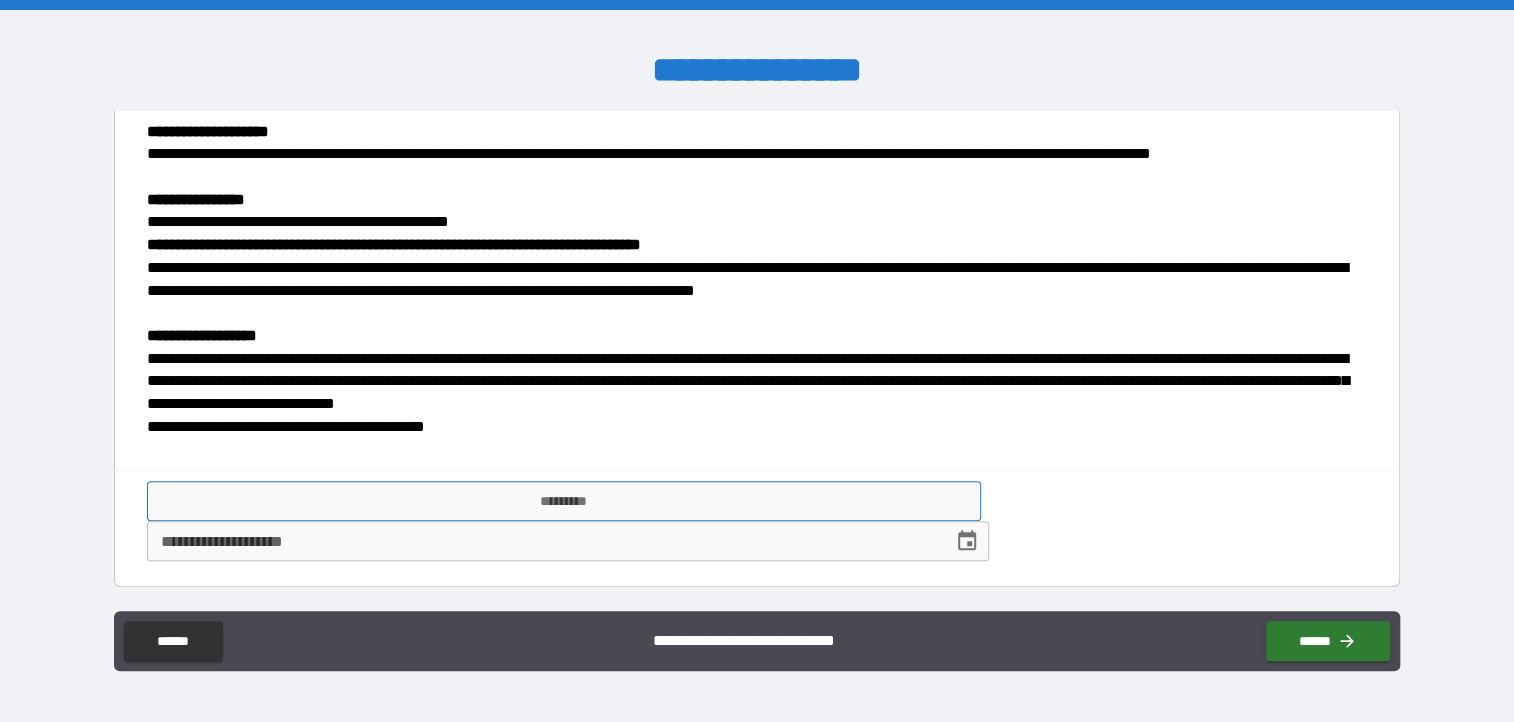 click on "*********" at bounding box center (564, 501) 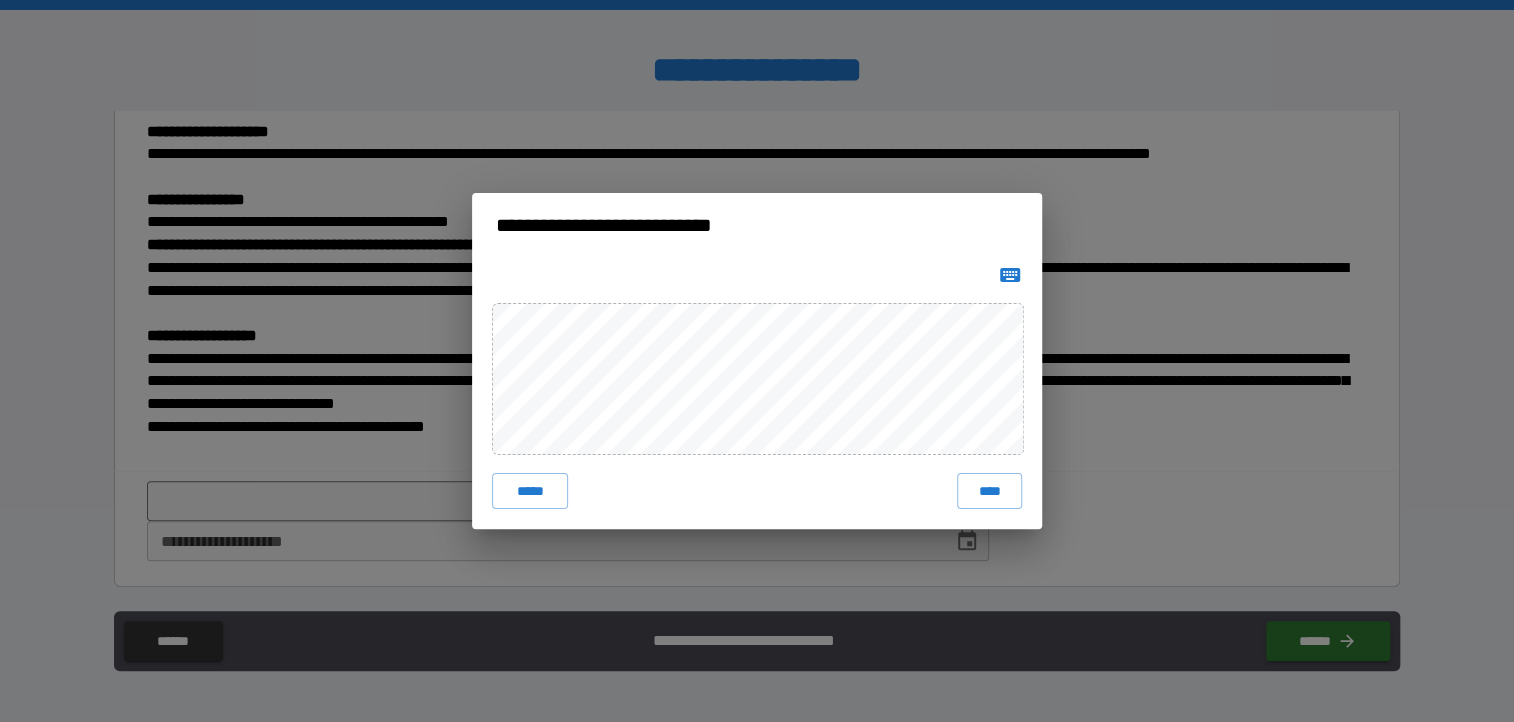 click 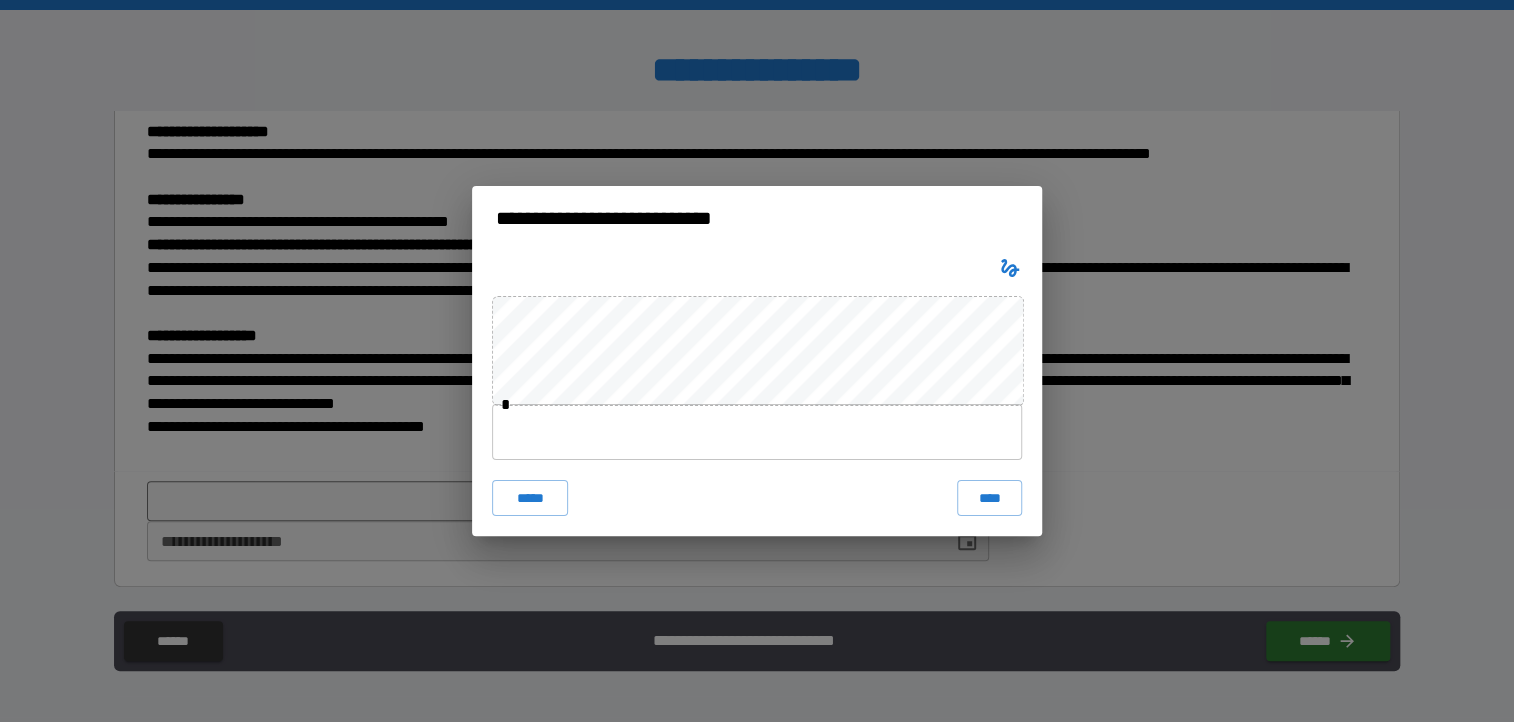 click at bounding box center (757, 432) 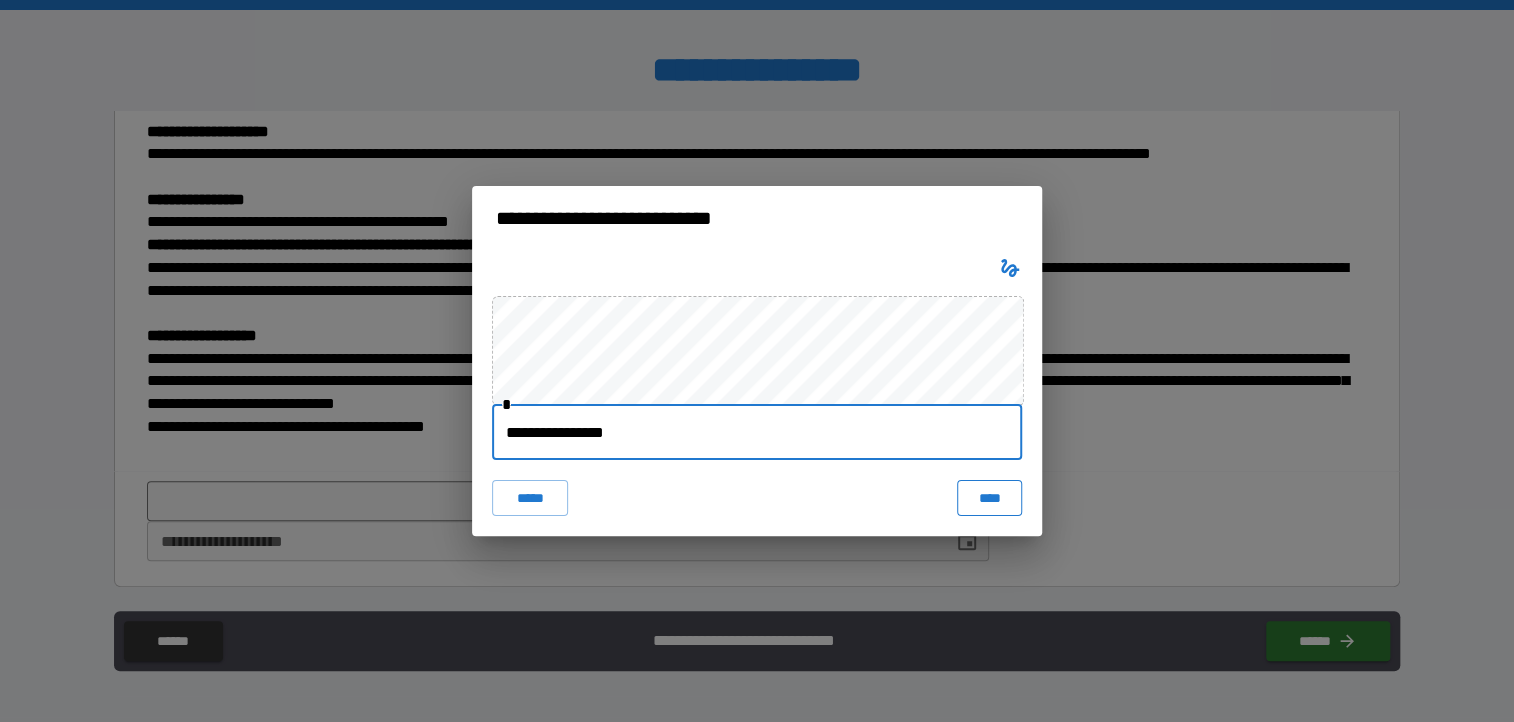 click on "****" at bounding box center (989, 498) 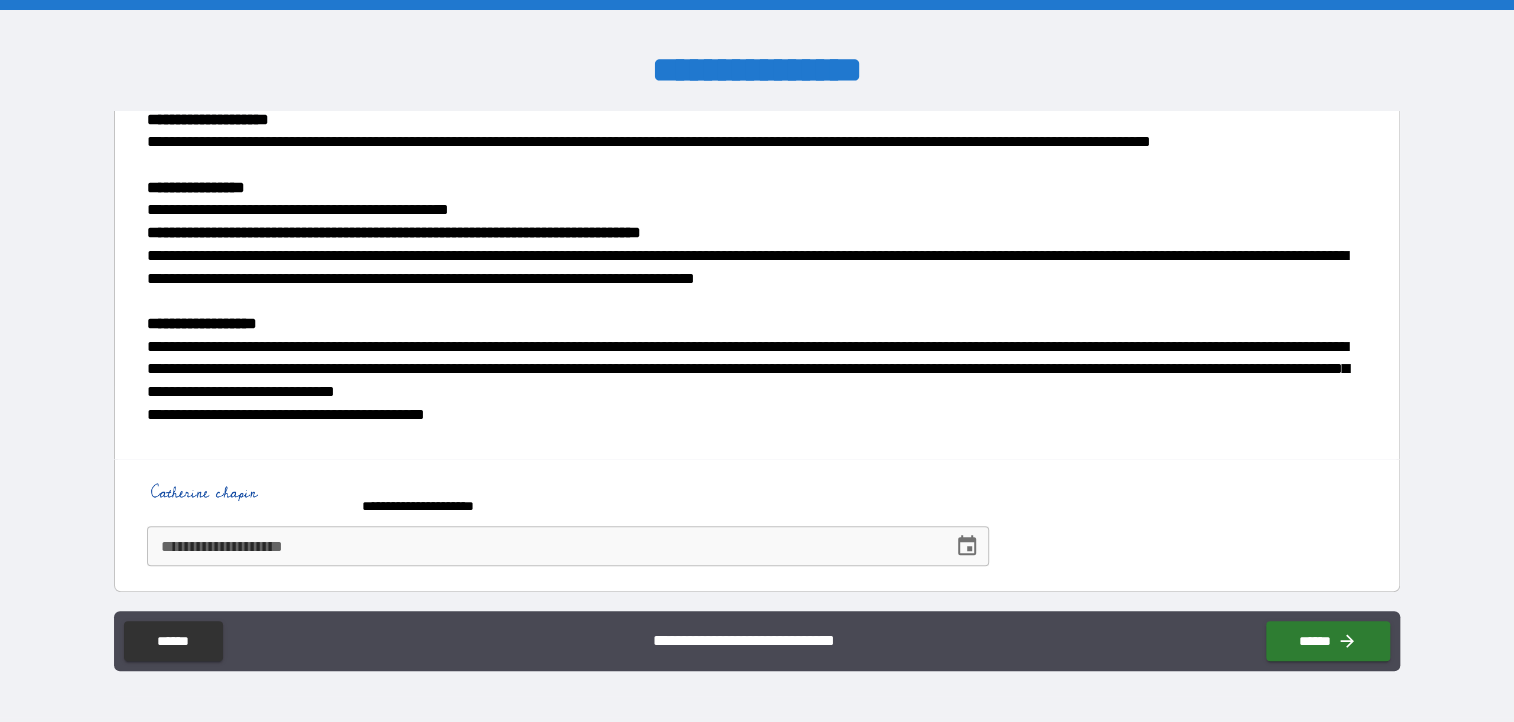 scroll, scrollTop: 1001, scrollLeft: 0, axis: vertical 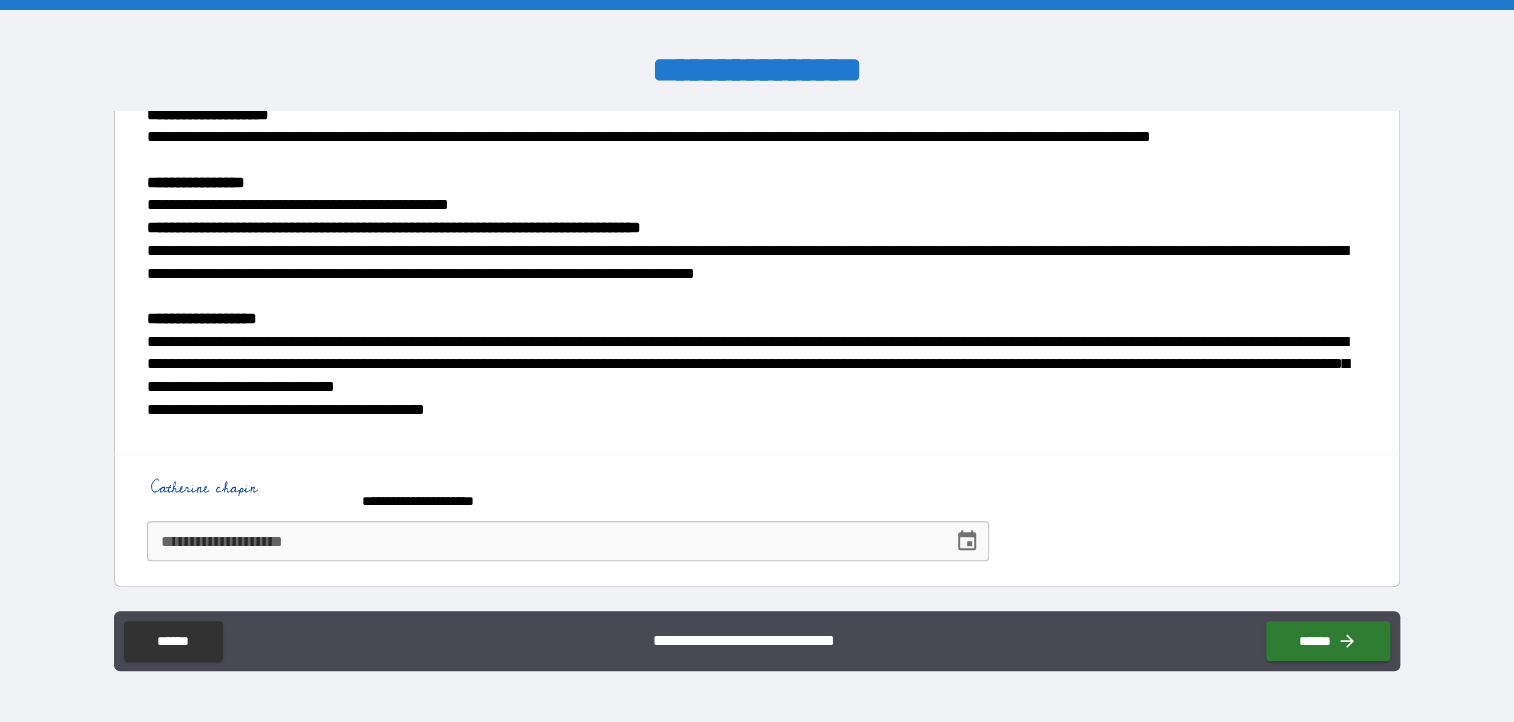 click on "**********" at bounding box center [543, 541] 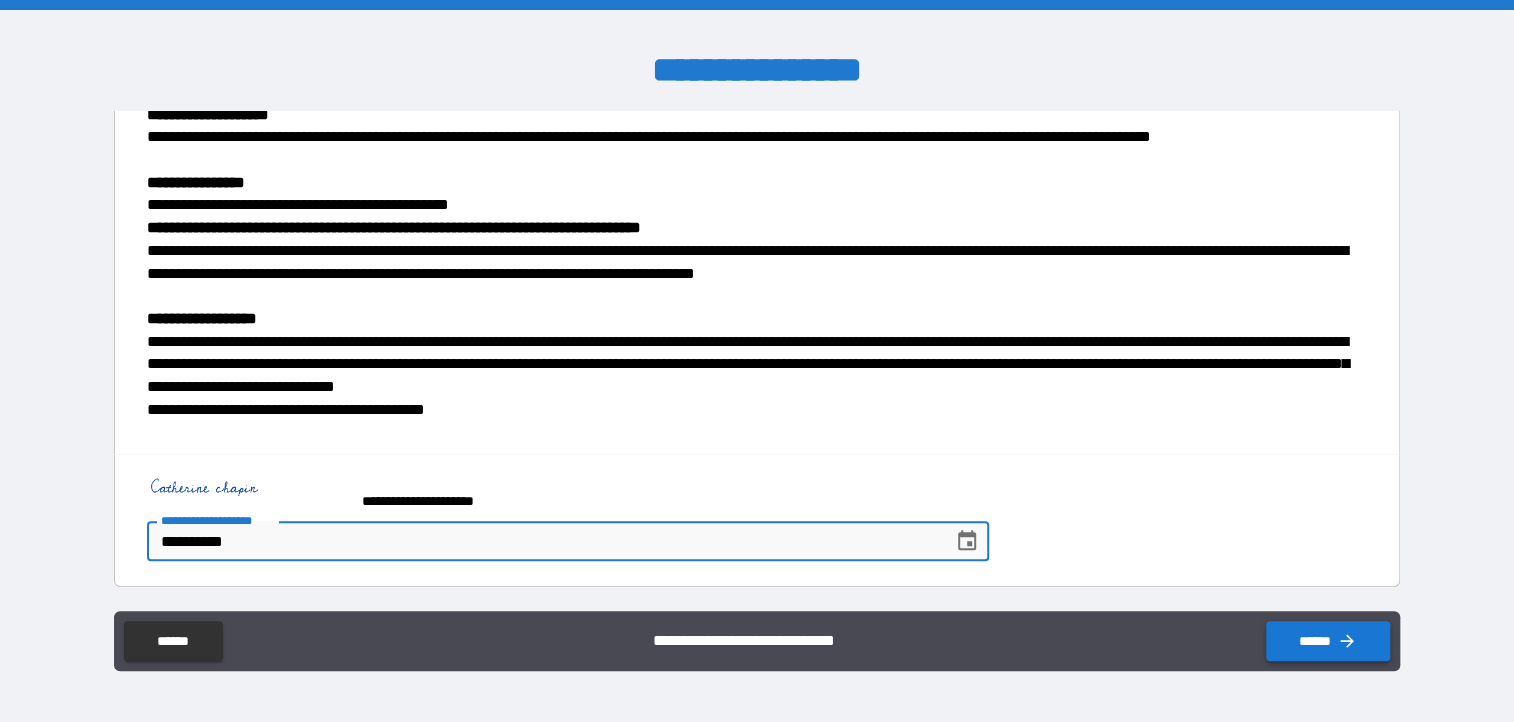 click 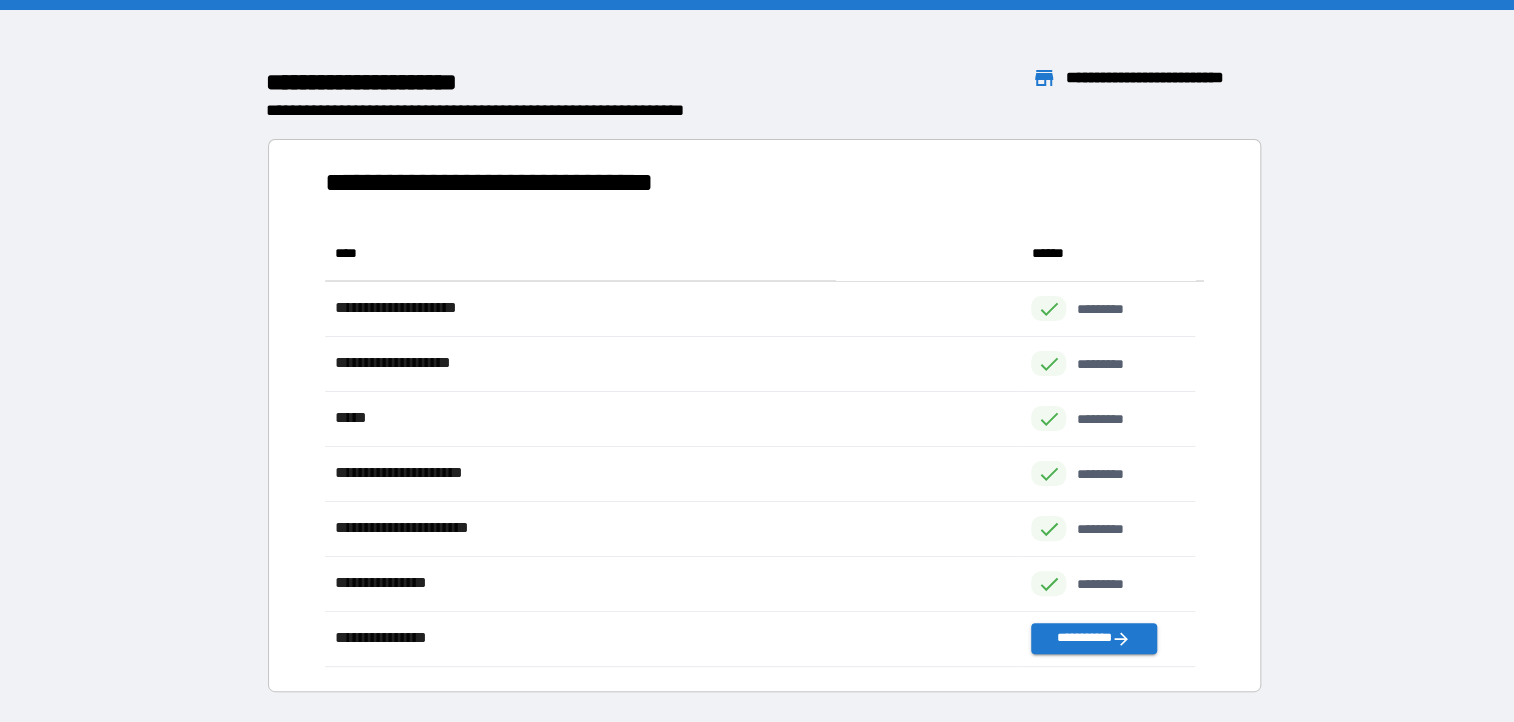 scroll, scrollTop: 15, scrollLeft: 16, axis: both 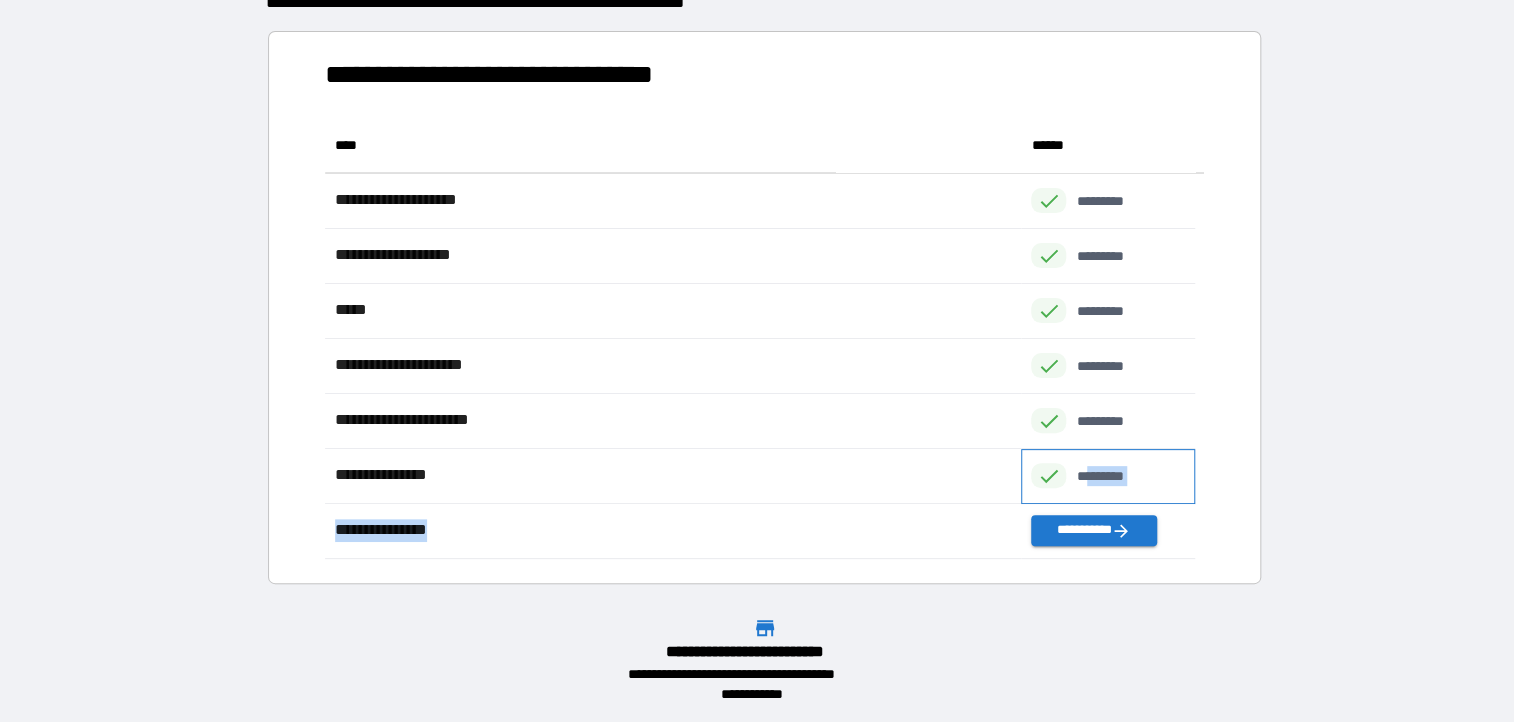click on "**********" at bounding box center [760, 366] 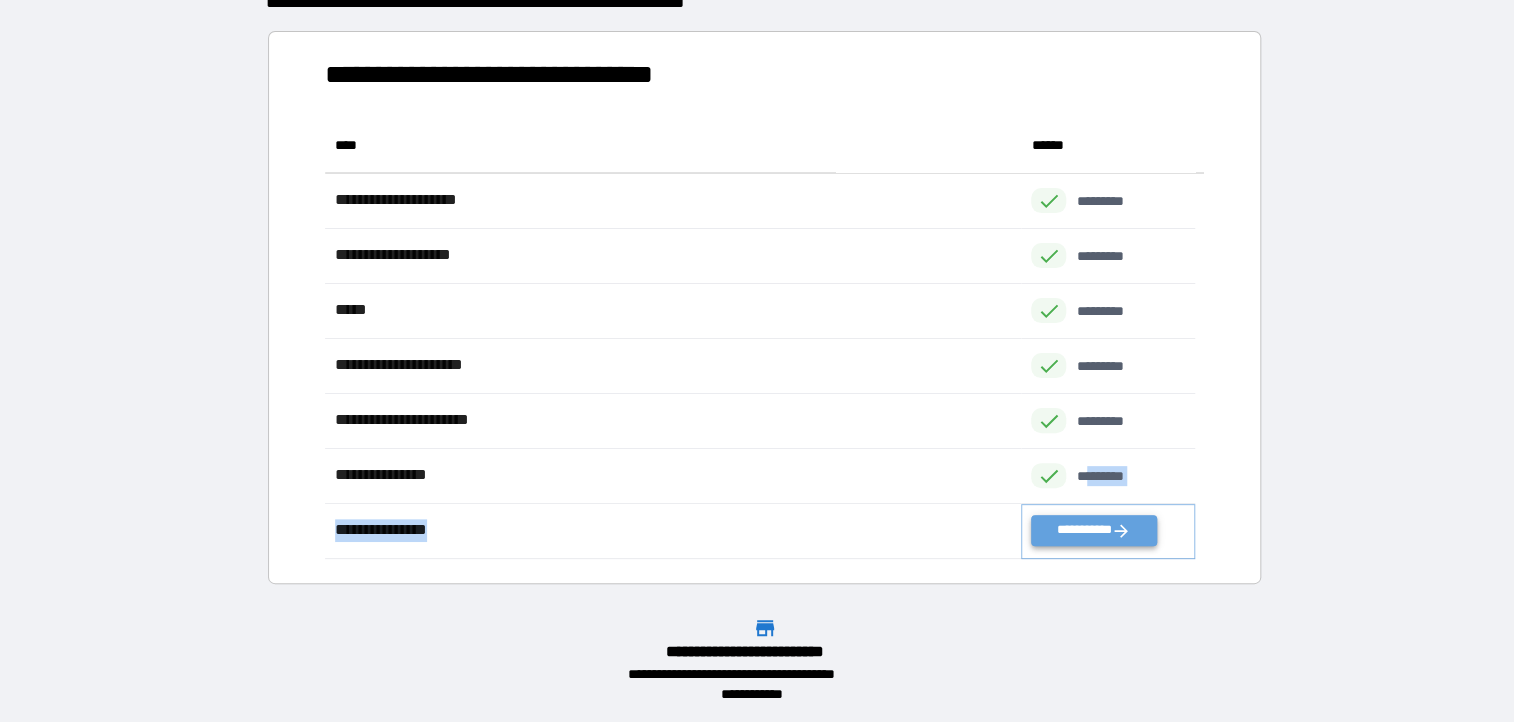 click on "**********" at bounding box center (1093, 530) 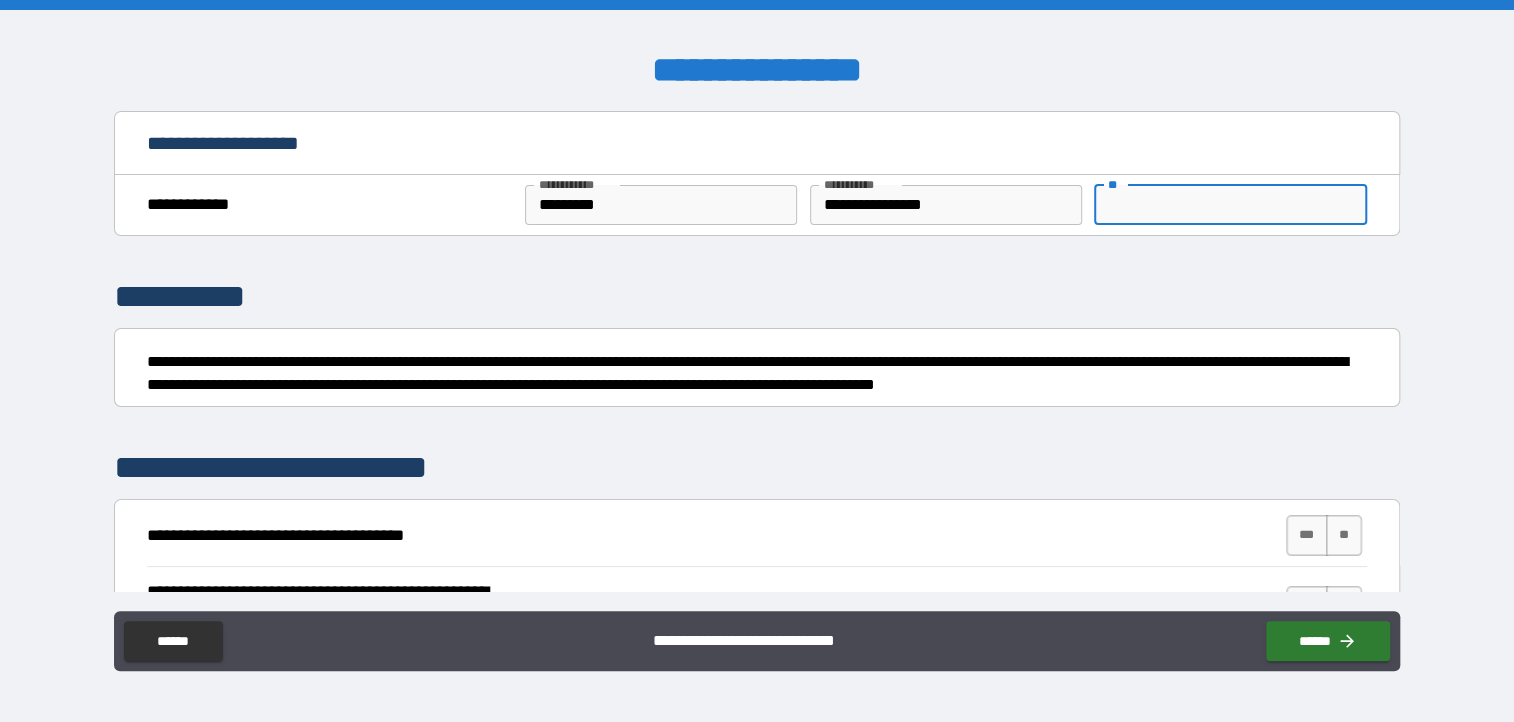click on "**" at bounding box center (1230, 205) 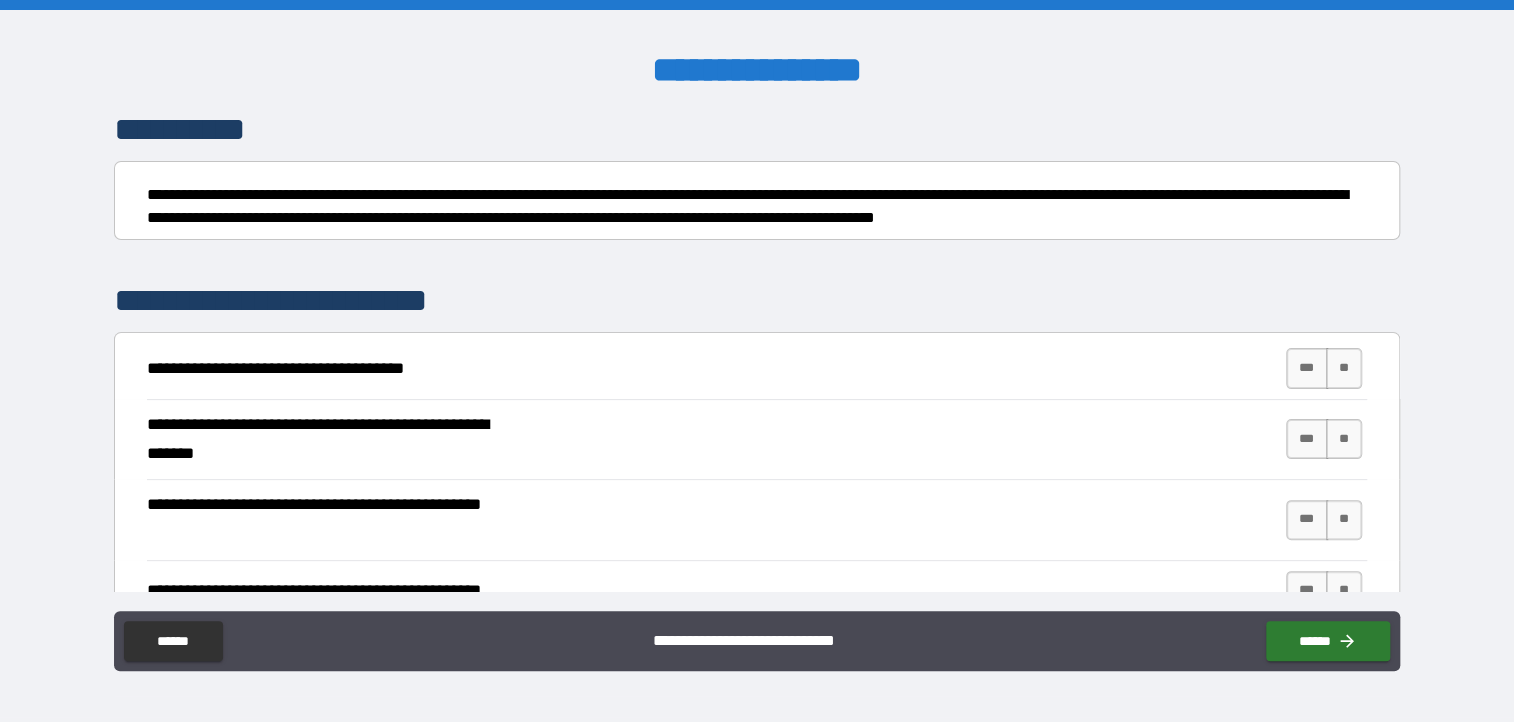 scroll, scrollTop: 200, scrollLeft: 0, axis: vertical 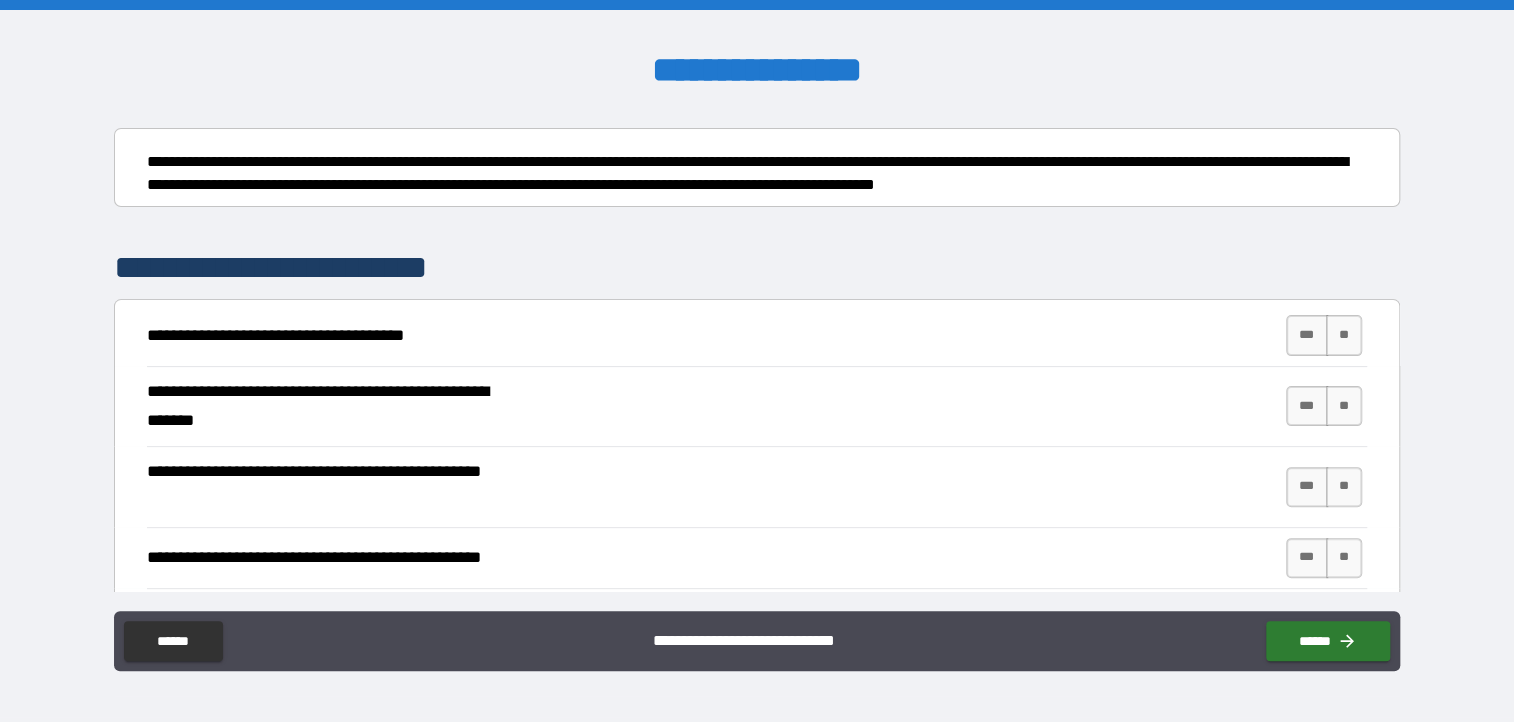 click on "**********" at bounding box center [757, 335] 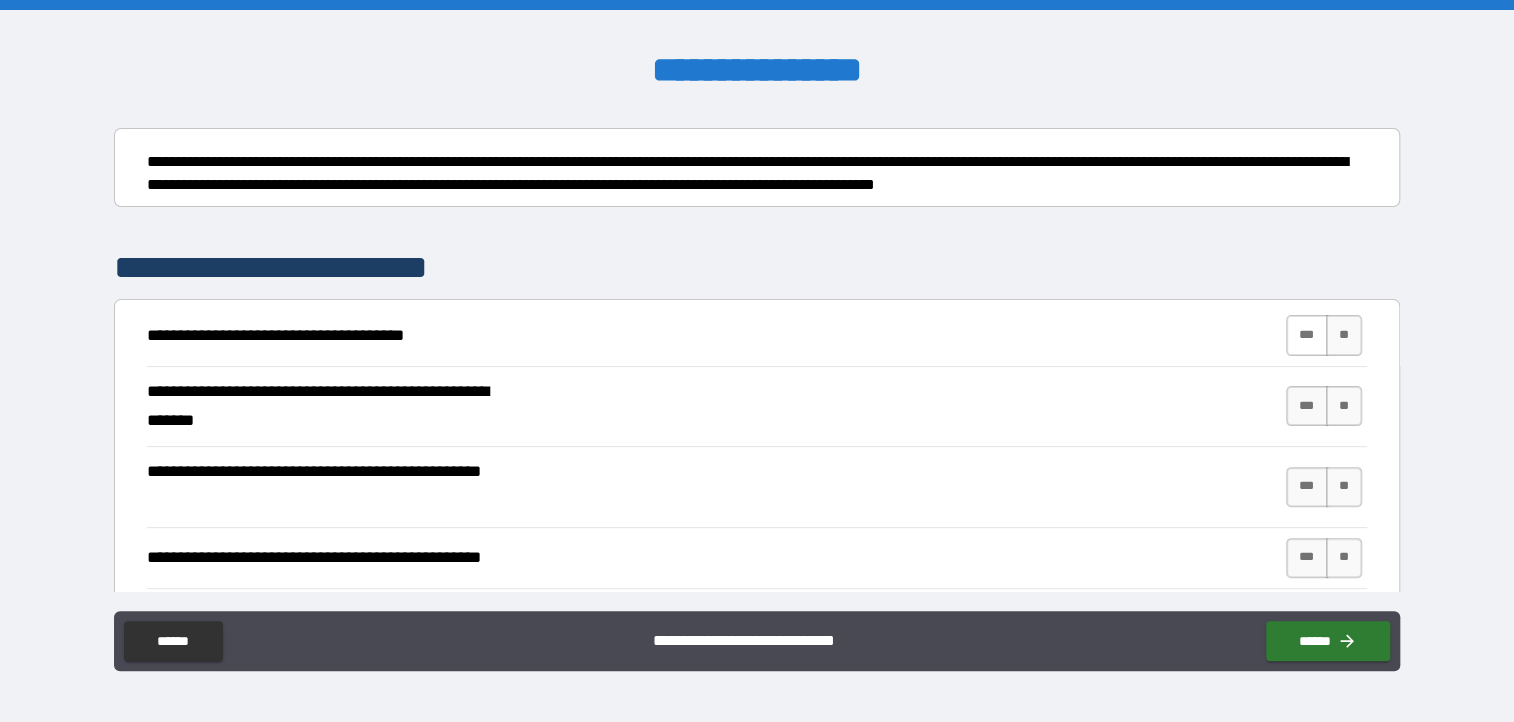 click on "***" at bounding box center (1307, 335) 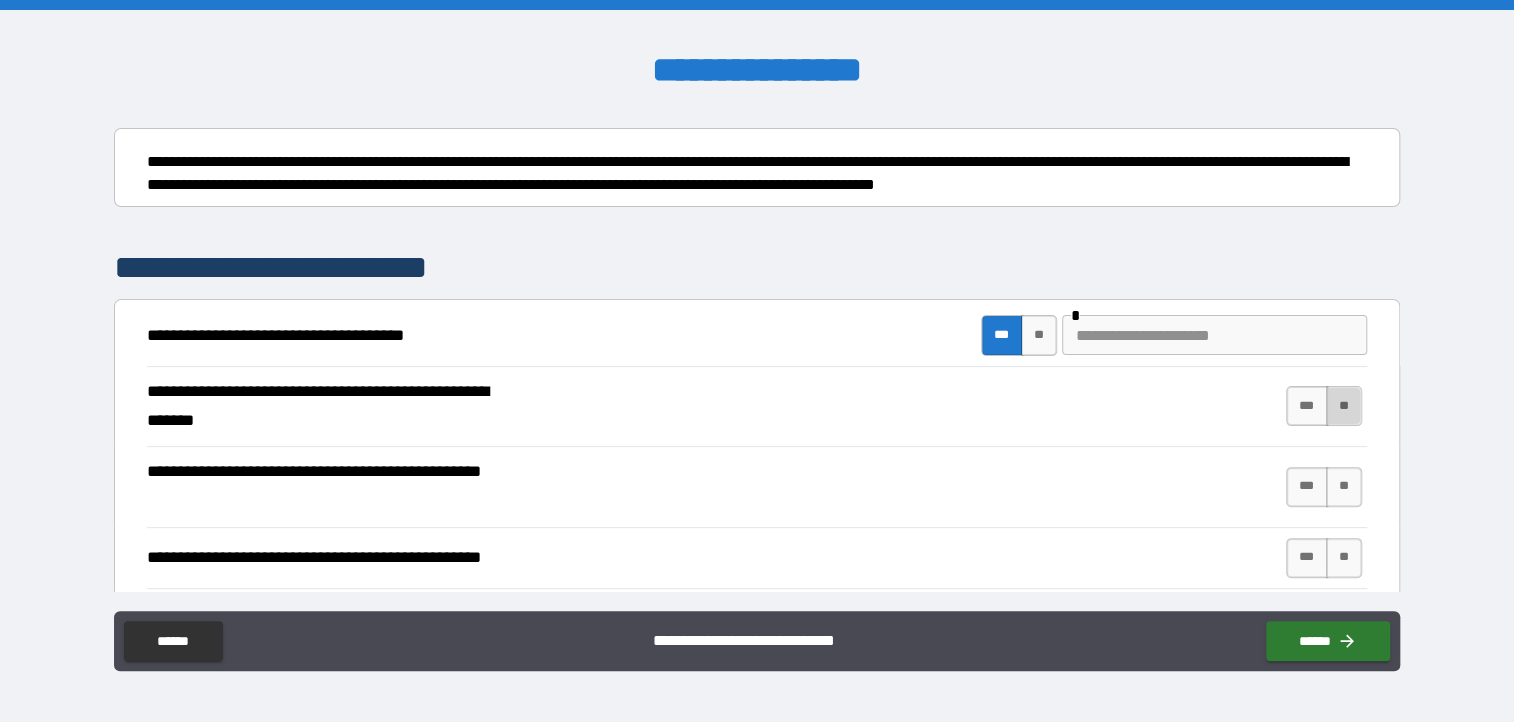 click on "**" at bounding box center (1344, 406) 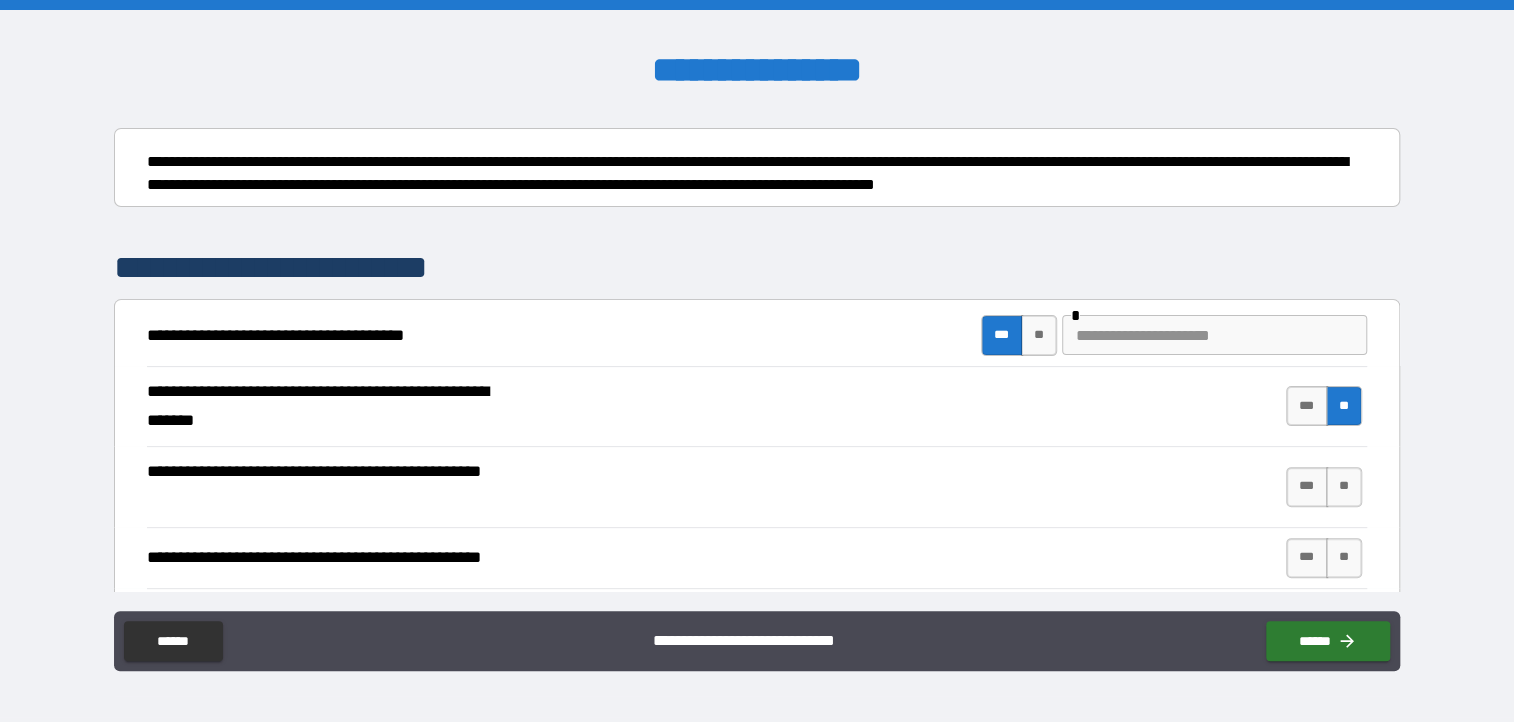 click at bounding box center [1214, 335] 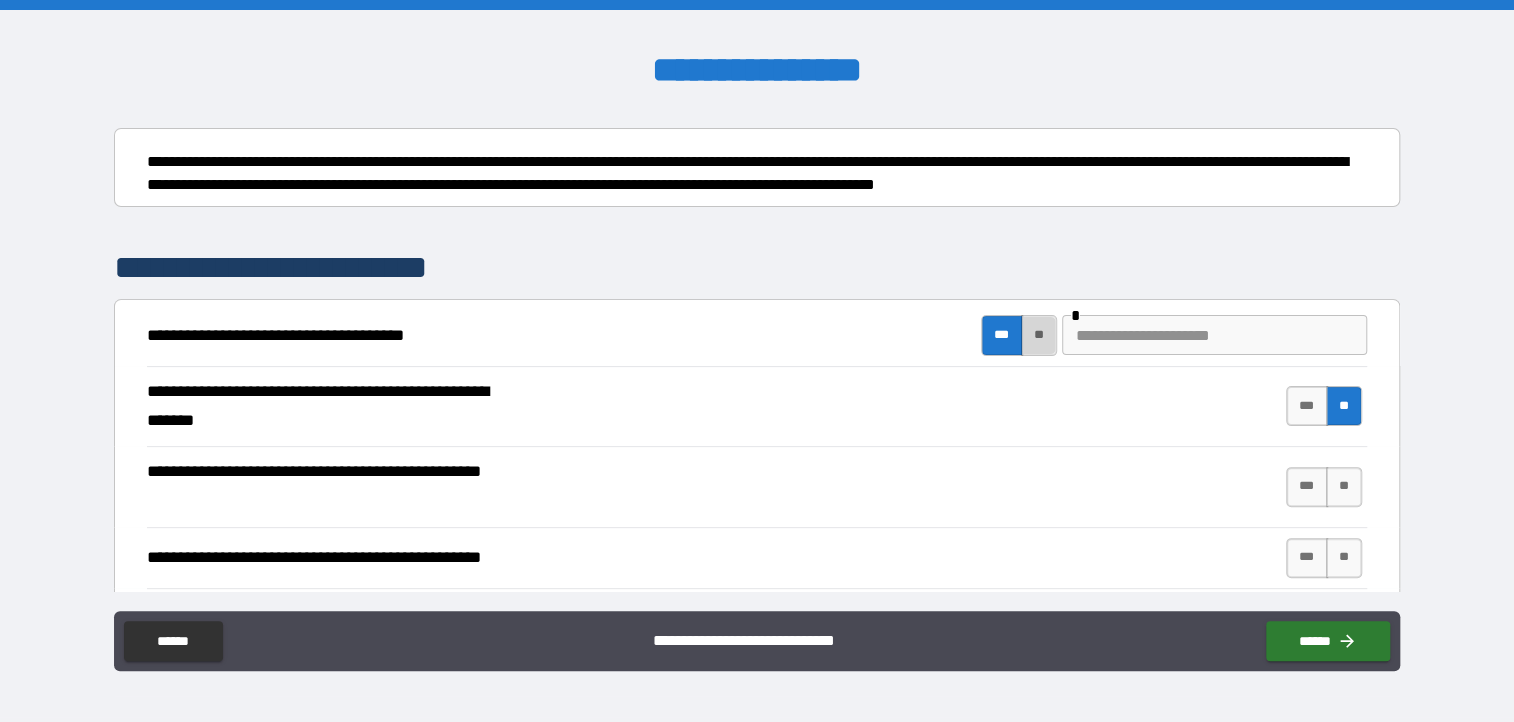 click on "**" at bounding box center (1039, 335) 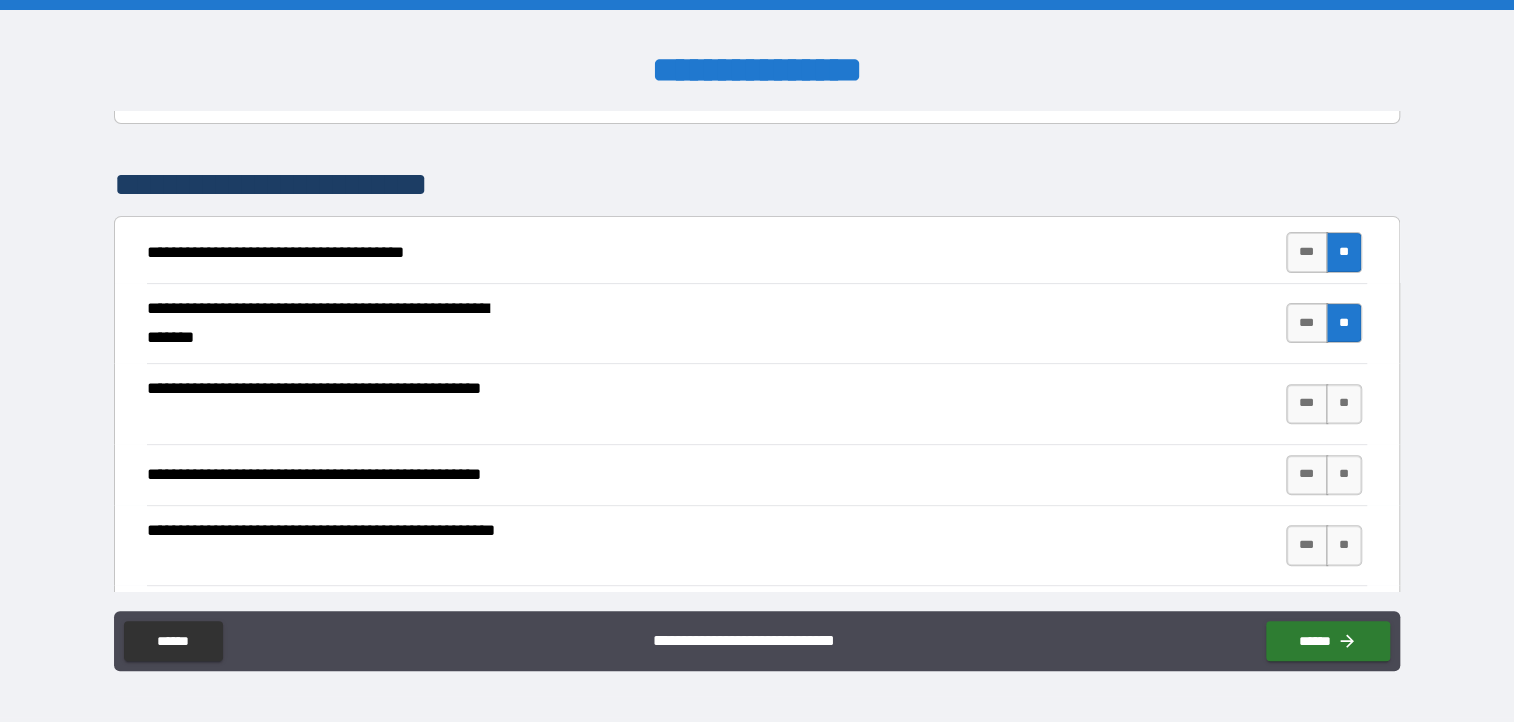 scroll, scrollTop: 400, scrollLeft: 0, axis: vertical 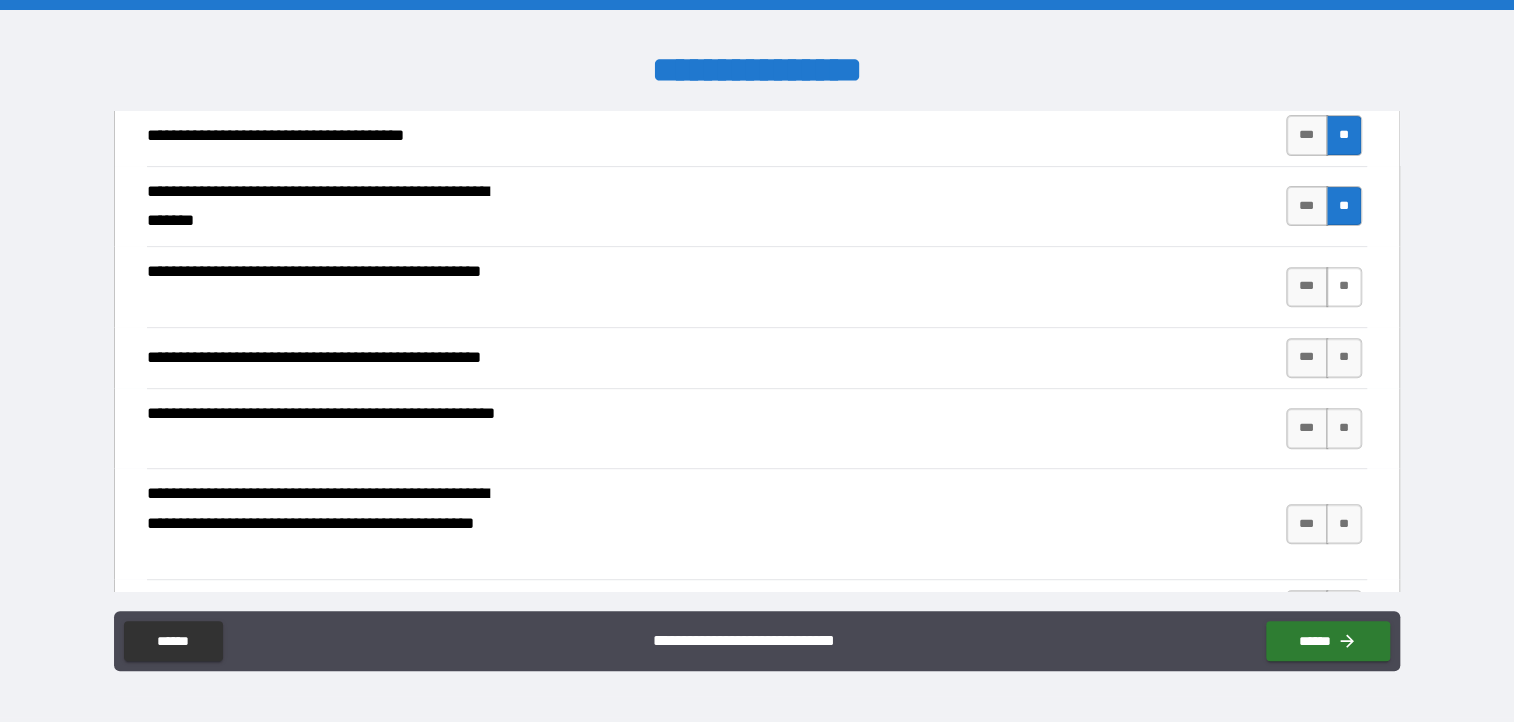 click on "**" at bounding box center [1344, 287] 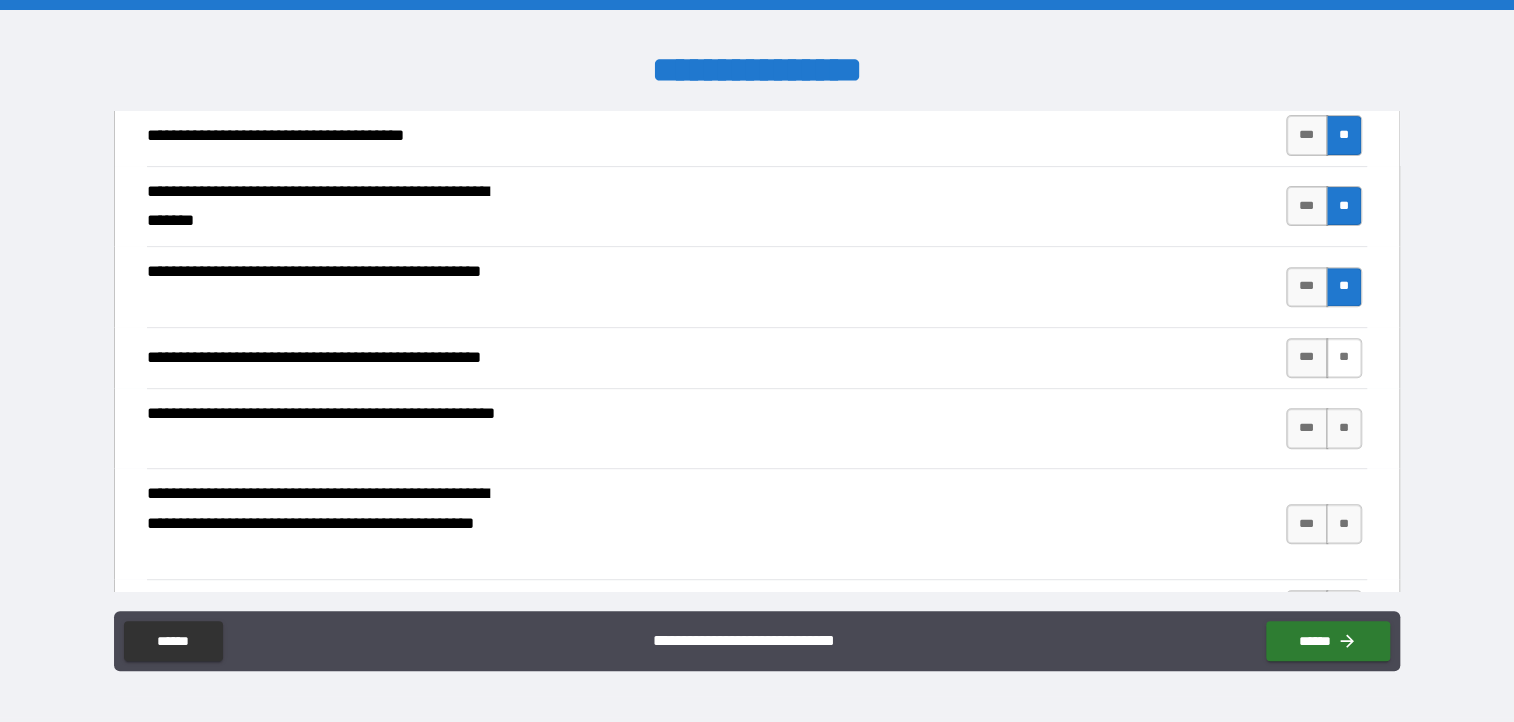 click on "**" at bounding box center [1344, 358] 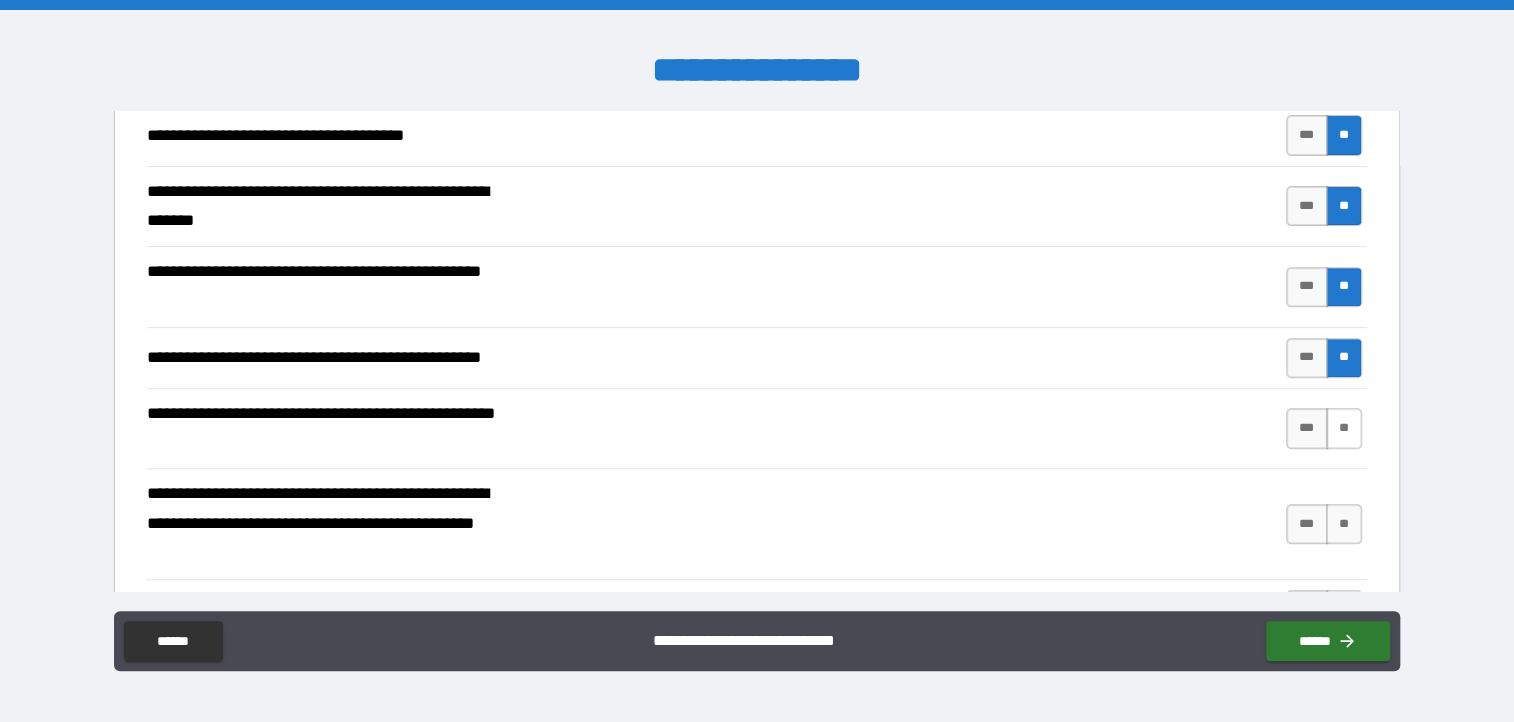 click on "**" at bounding box center (1344, 428) 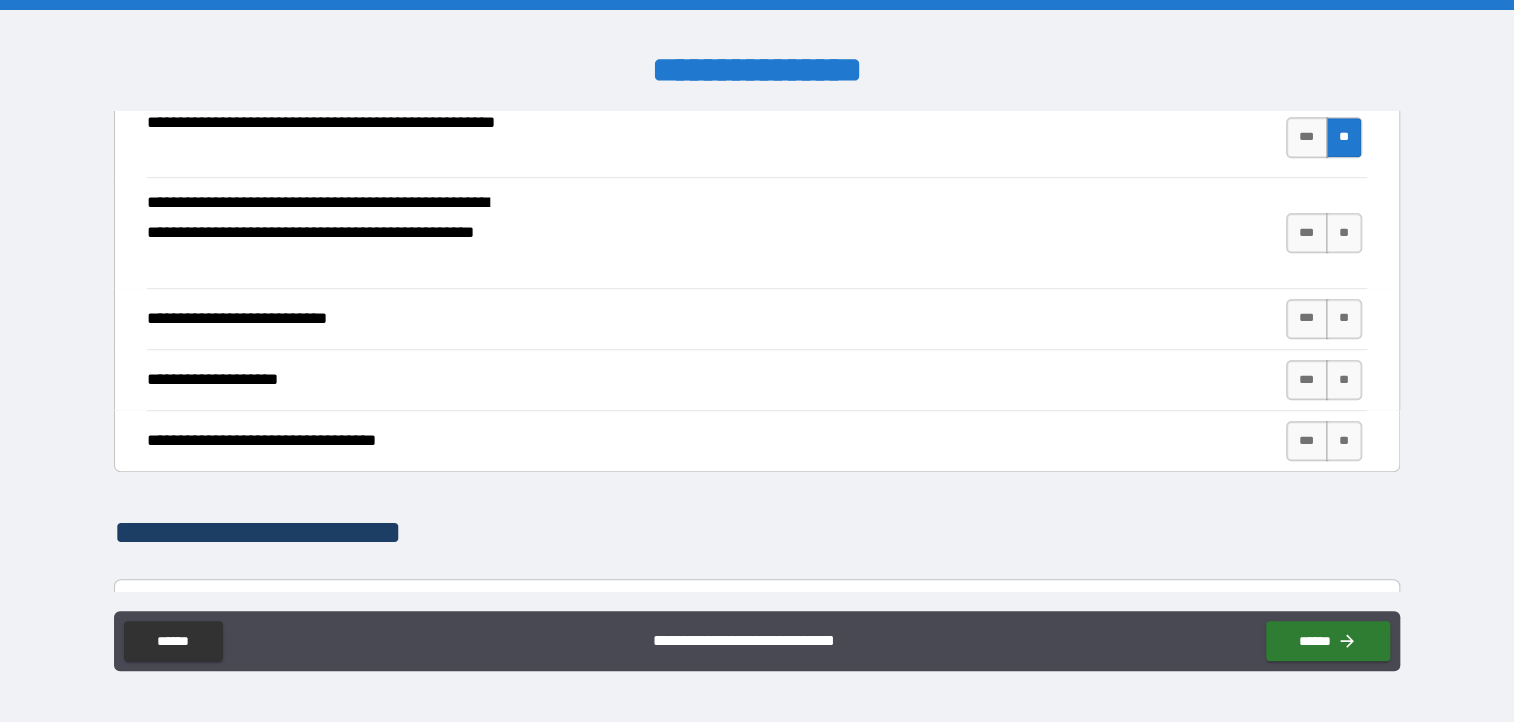 scroll, scrollTop: 700, scrollLeft: 0, axis: vertical 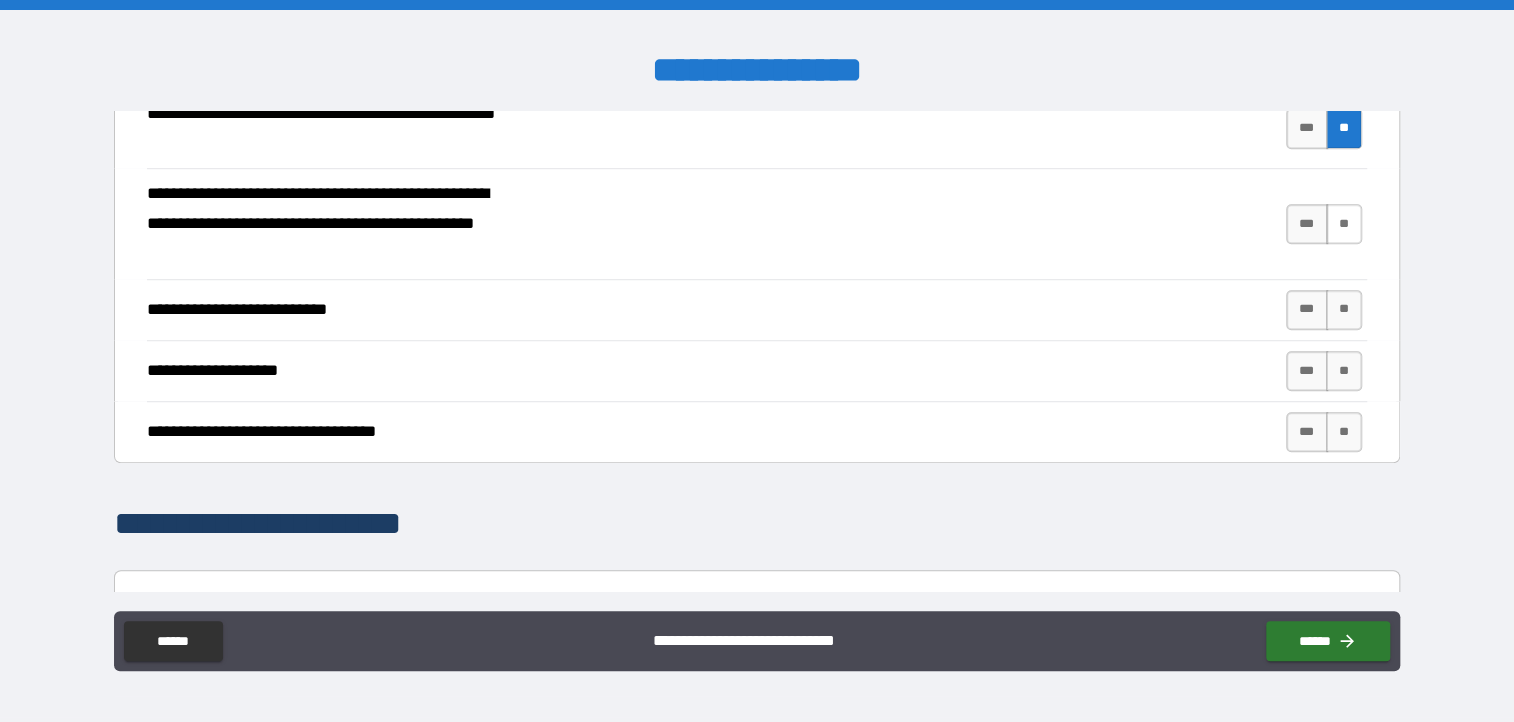 click on "**" at bounding box center (1344, 224) 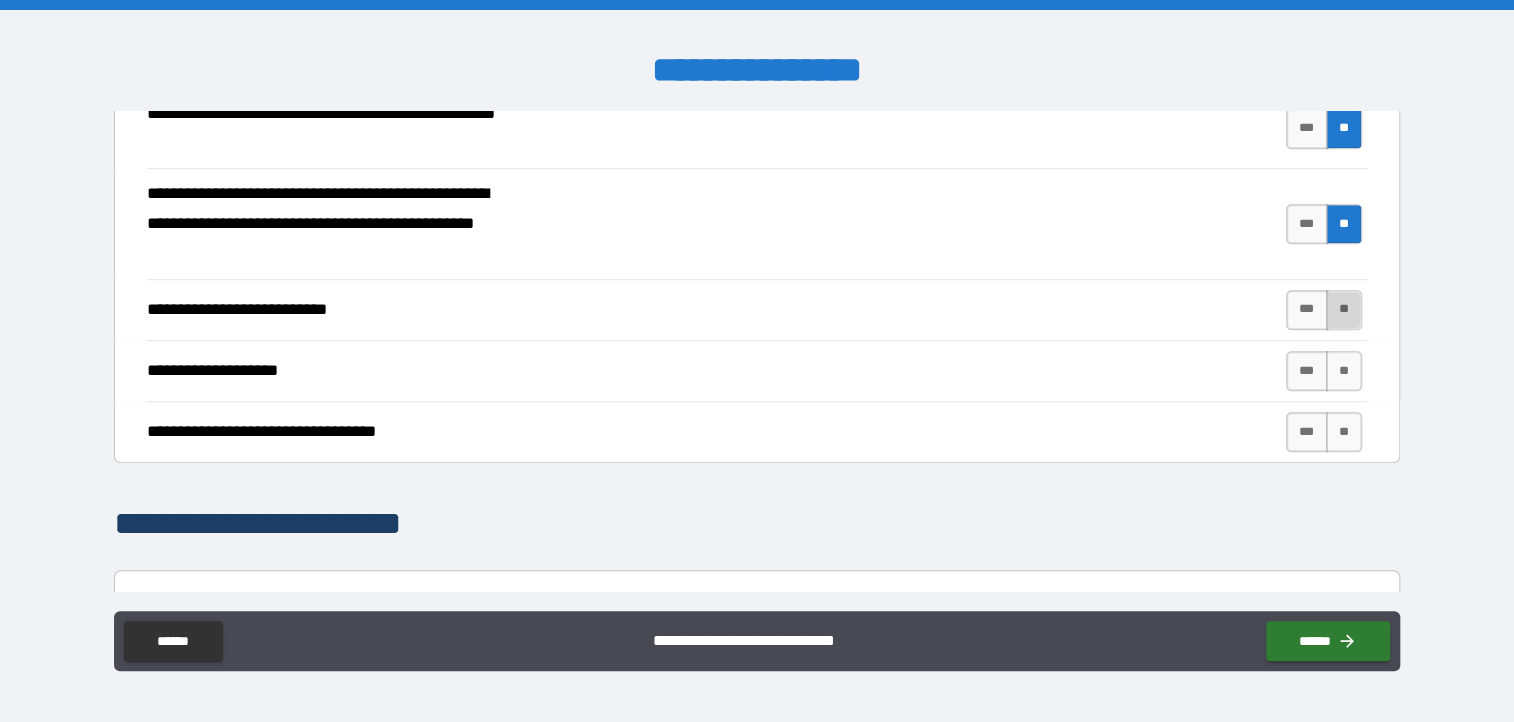 click on "**" at bounding box center (1344, 310) 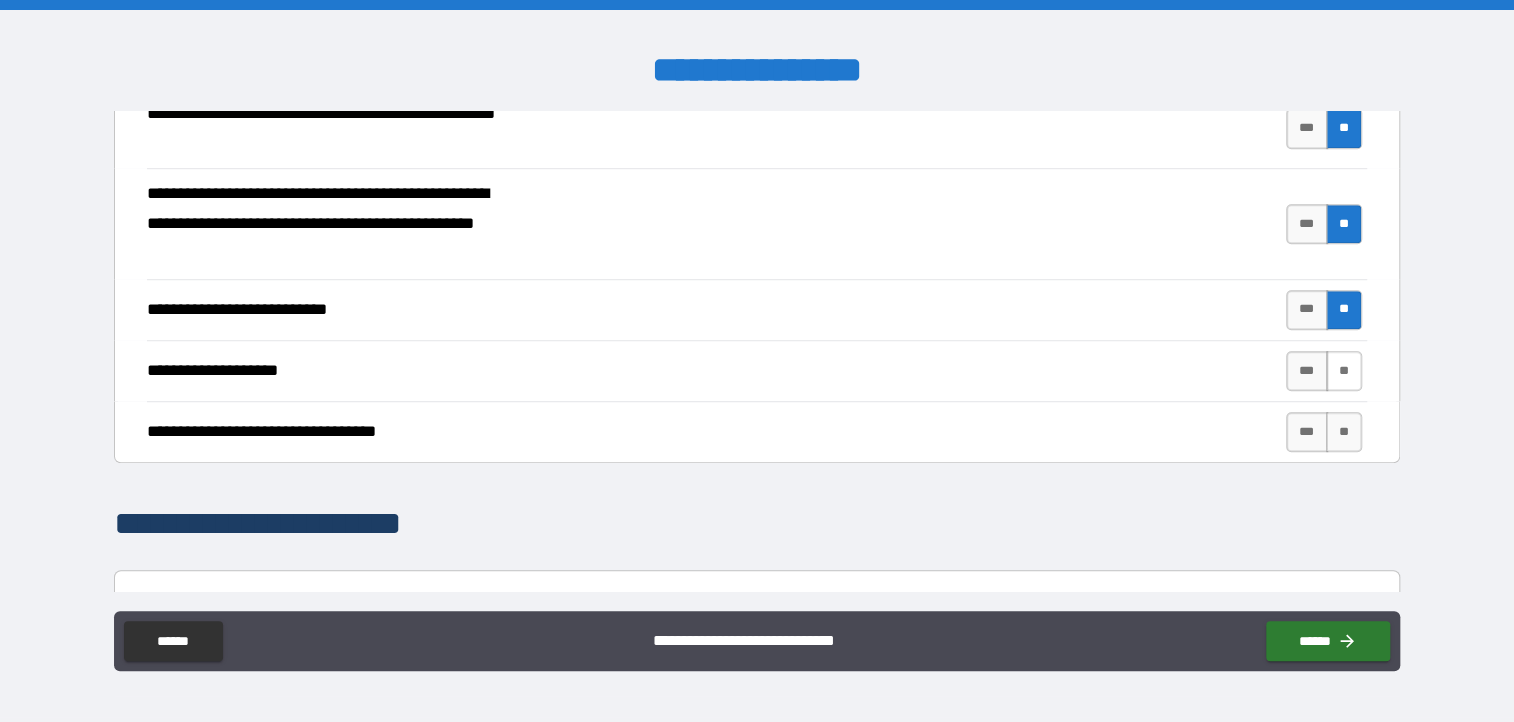click on "**" at bounding box center (1344, 371) 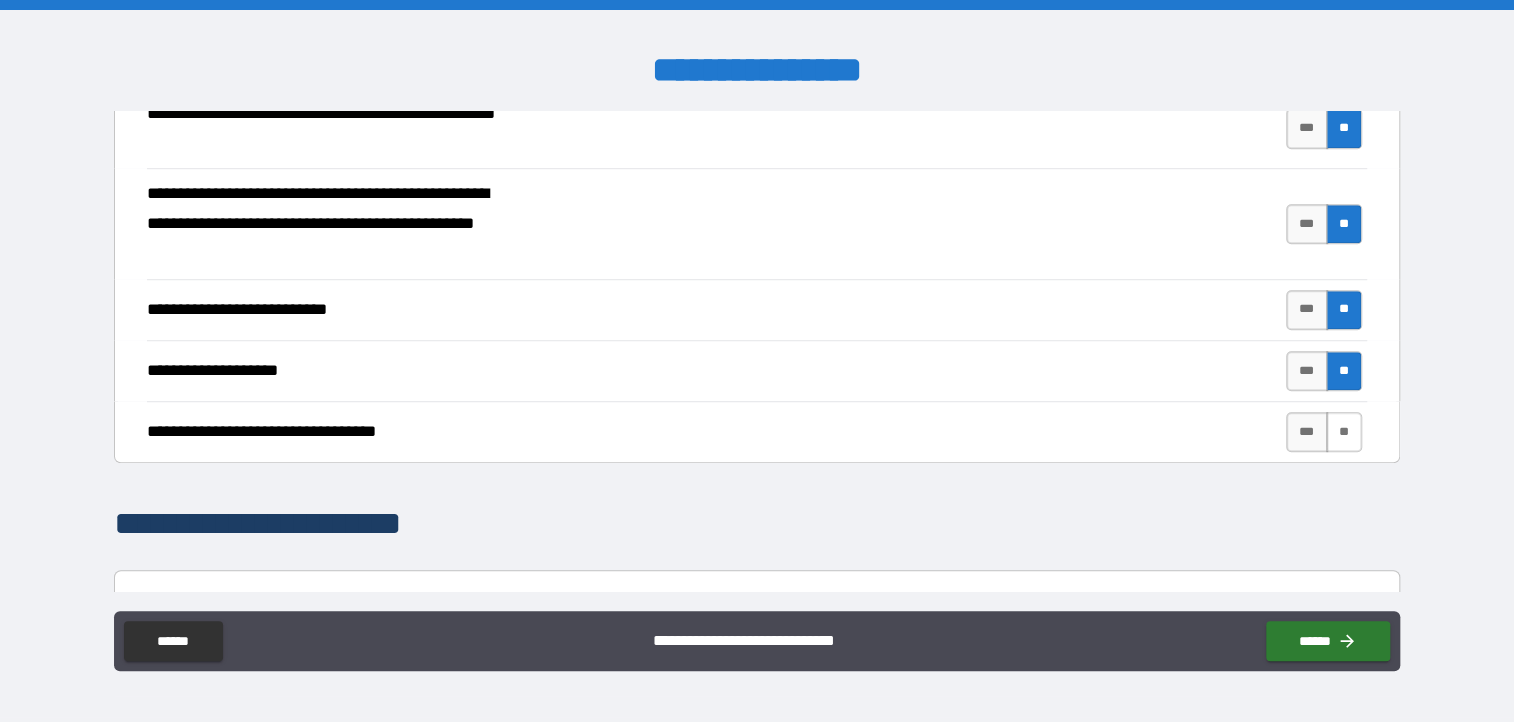 click on "**" at bounding box center (1344, 432) 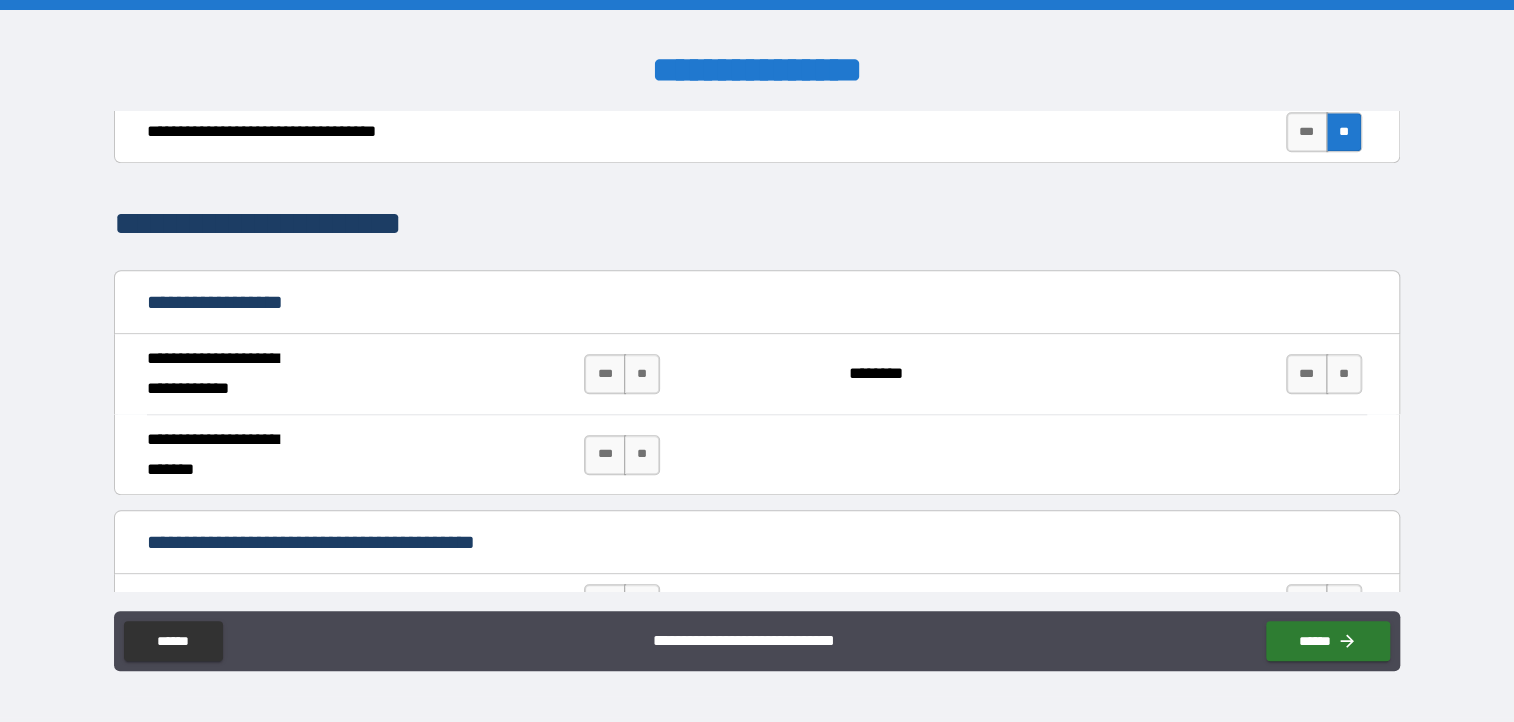 scroll, scrollTop: 1100, scrollLeft: 0, axis: vertical 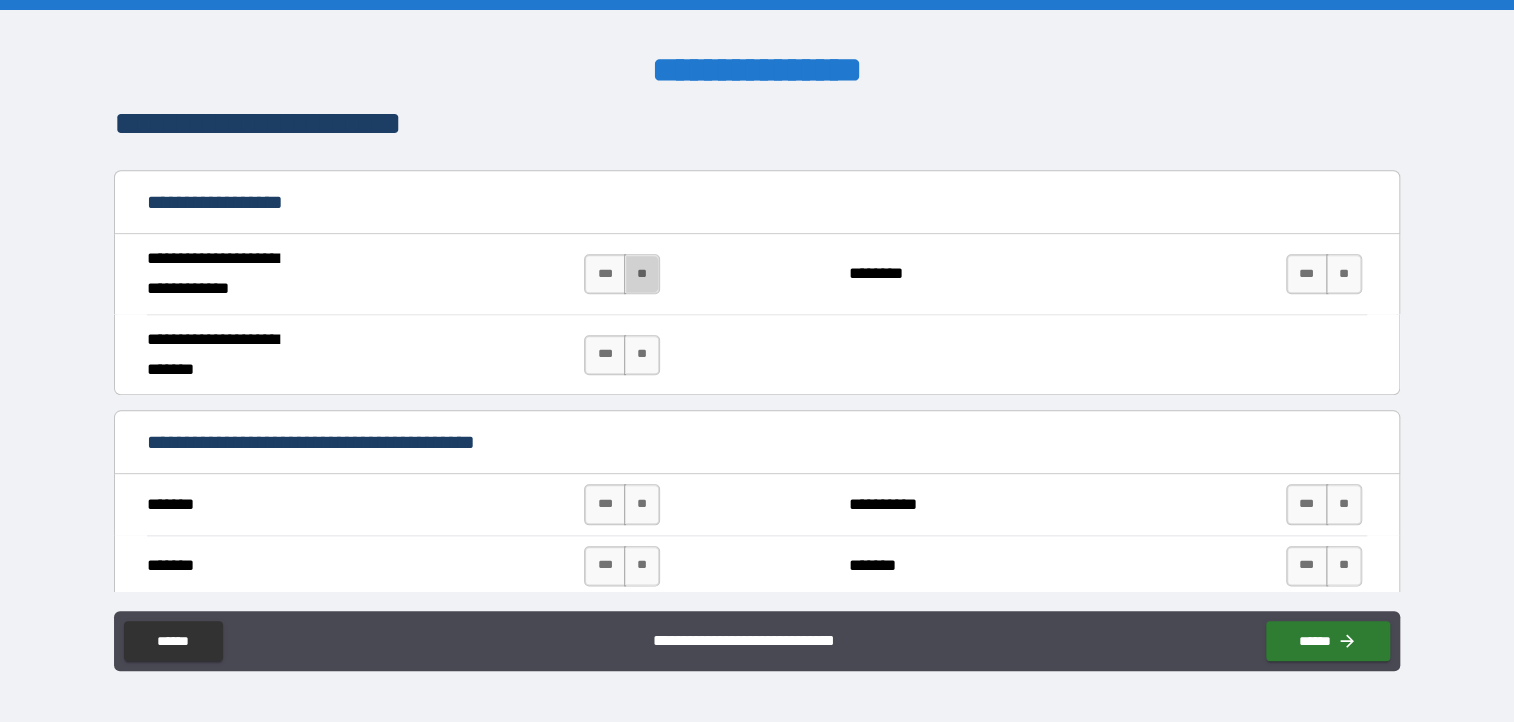 drag, startPoint x: 638, startPoint y: 277, endPoint x: 1149, endPoint y: 267, distance: 511.09784 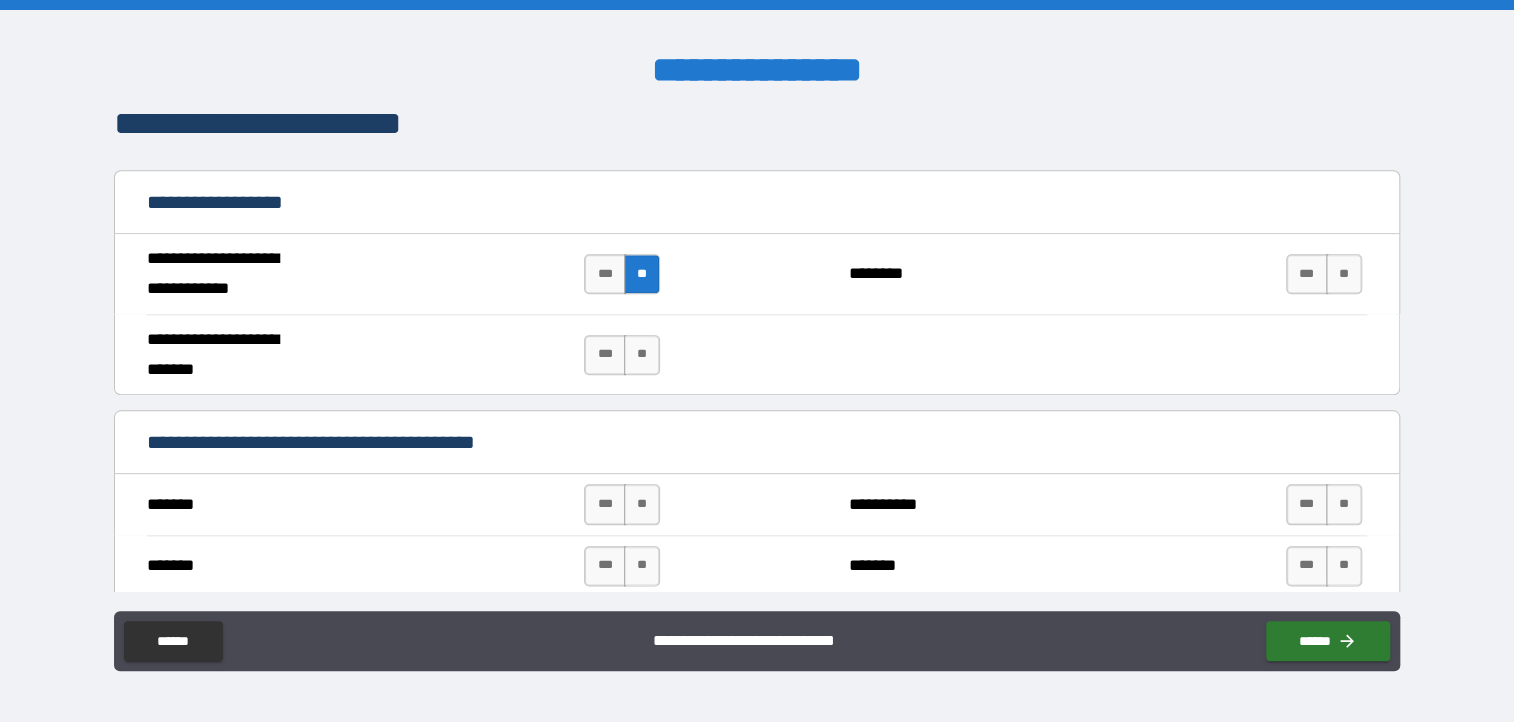 click on "**********" at bounding box center (757, 274) 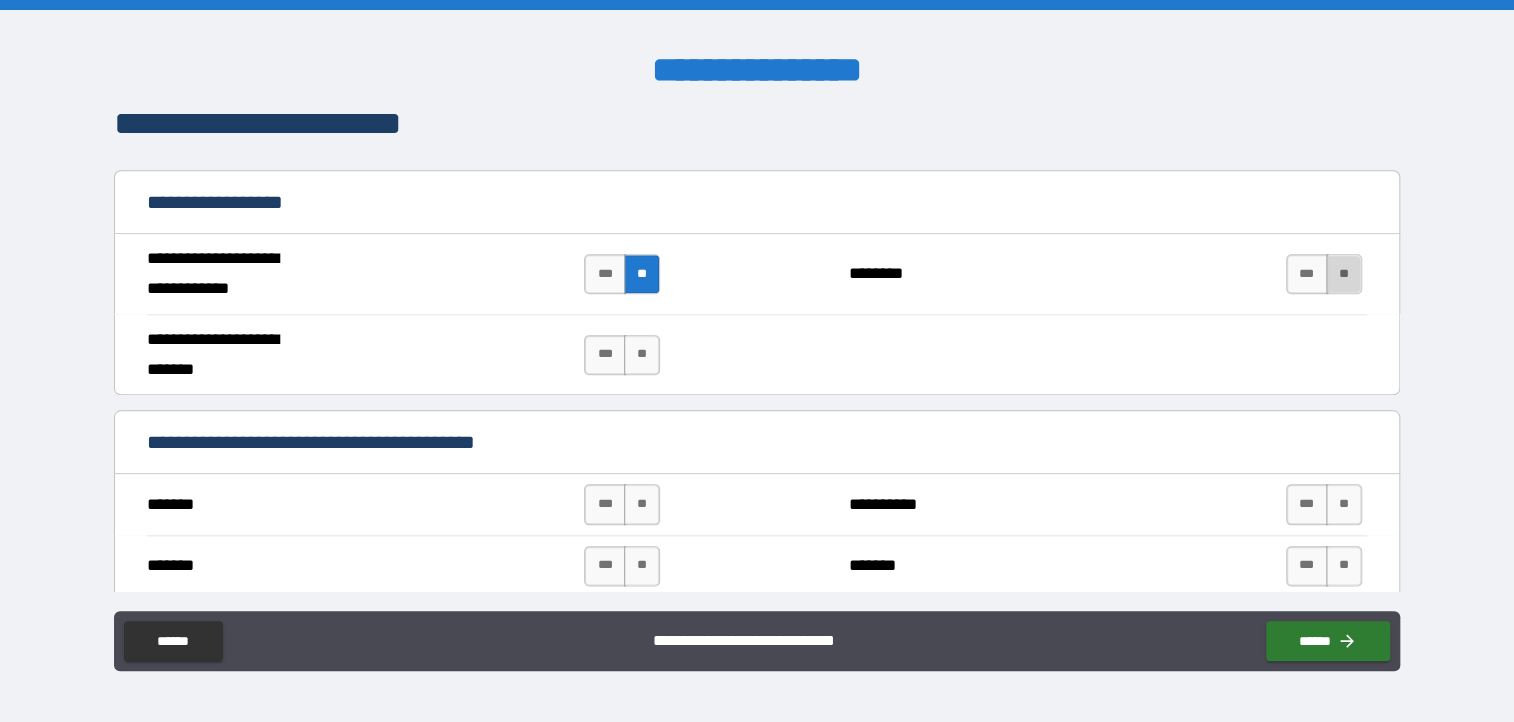 click on "**" at bounding box center [1344, 274] 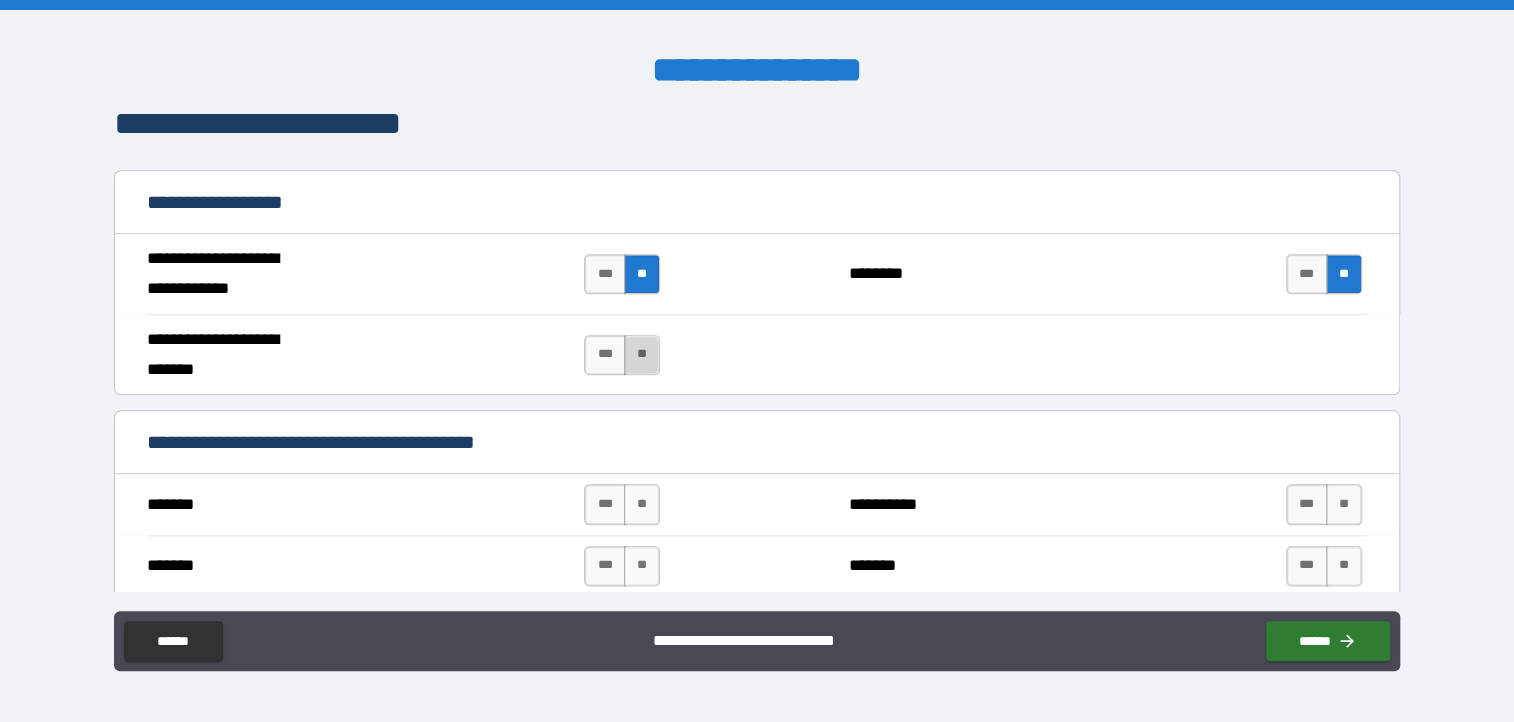 click on "**" at bounding box center (642, 355) 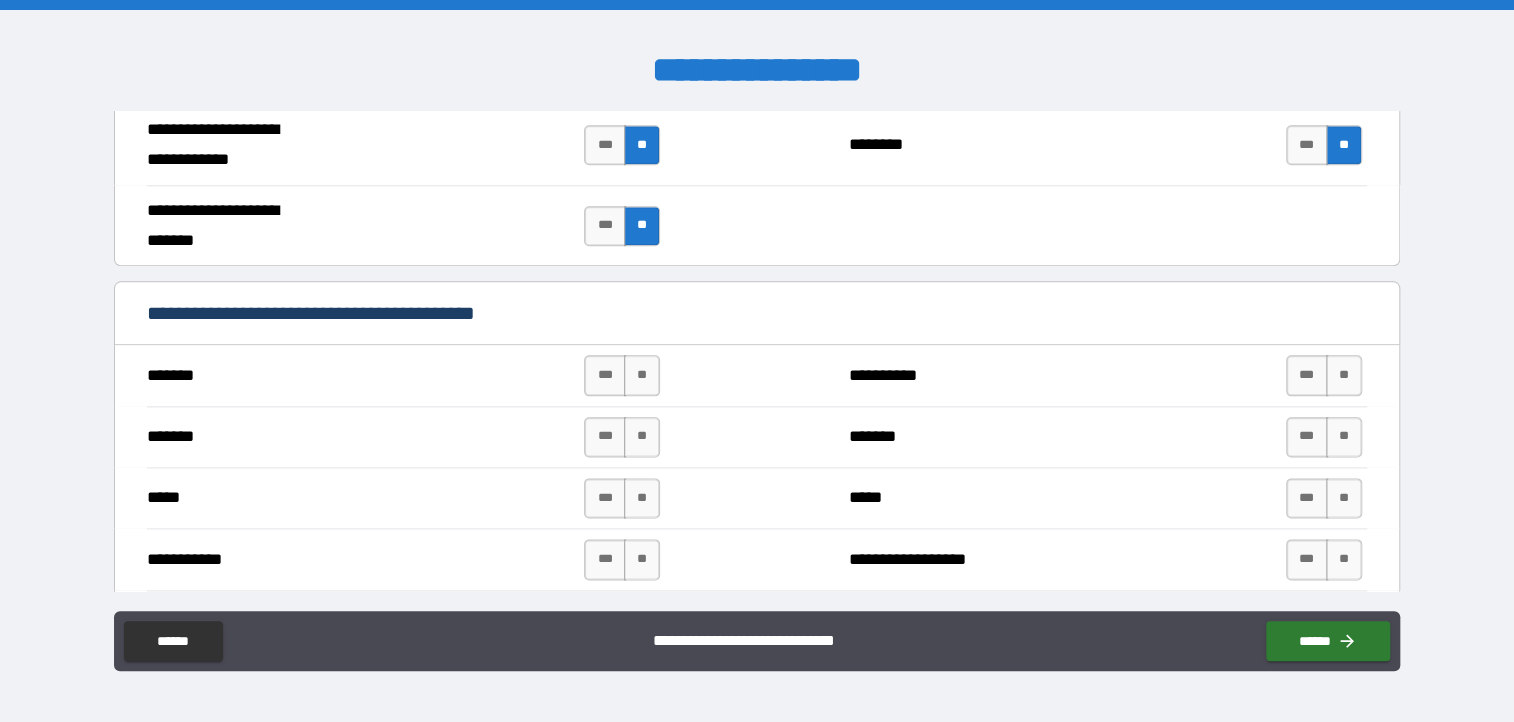 scroll, scrollTop: 1400, scrollLeft: 0, axis: vertical 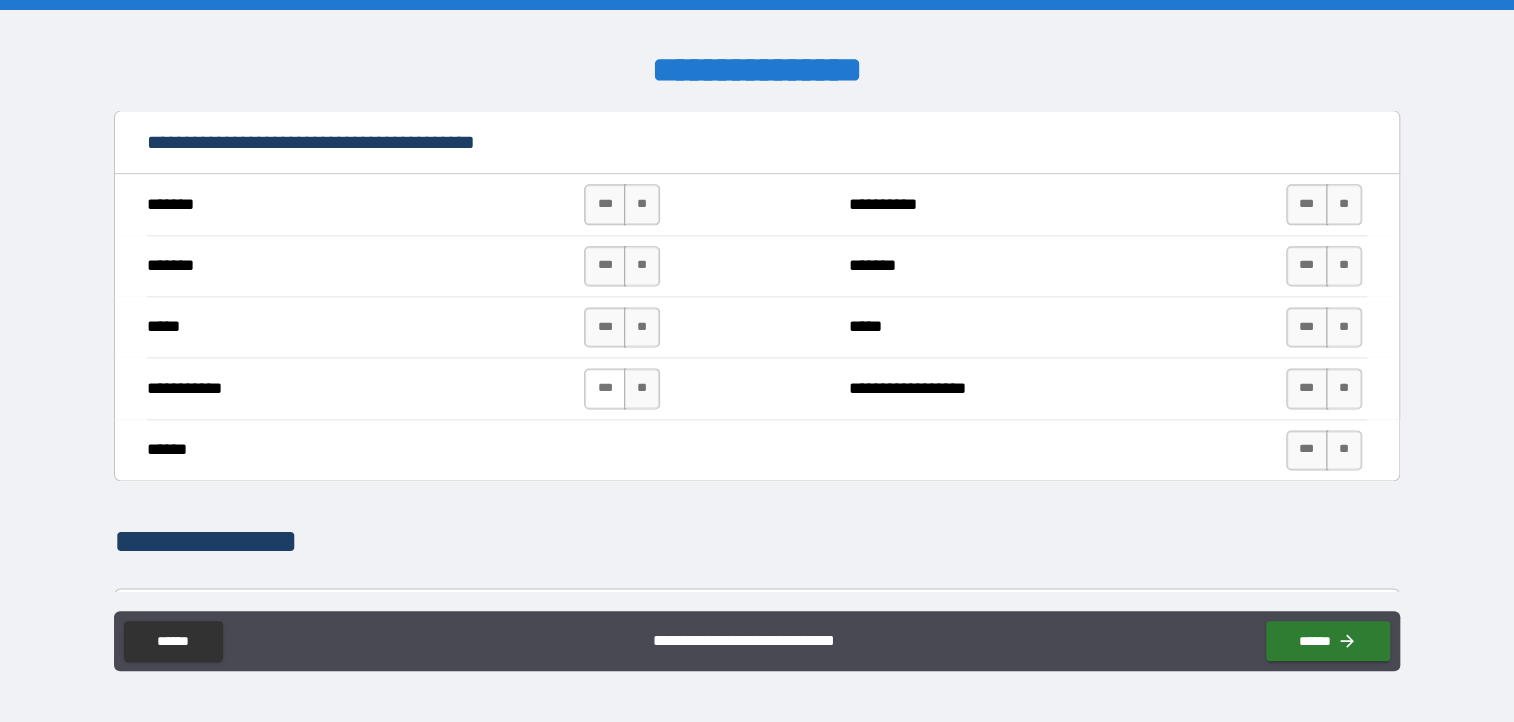 click on "***" at bounding box center (605, 388) 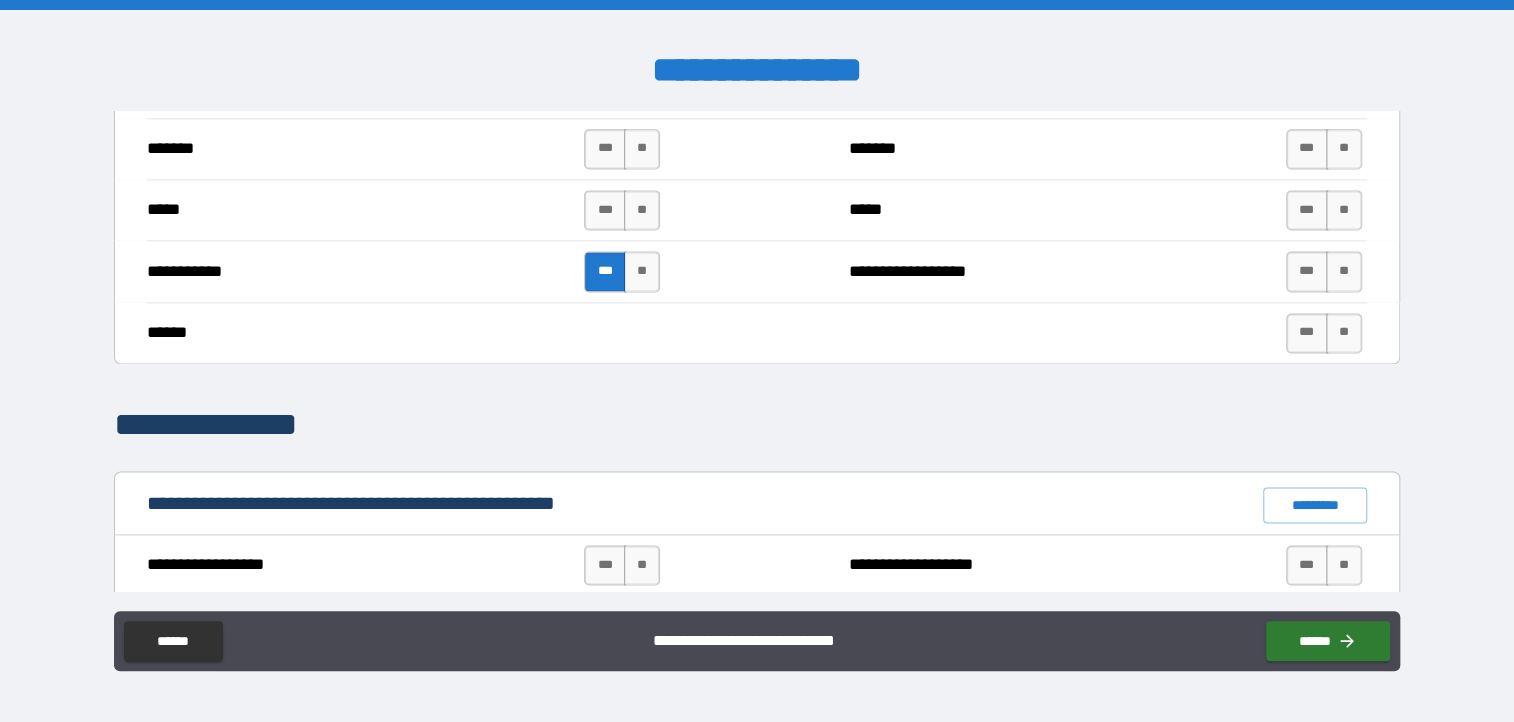 scroll, scrollTop: 1400, scrollLeft: 0, axis: vertical 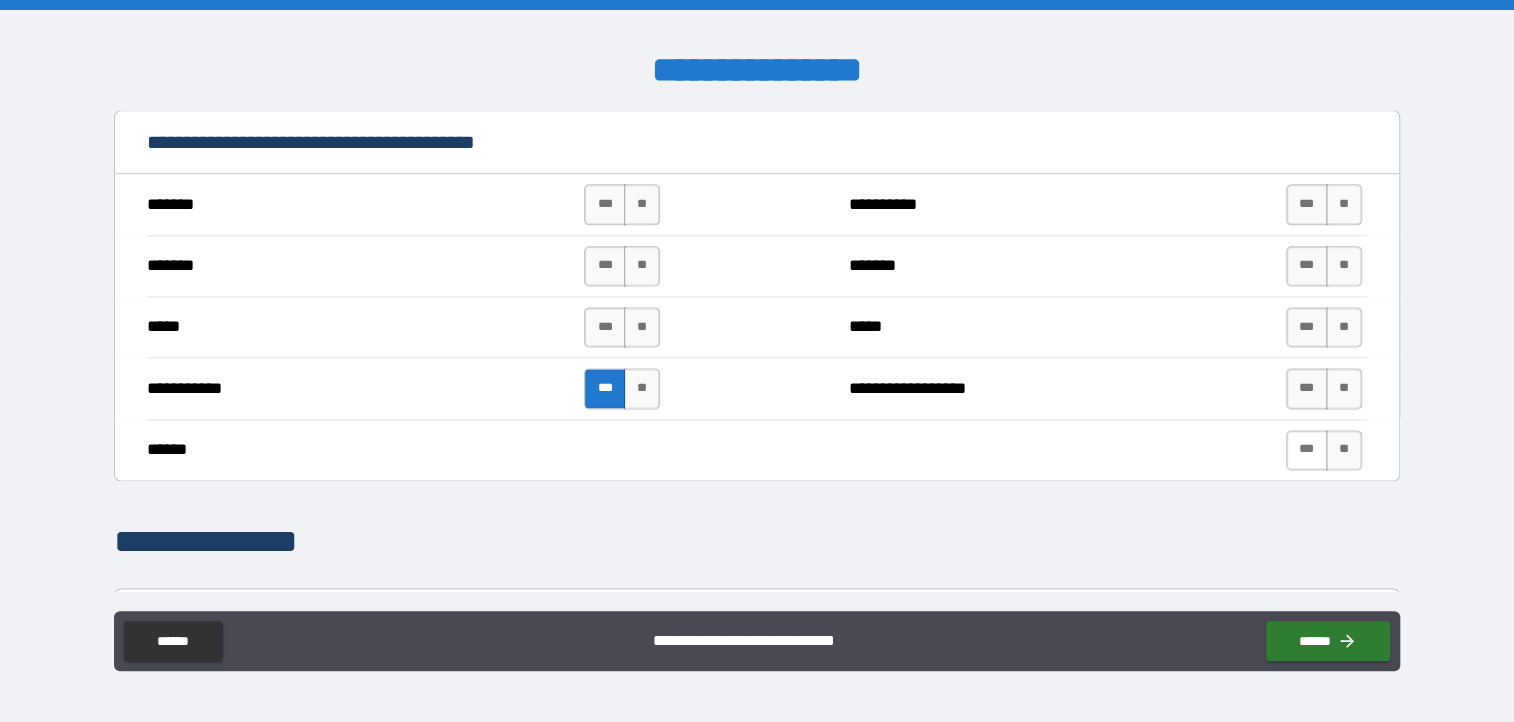 click on "***" at bounding box center [1307, 450] 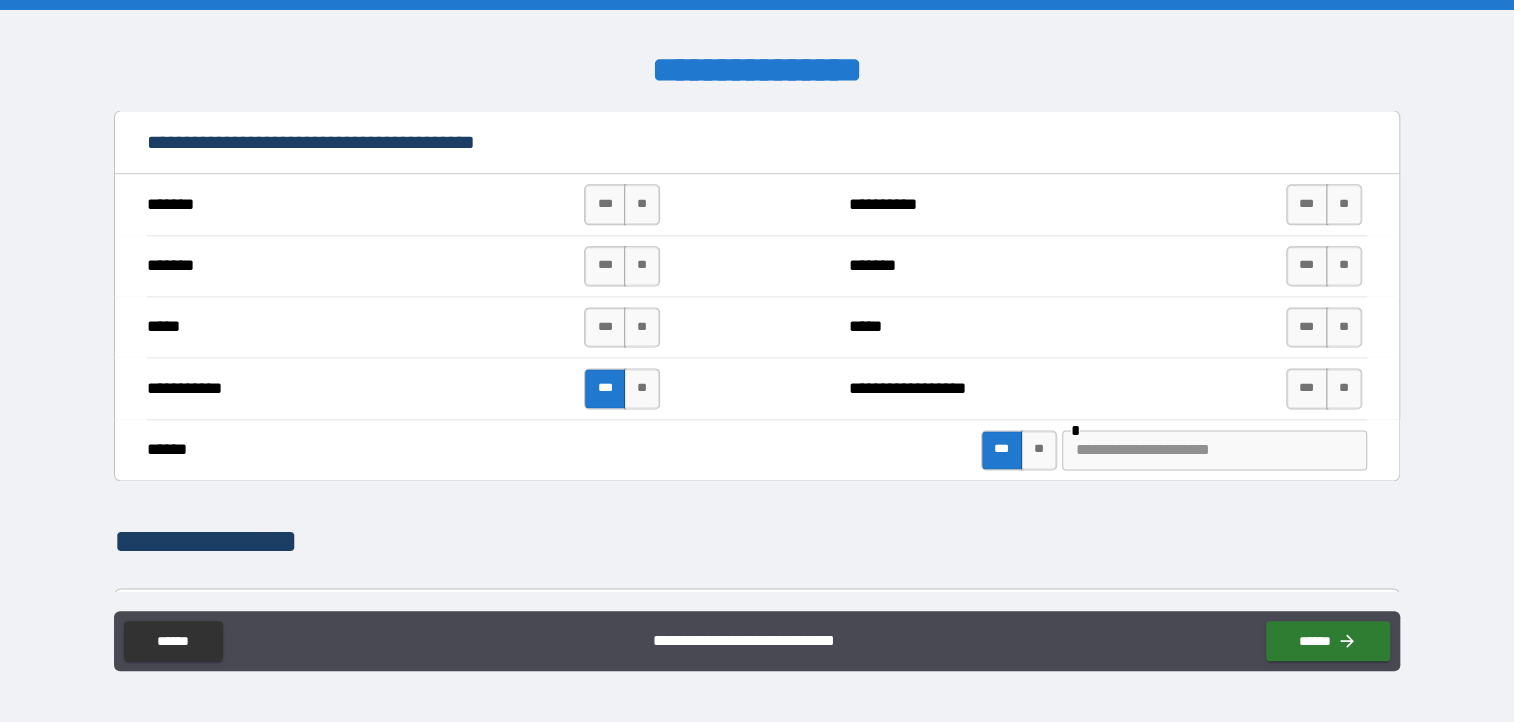 click at bounding box center [1214, 450] 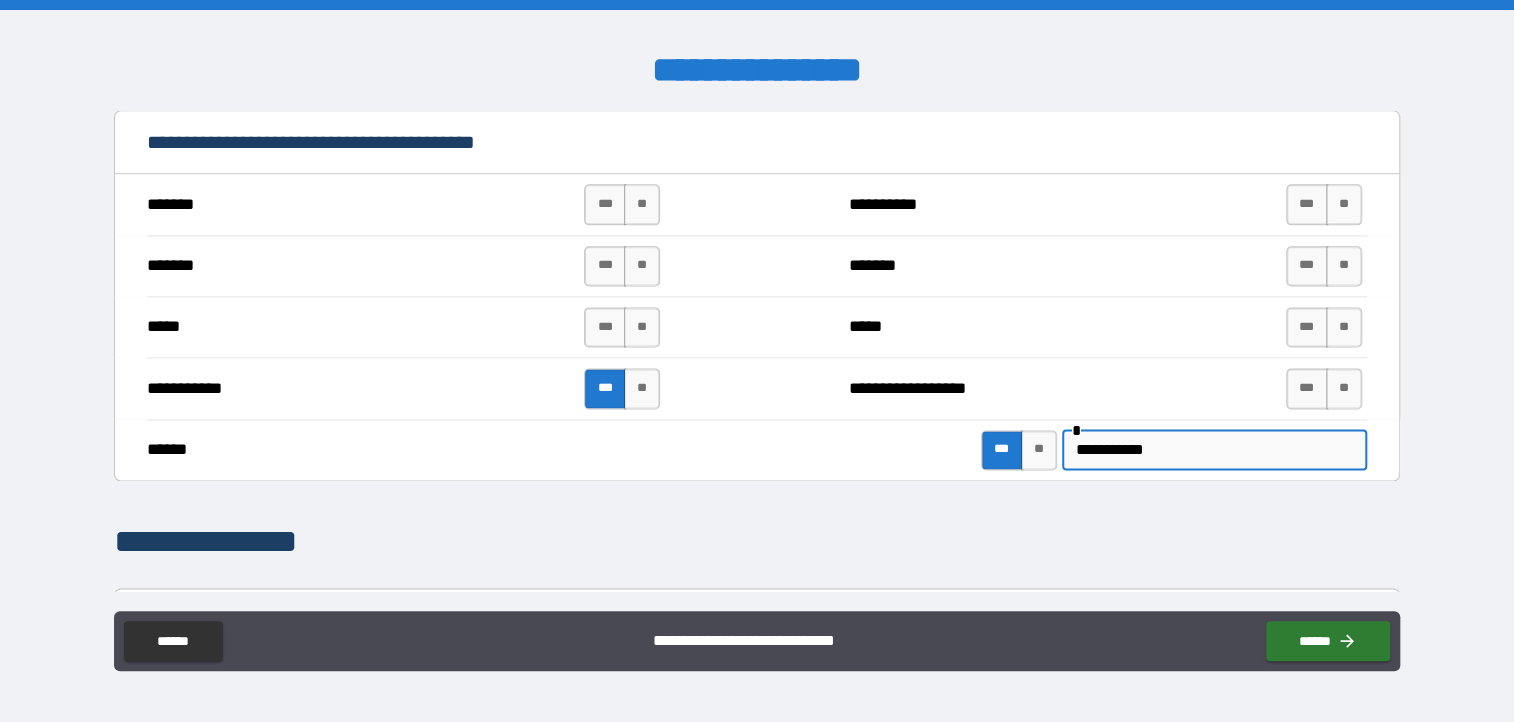 click on "**********" at bounding box center [757, 542] 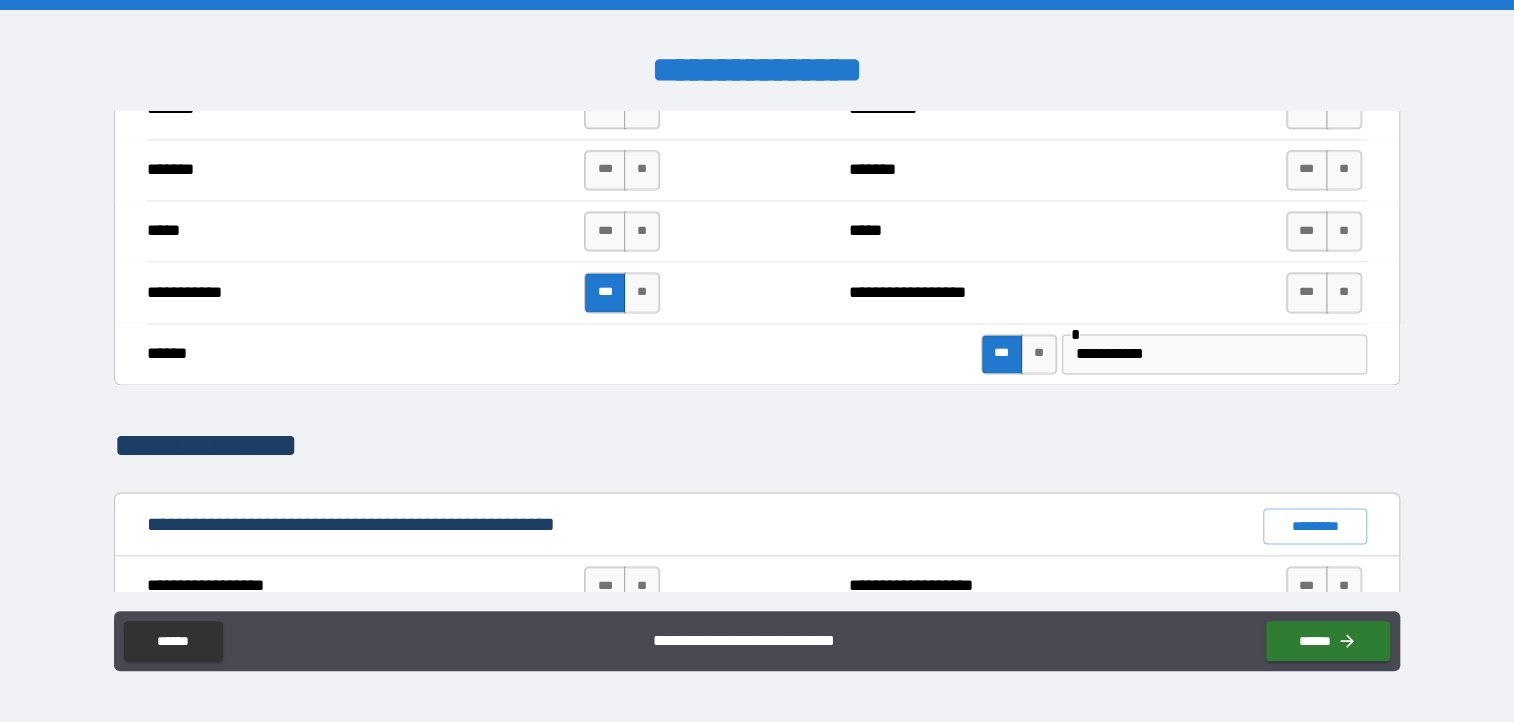 scroll, scrollTop: 1700, scrollLeft: 0, axis: vertical 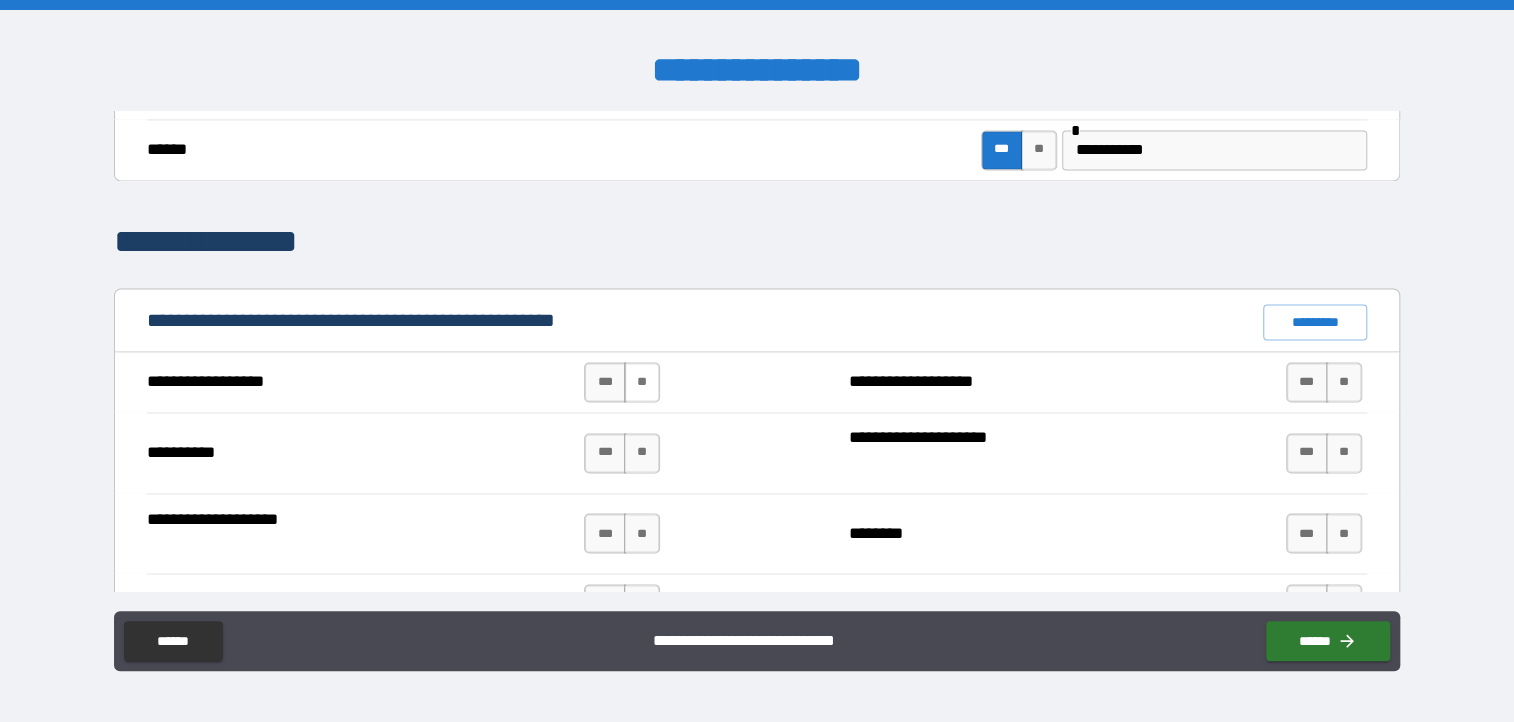 click on "**" at bounding box center (642, 382) 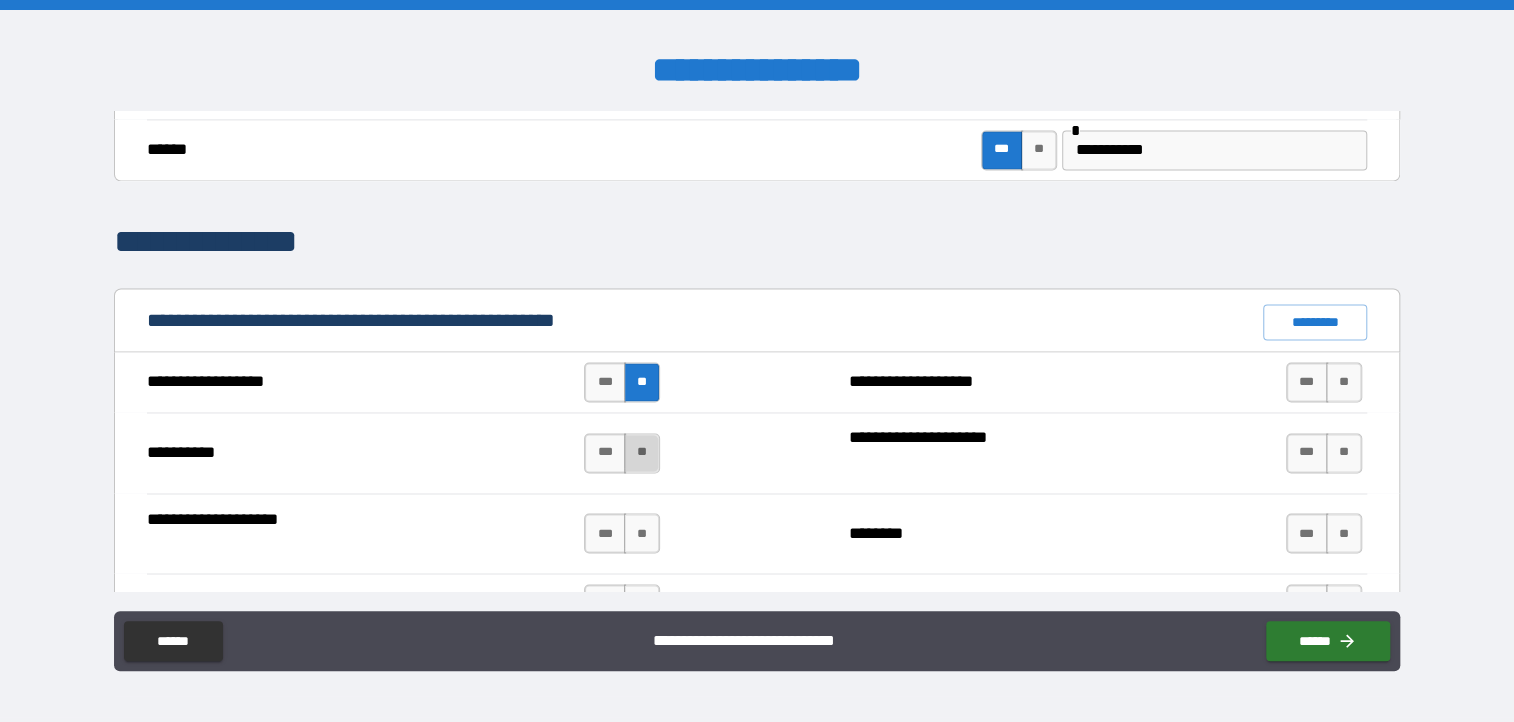 click on "**" at bounding box center [642, 453] 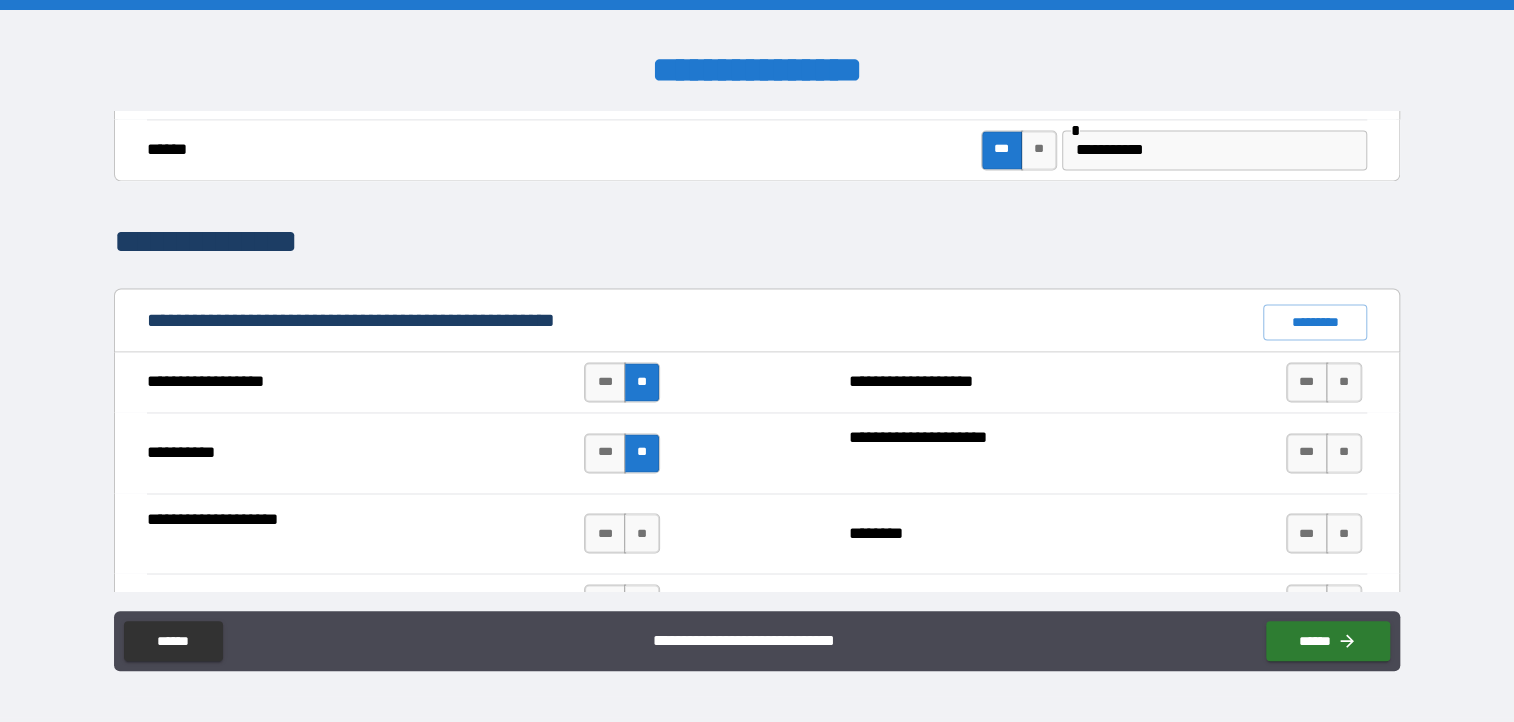 scroll, scrollTop: 1900, scrollLeft: 0, axis: vertical 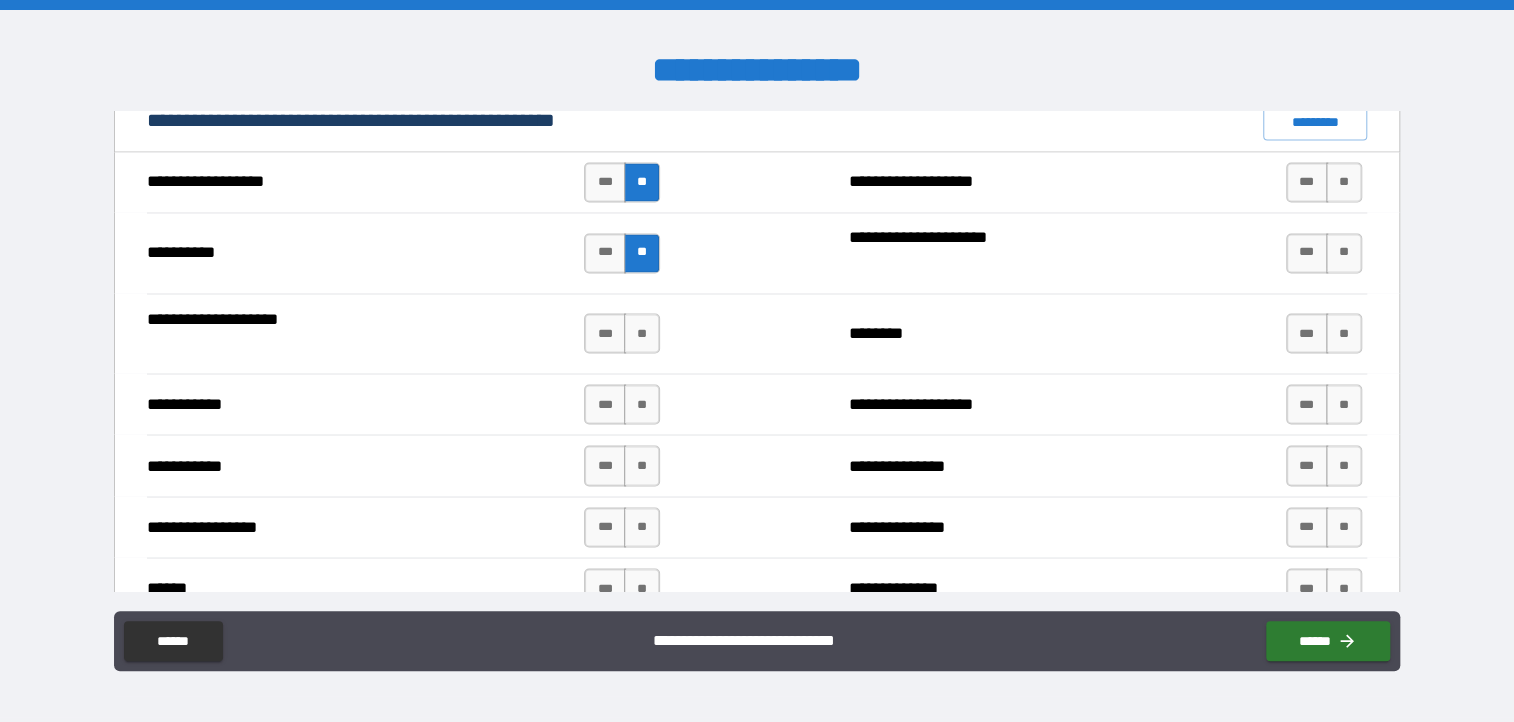 click on "*** **" at bounding box center (624, 333) 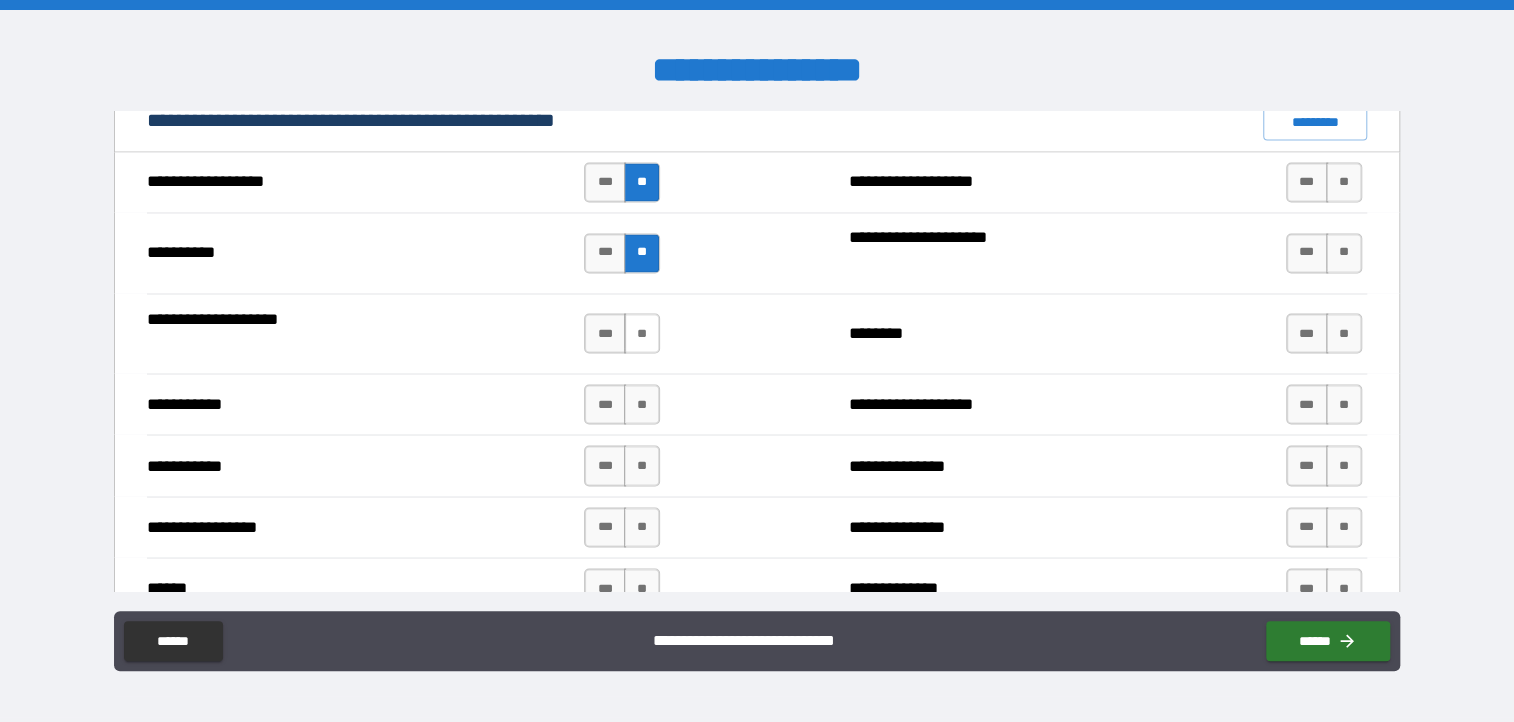 click on "**" at bounding box center [642, 333] 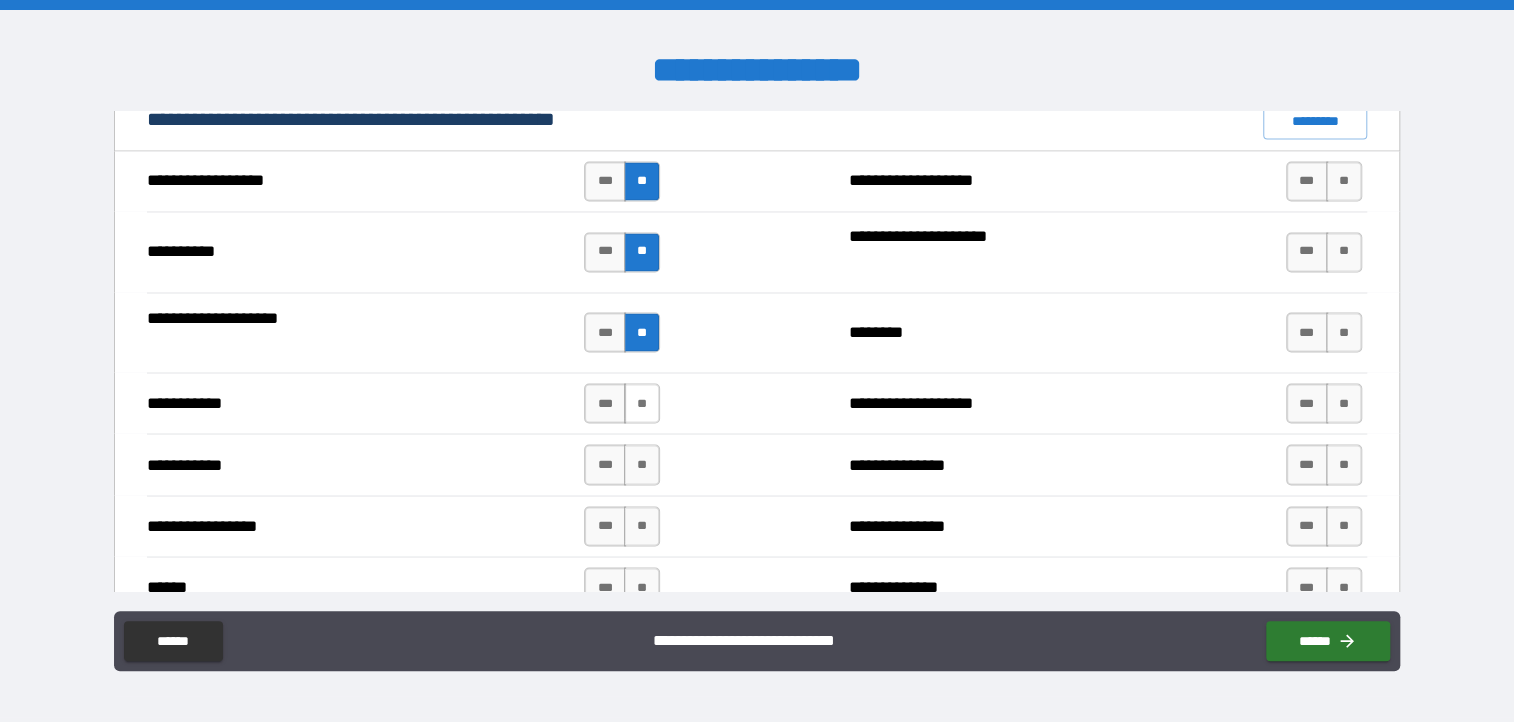 scroll, scrollTop: 2000, scrollLeft: 0, axis: vertical 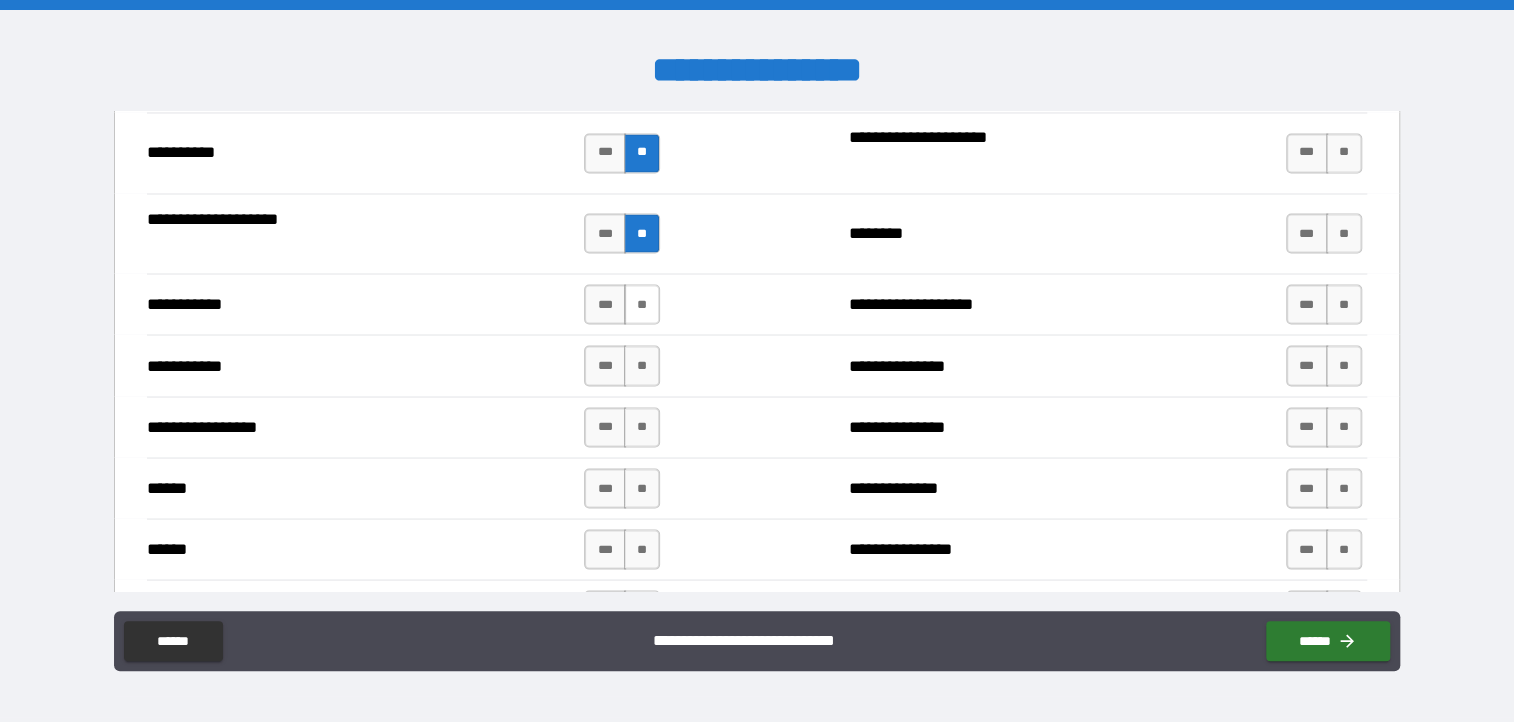 click on "**" at bounding box center (642, 304) 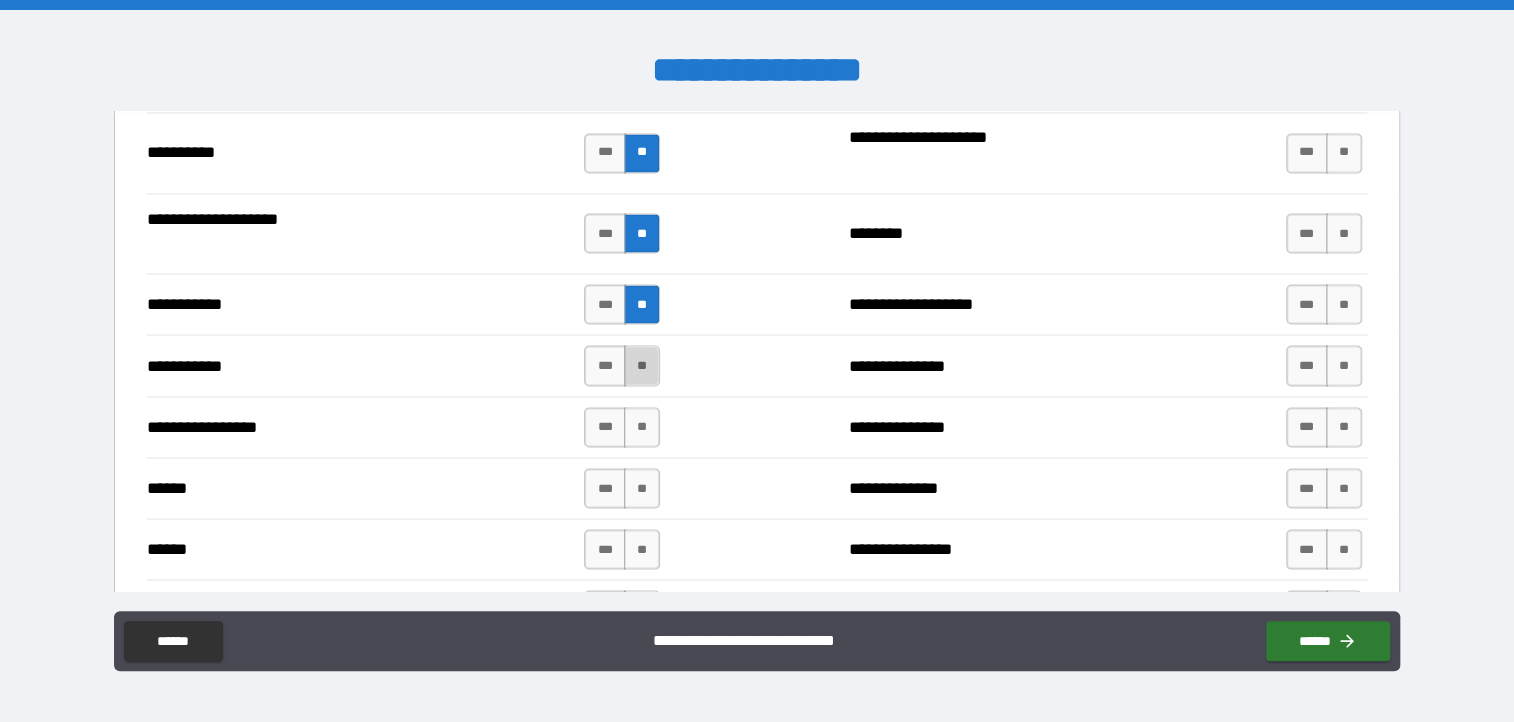 click on "**" at bounding box center (642, 365) 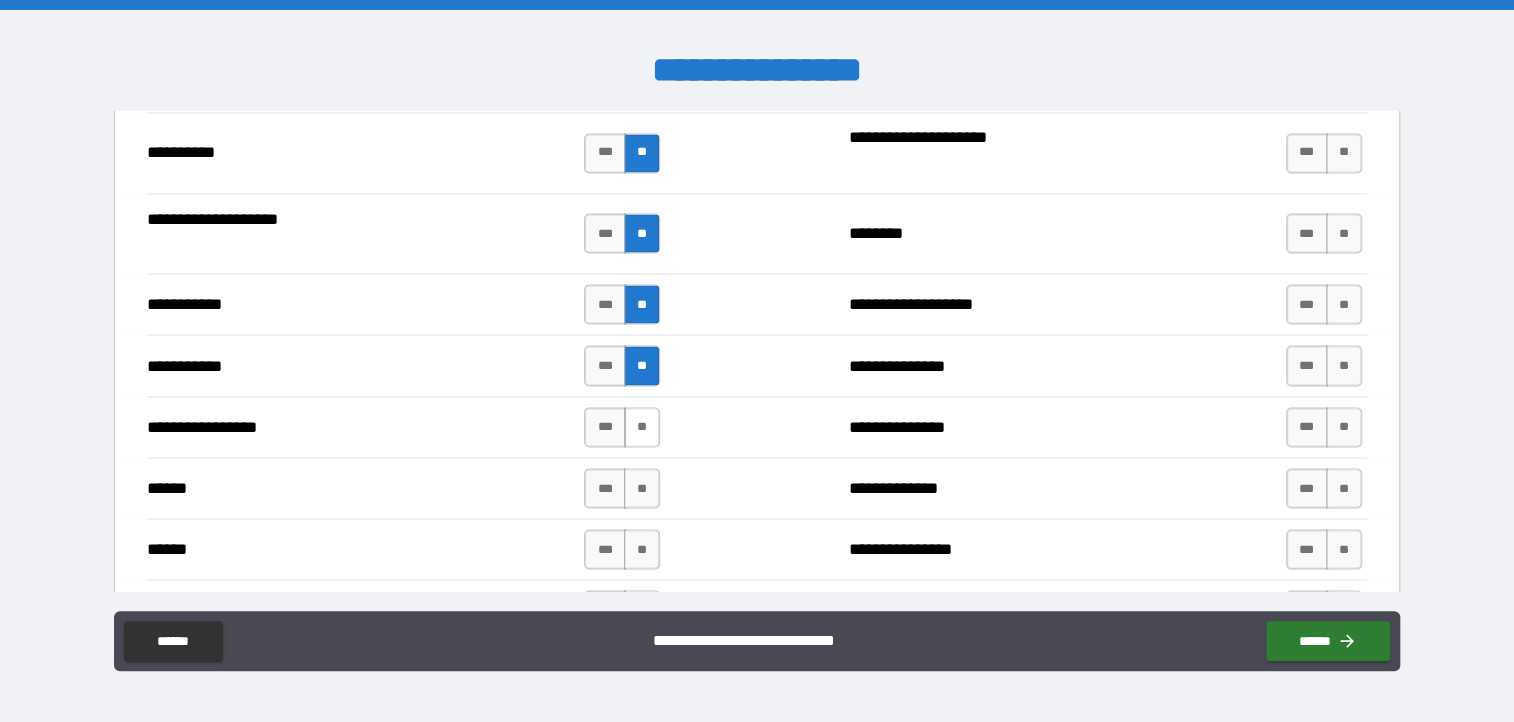 click on "**" at bounding box center (642, 427) 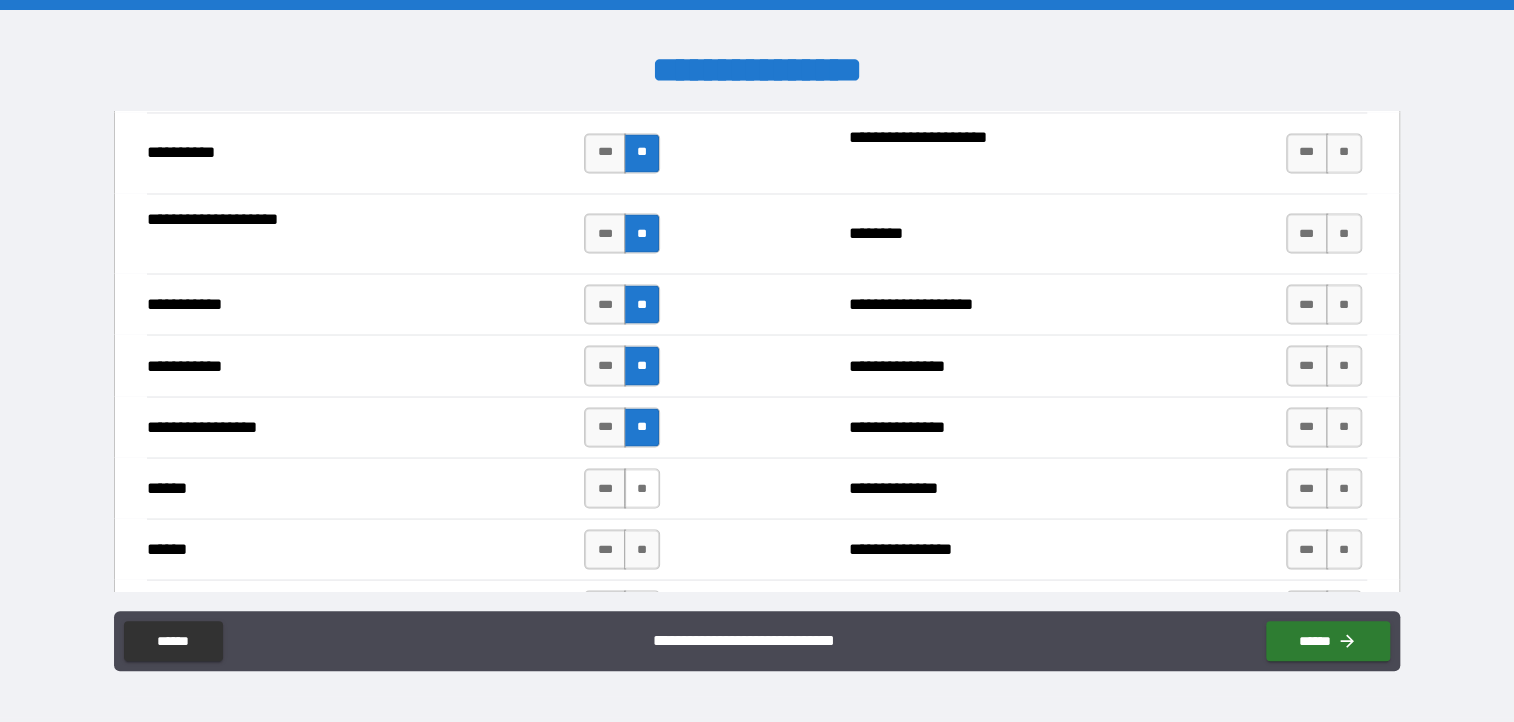 click on "**" at bounding box center [642, 488] 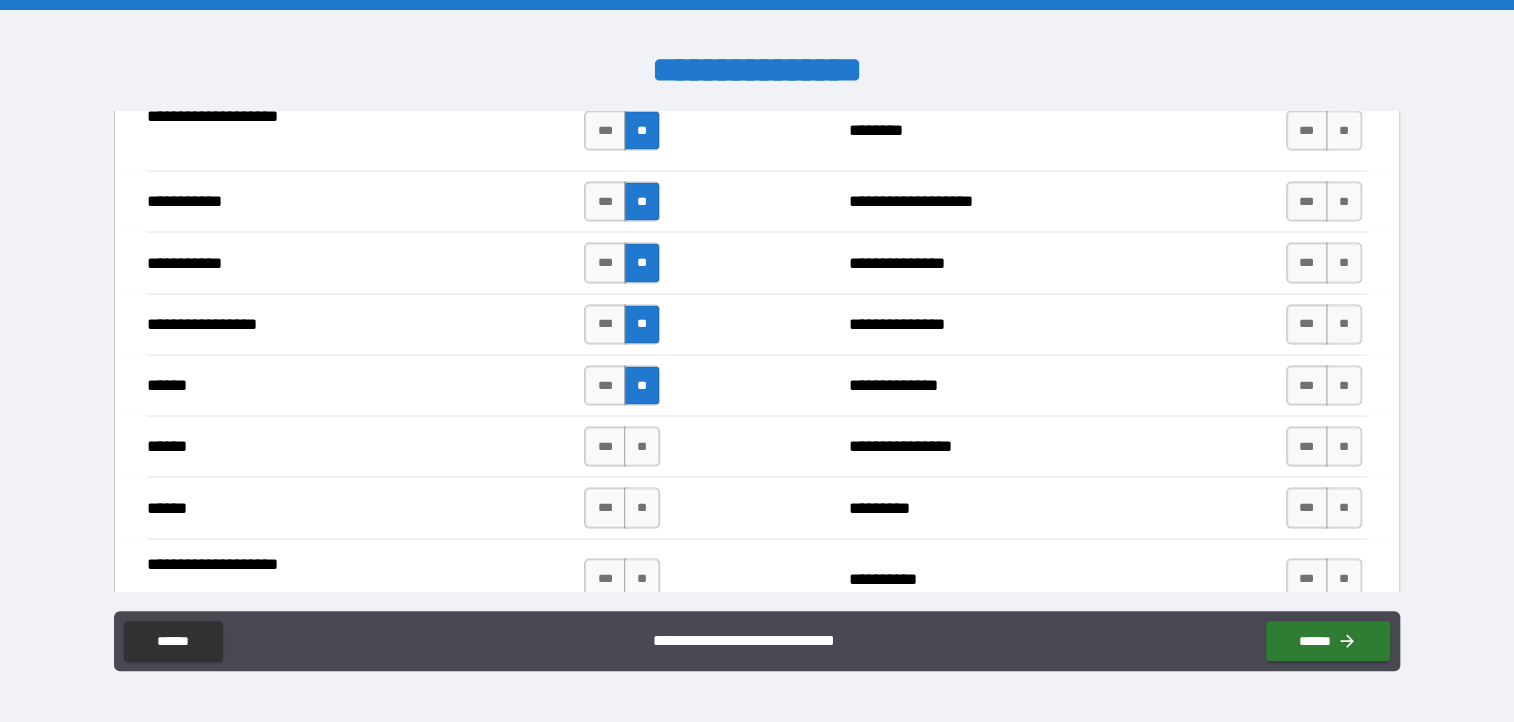 scroll, scrollTop: 2300, scrollLeft: 0, axis: vertical 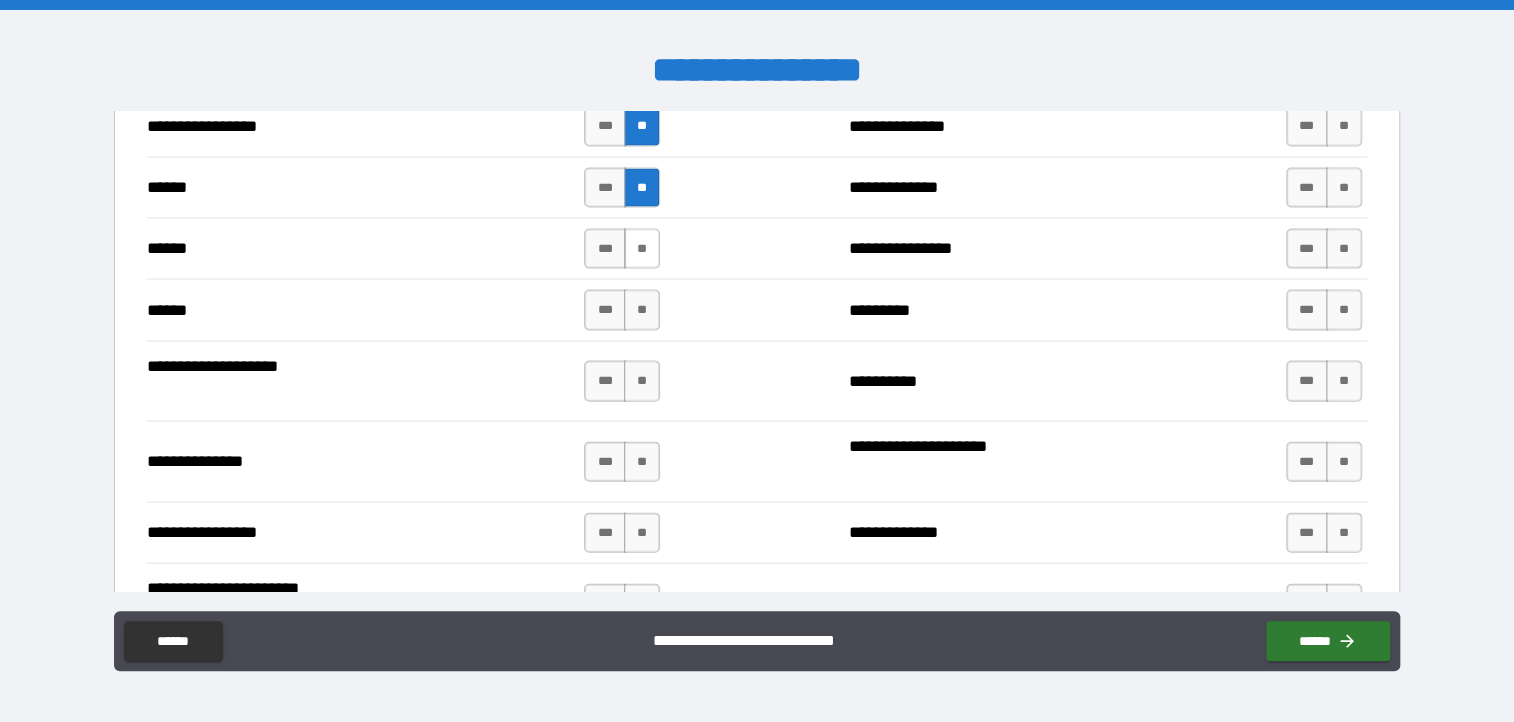 click on "**" at bounding box center (642, 249) 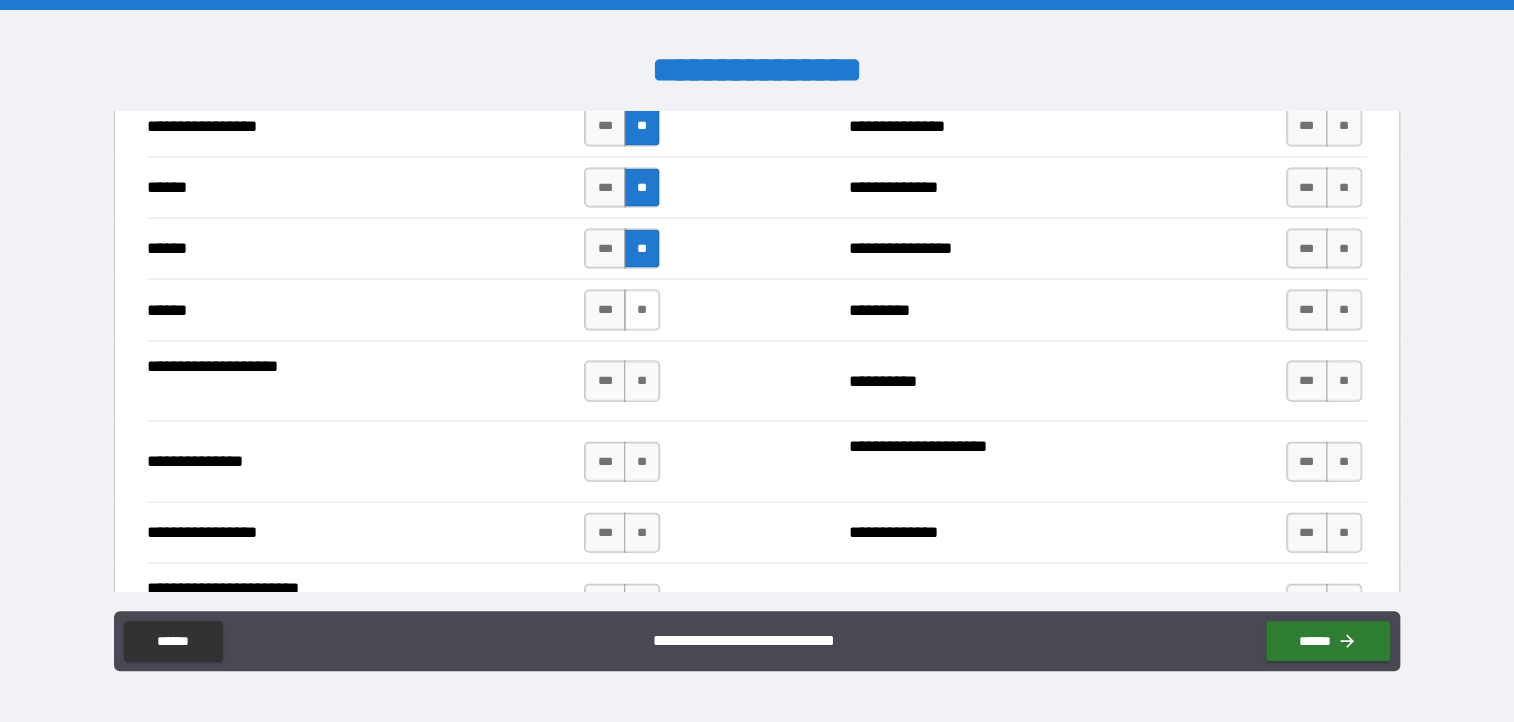 click on "**" at bounding box center (642, 310) 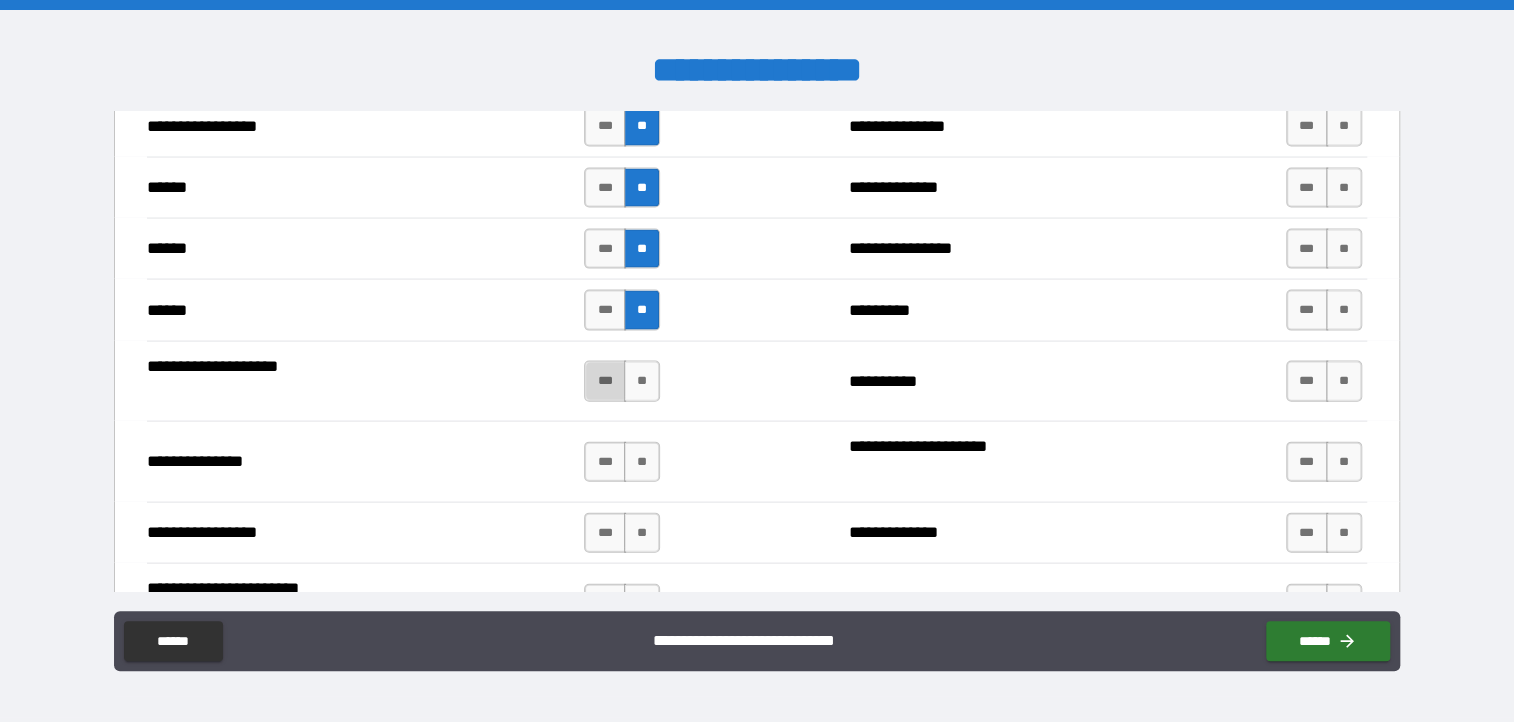 click on "***" at bounding box center [605, 381] 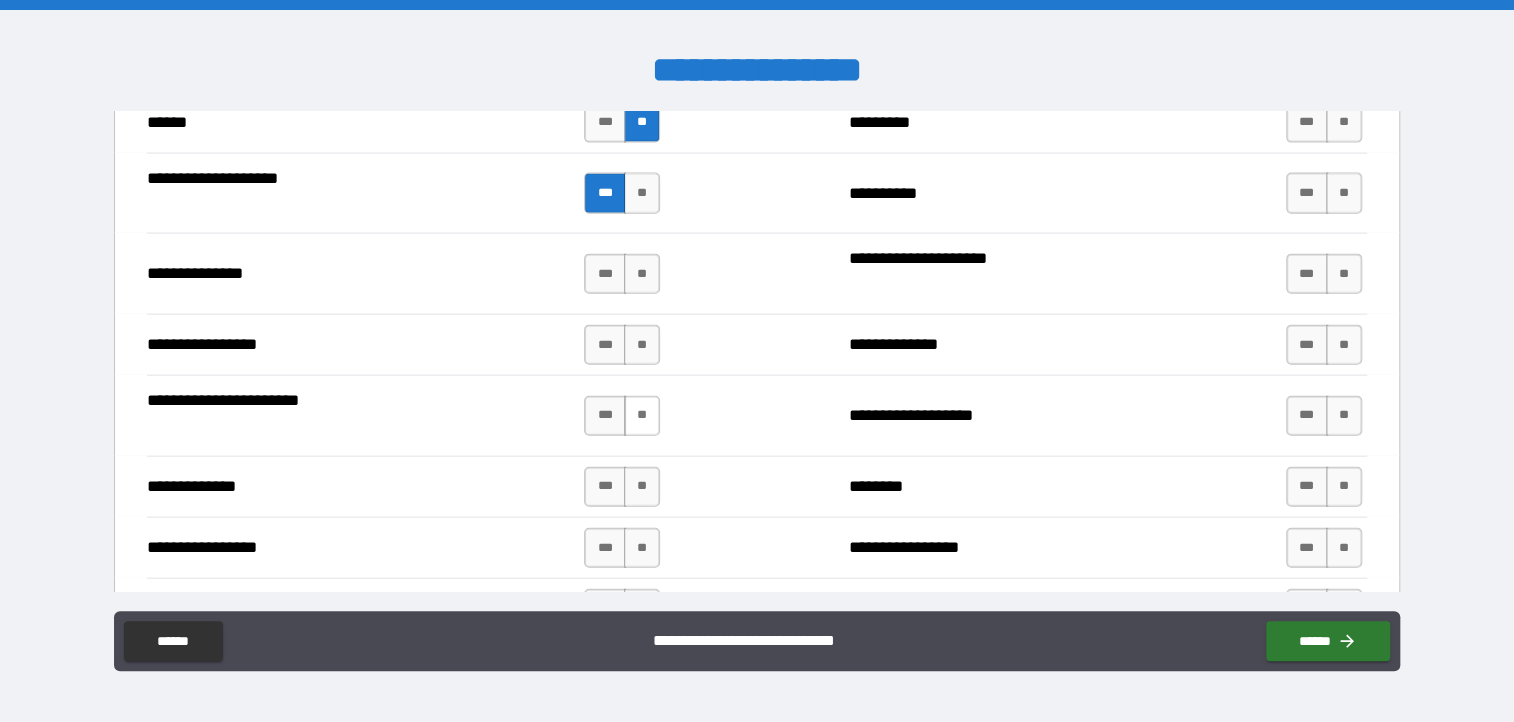 scroll, scrollTop: 2499, scrollLeft: 0, axis: vertical 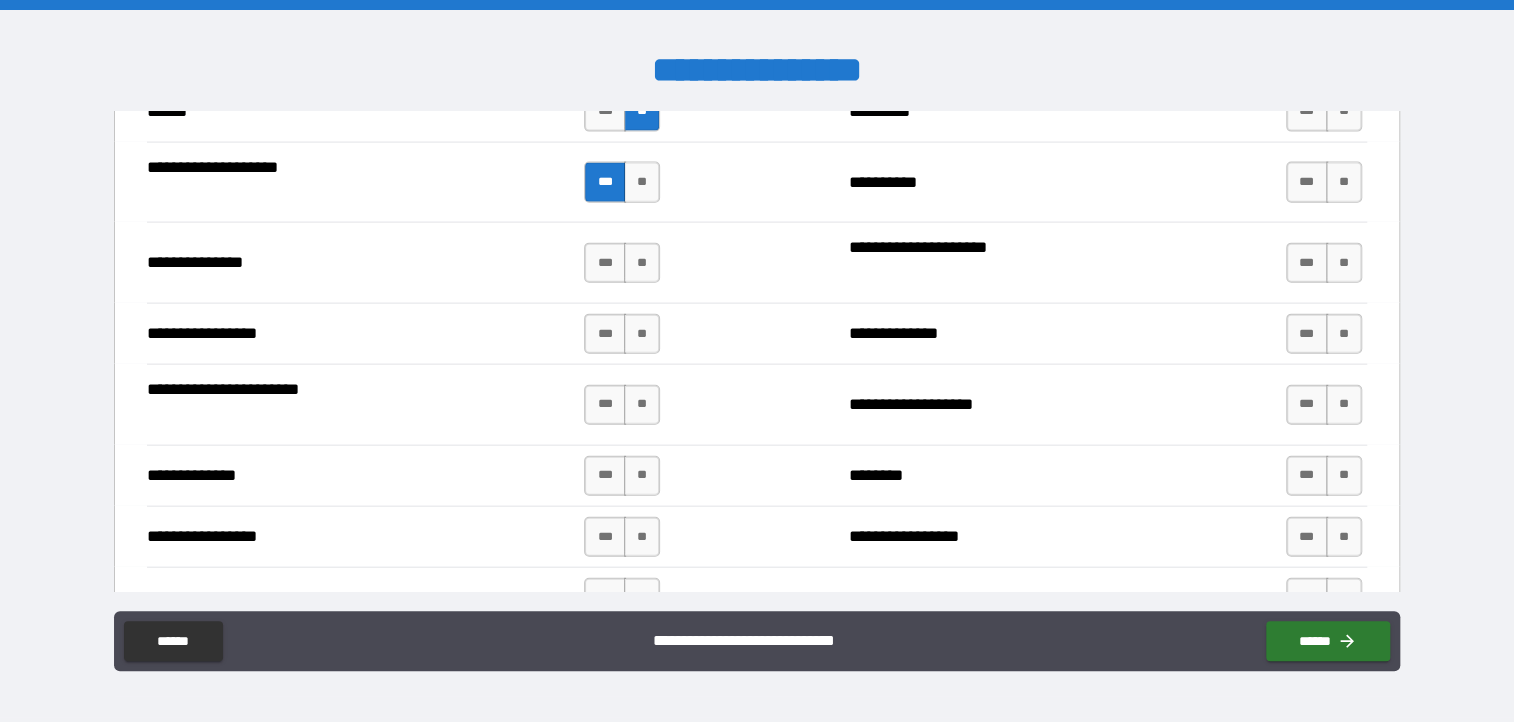 click on "**********" at bounding box center (757, 262) 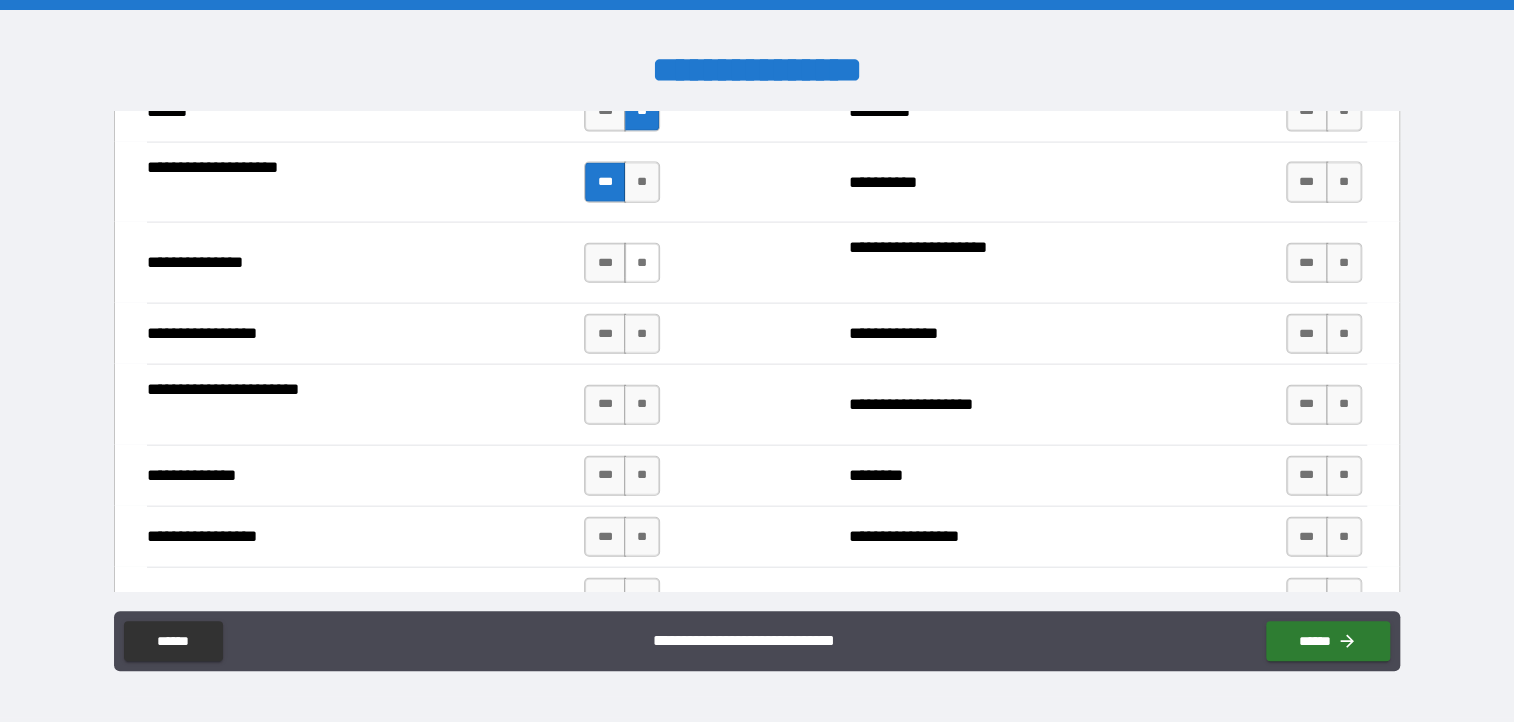click on "**" at bounding box center (642, 263) 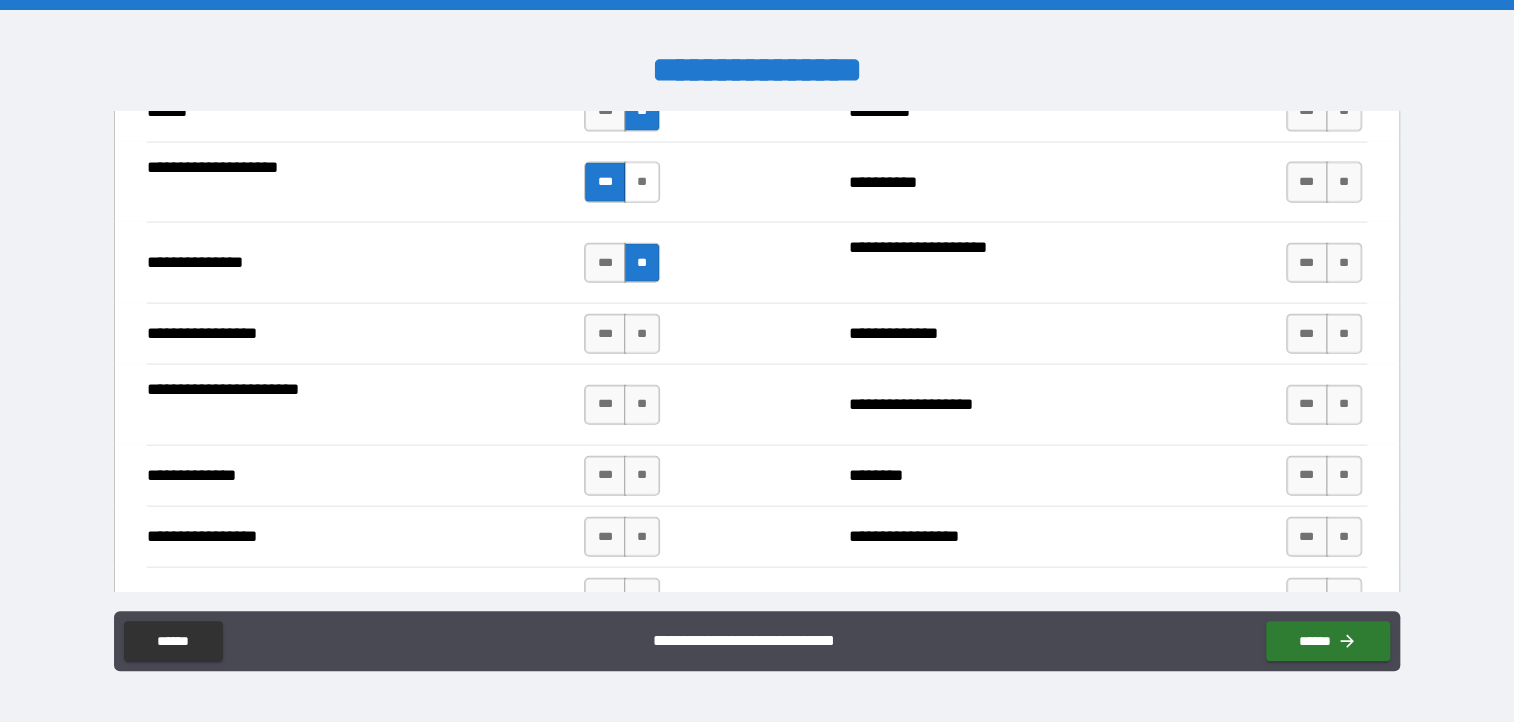 click on "**" at bounding box center [642, 182] 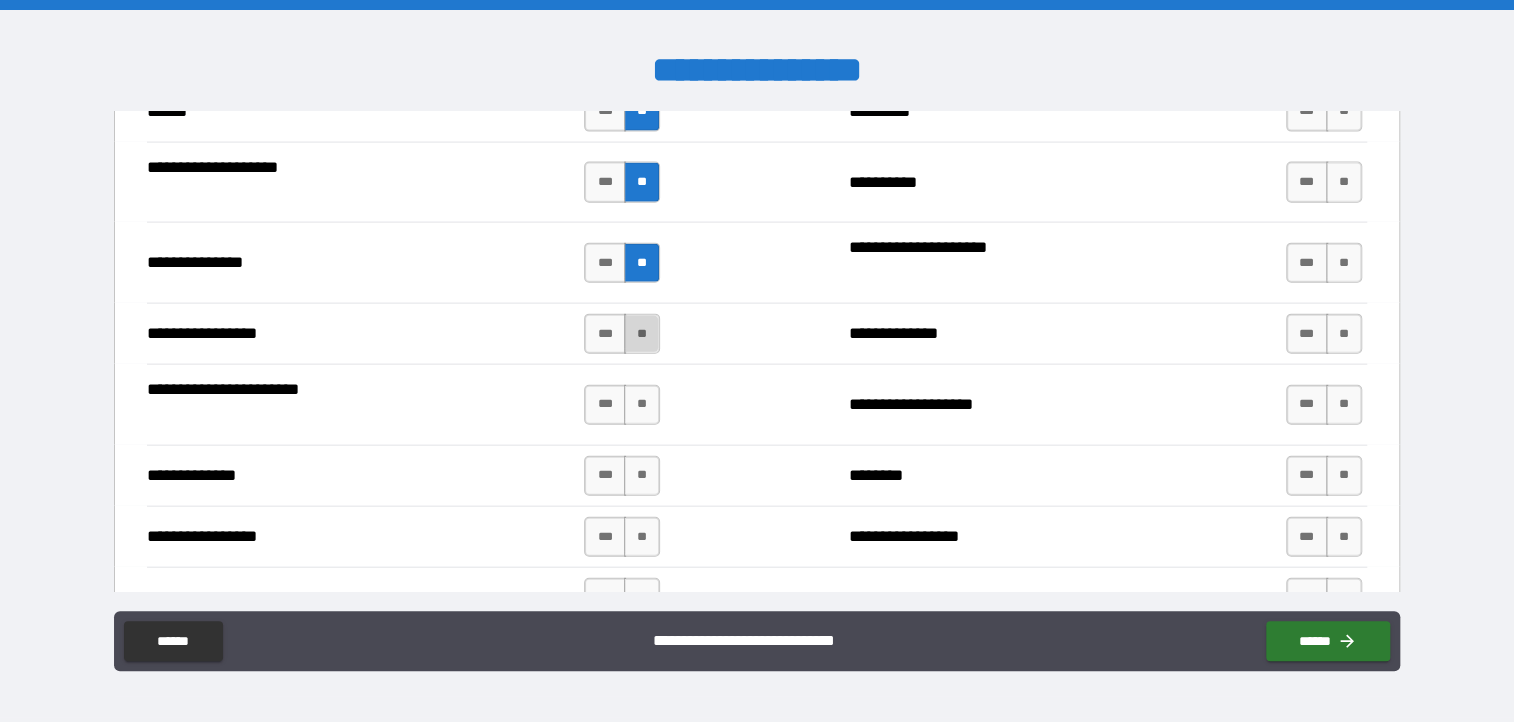click on "**" at bounding box center [642, 334] 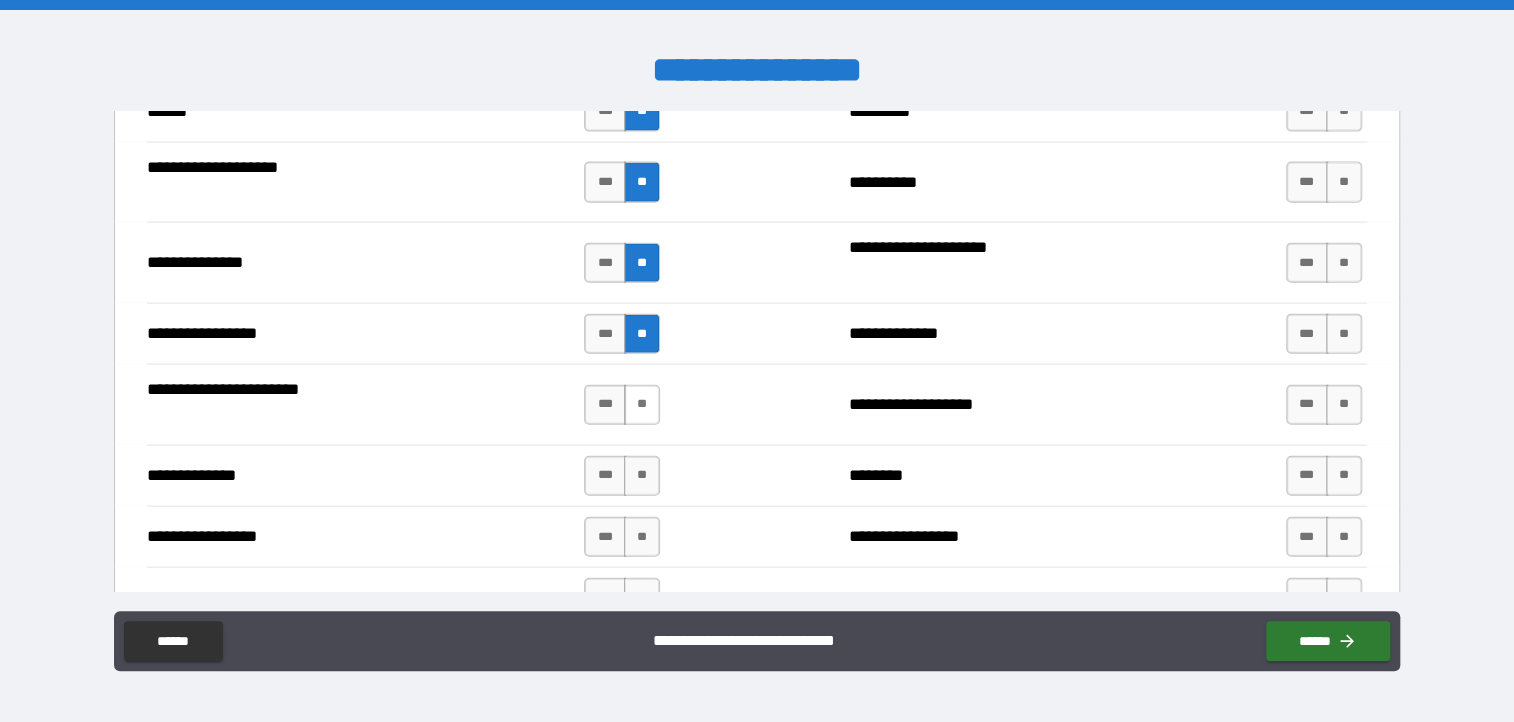 click on "**" at bounding box center (642, 405) 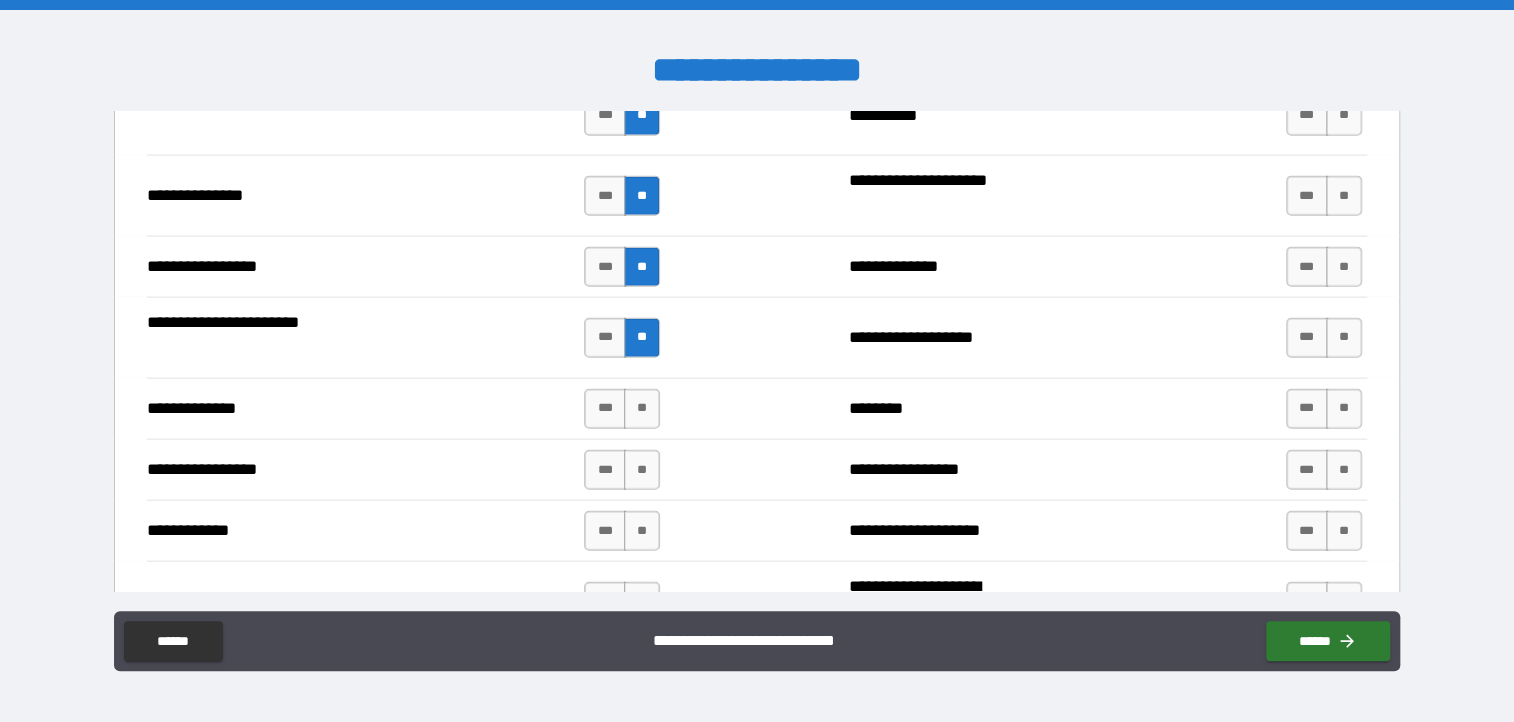 scroll, scrollTop: 2599, scrollLeft: 0, axis: vertical 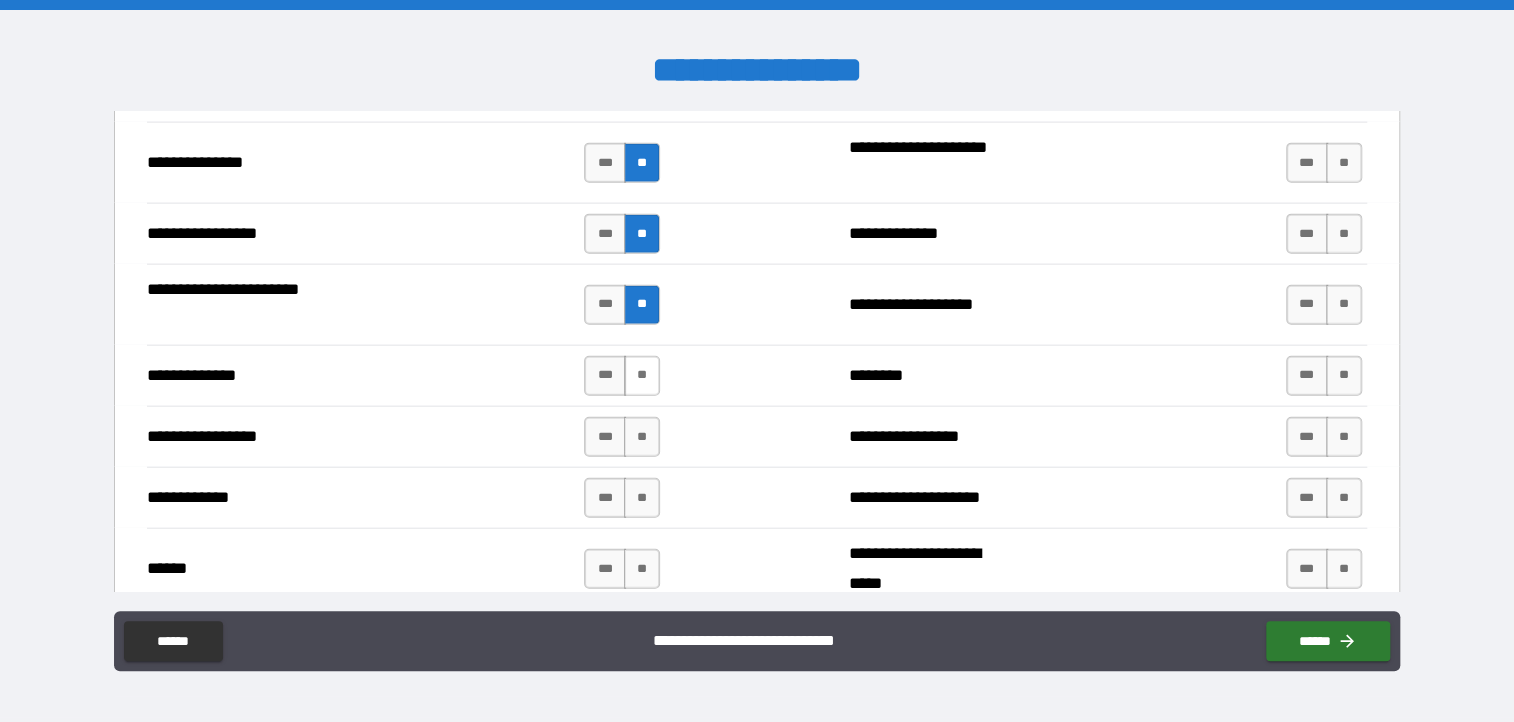 click on "**" at bounding box center (642, 376) 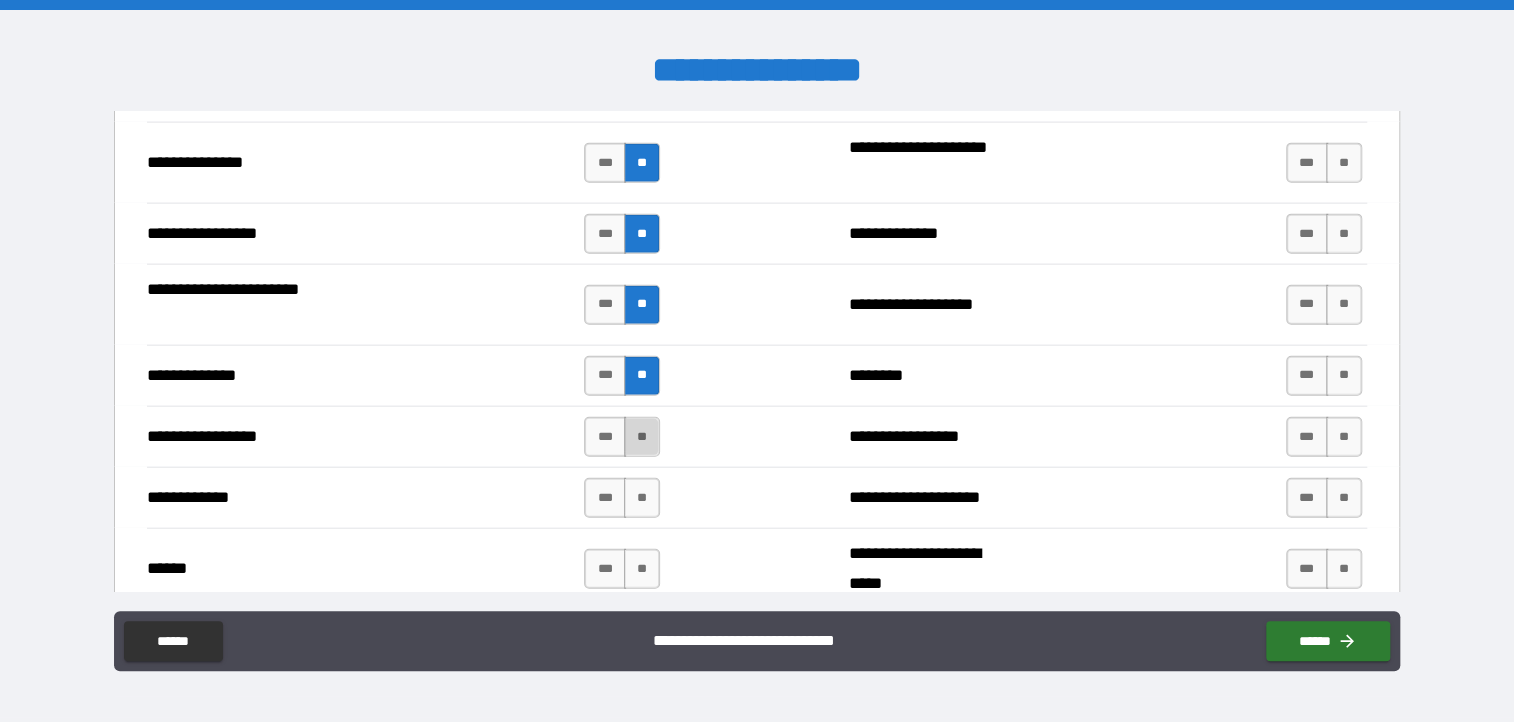 click on "**" at bounding box center (642, 437) 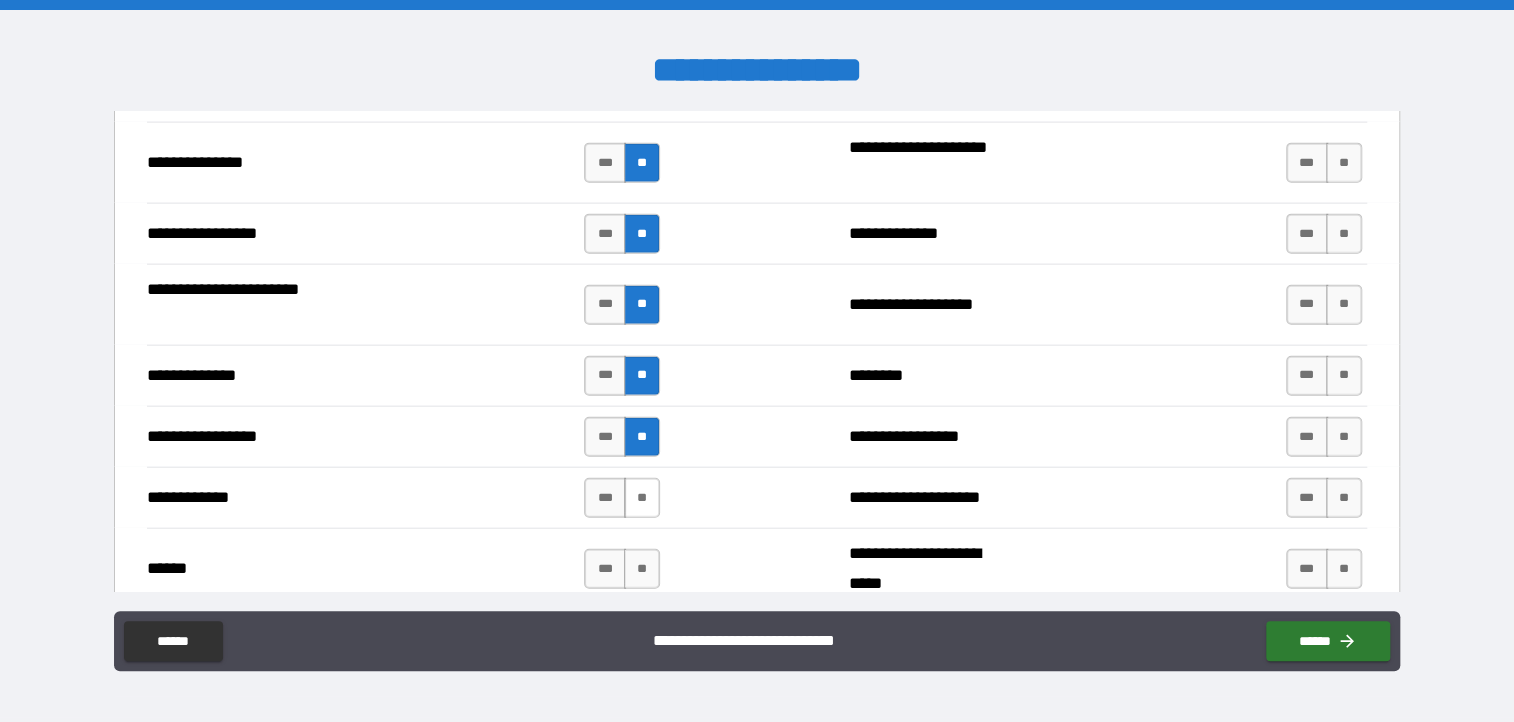 click on "**" at bounding box center (642, 498) 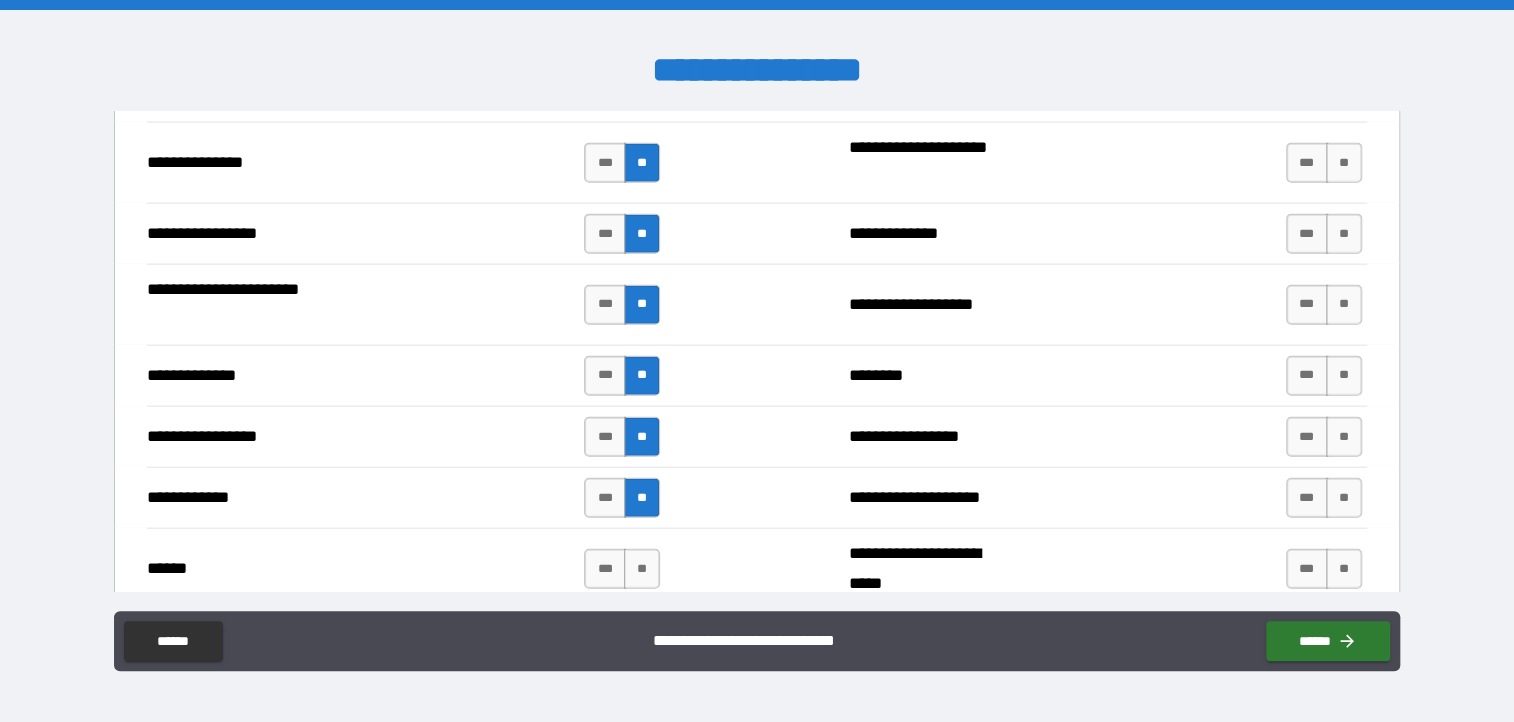 scroll, scrollTop: 2699, scrollLeft: 0, axis: vertical 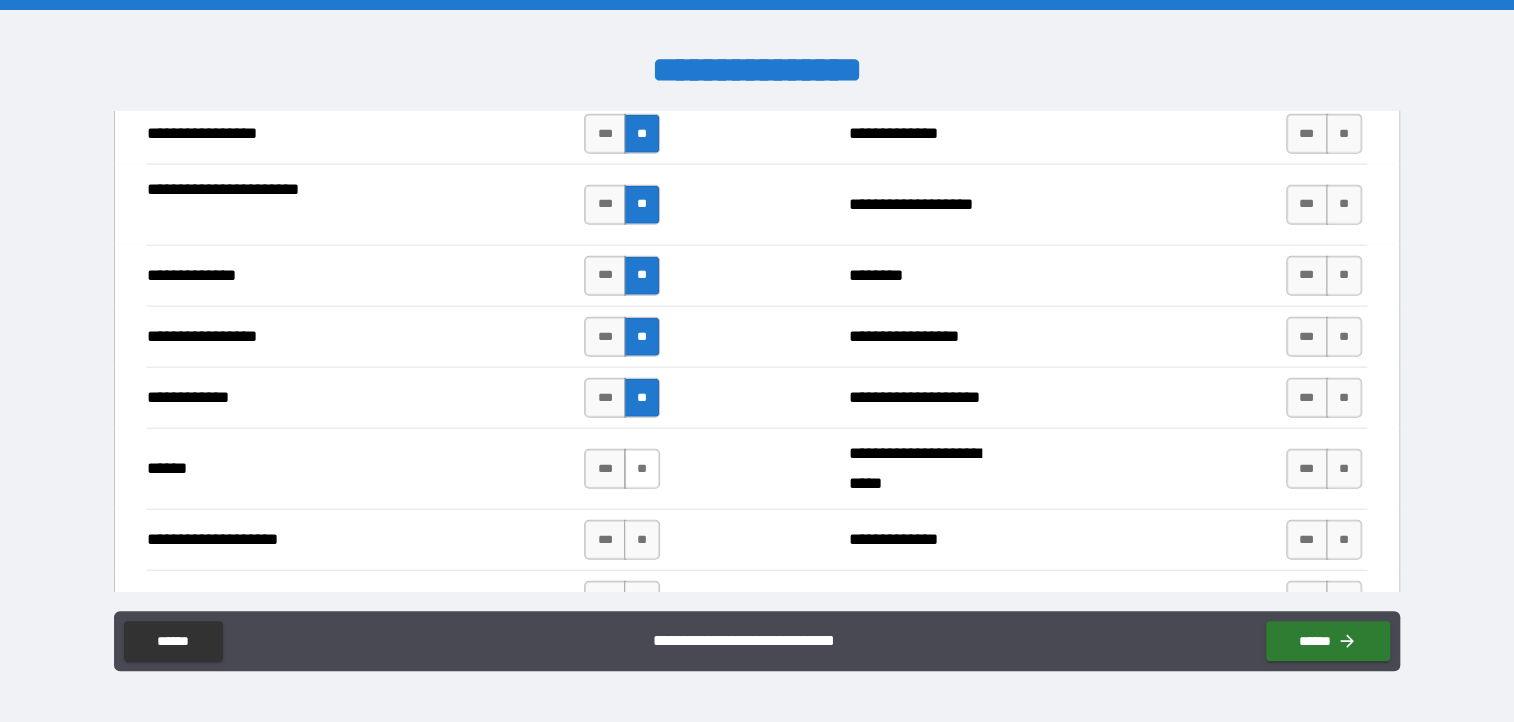 click on "**" at bounding box center [642, 469] 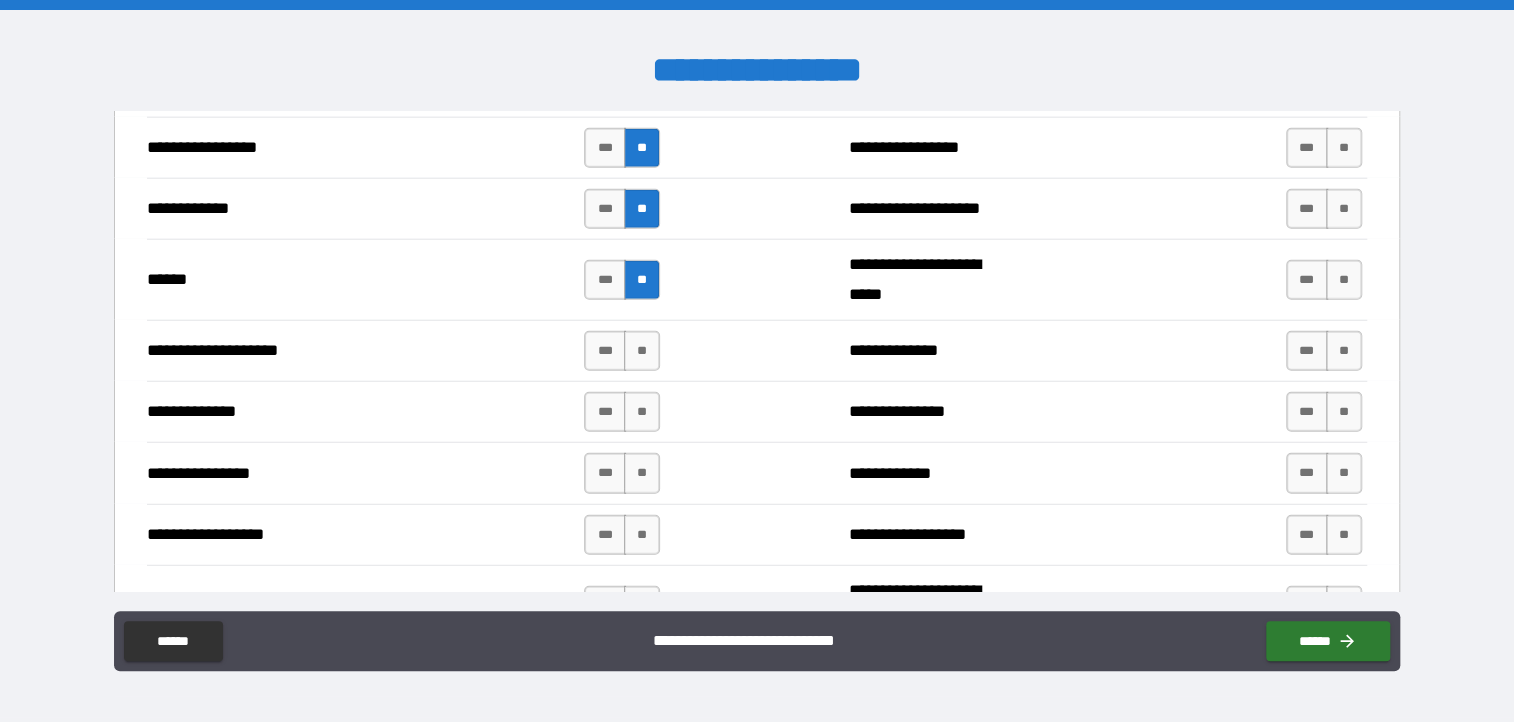 scroll, scrollTop: 2899, scrollLeft: 0, axis: vertical 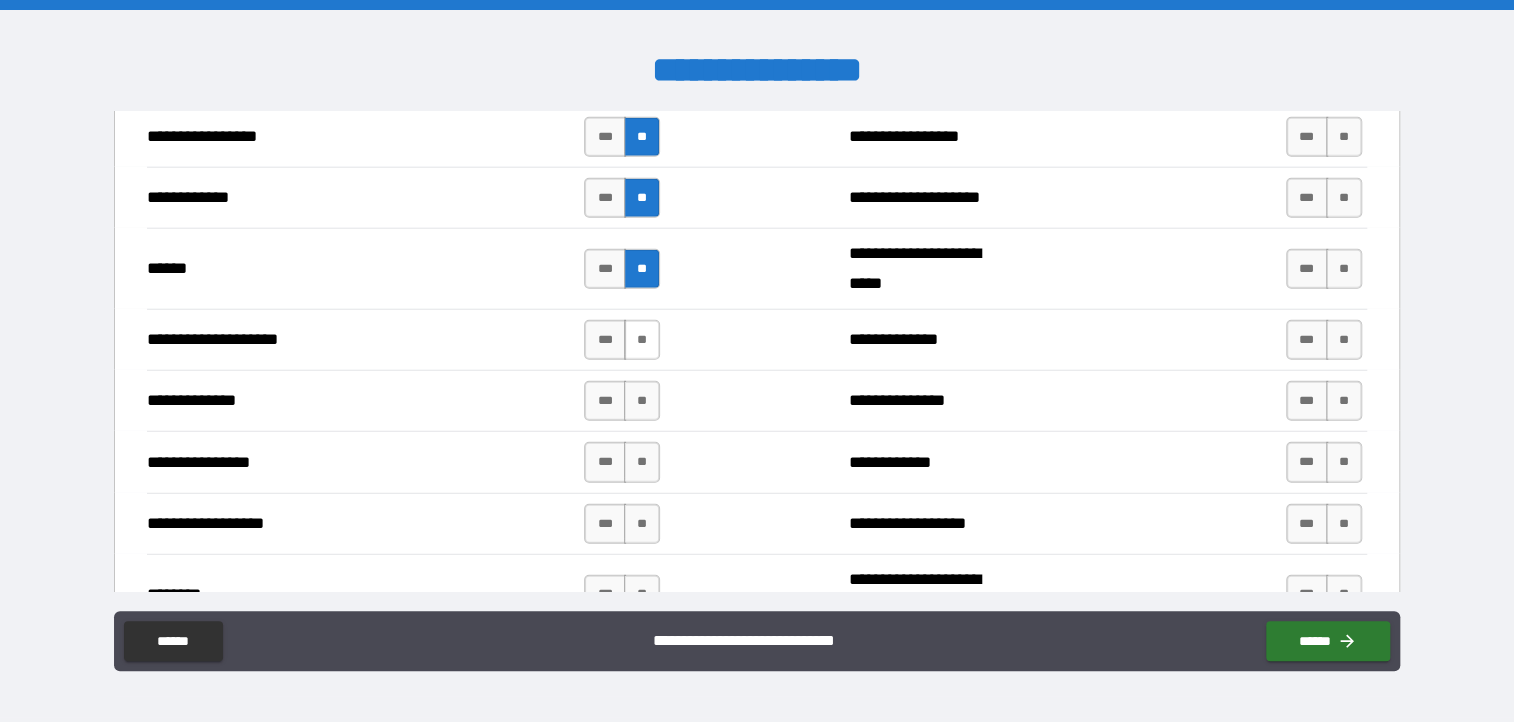 click on "**" at bounding box center [642, 340] 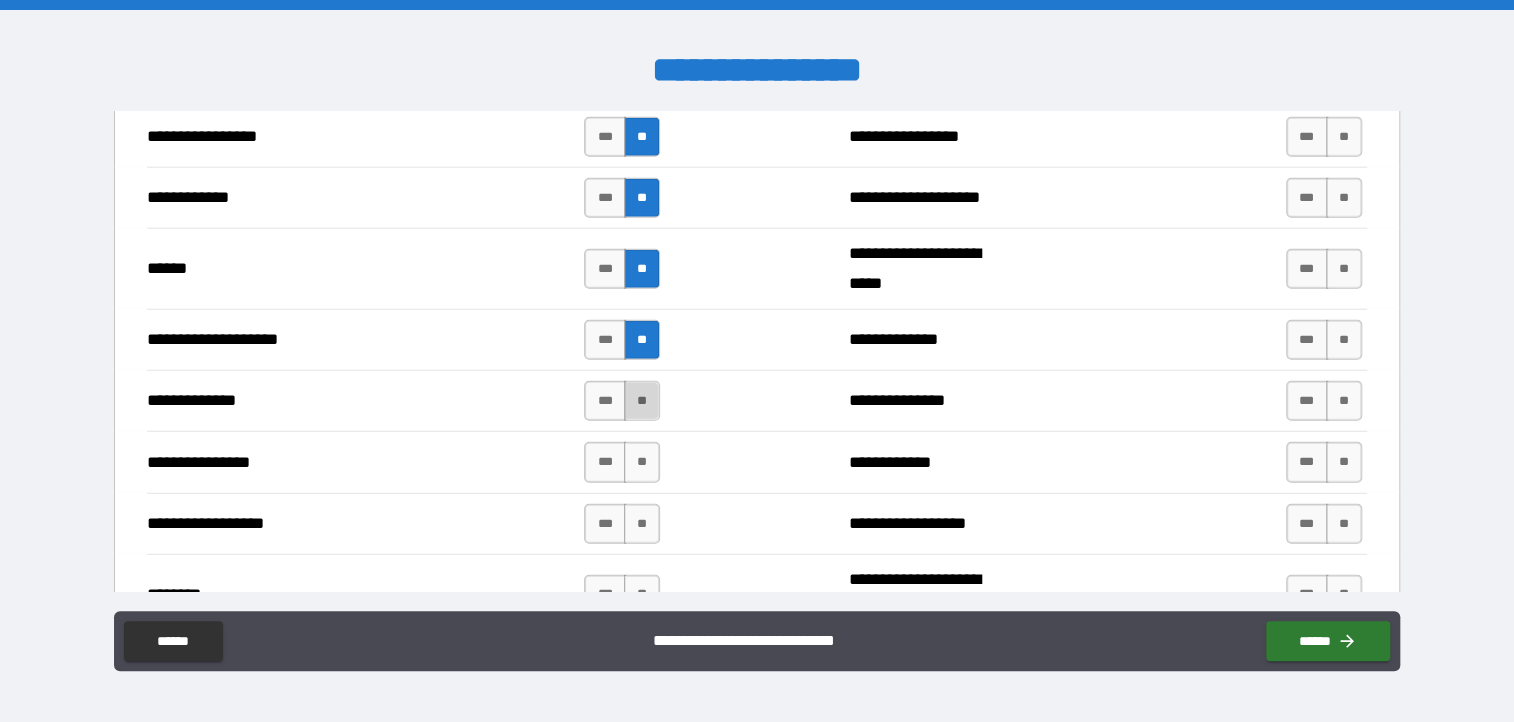 click on "**" at bounding box center [642, 401] 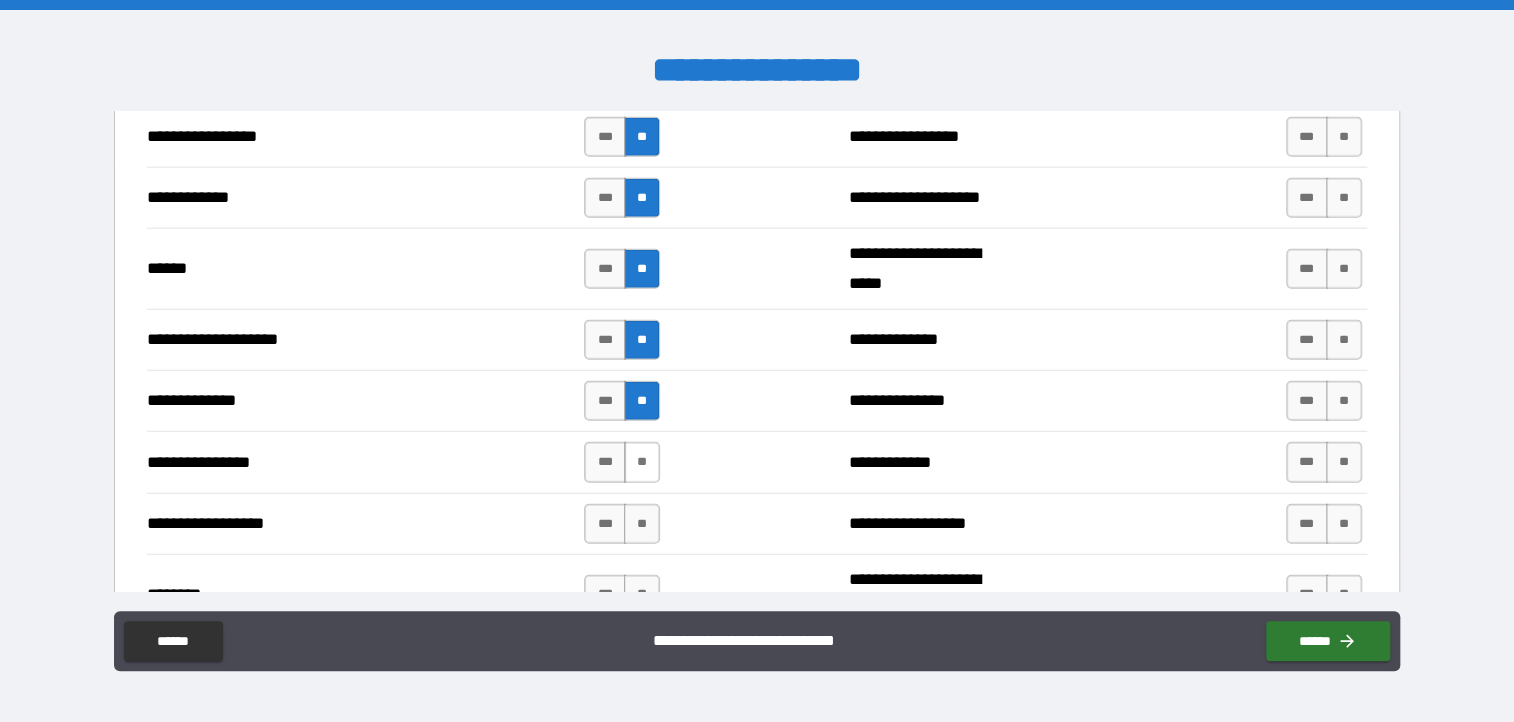 click on "**" at bounding box center (642, 462) 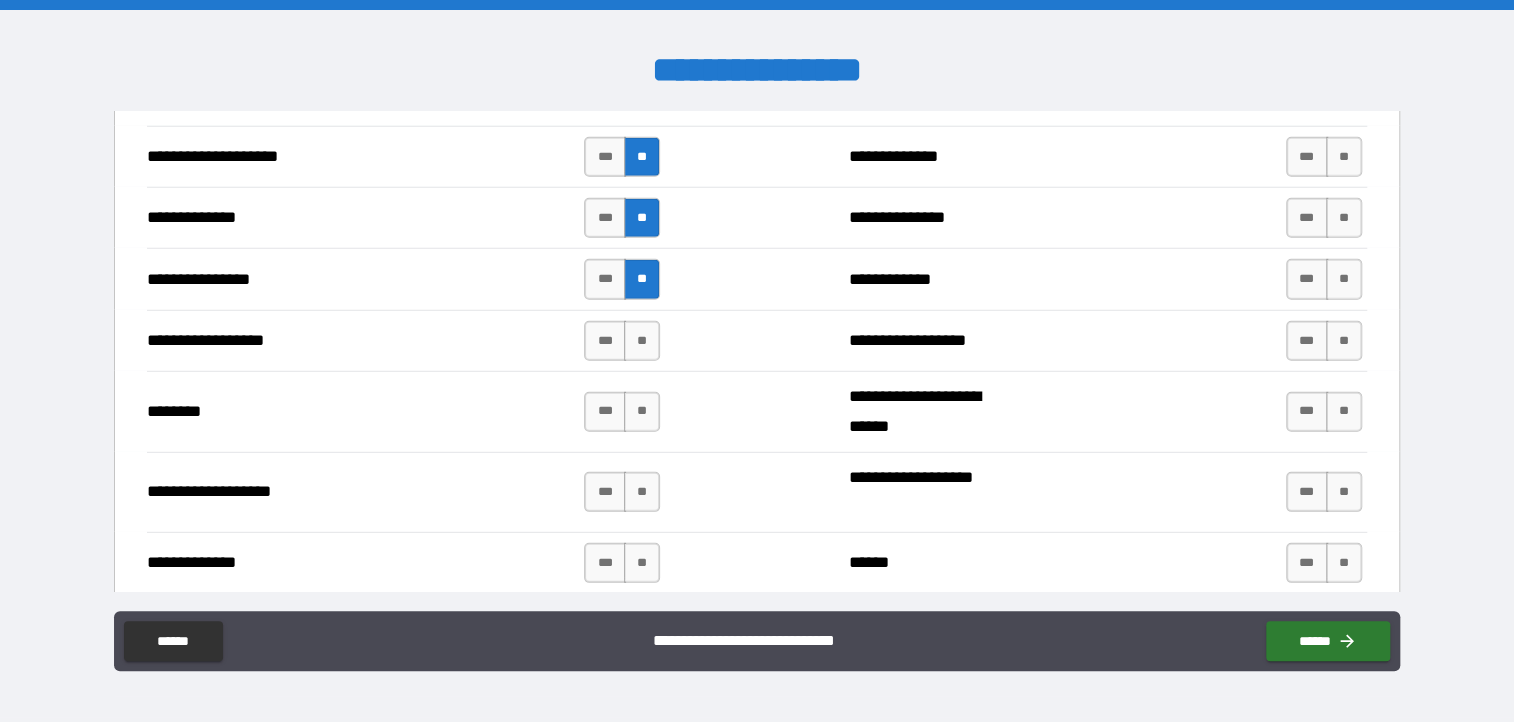 scroll, scrollTop: 3099, scrollLeft: 0, axis: vertical 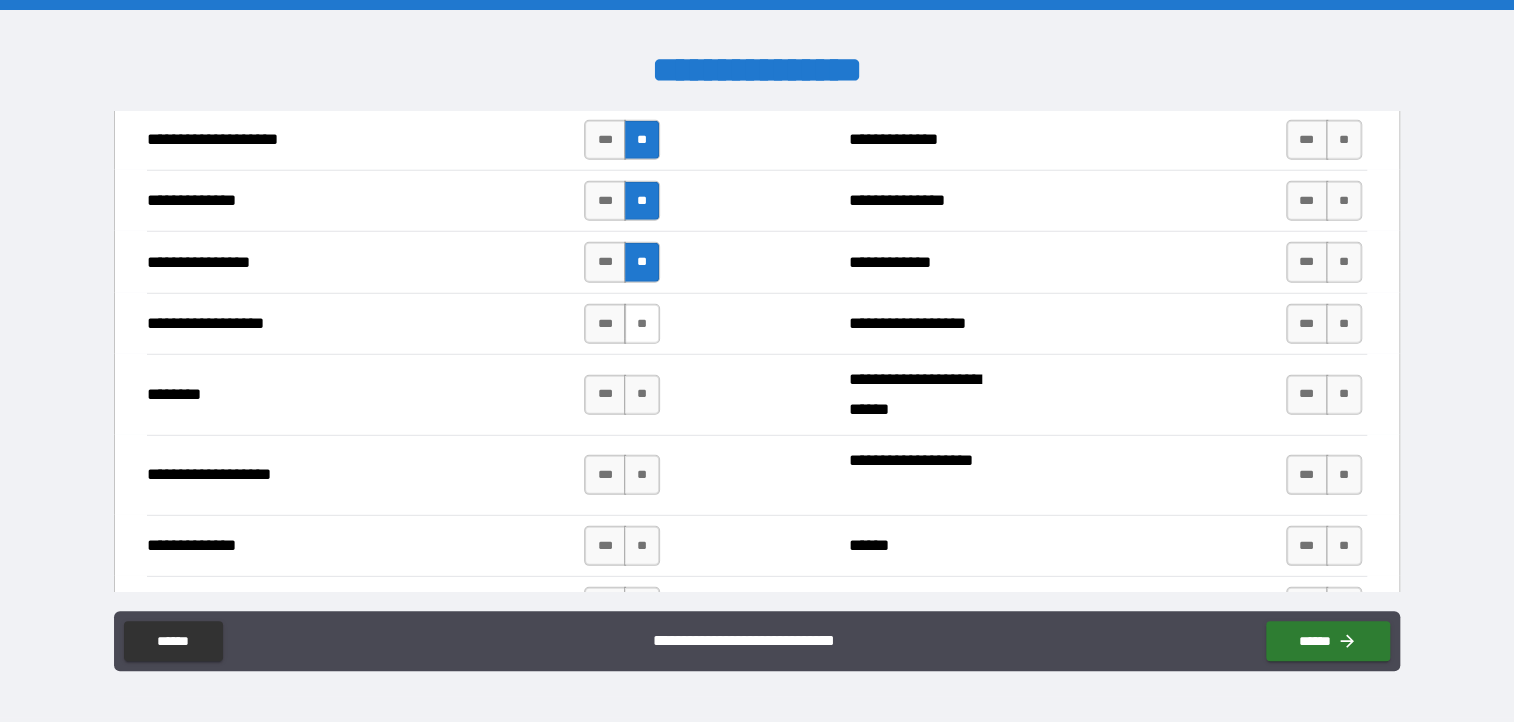click on "**" at bounding box center (642, 324) 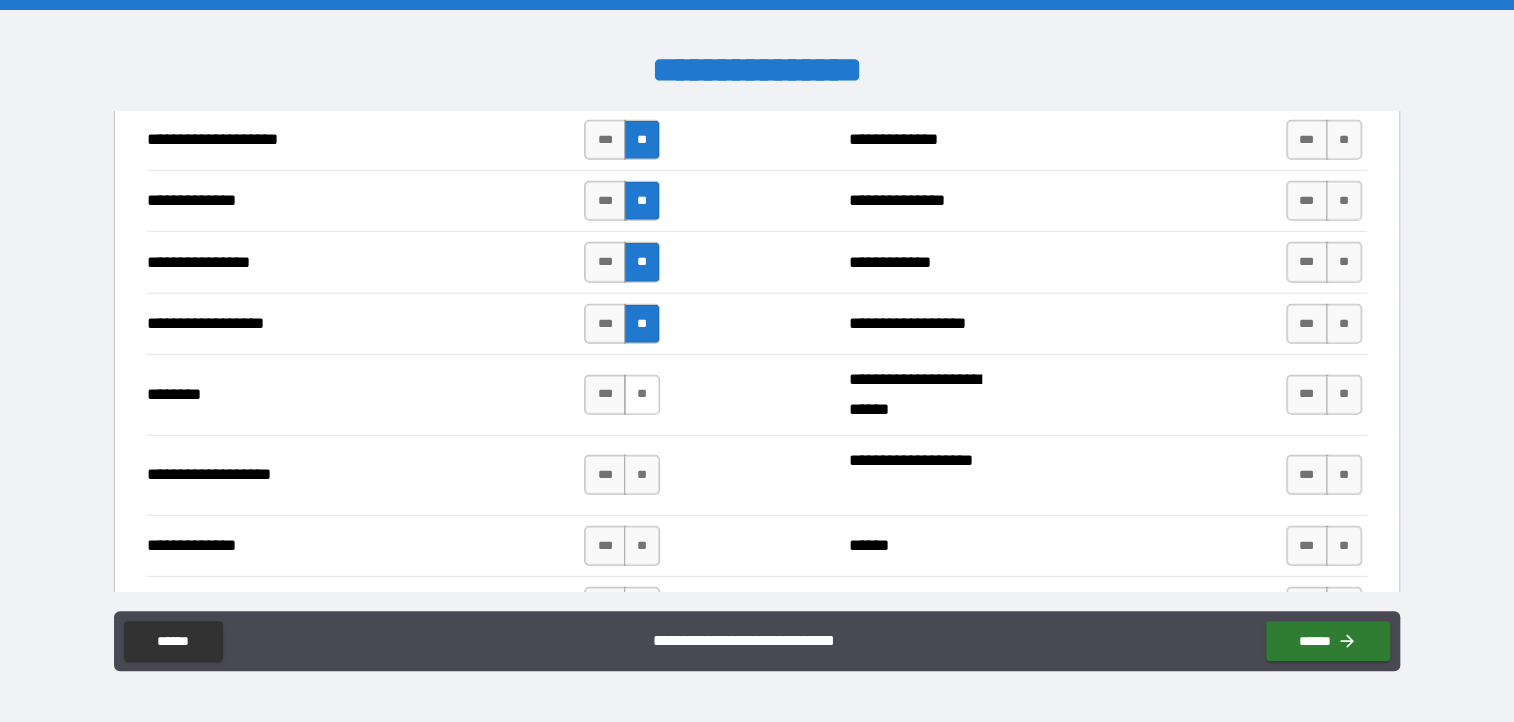 click on "**" at bounding box center [642, 395] 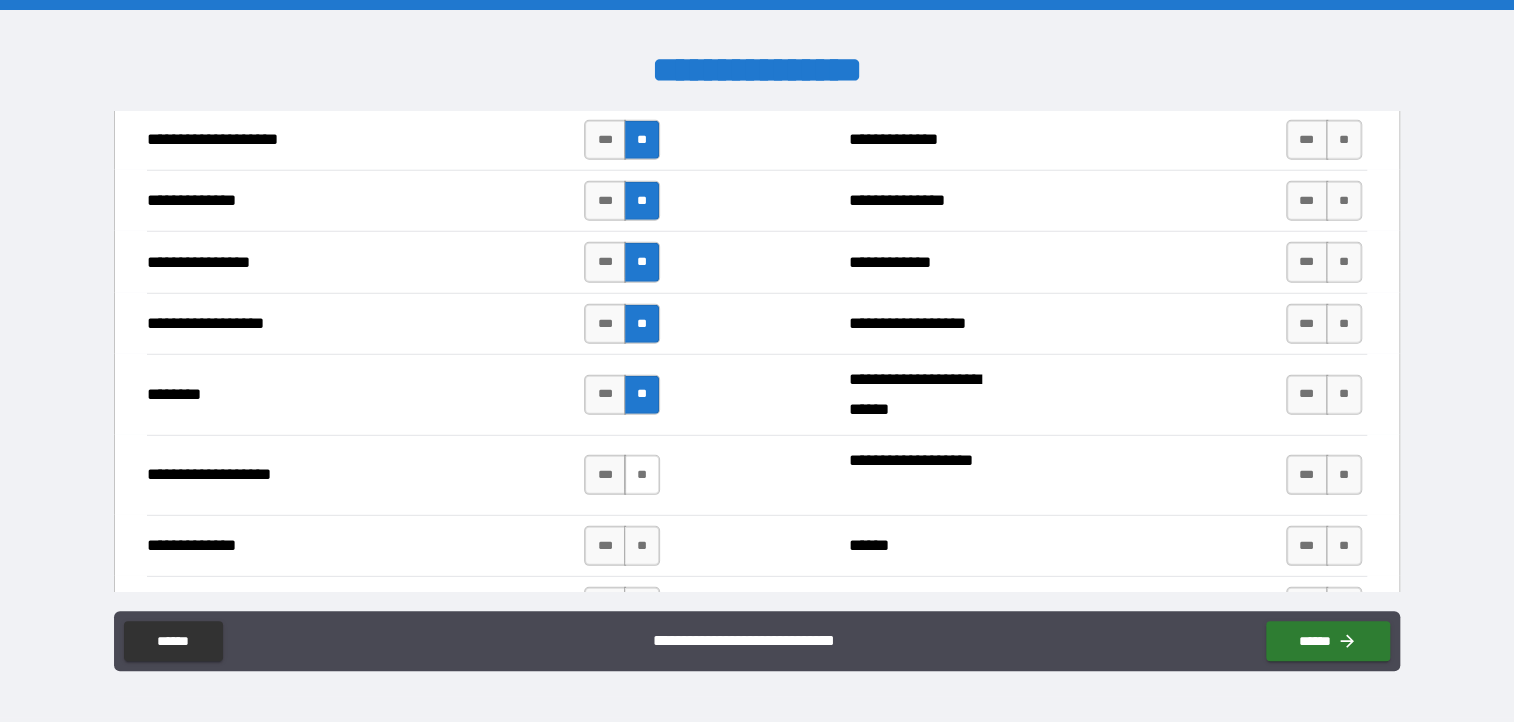 click on "**" at bounding box center [642, 475] 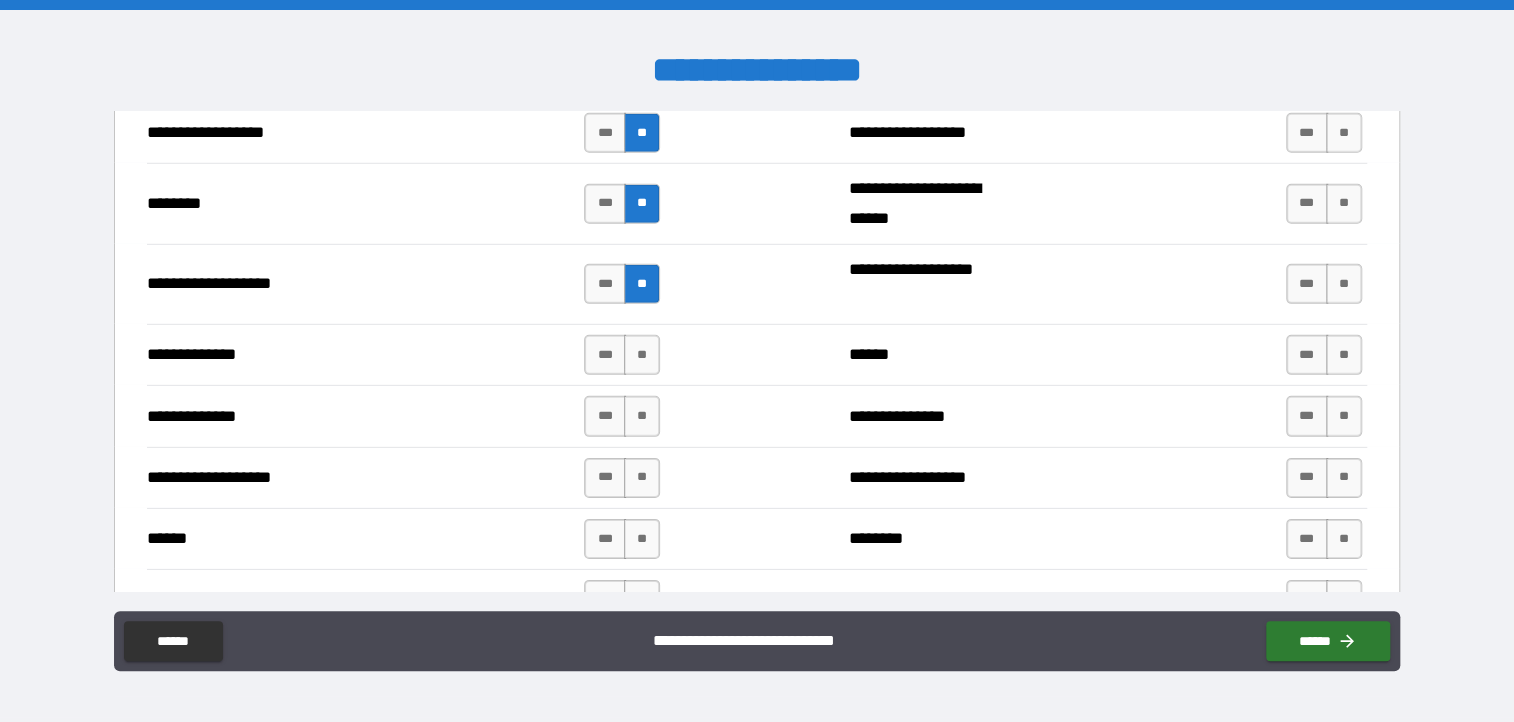 scroll, scrollTop: 3299, scrollLeft: 0, axis: vertical 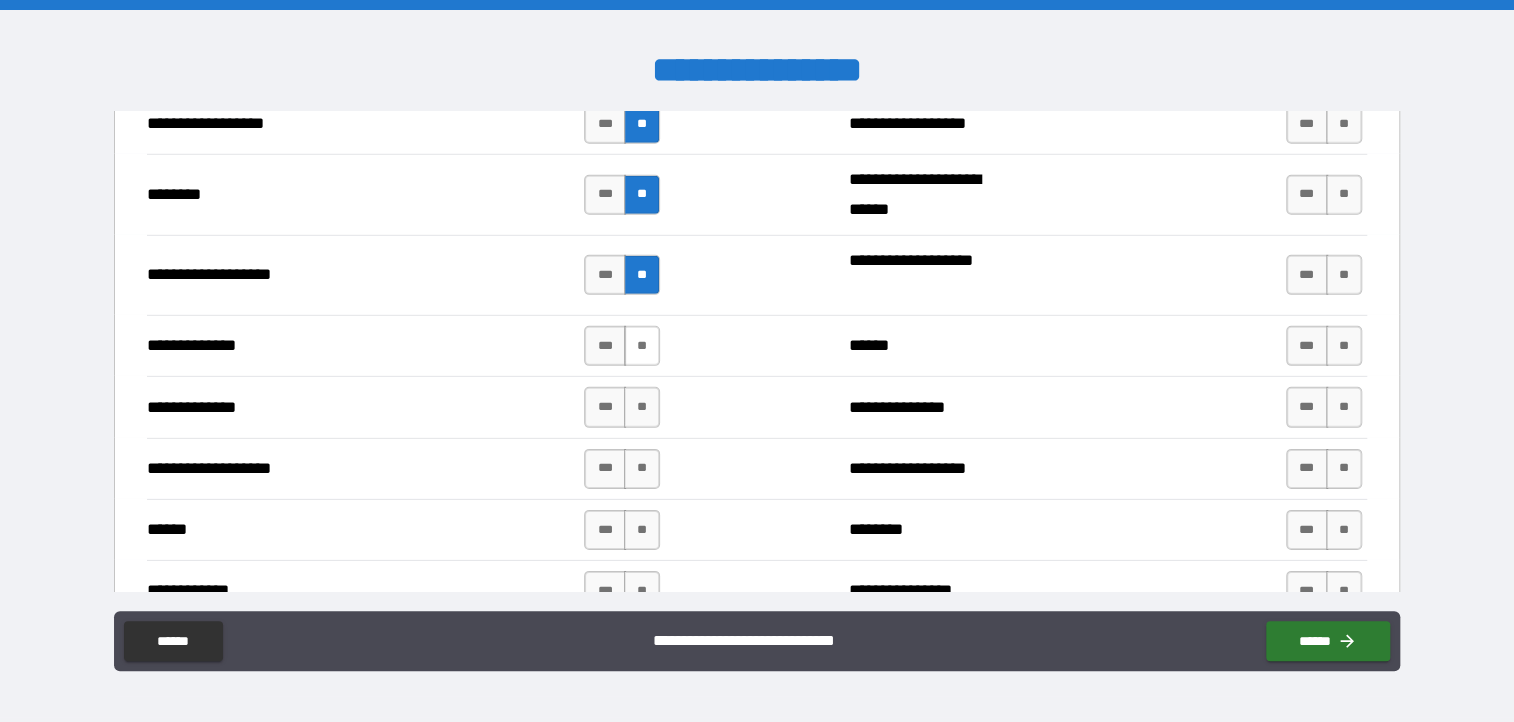click on "**" at bounding box center (642, 346) 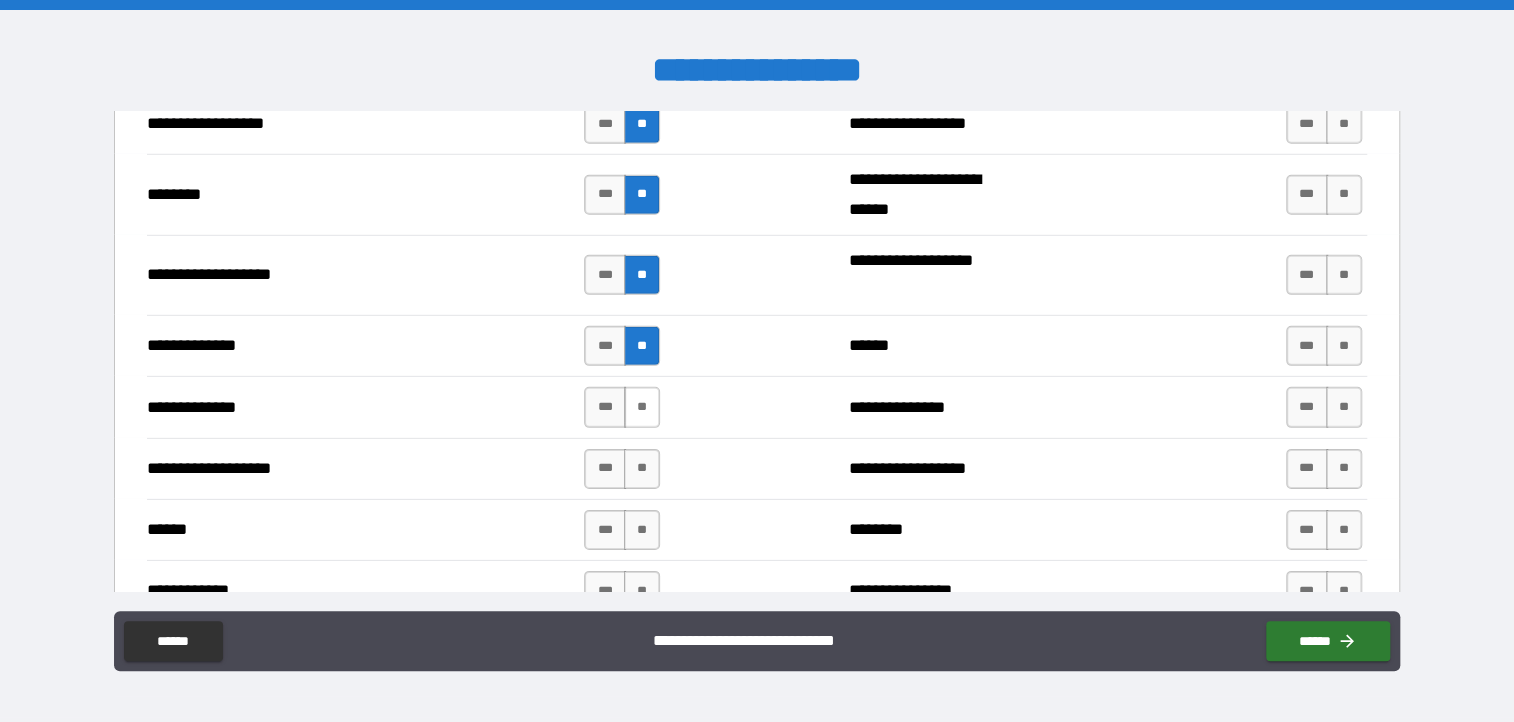 click on "**" at bounding box center (642, 407) 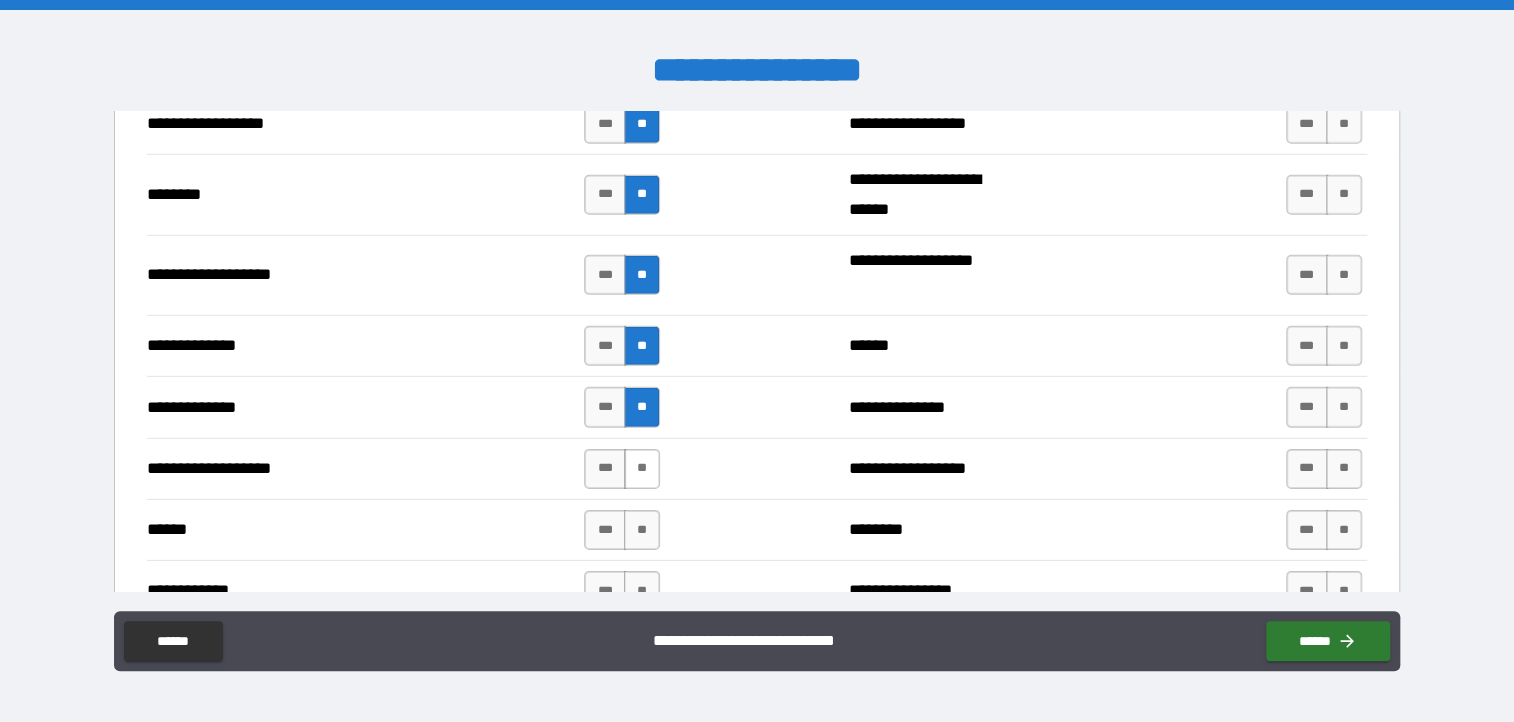 click on "**" at bounding box center [642, 469] 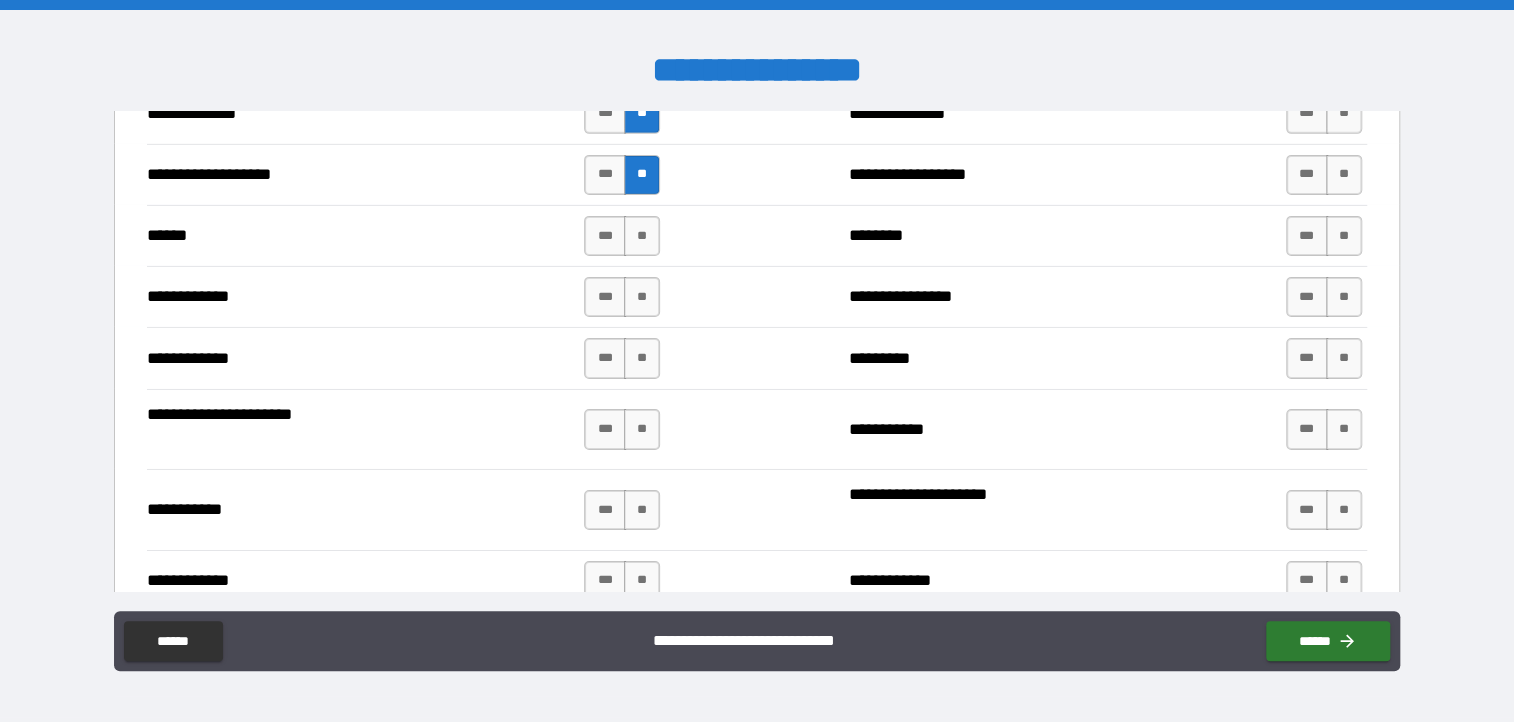 scroll, scrollTop: 3599, scrollLeft: 0, axis: vertical 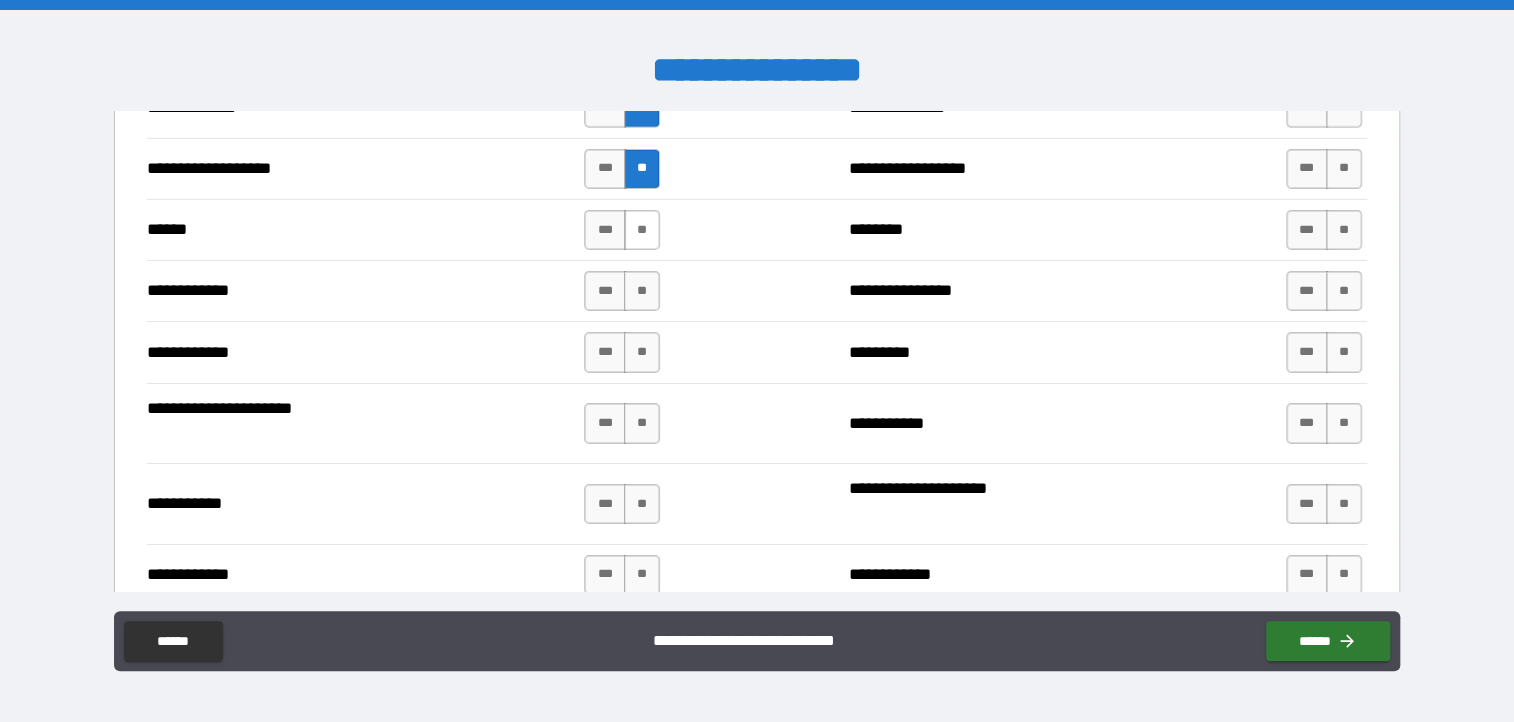click on "**" at bounding box center (642, 230) 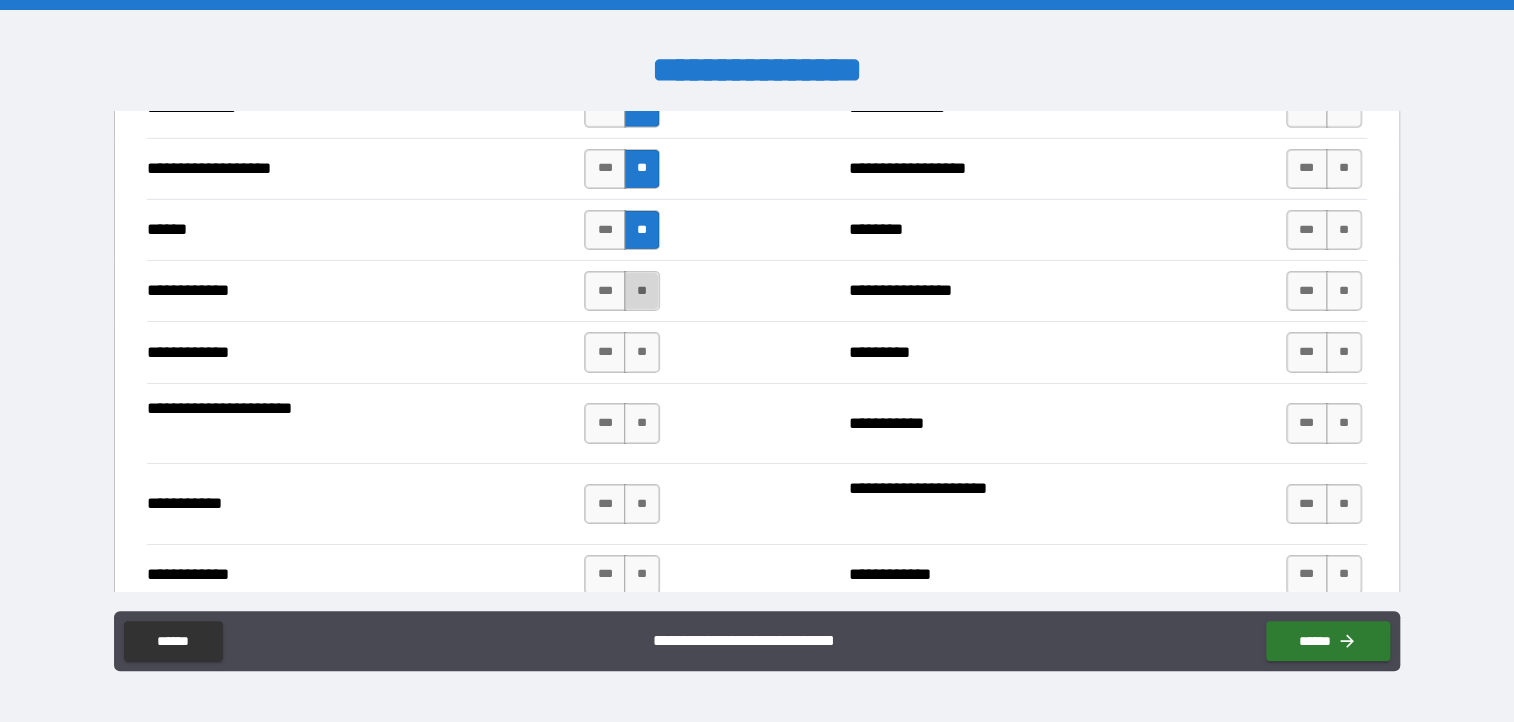 click on "**" at bounding box center [642, 291] 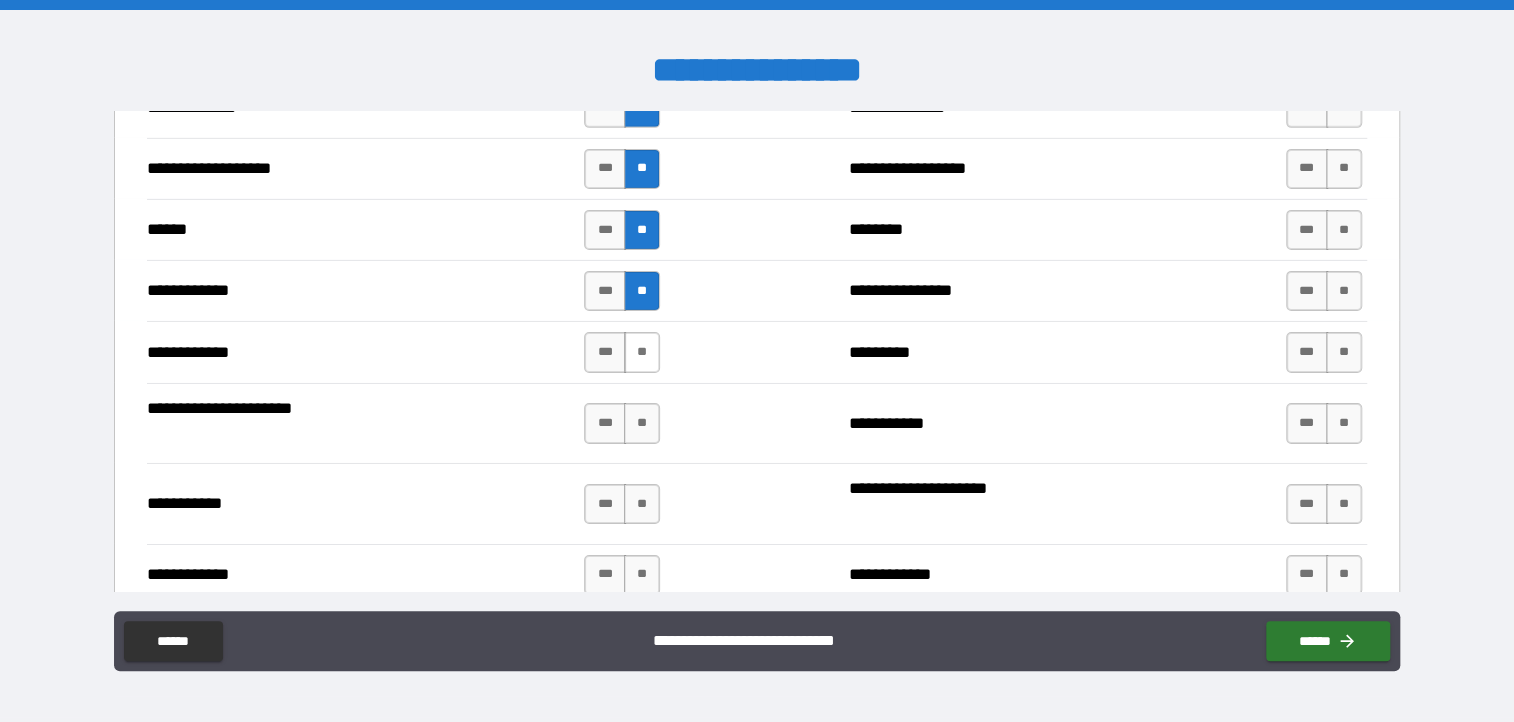 click on "**" at bounding box center (642, 352) 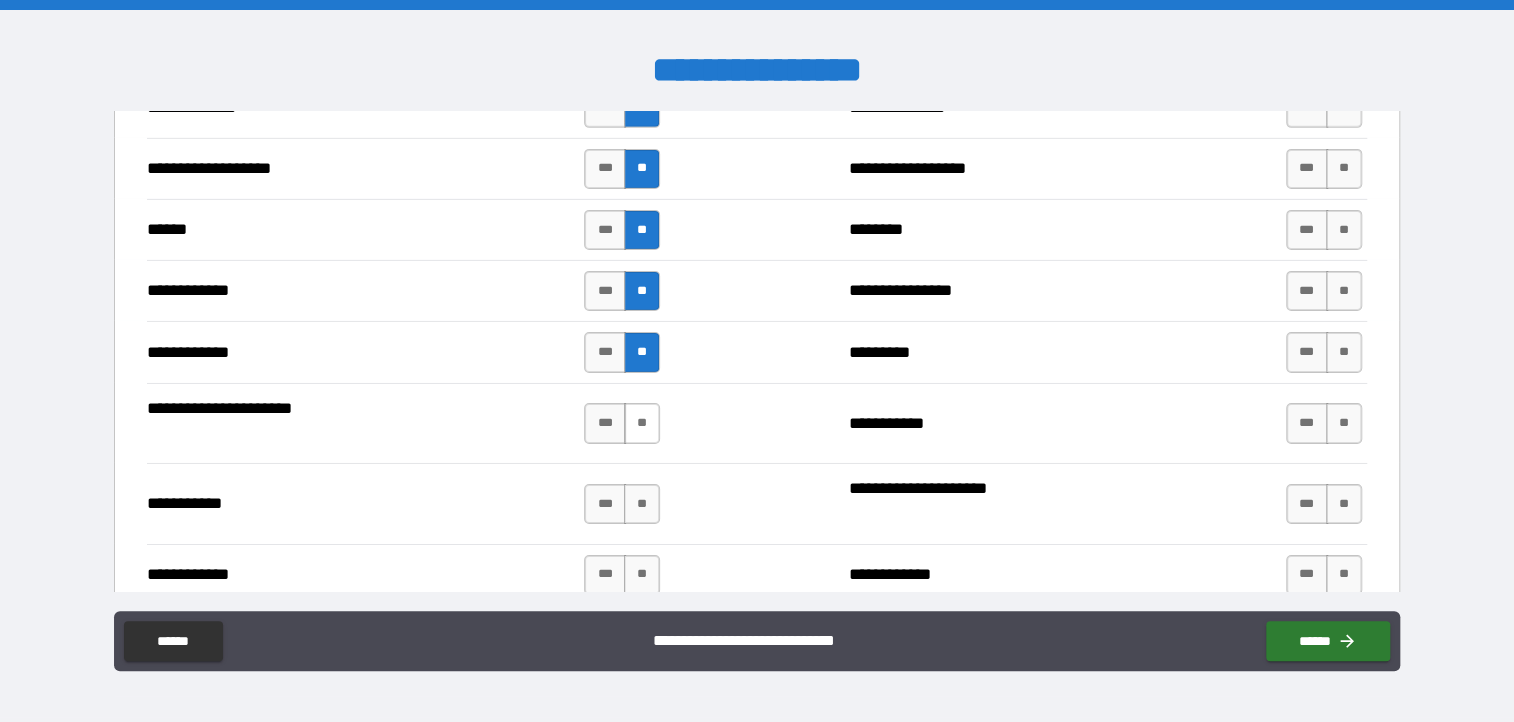 click on "**" at bounding box center (642, 423) 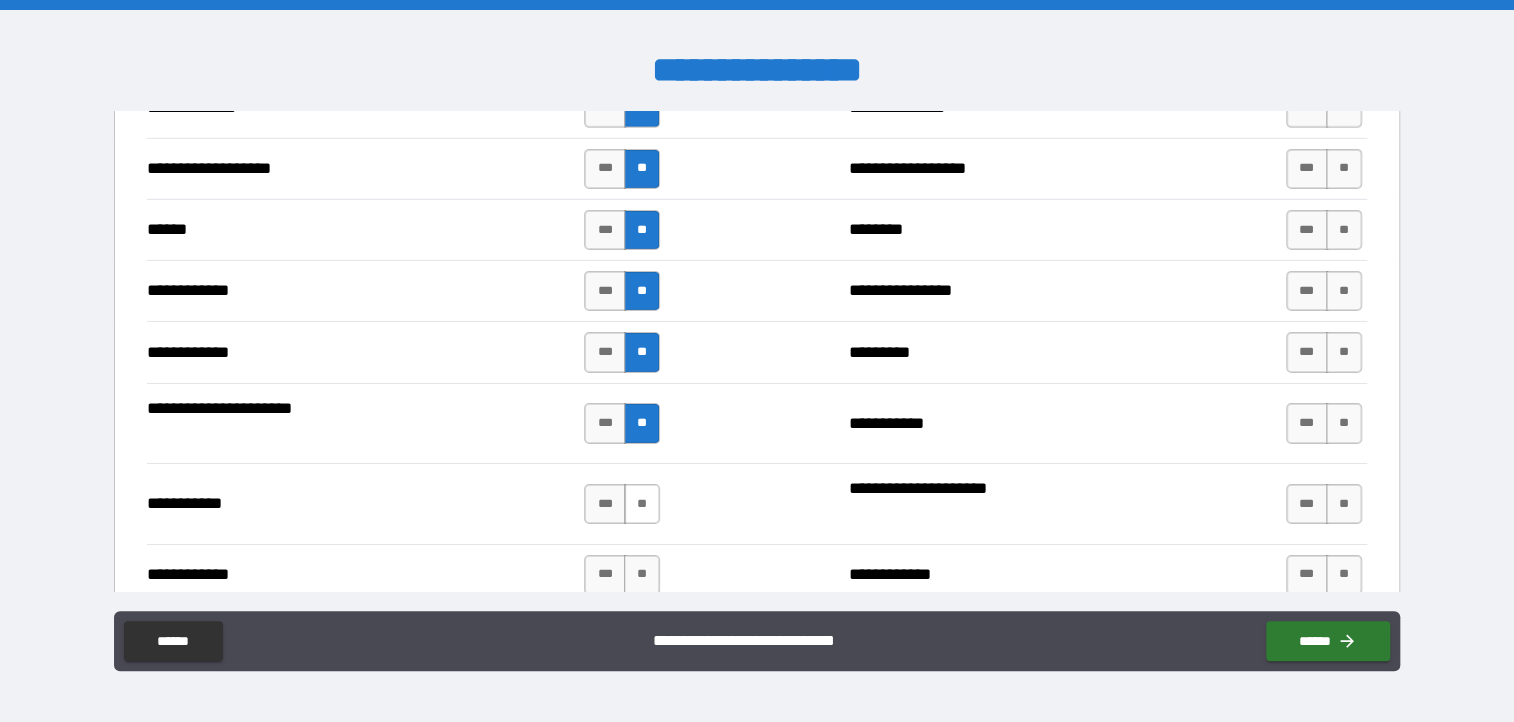 click on "**" at bounding box center (642, 504) 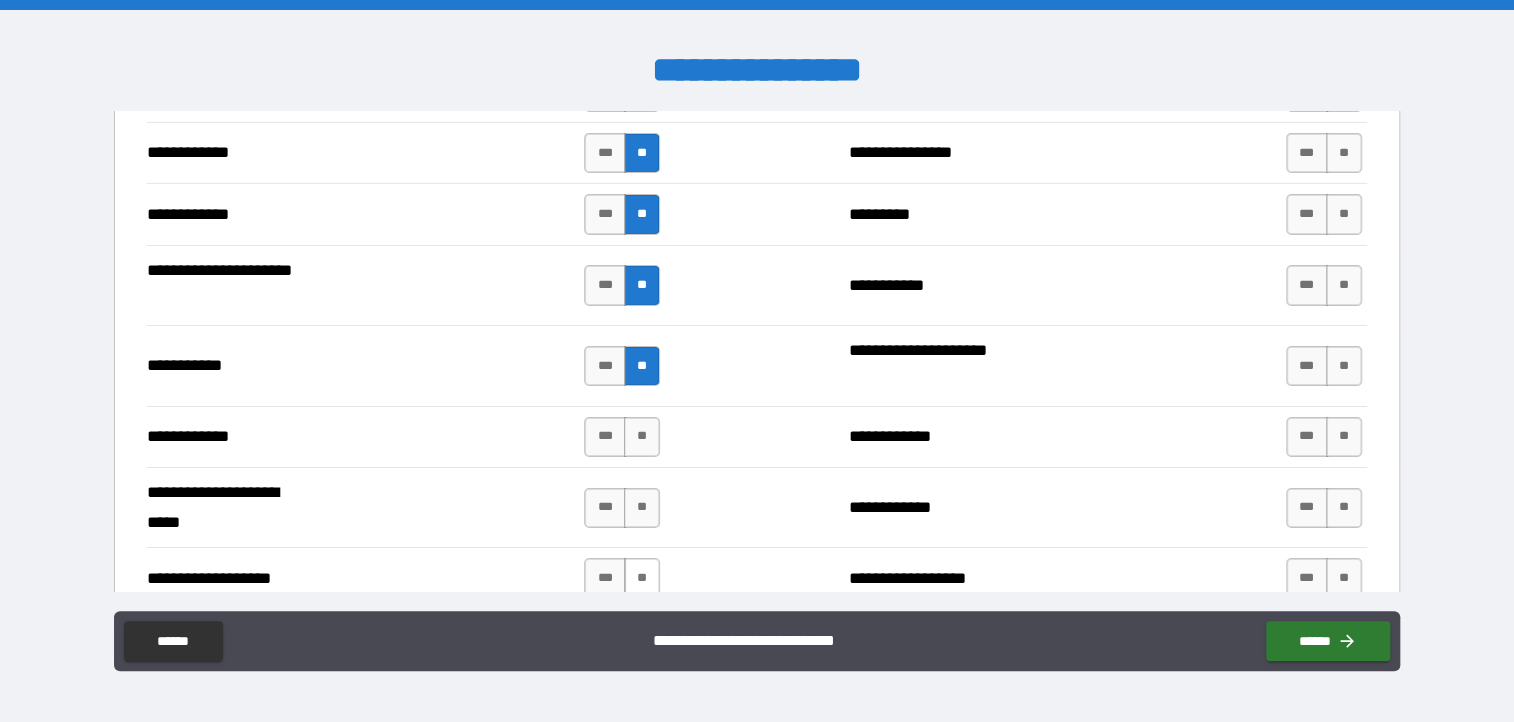 scroll, scrollTop: 3899, scrollLeft: 0, axis: vertical 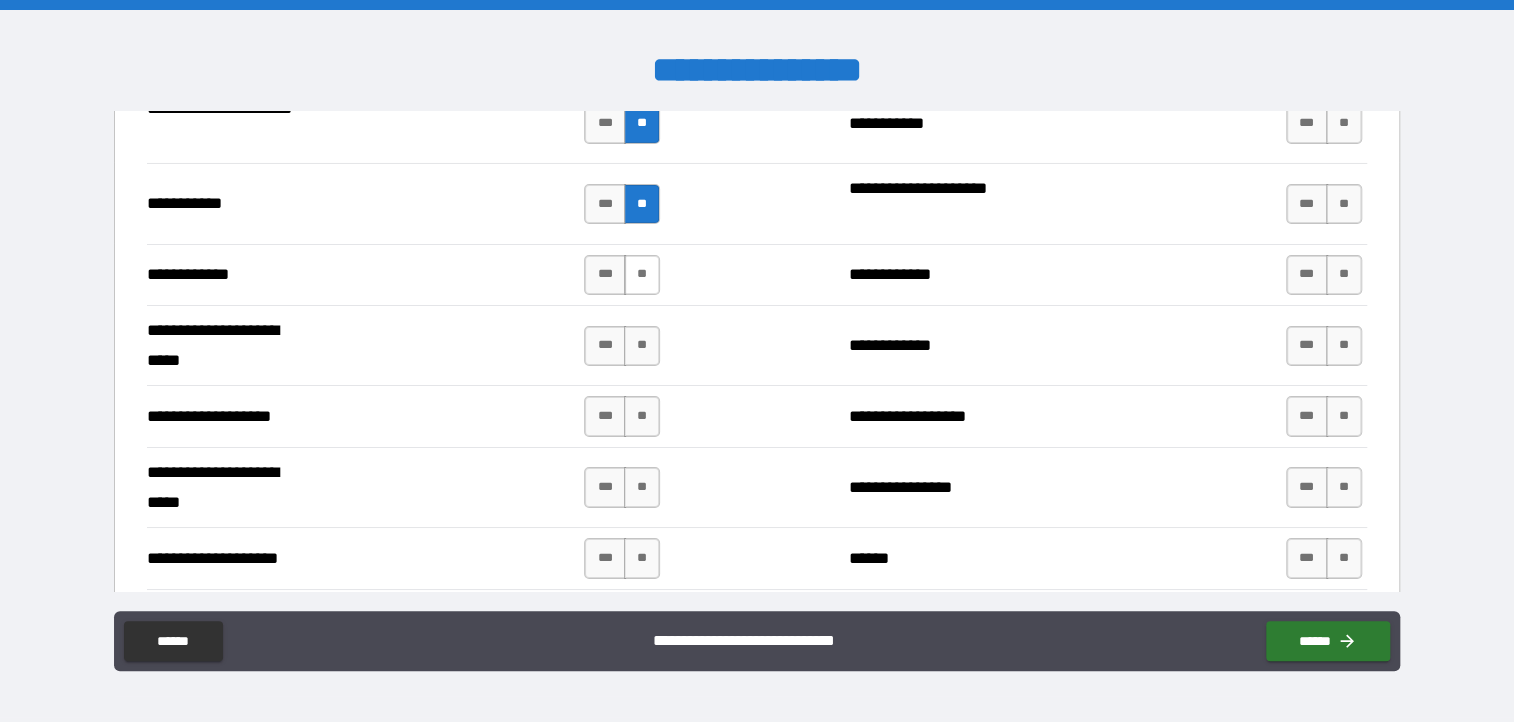 click on "**" at bounding box center (642, 275) 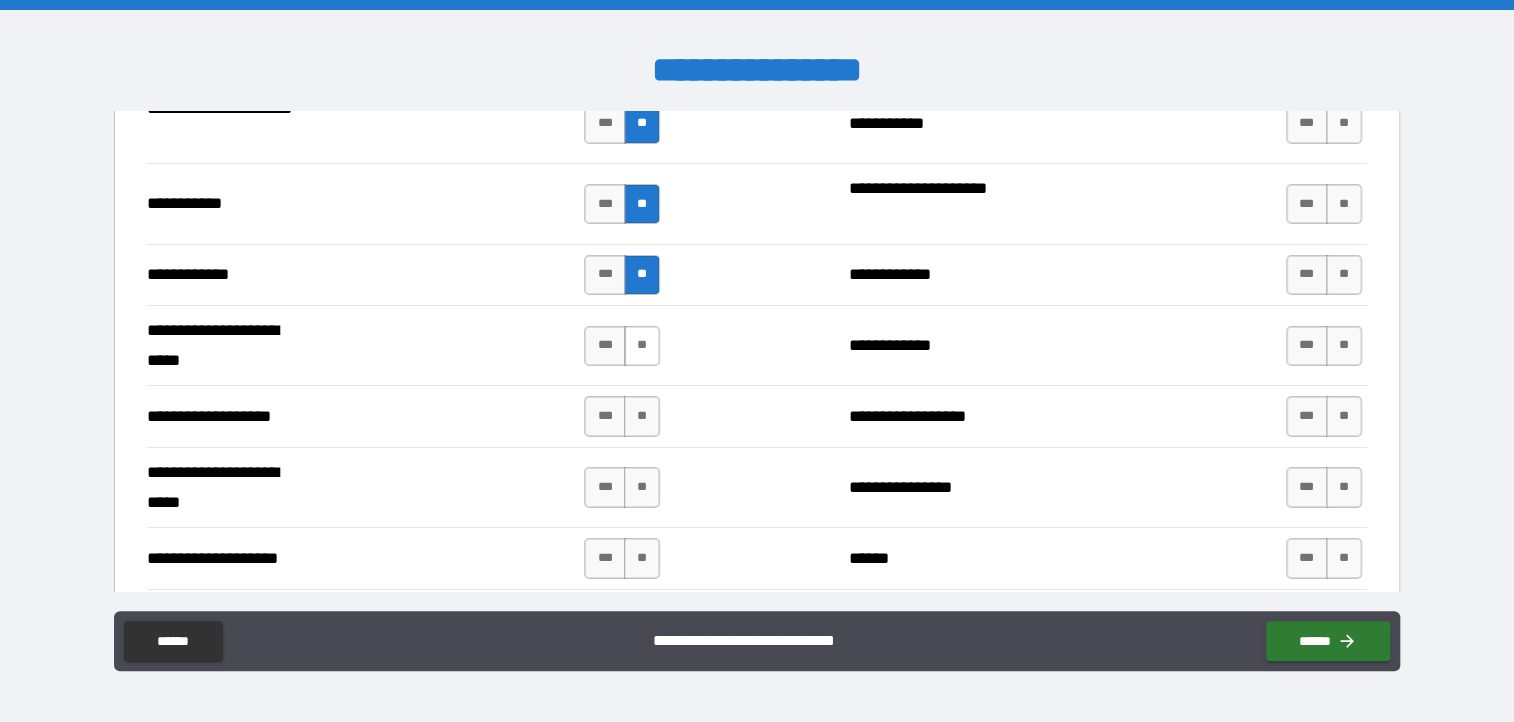 drag, startPoint x: 629, startPoint y: 331, endPoint x: 635, endPoint y: 342, distance: 12.529964 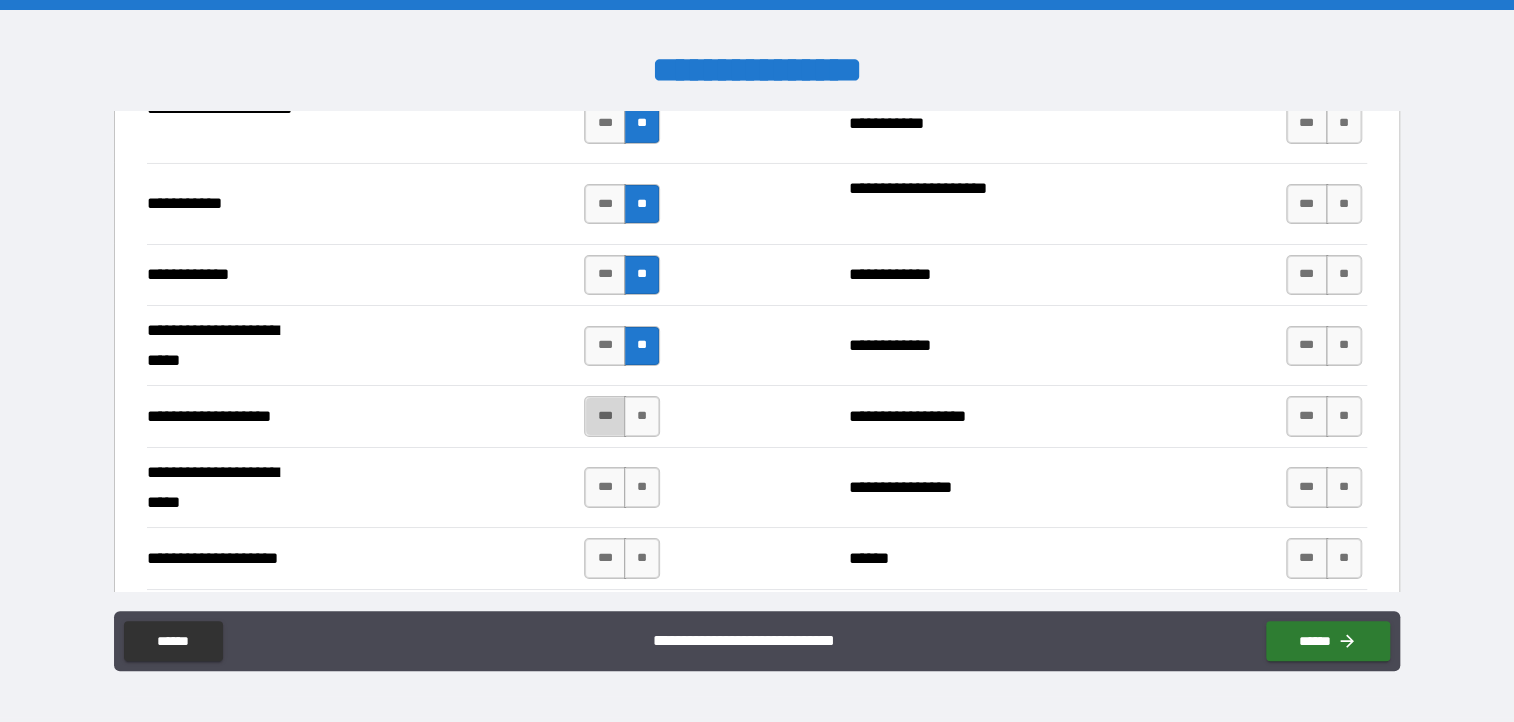 click on "***" at bounding box center [605, 416] 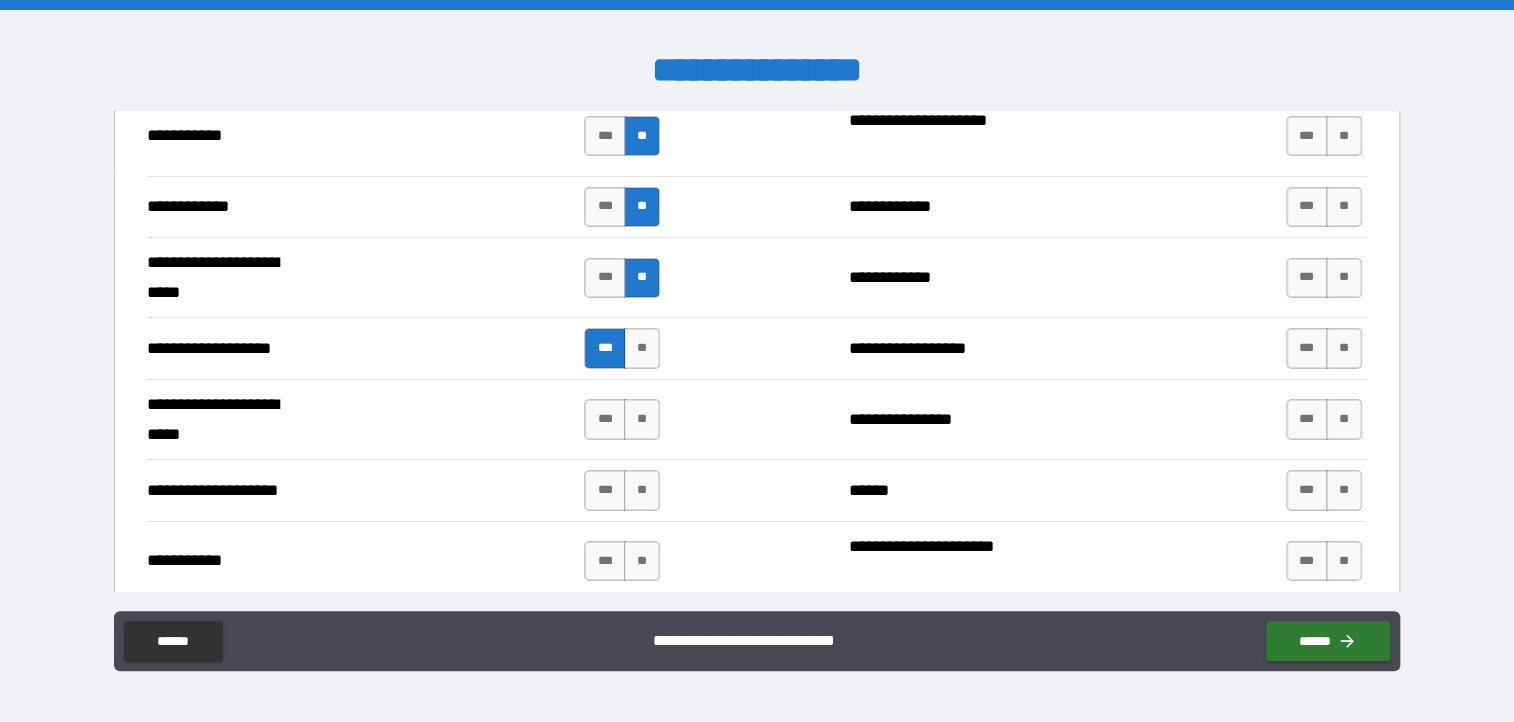 scroll, scrollTop: 3999, scrollLeft: 0, axis: vertical 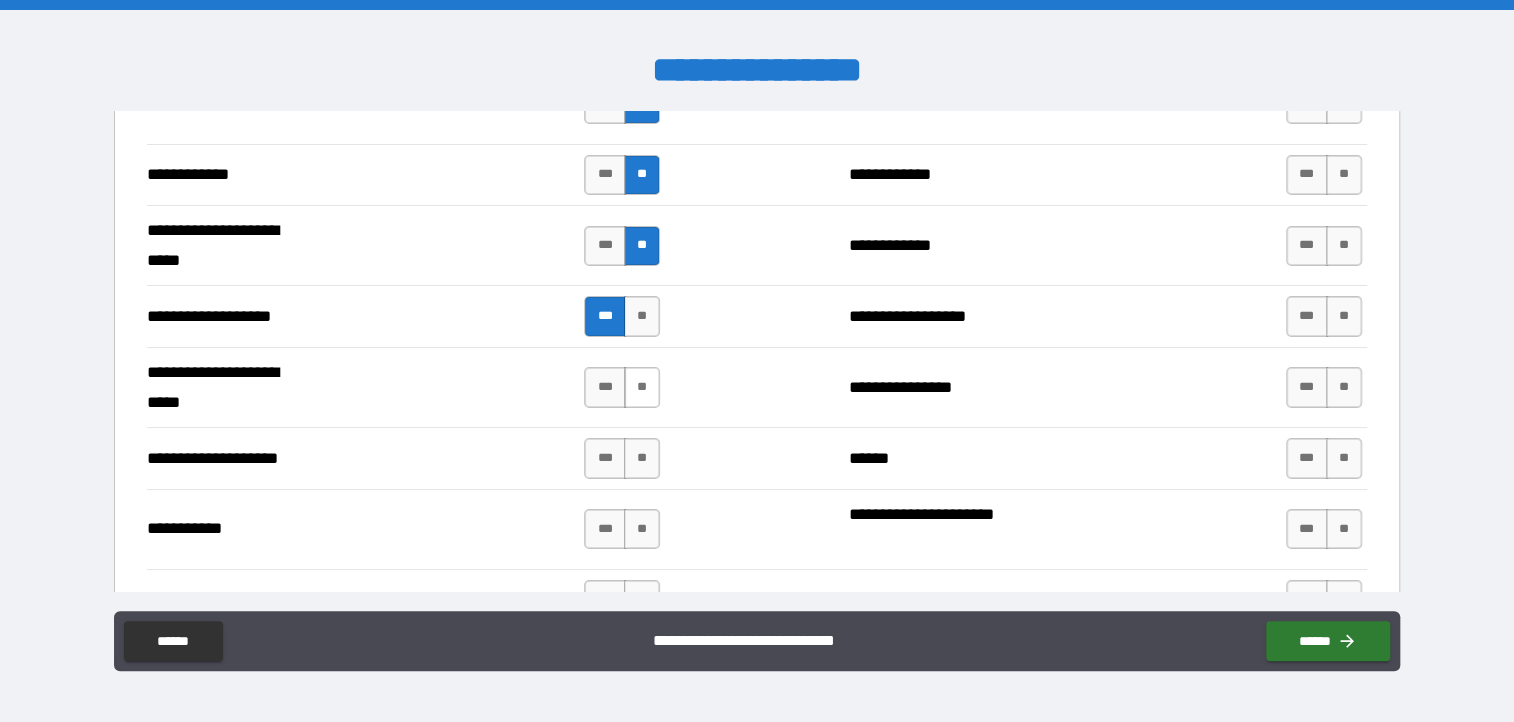 click on "**" at bounding box center [642, 387] 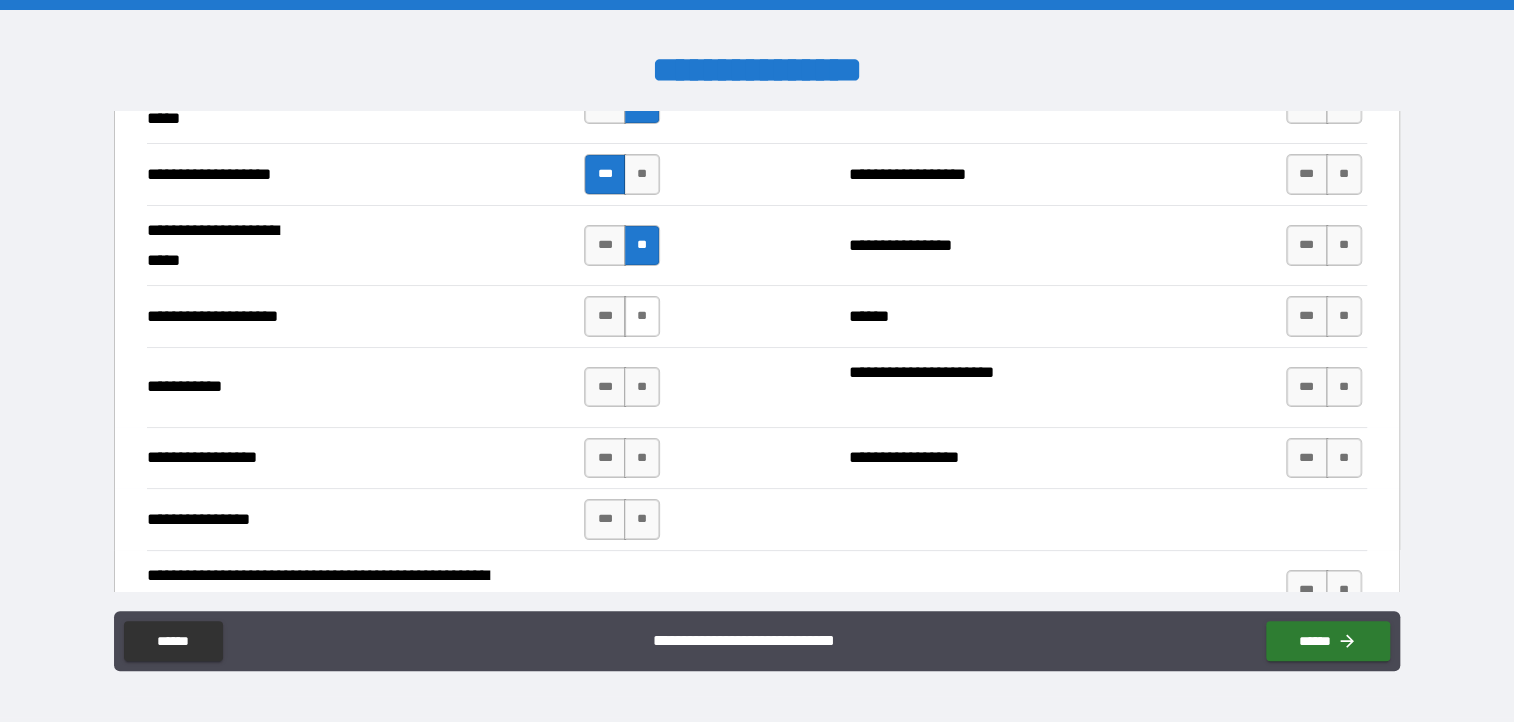 scroll, scrollTop: 4199, scrollLeft: 0, axis: vertical 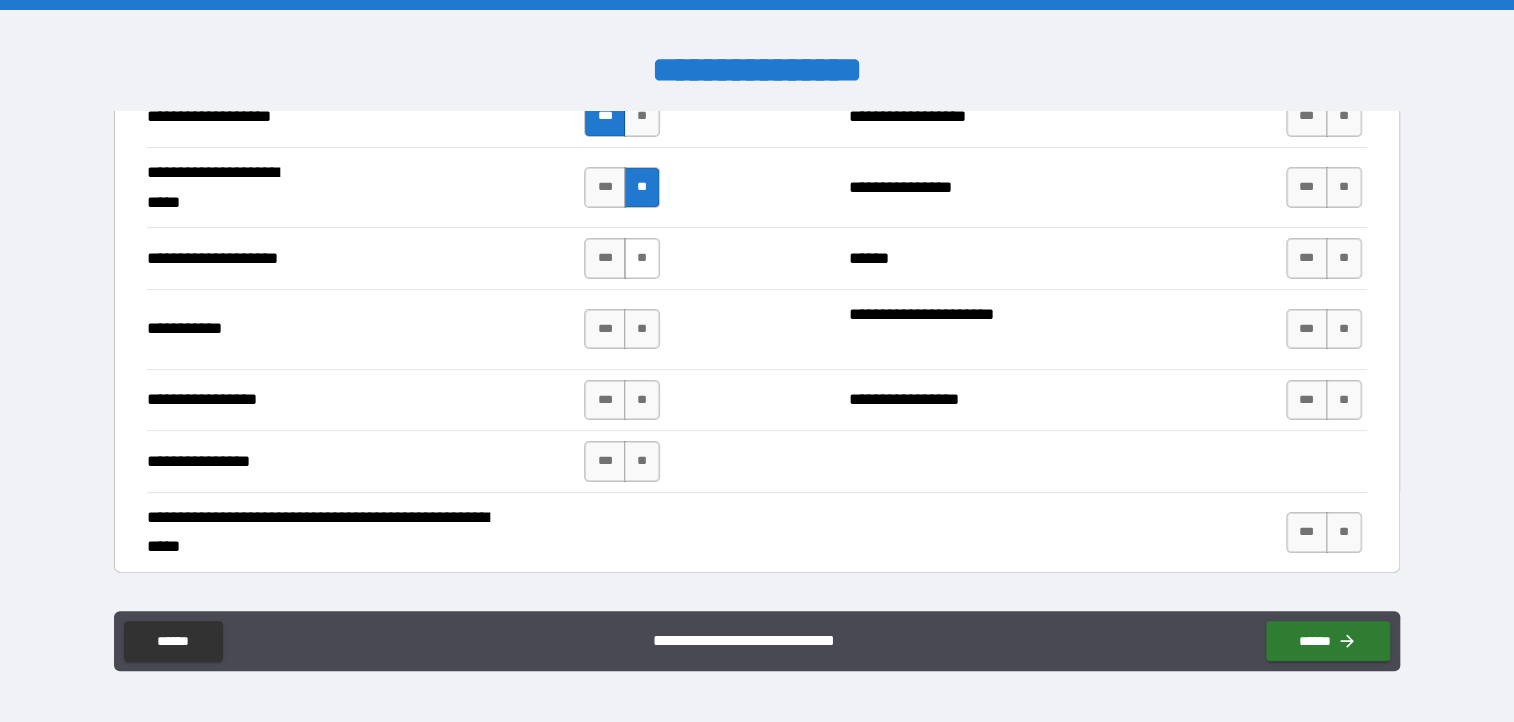 click on "**" at bounding box center [642, 258] 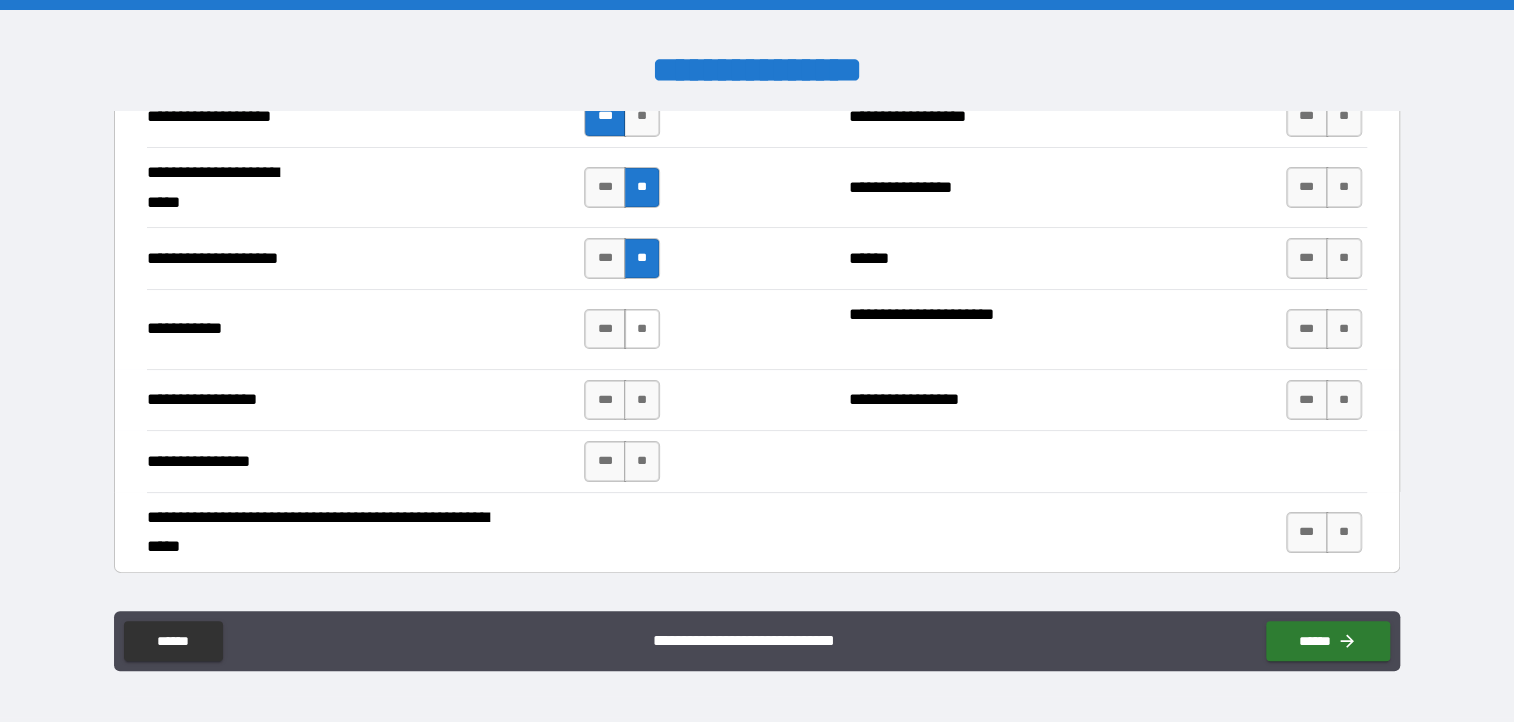click on "**" at bounding box center [642, 329] 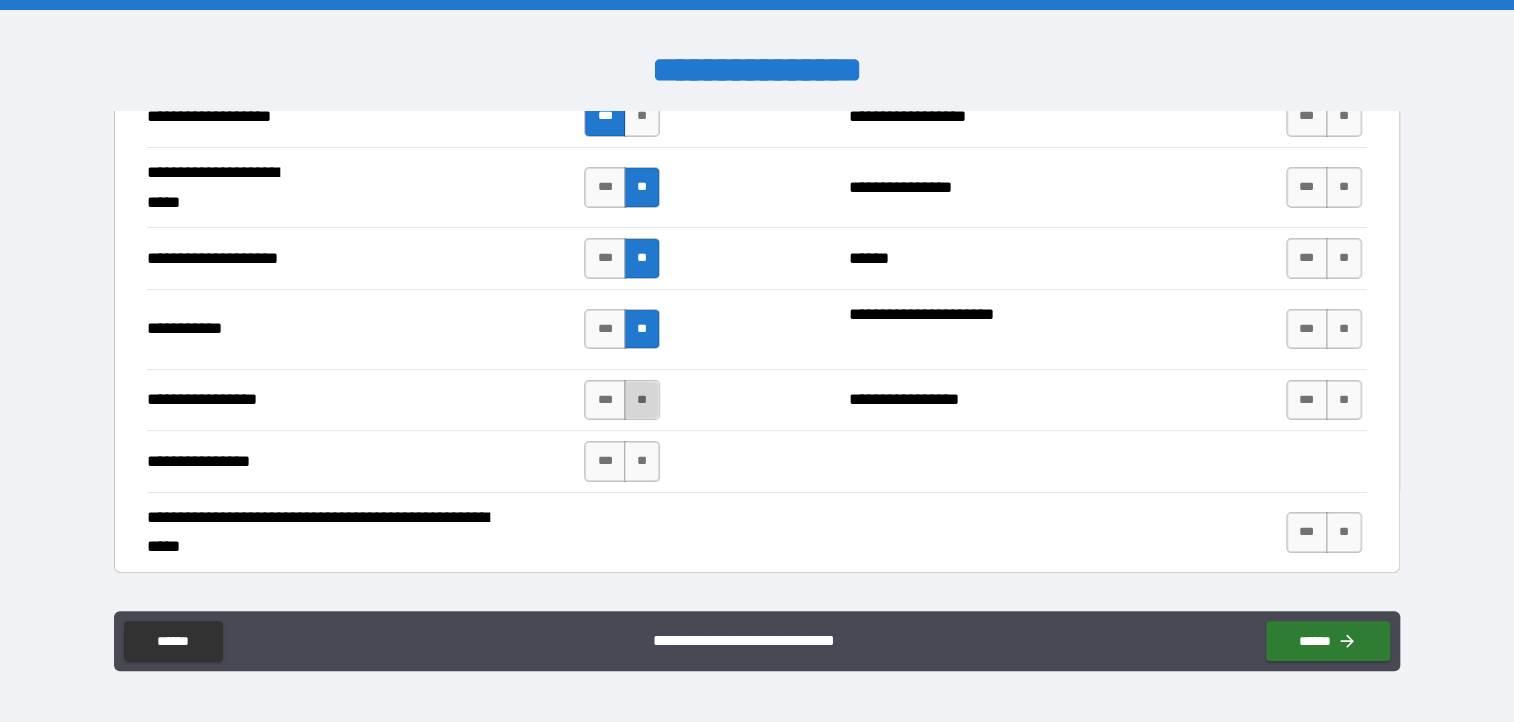 click on "**" at bounding box center [642, 400] 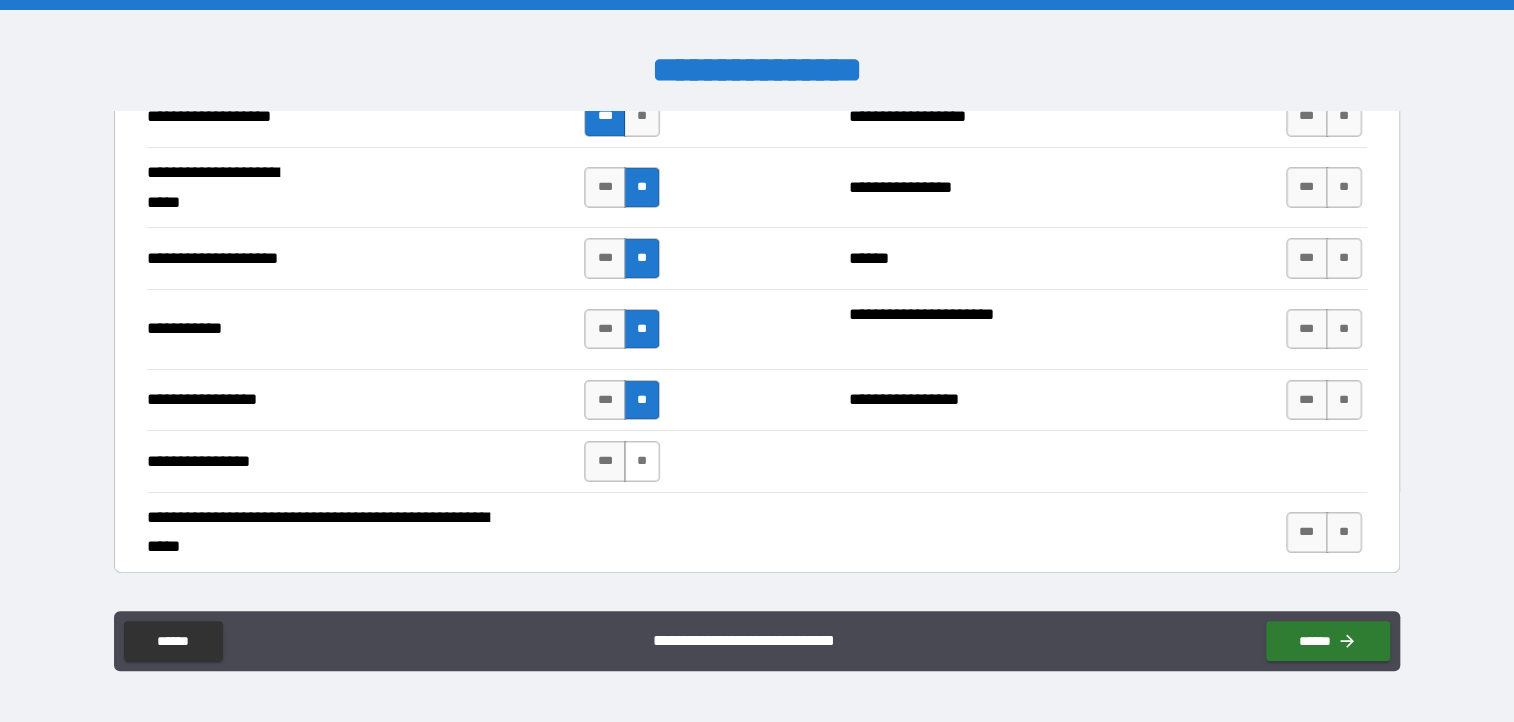 click on "**" at bounding box center (642, 461) 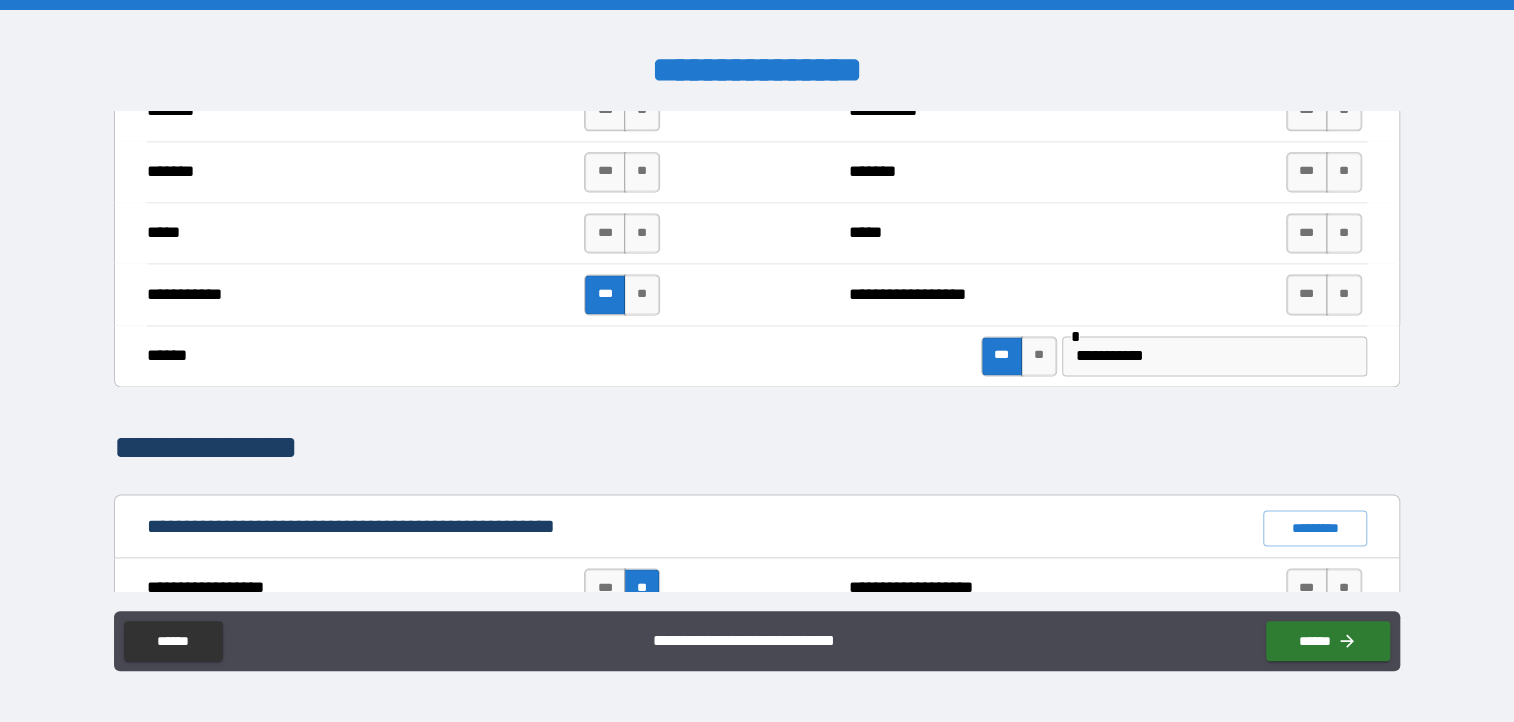 scroll, scrollTop: 1700, scrollLeft: 0, axis: vertical 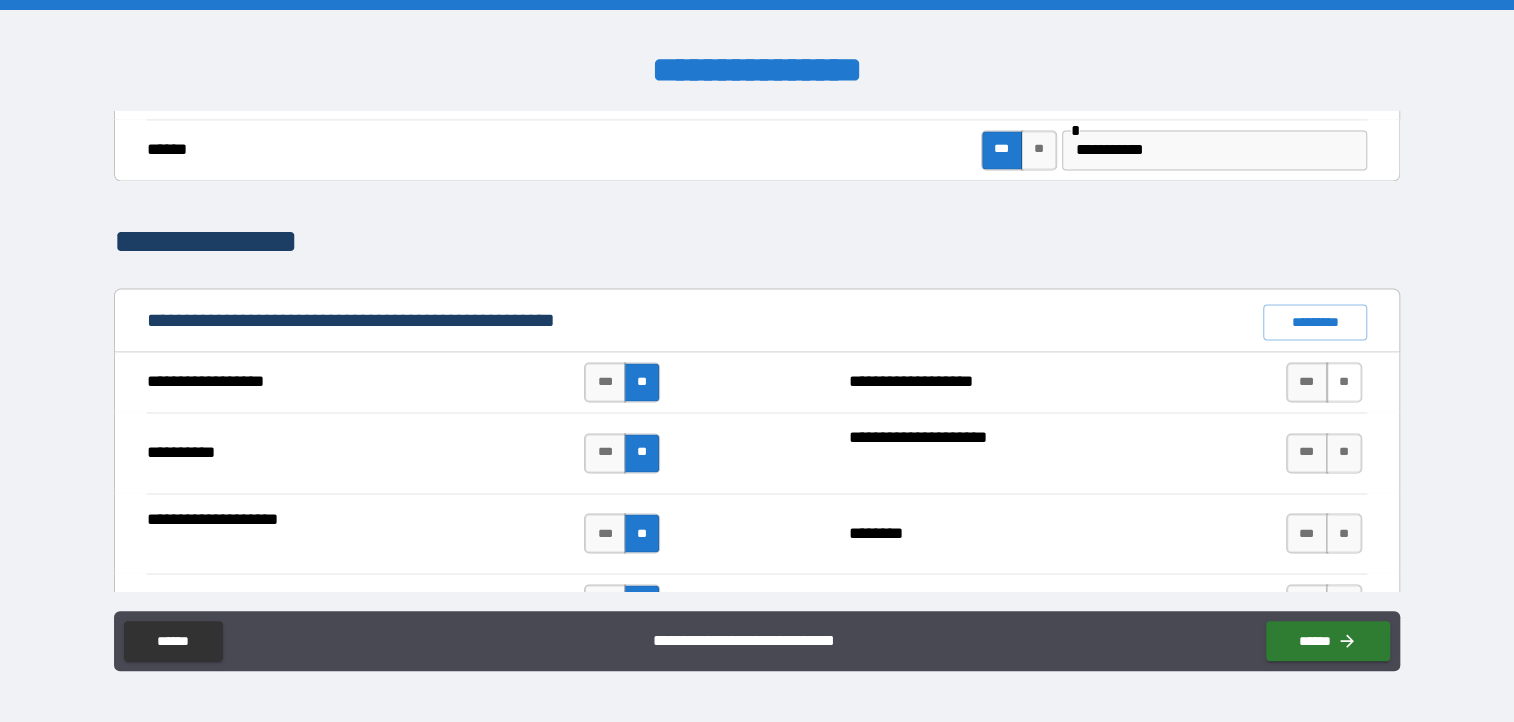 click on "**" at bounding box center (1344, 382) 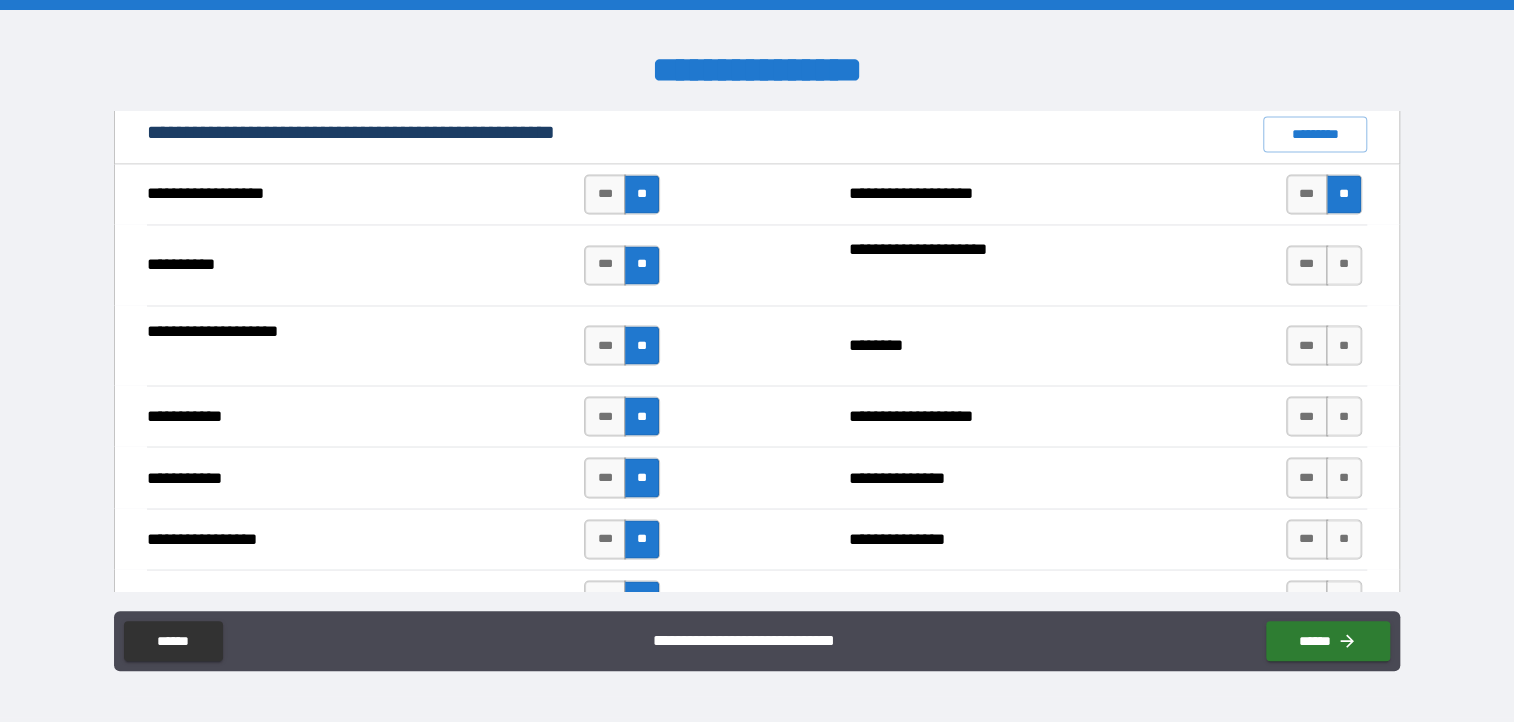 scroll, scrollTop: 1900, scrollLeft: 0, axis: vertical 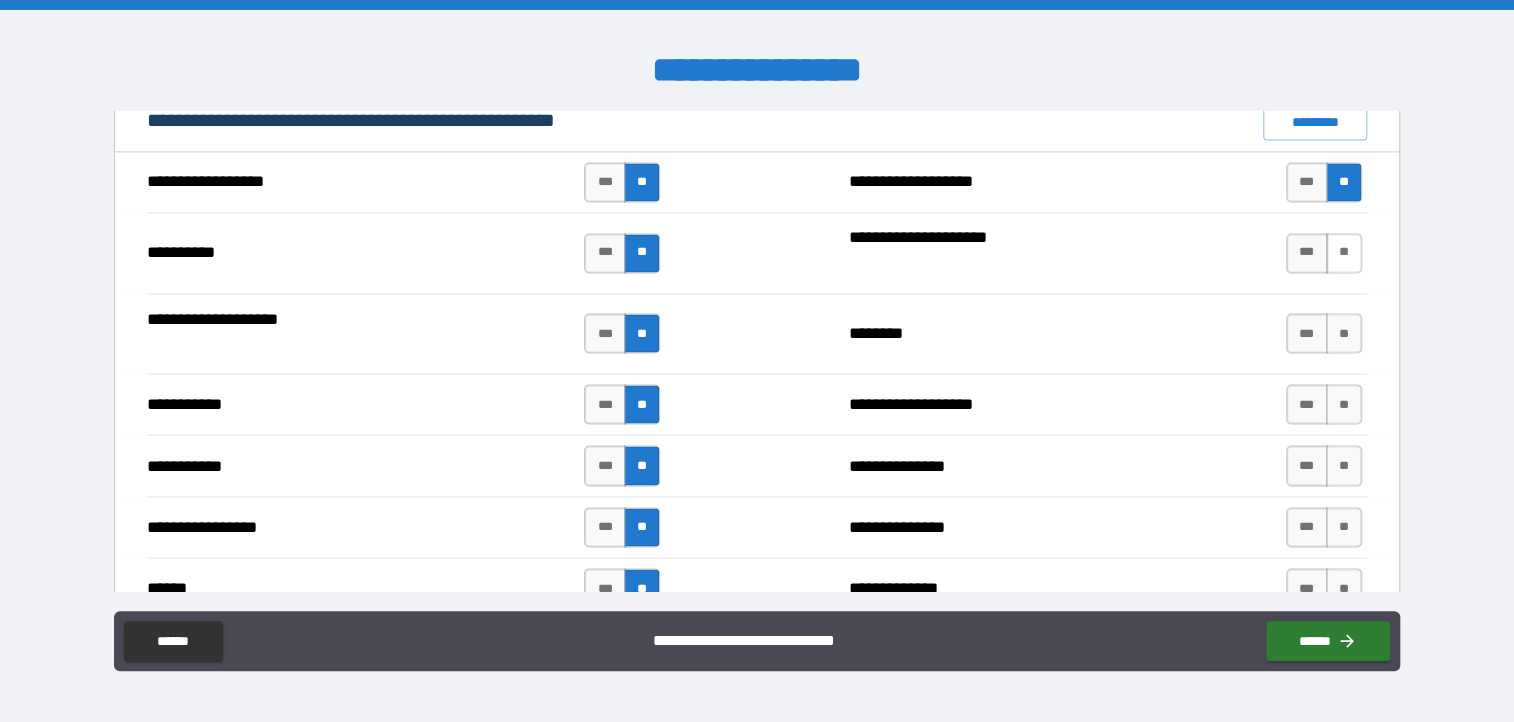 click on "**" at bounding box center [1344, 253] 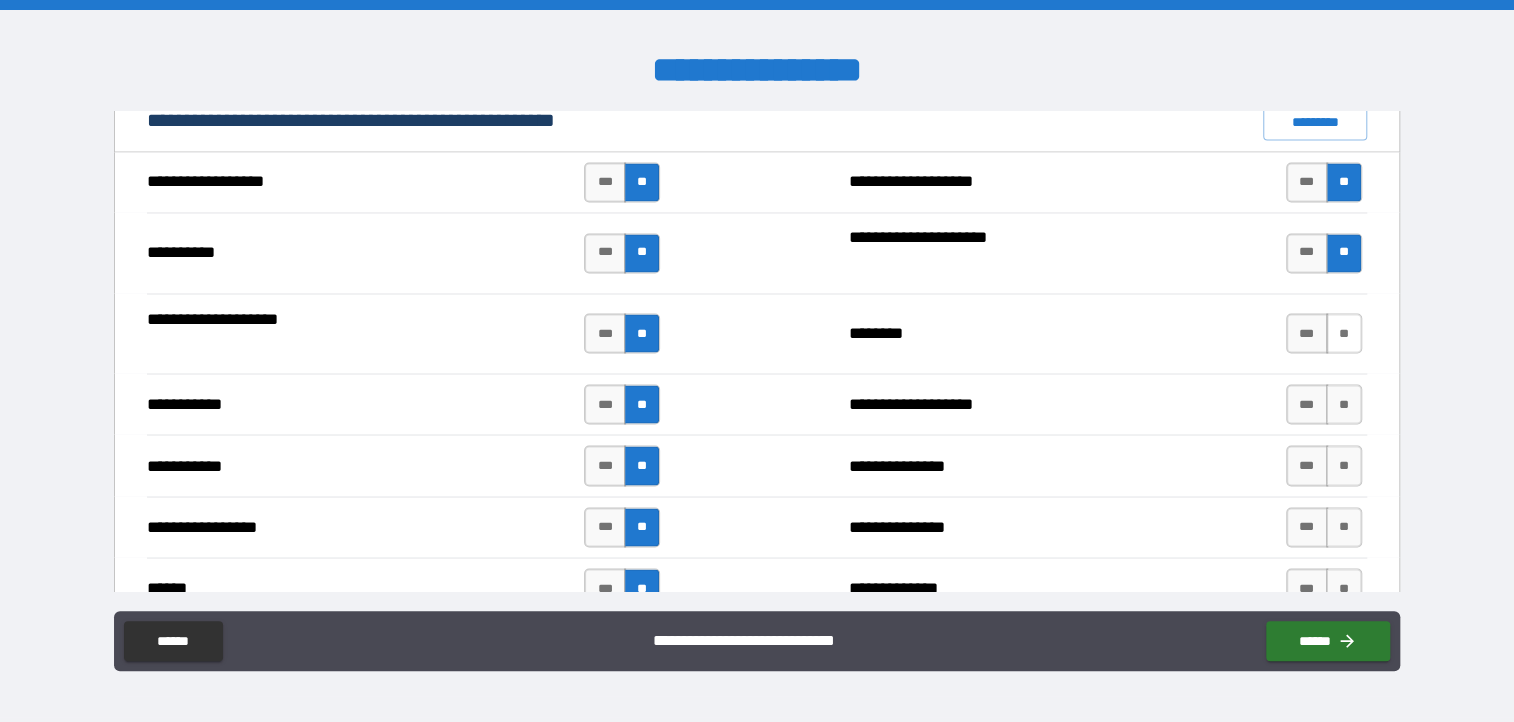click on "**" at bounding box center [1344, 333] 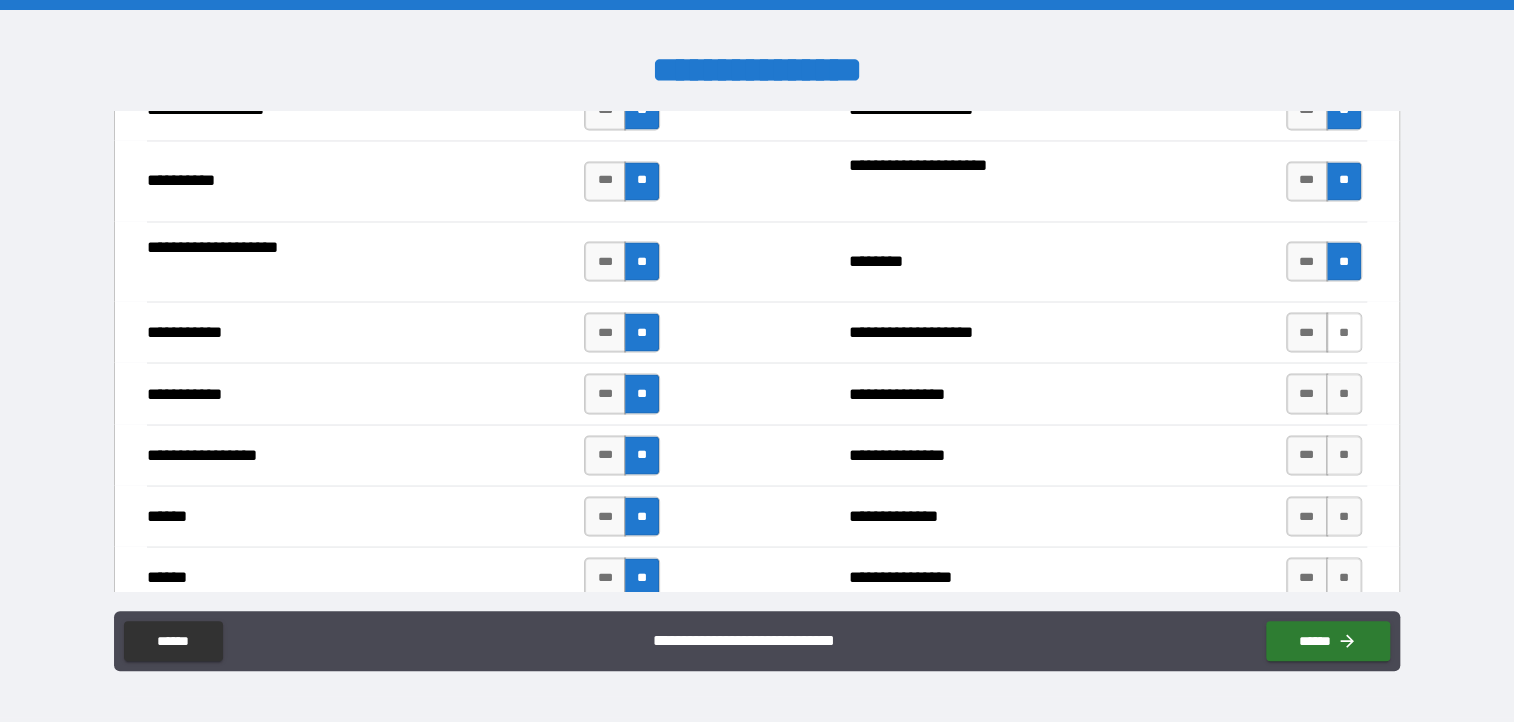 scroll, scrollTop: 2100, scrollLeft: 0, axis: vertical 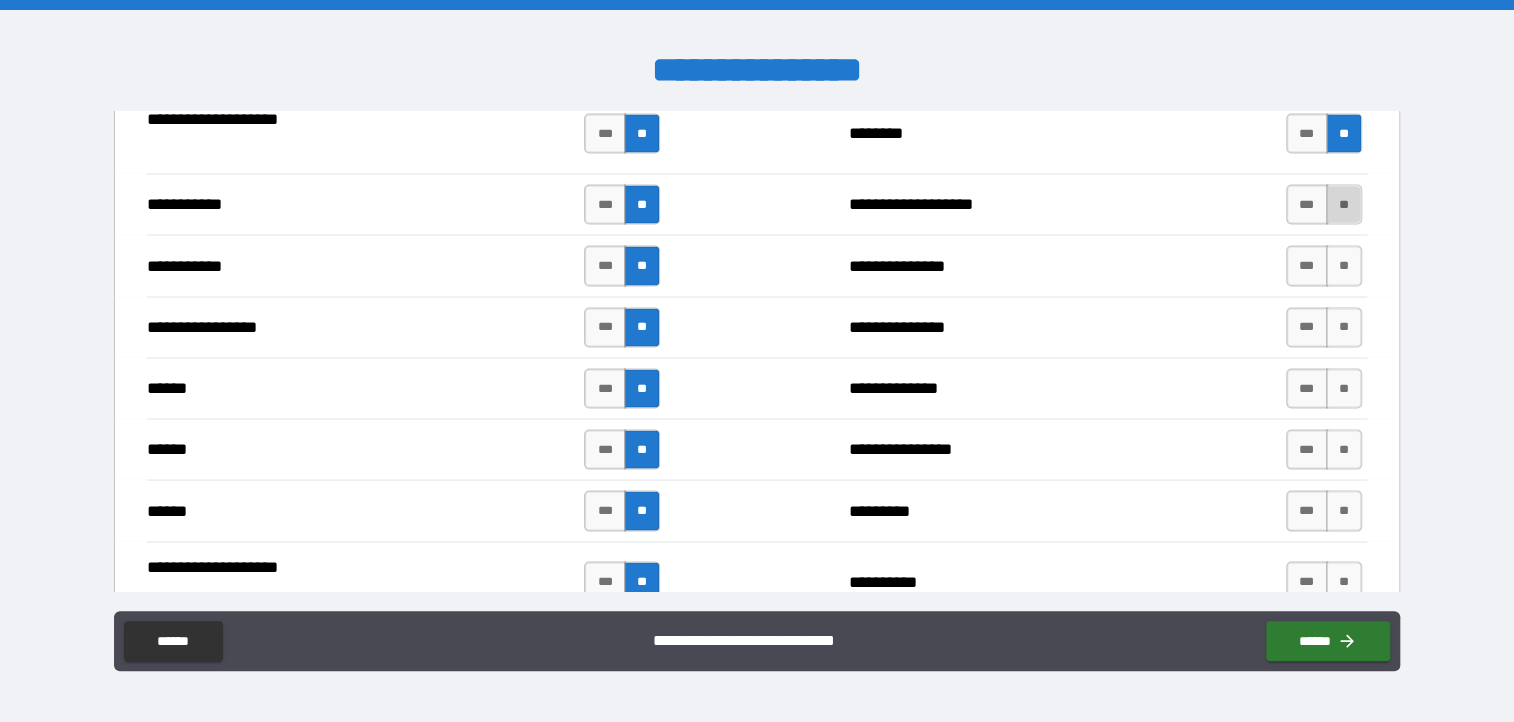click on "**" at bounding box center (1344, 204) 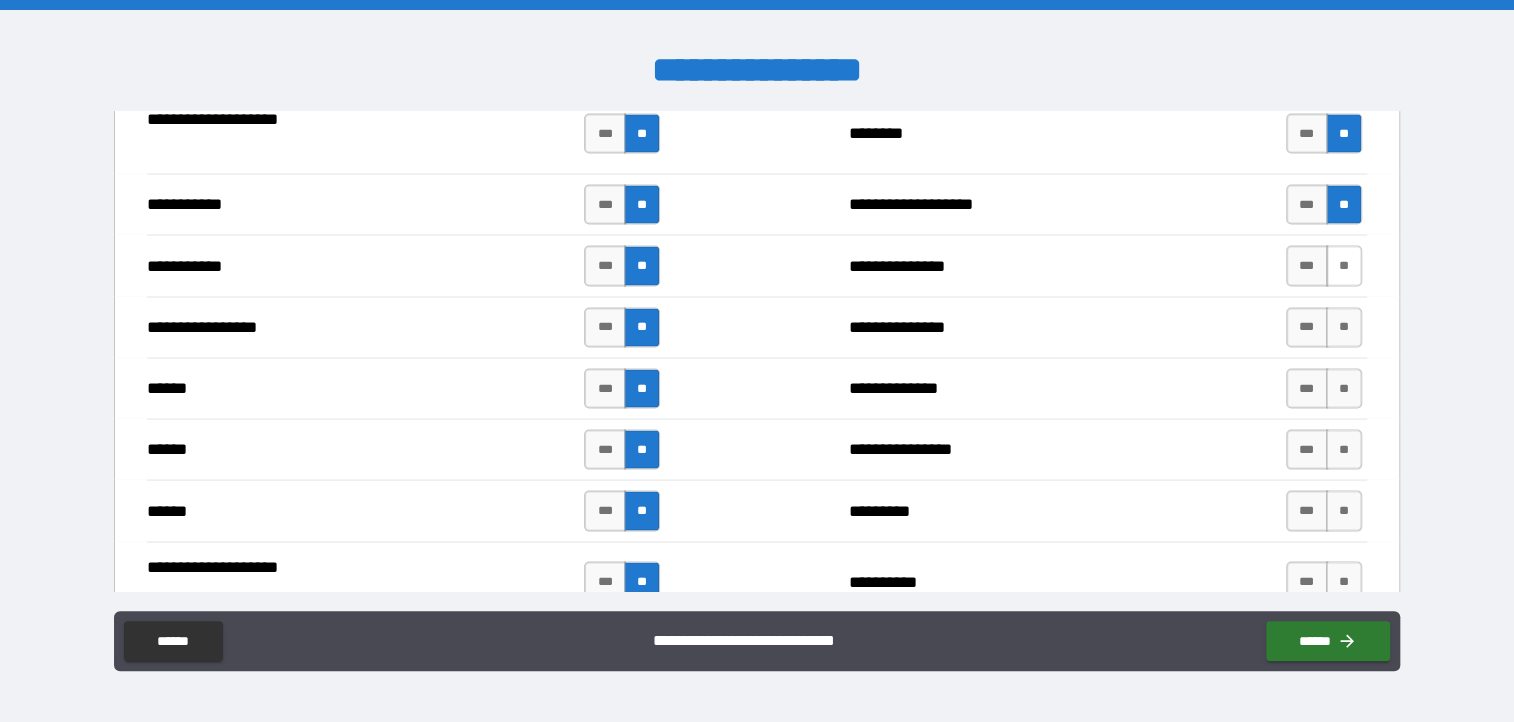 click on "**" at bounding box center [1344, 265] 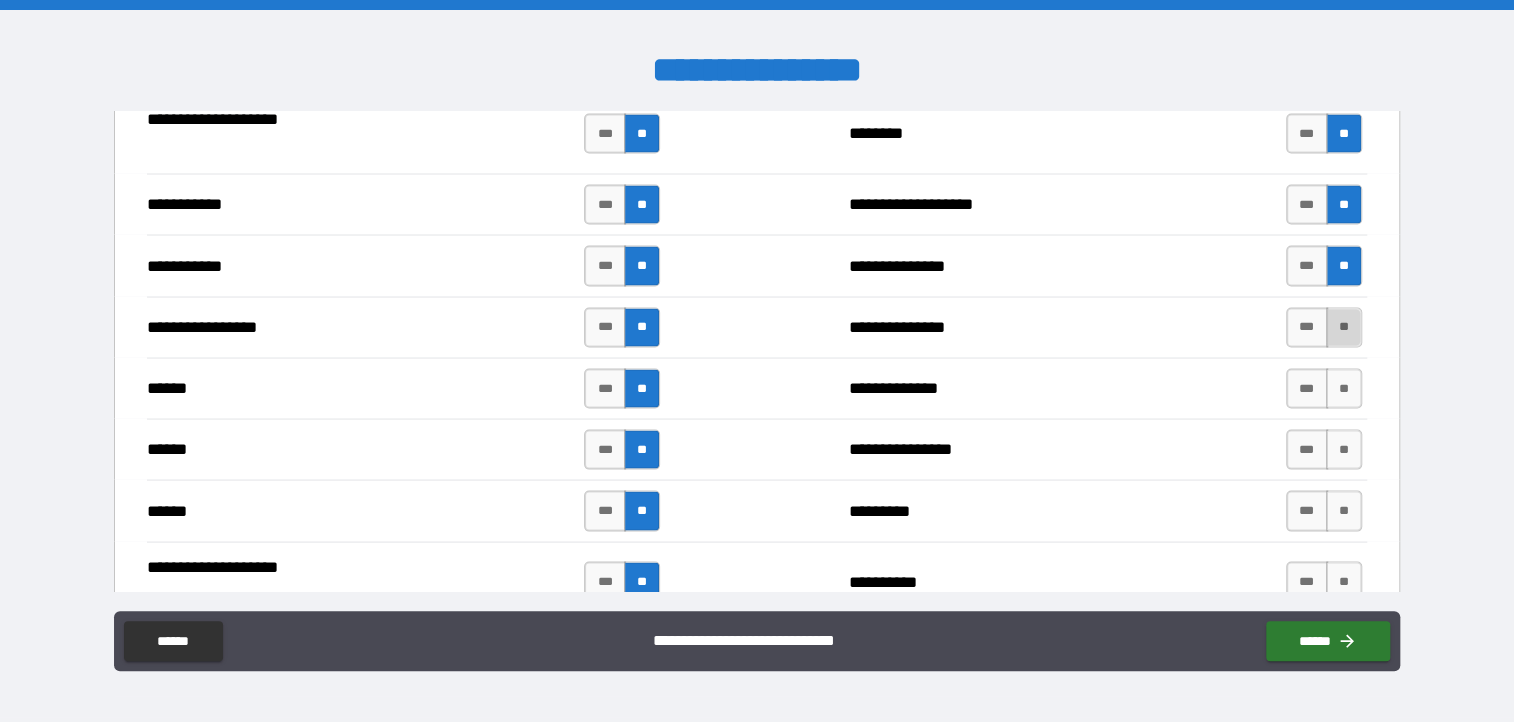 click on "**" at bounding box center [1344, 327] 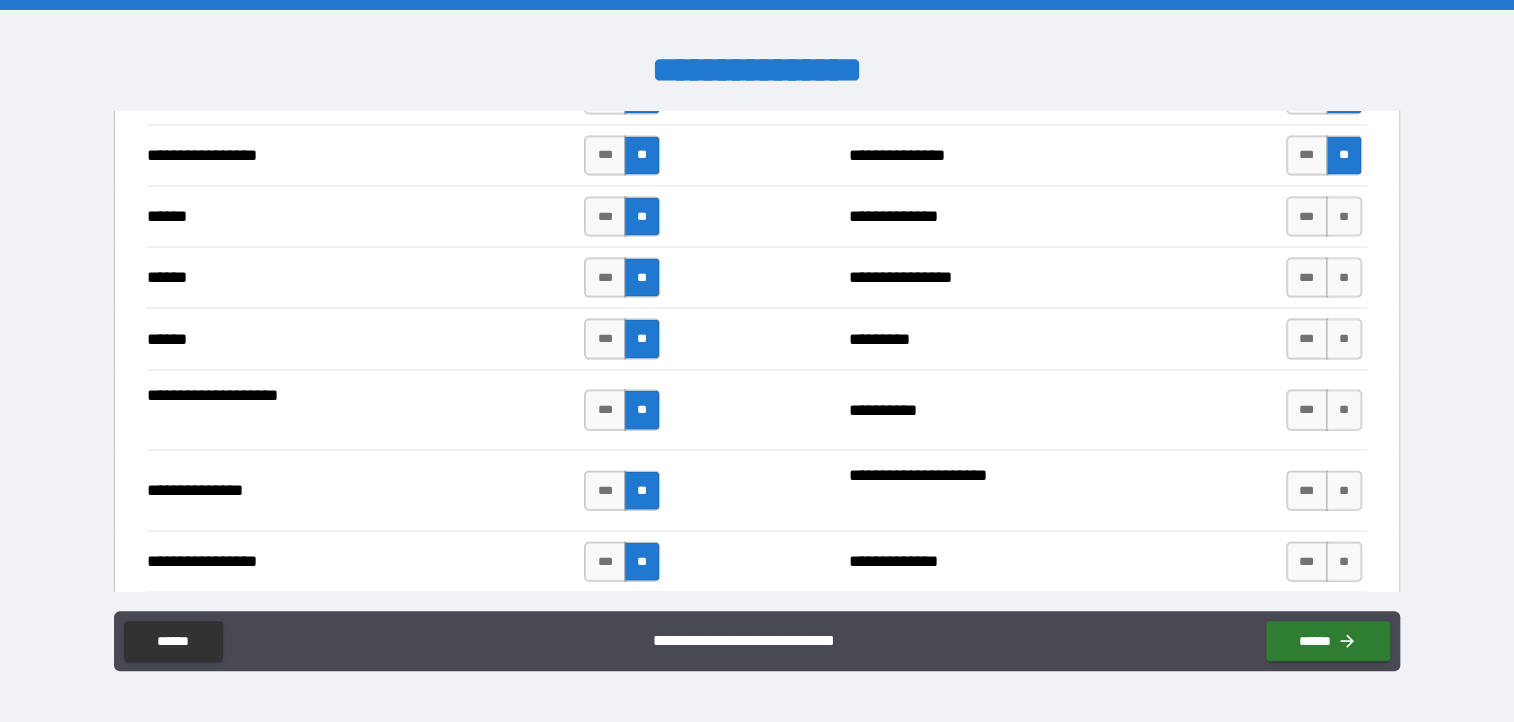 scroll, scrollTop: 2300, scrollLeft: 0, axis: vertical 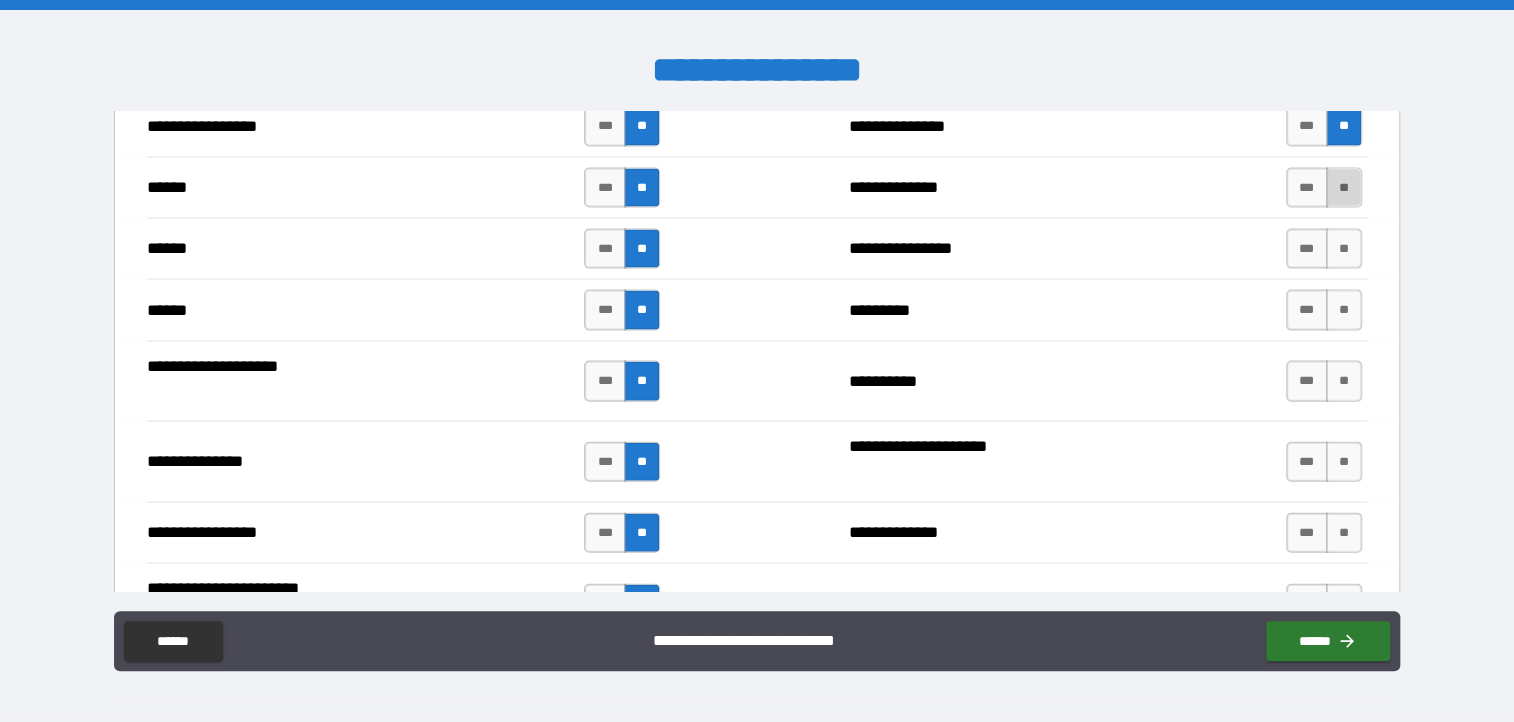 click on "**" at bounding box center [1344, 188] 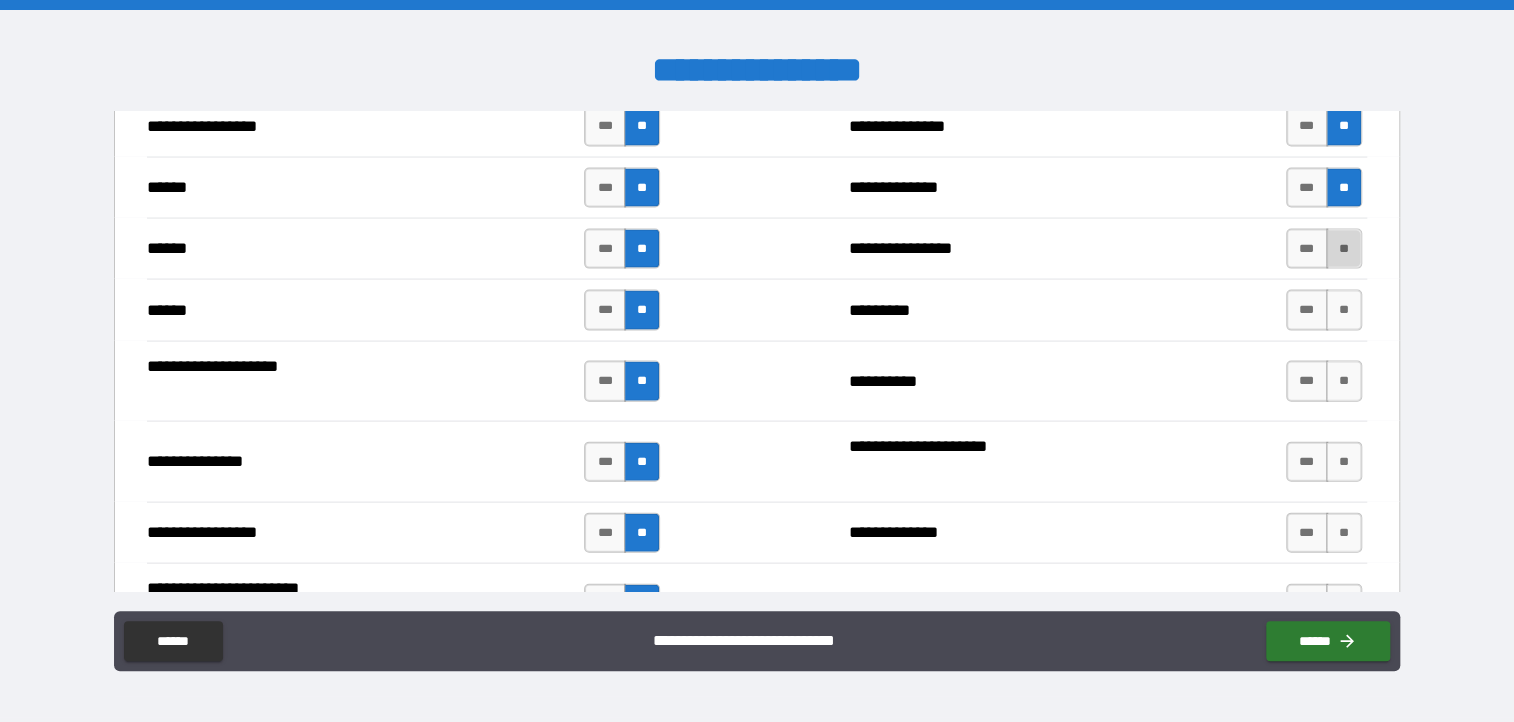 click on "**" at bounding box center [1344, 249] 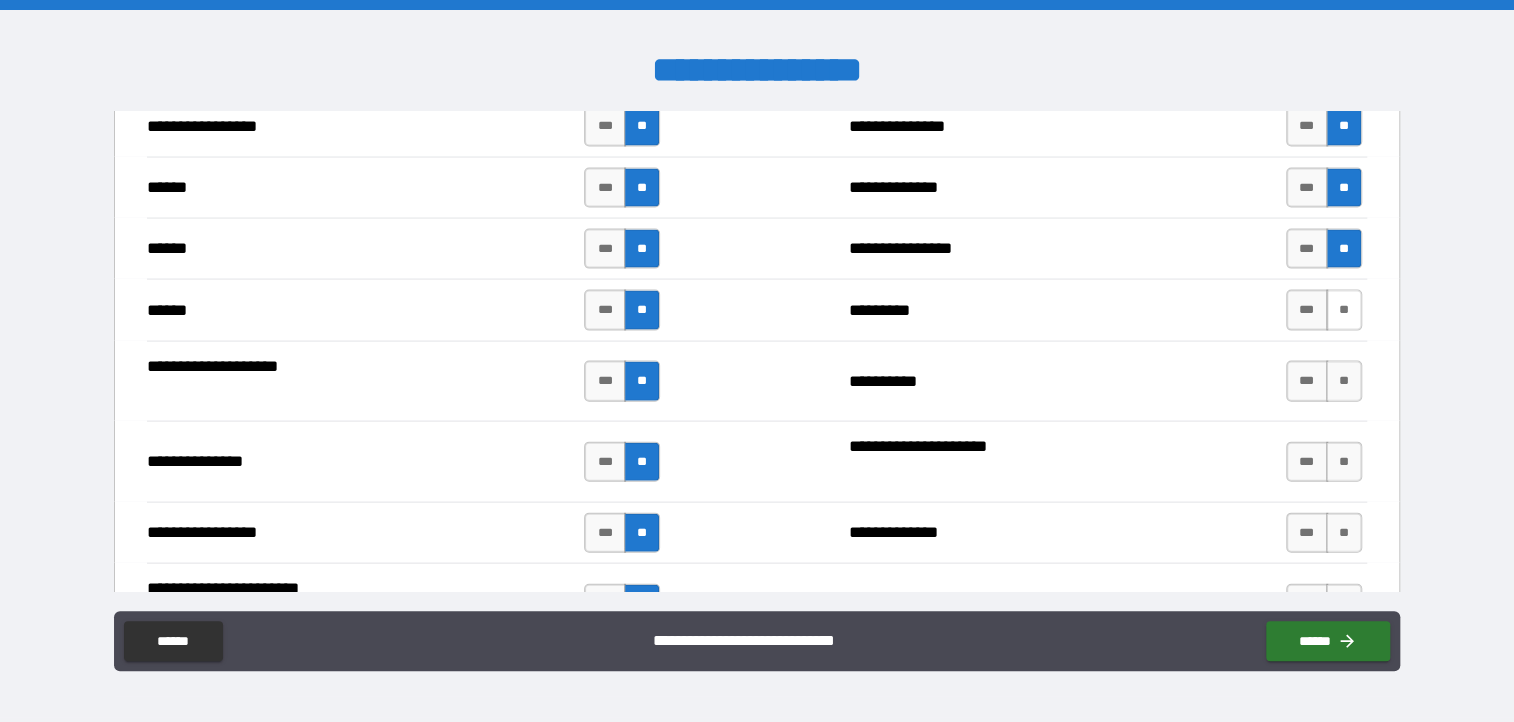 click on "**" at bounding box center (1344, 310) 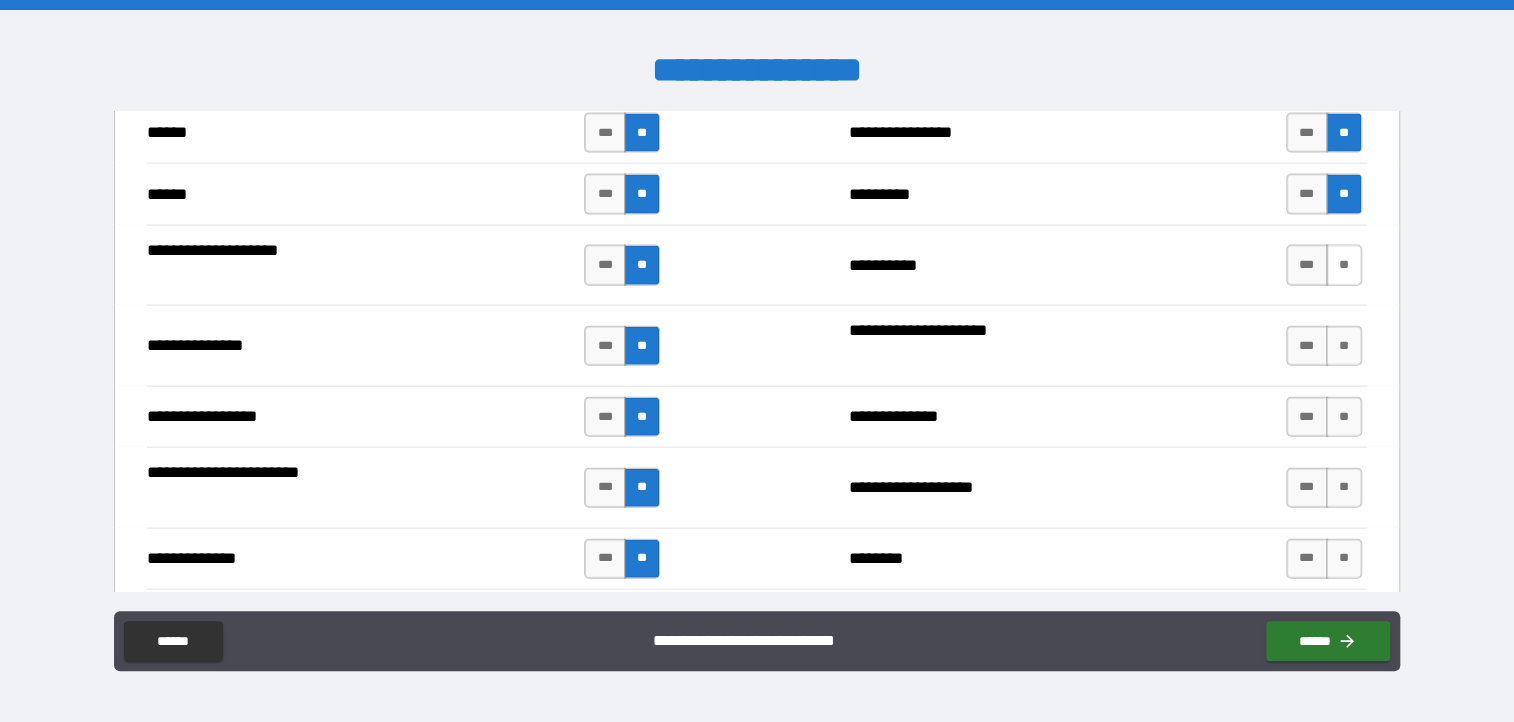 scroll, scrollTop: 2499, scrollLeft: 0, axis: vertical 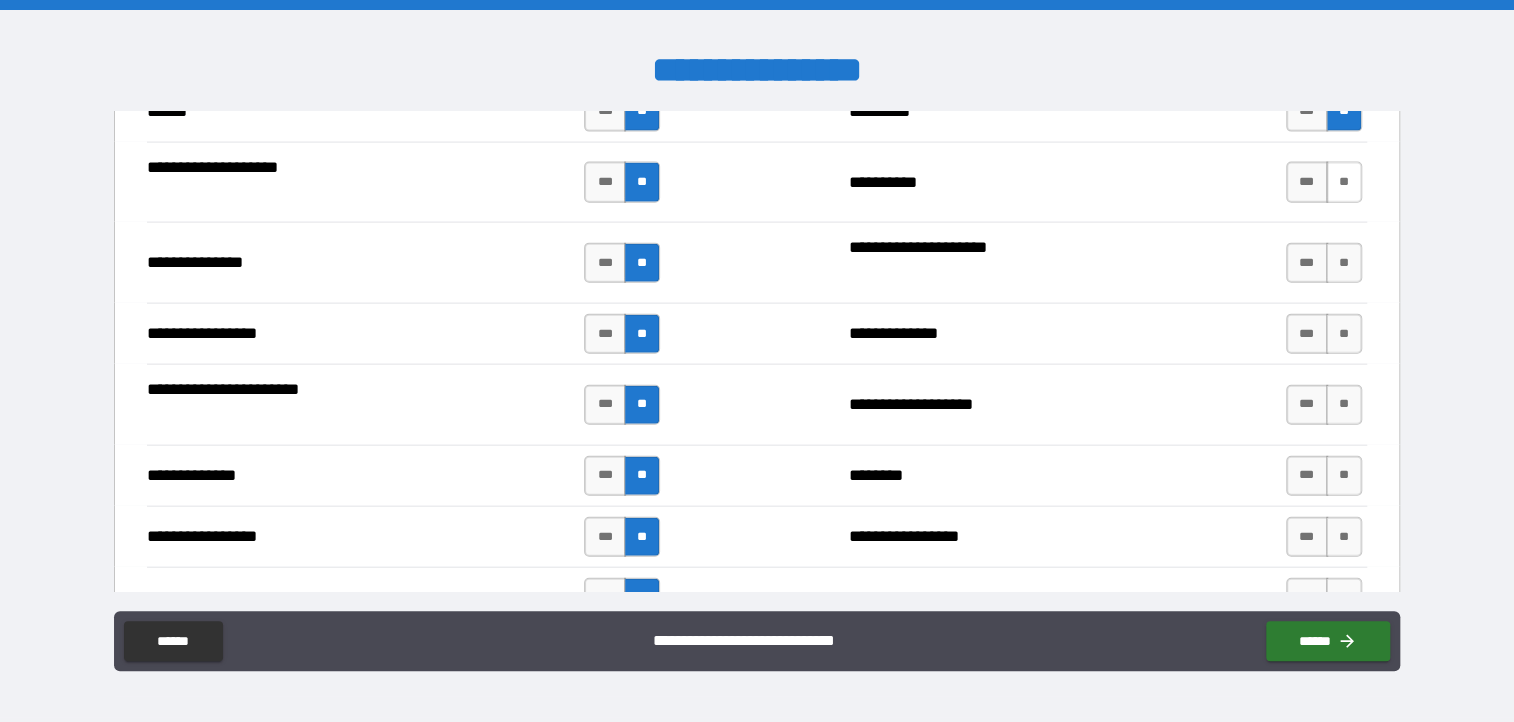 click on "**" at bounding box center [1344, 182] 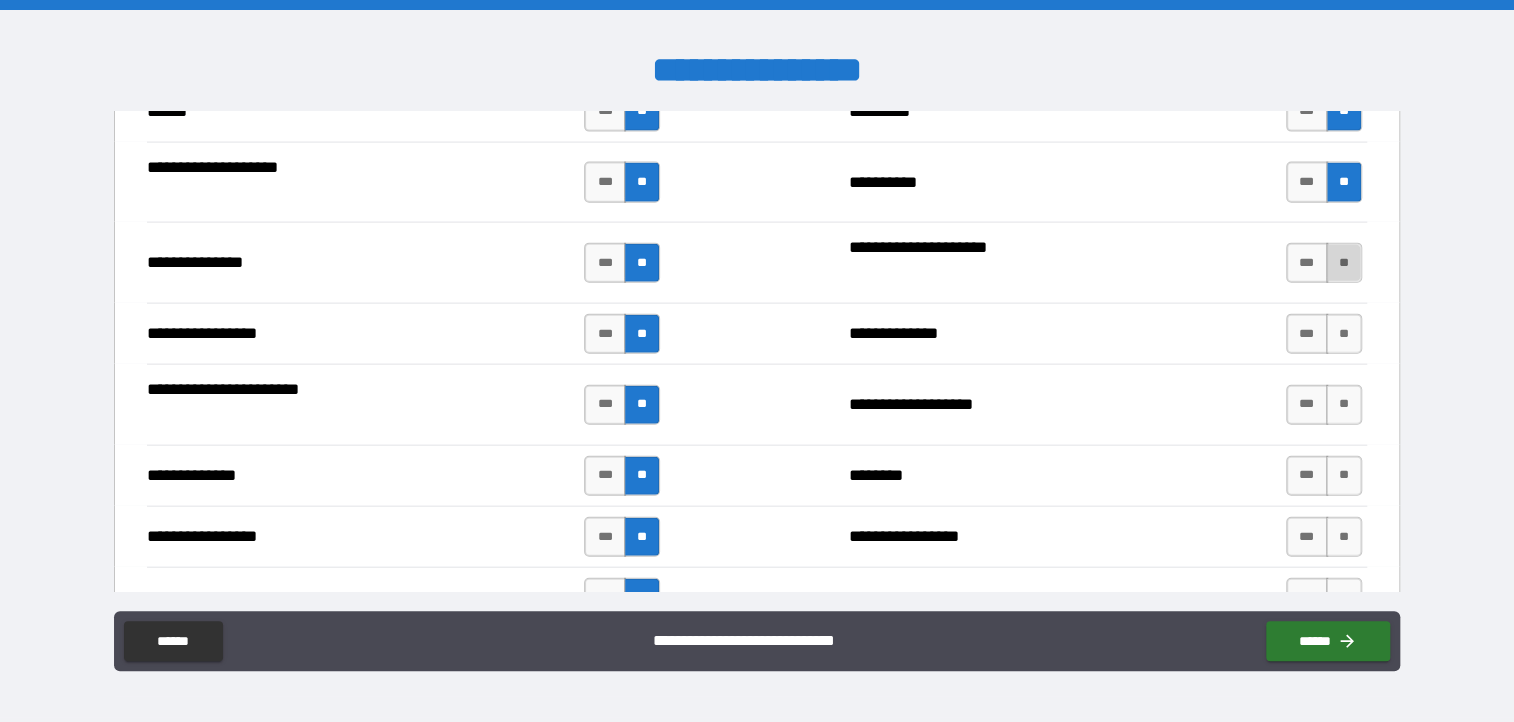 click on "**" at bounding box center [1344, 263] 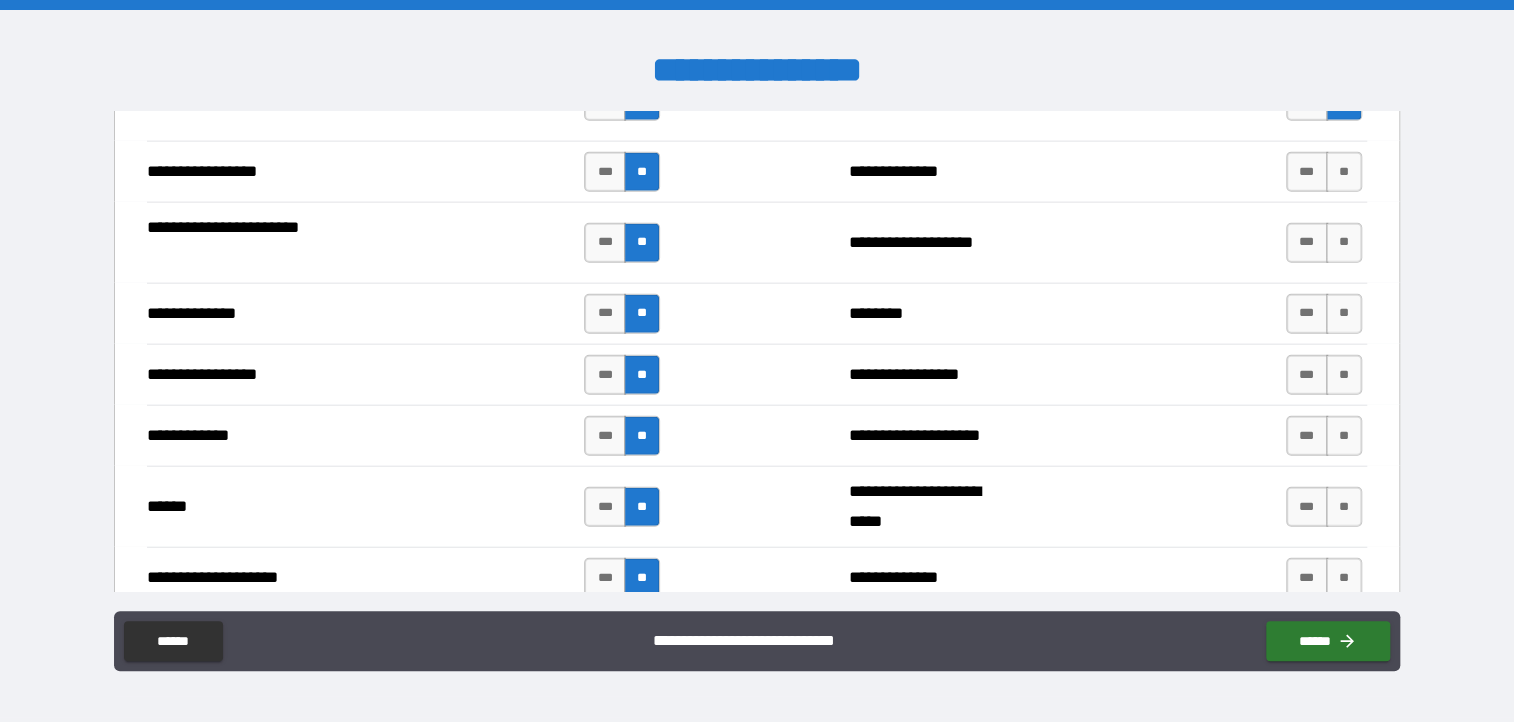 scroll, scrollTop: 2599, scrollLeft: 0, axis: vertical 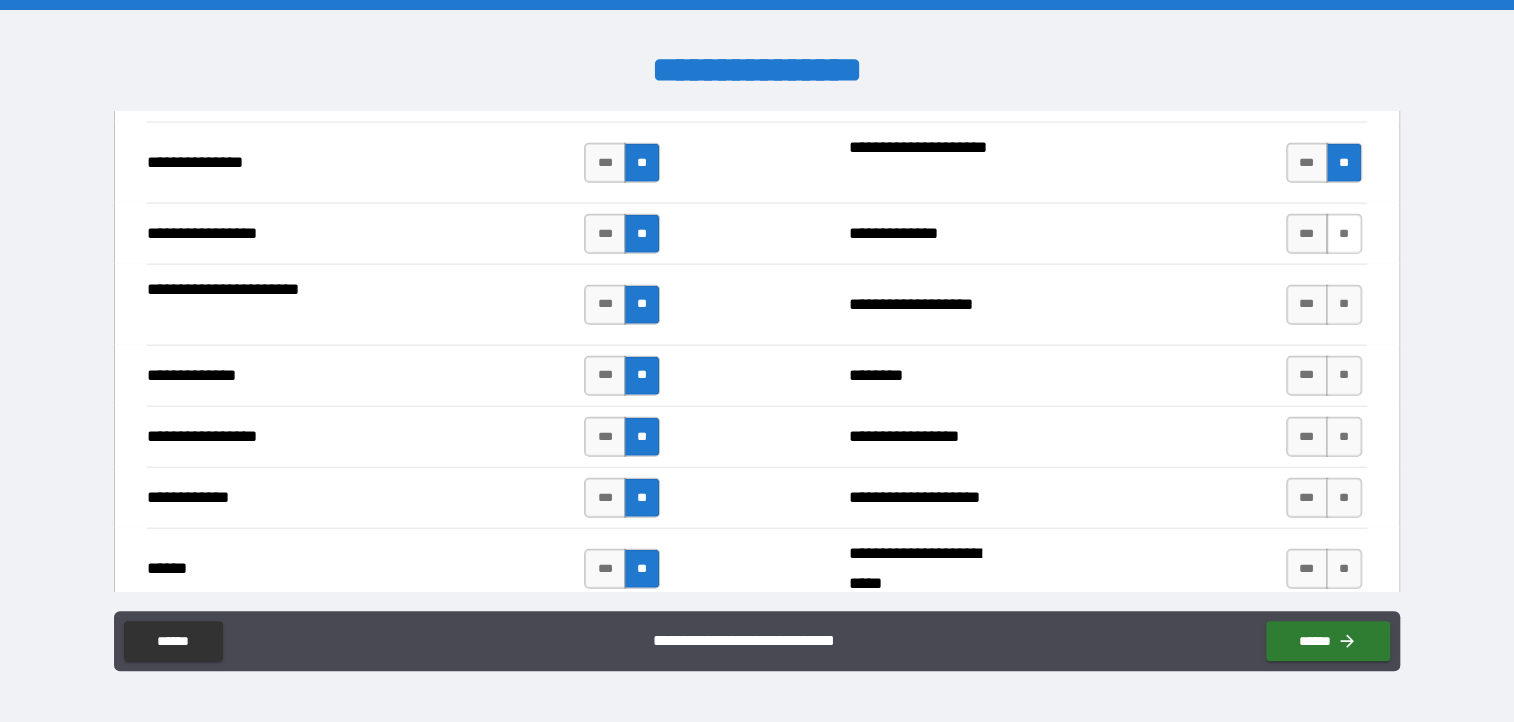 click on "**" at bounding box center (1344, 234) 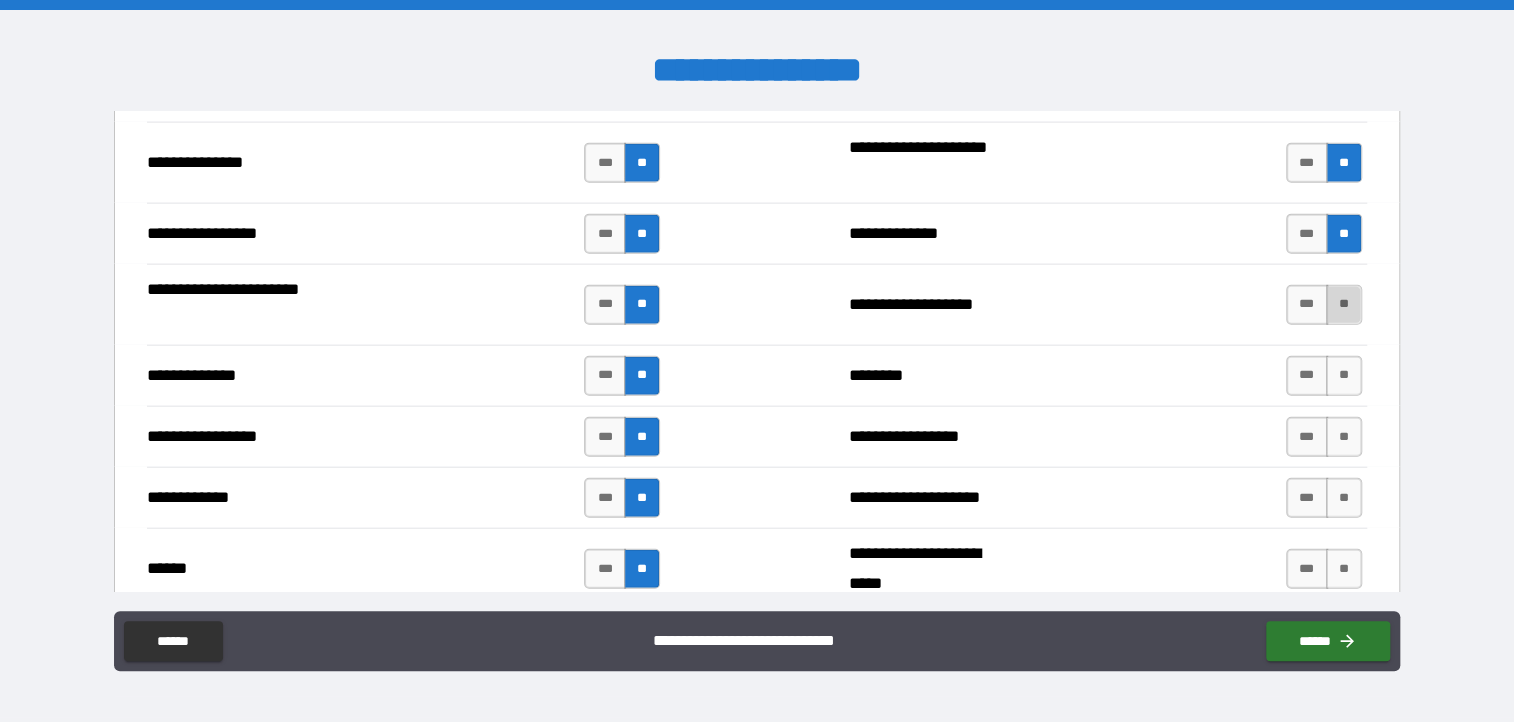 click on "**" at bounding box center [1344, 305] 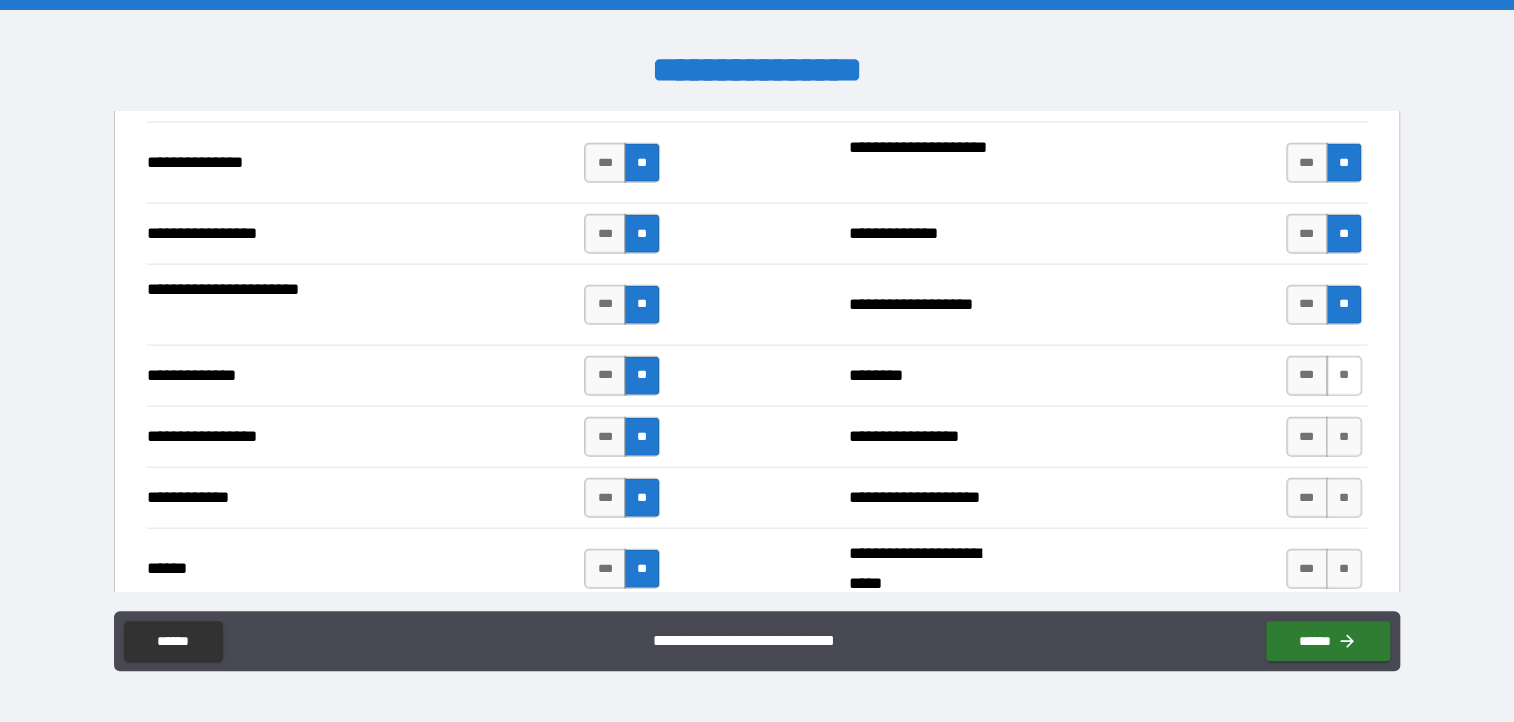 click on "**" at bounding box center [1344, 376] 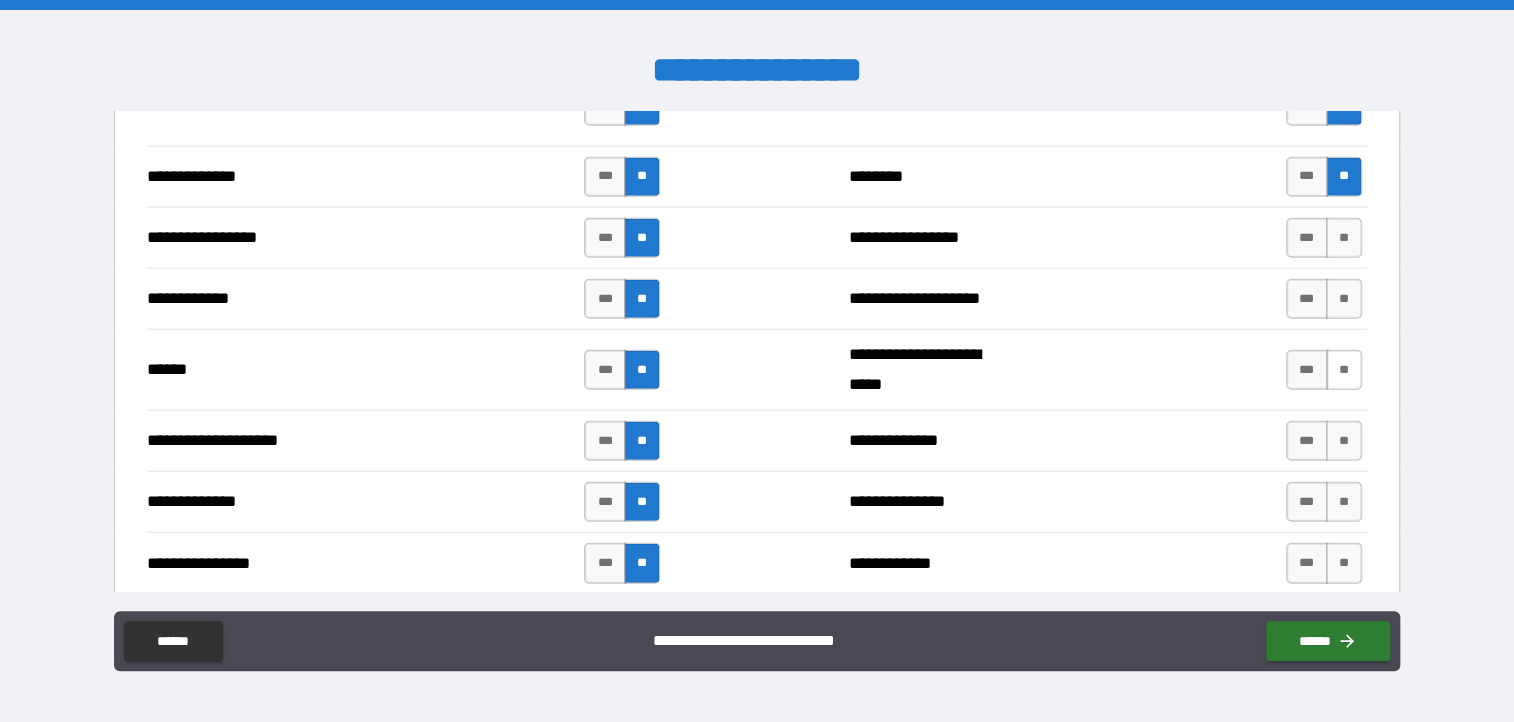 scroll, scrollTop: 2799, scrollLeft: 0, axis: vertical 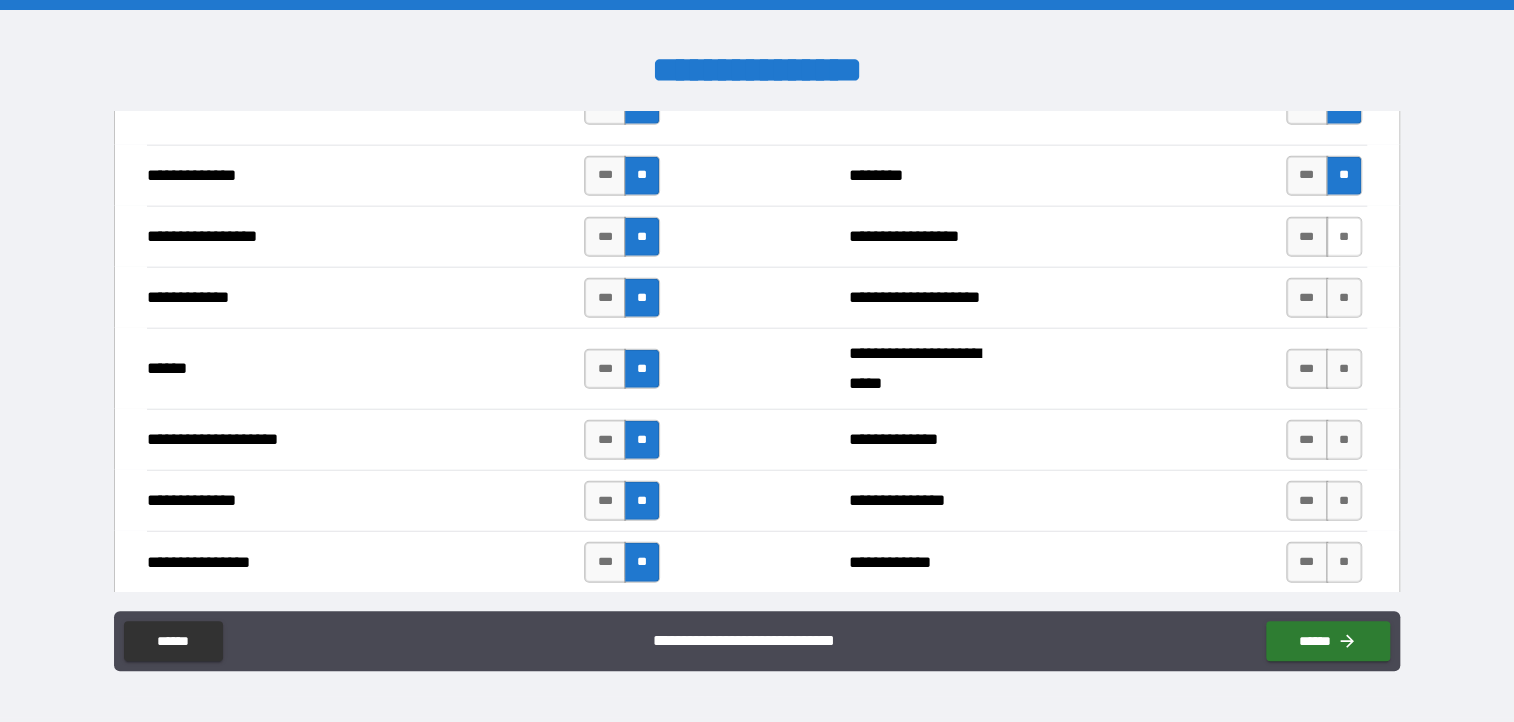 click on "**" at bounding box center (1344, 237) 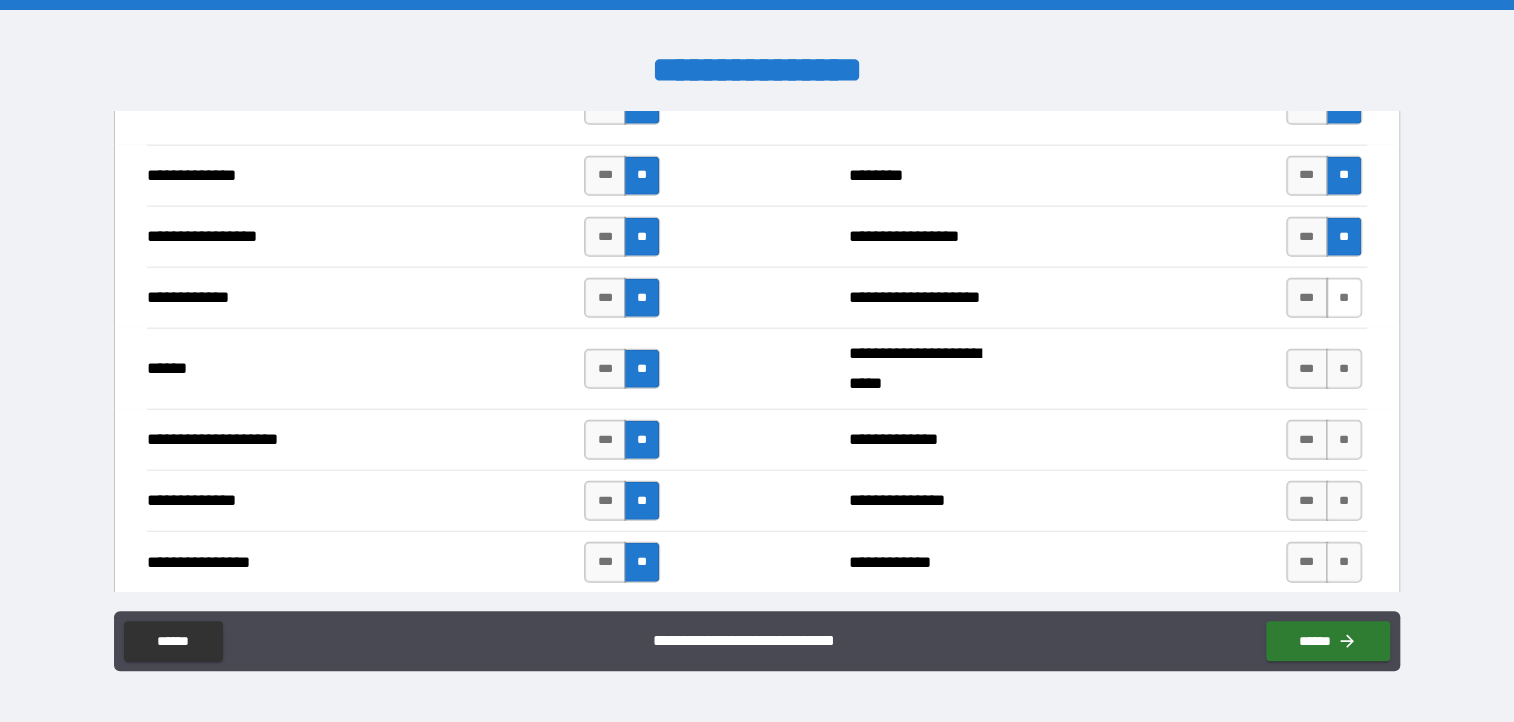 click on "**" at bounding box center (1344, 298) 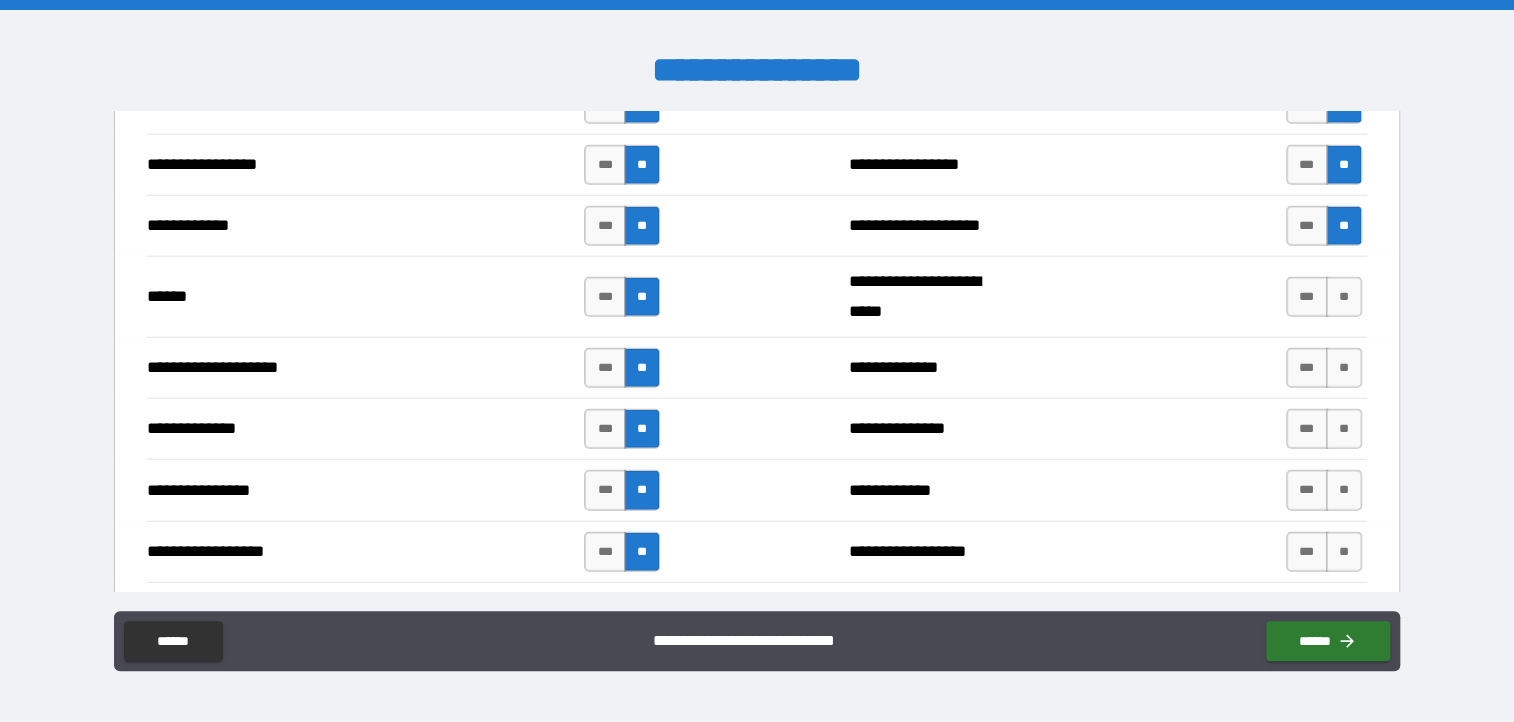 scroll, scrollTop: 2899, scrollLeft: 0, axis: vertical 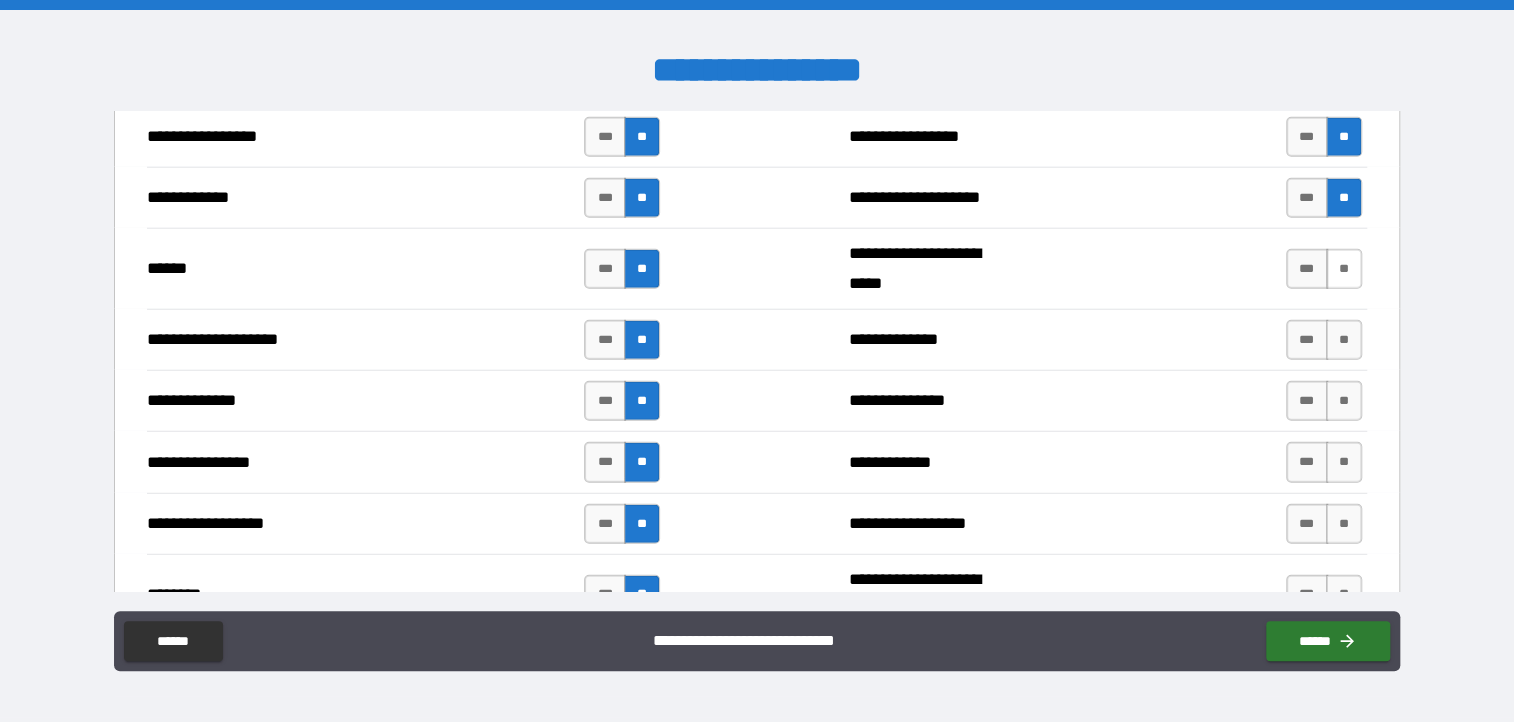 click on "**" at bounding box center [1344, 269] 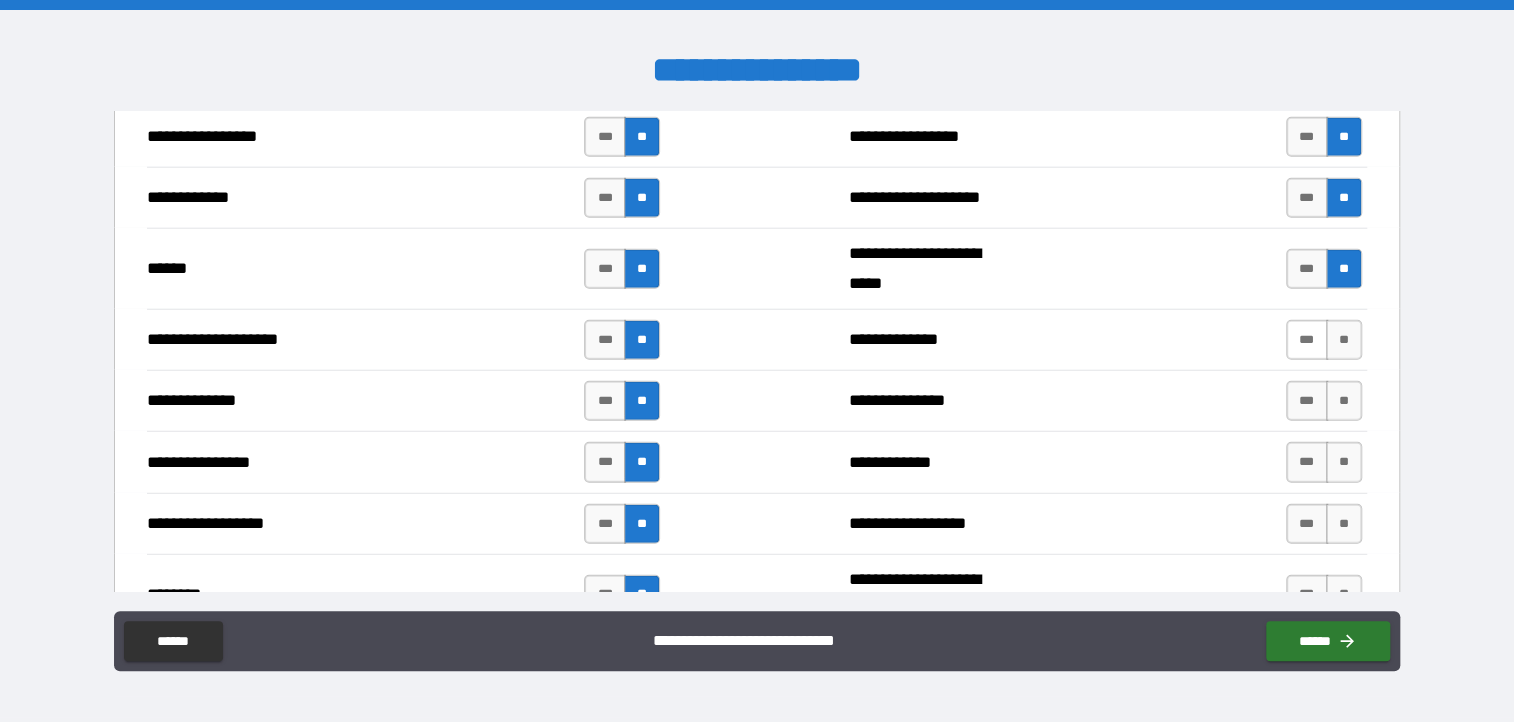 click on "***" at bounding box center [1307, 340] 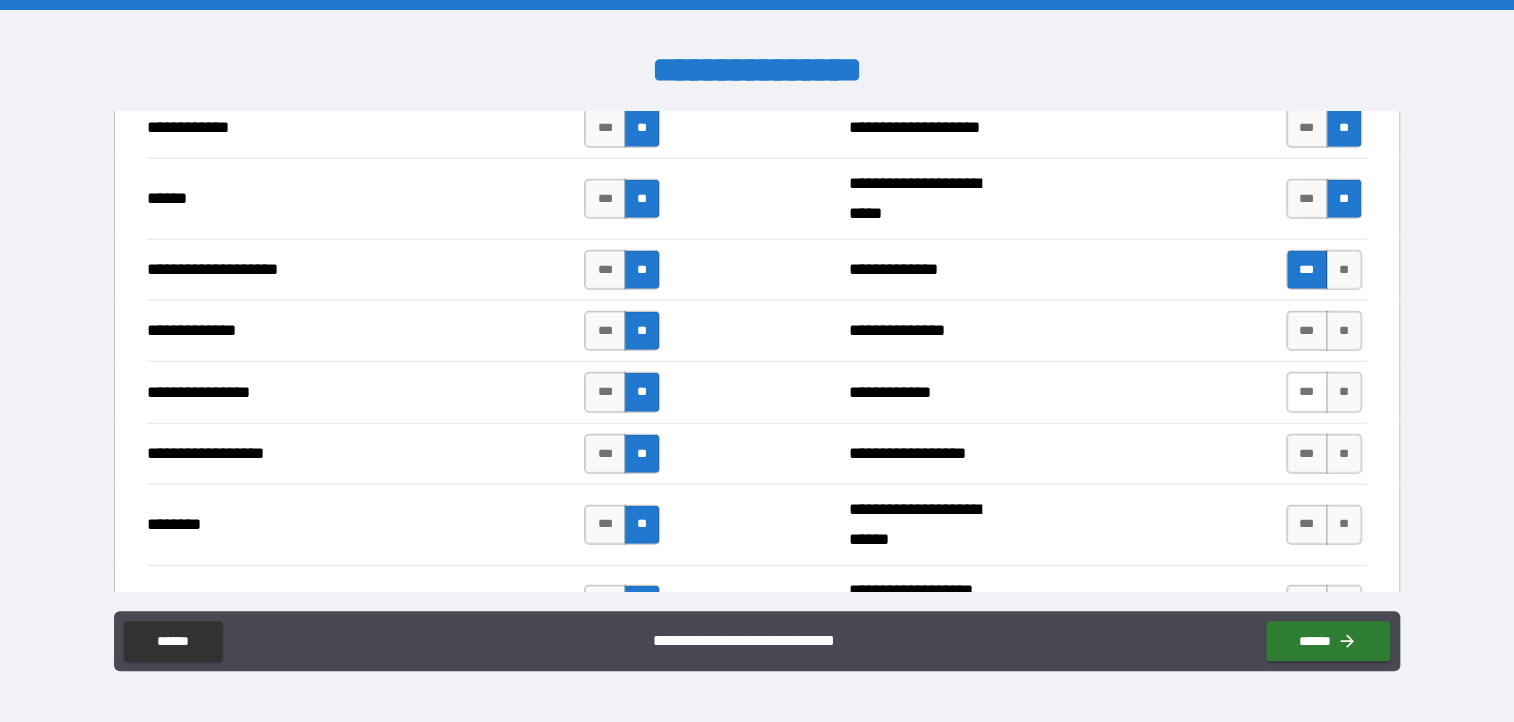 scroll, scrollTop: 2999, scrollLeft: 0, axis: vertical 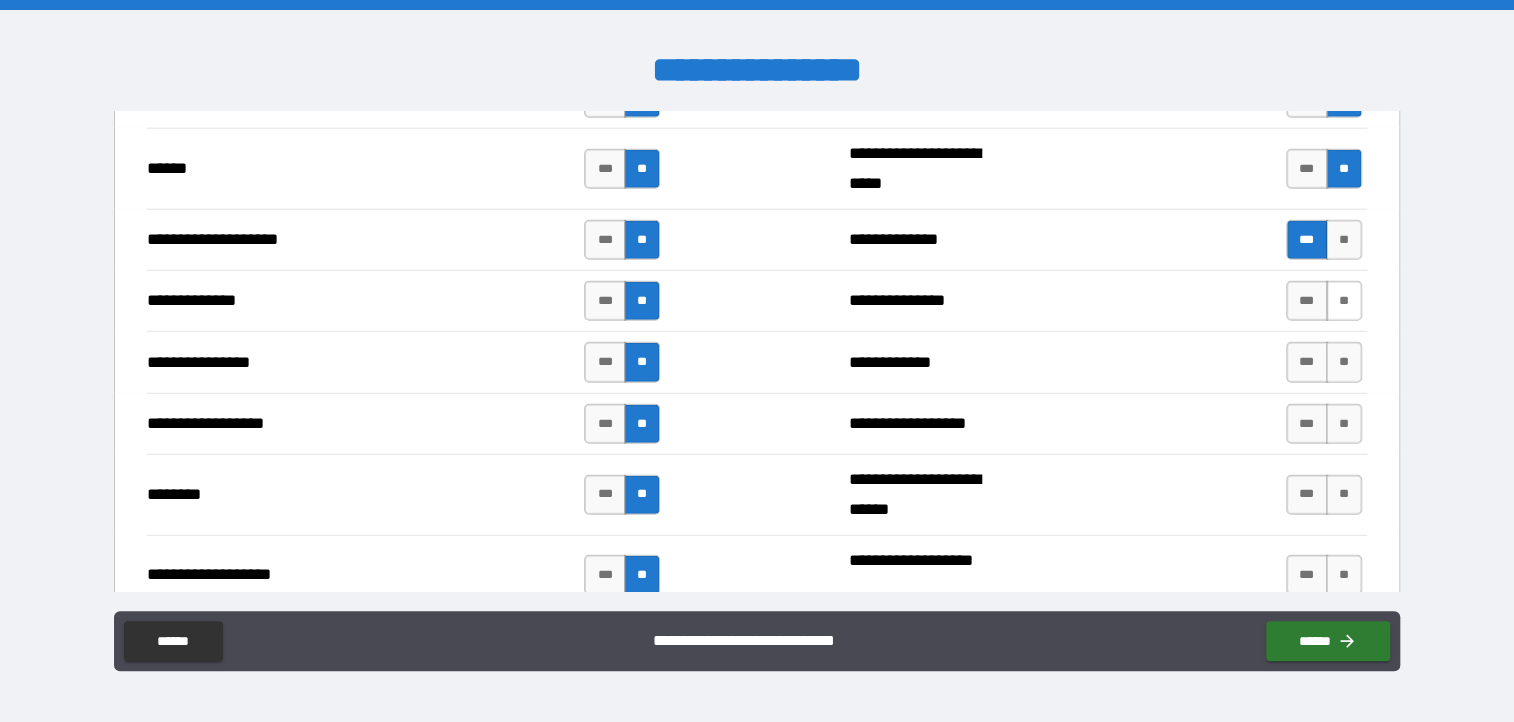 click on "**" at bounding box center [1344, 301] 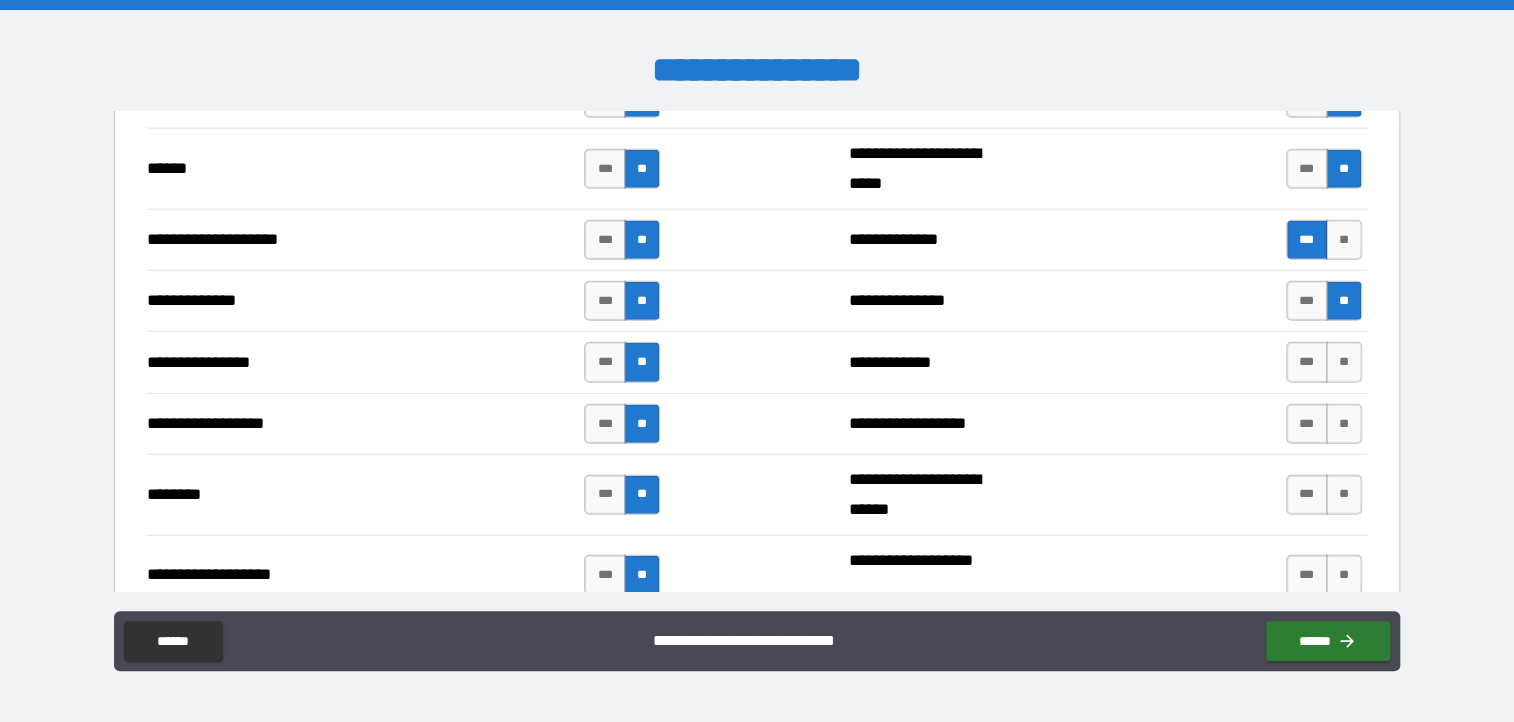 click on "*** **" at bounding box center (1326, 362) 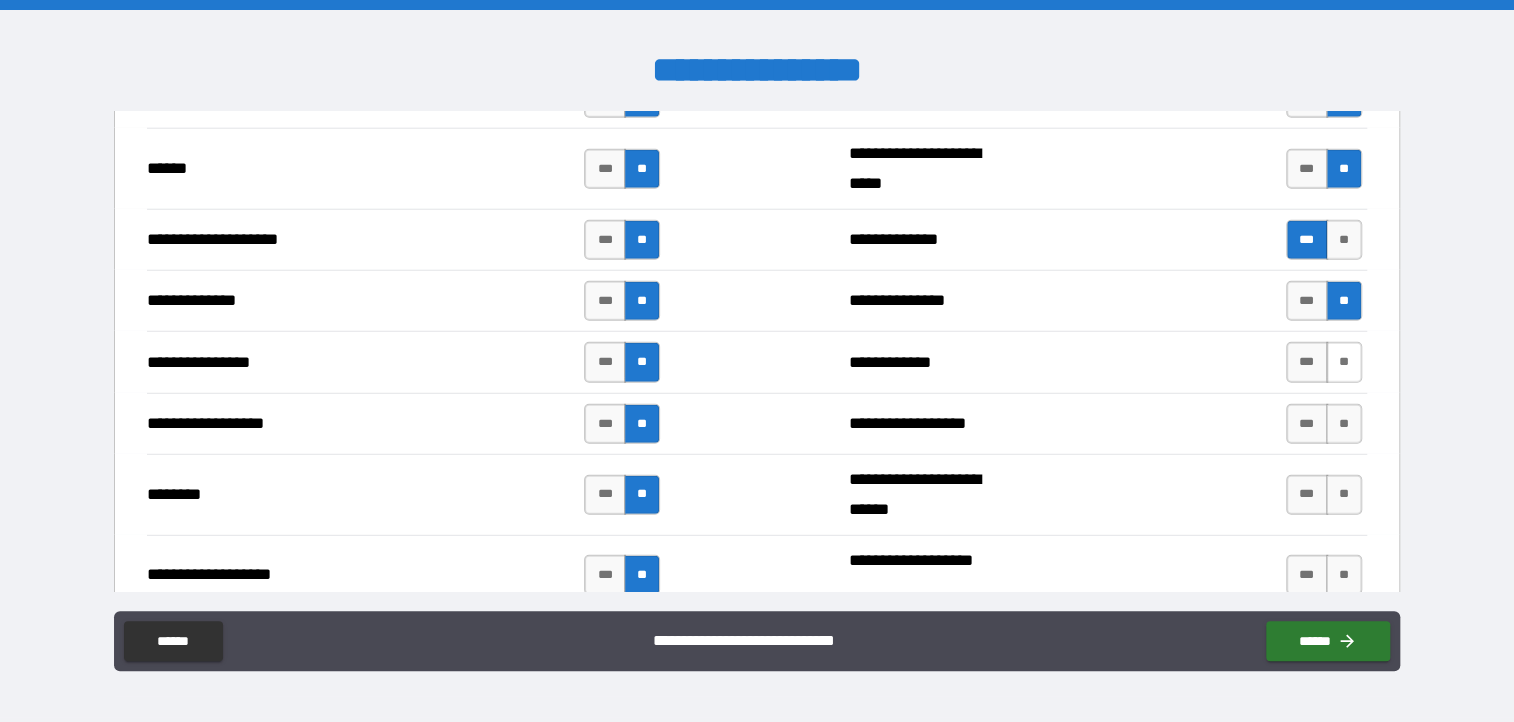 click on "**" at bounding box center [1344, 362] 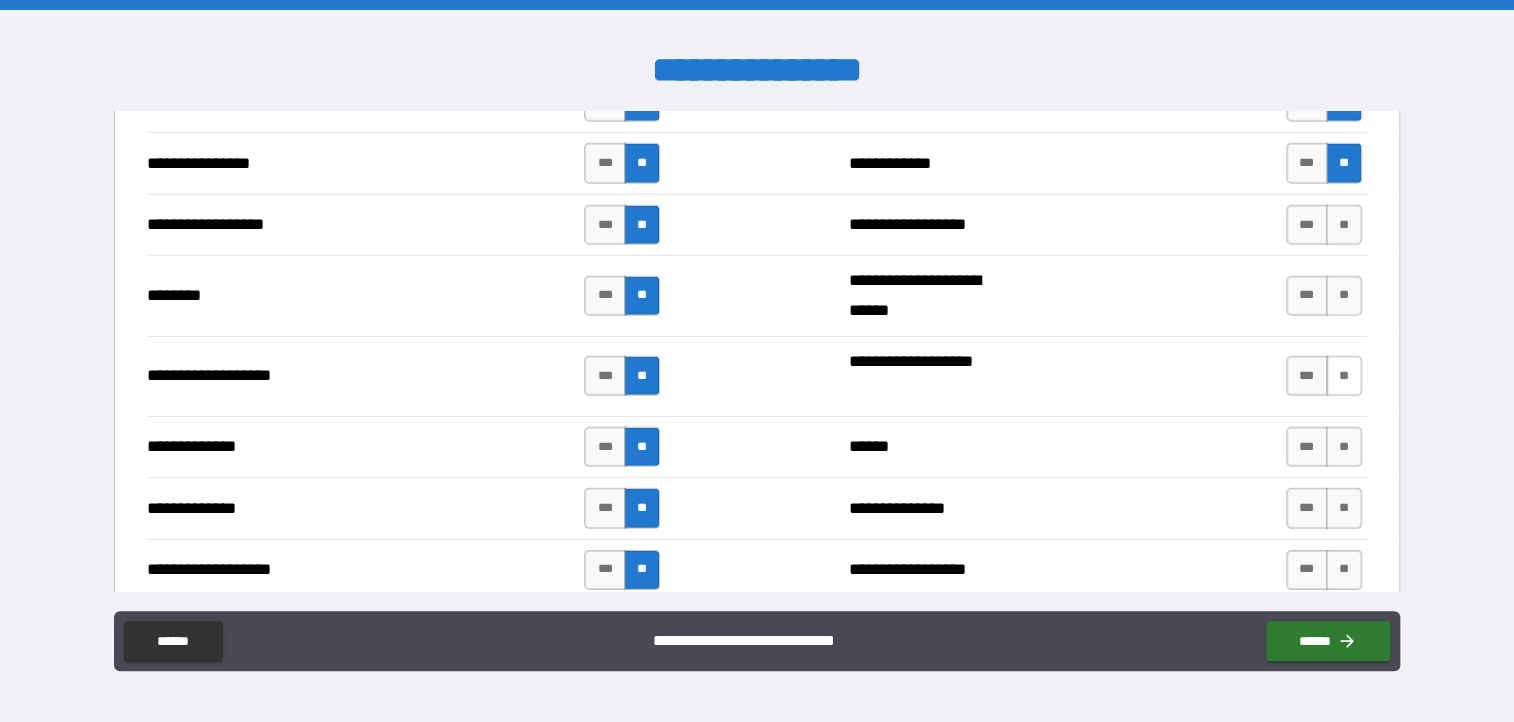 scroll, scrollTop: 3199, scrollLeft: 0, axis: vertical 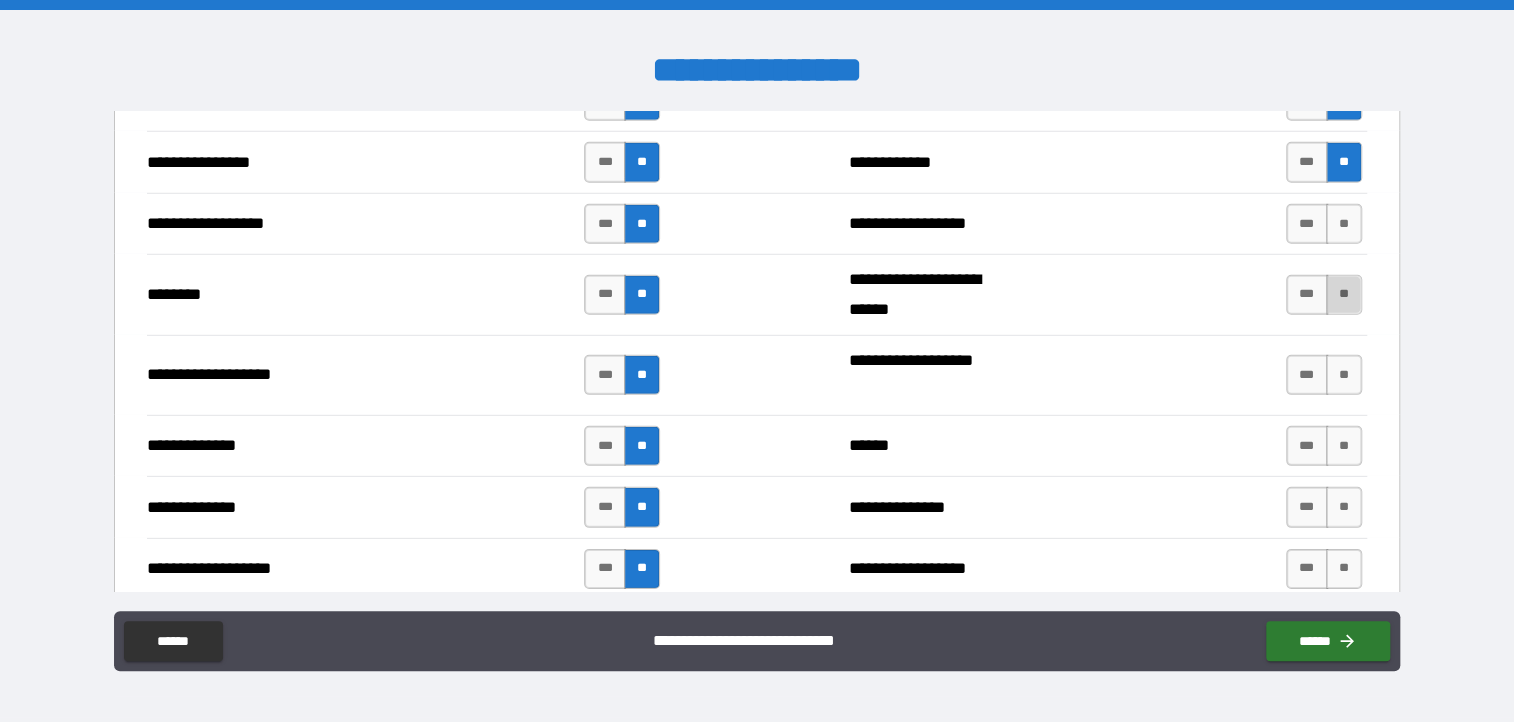 click on "**" at bounding box center (1344, 295) 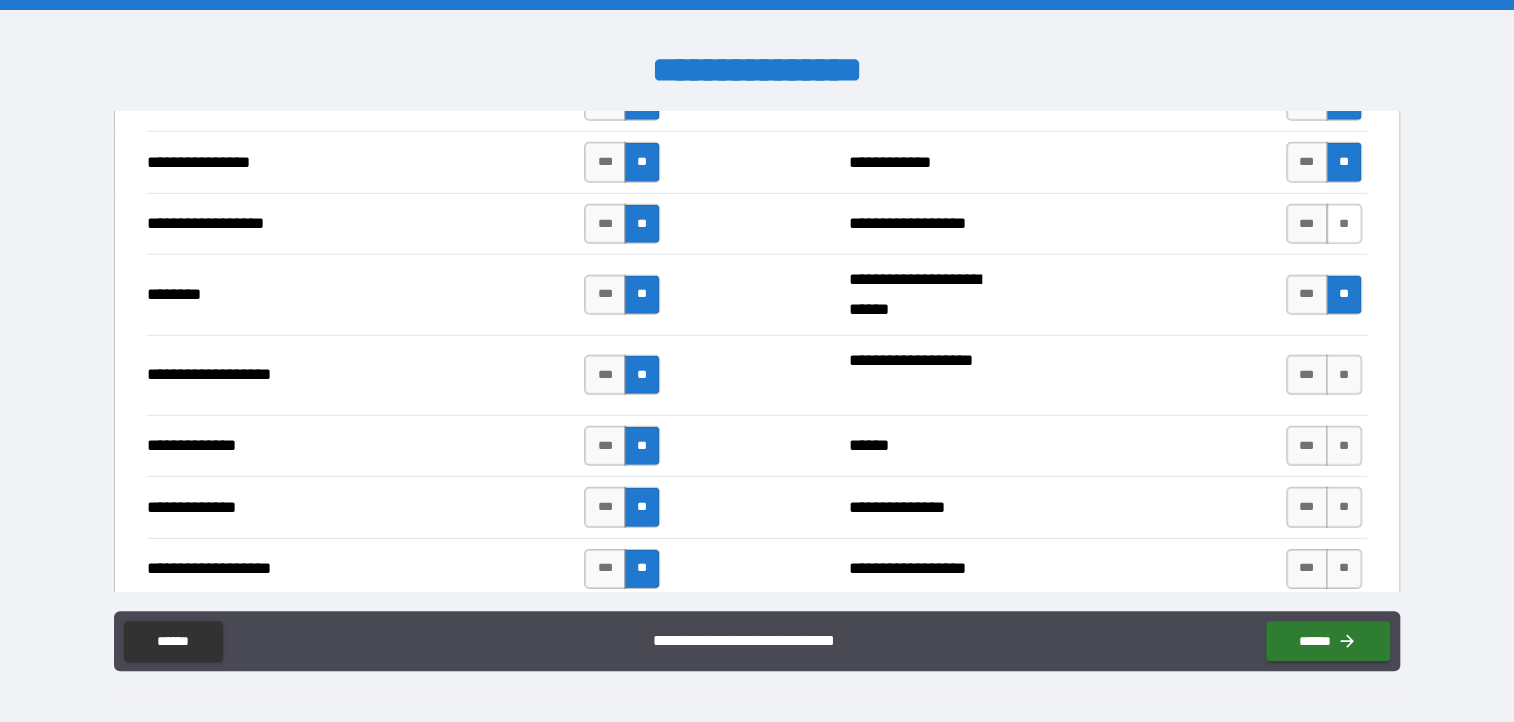 click on "**" at bounding box center (1344, 224) 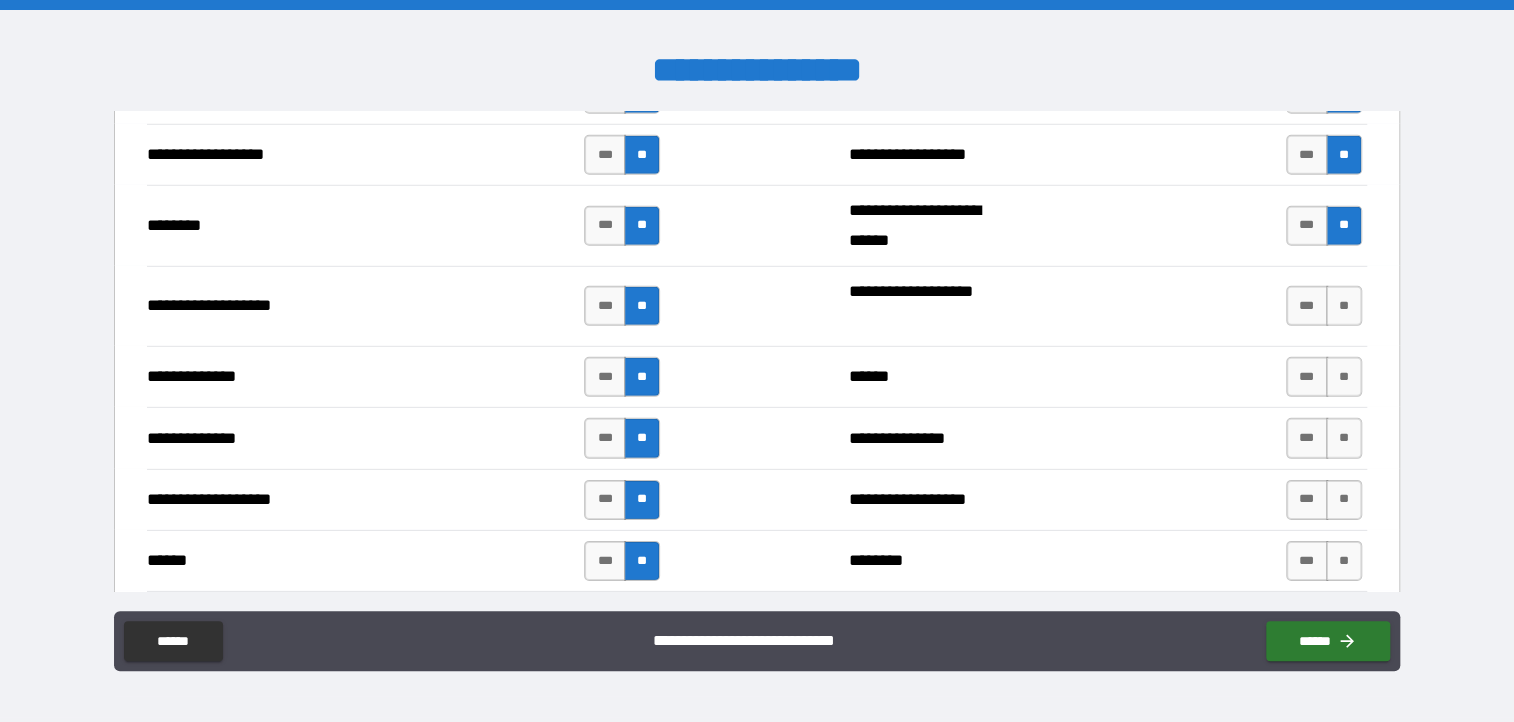 scroll, scrollTop: 3299, scrollLeft: 0, axis: vertical 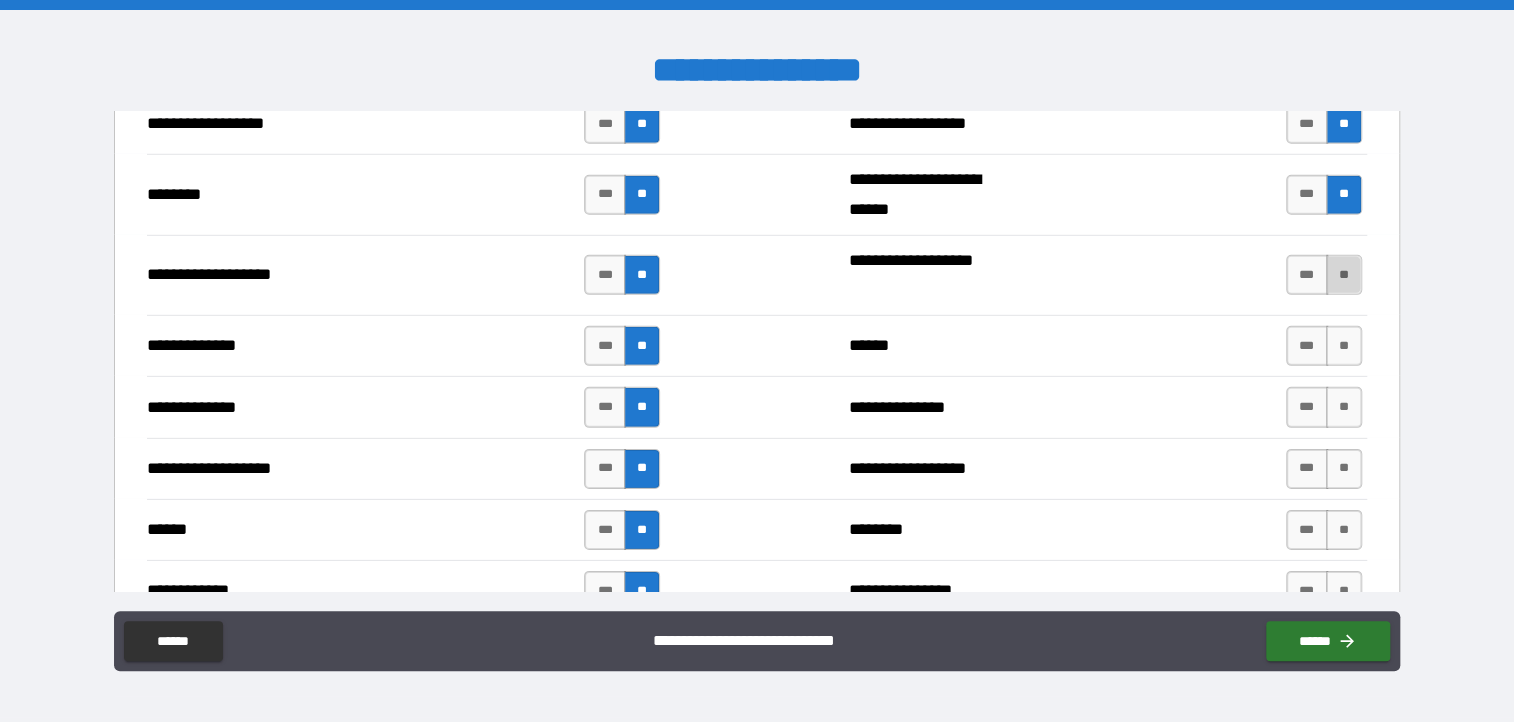 click on "**" at bounding box center (1344, 275) 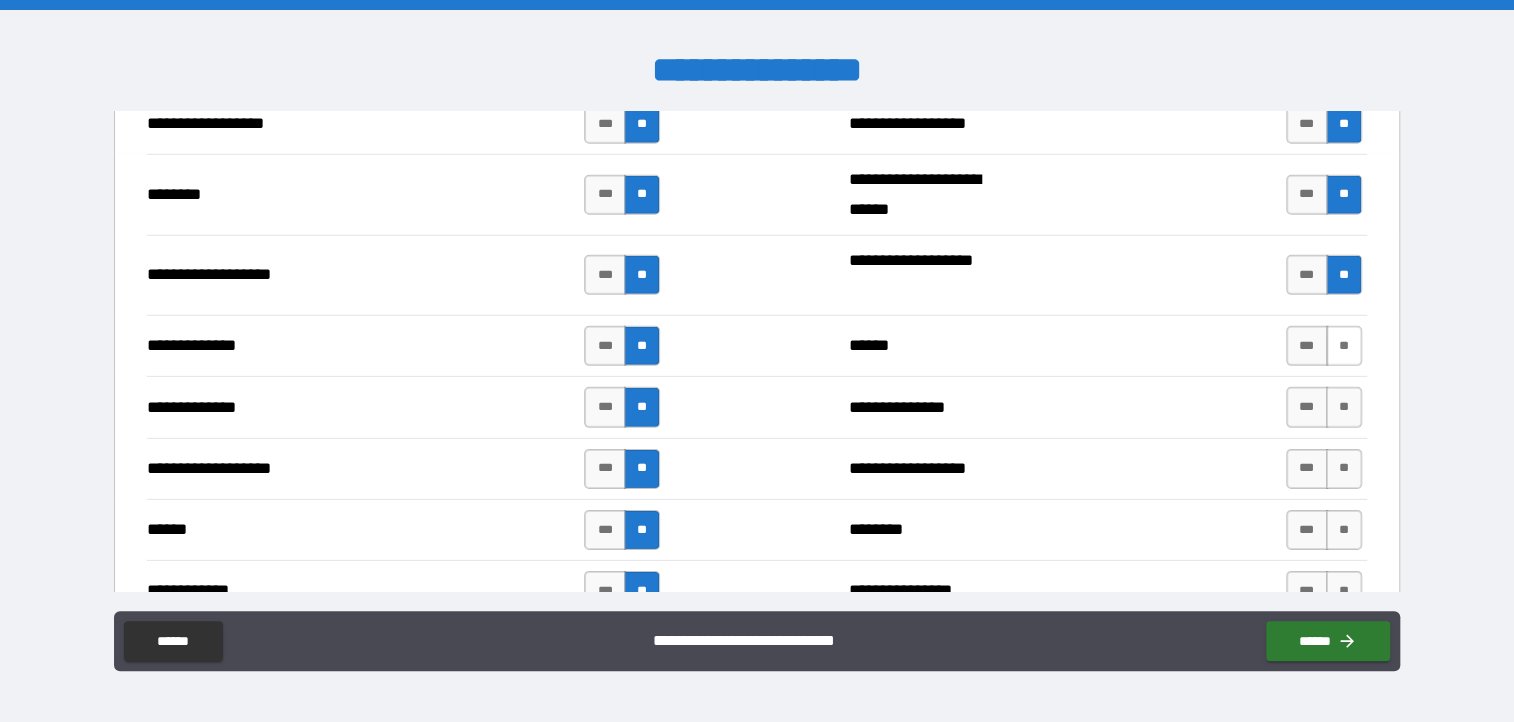 click on "**" at bounding box center [1344, 346] 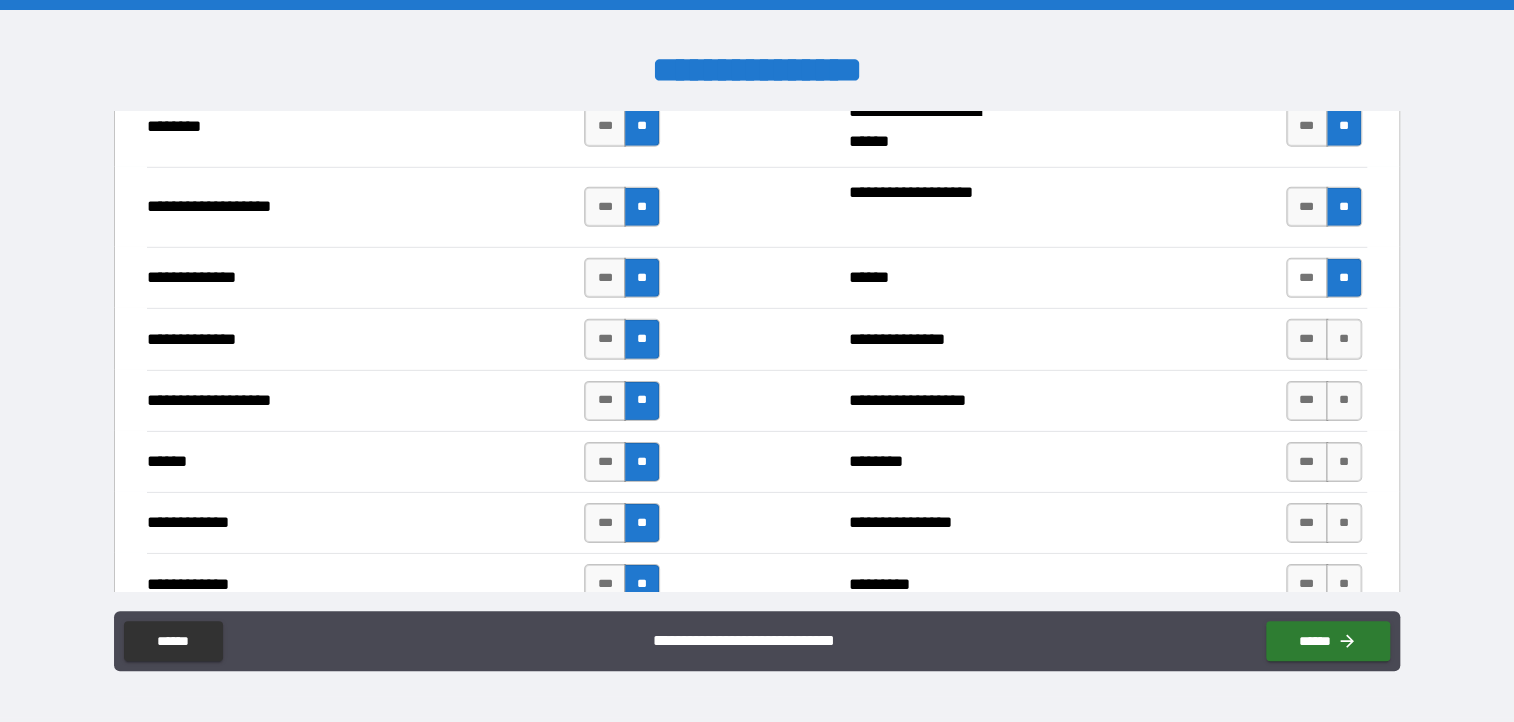 scroll, scrollTop: 3399, scrollLeft: 0, axis: vertical 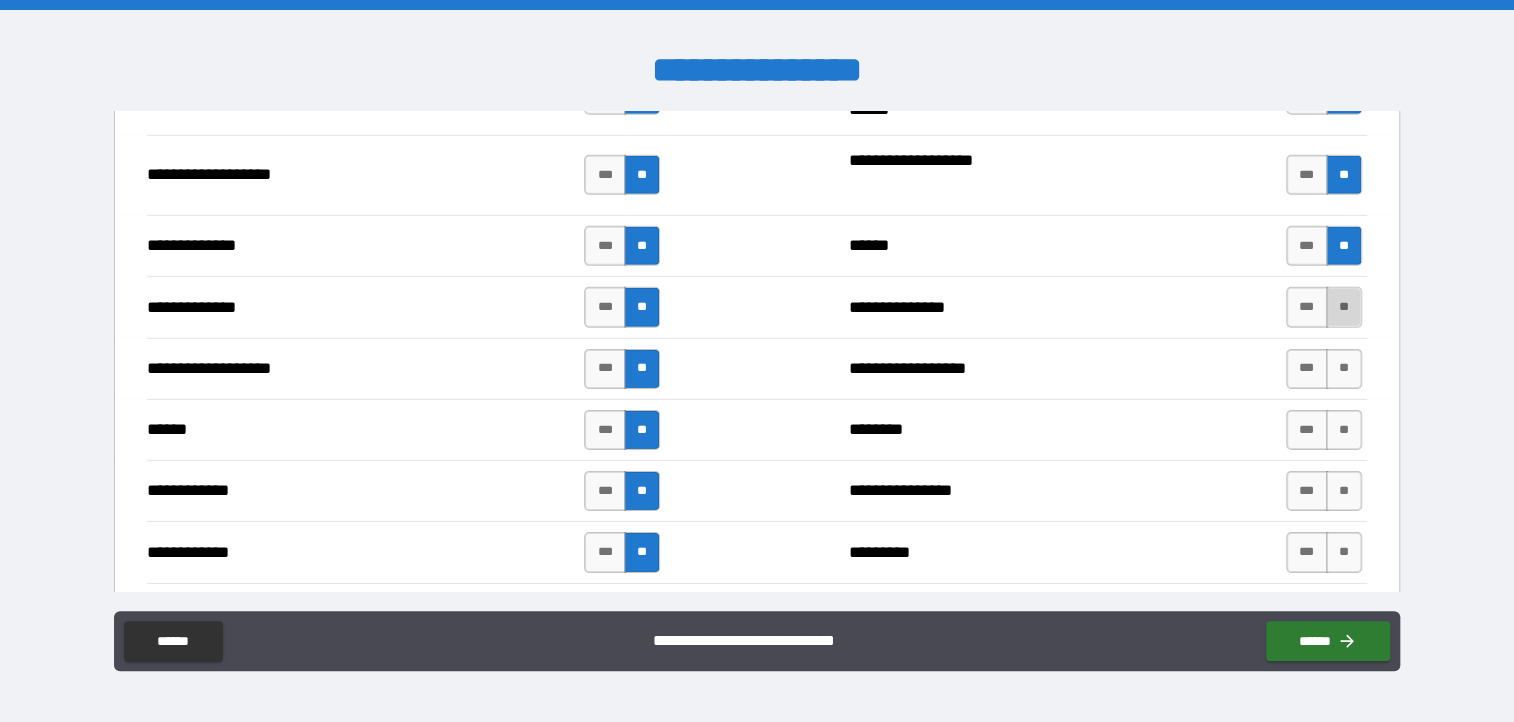 click on "**" at bounding box center [1344, 307] 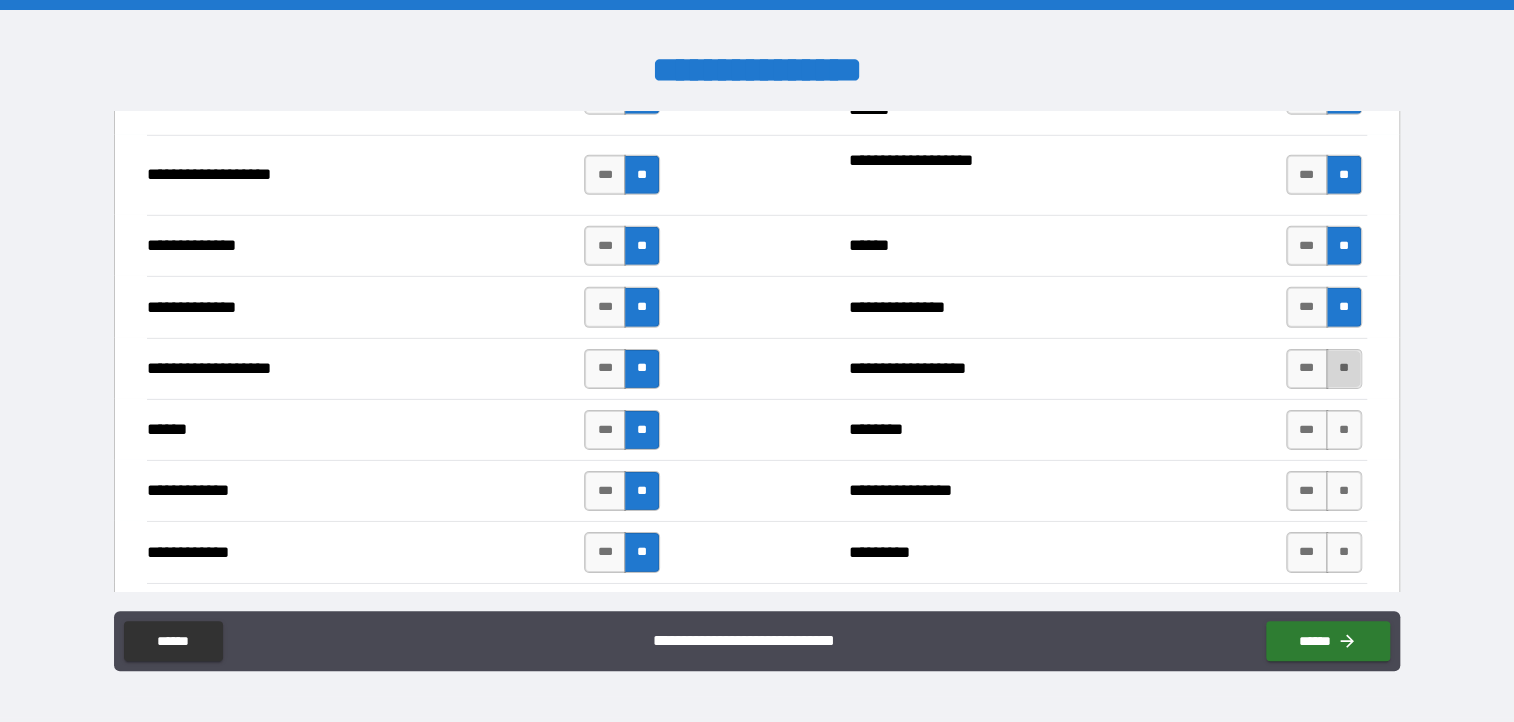 click on "**" at bounding box center [1344, 369] 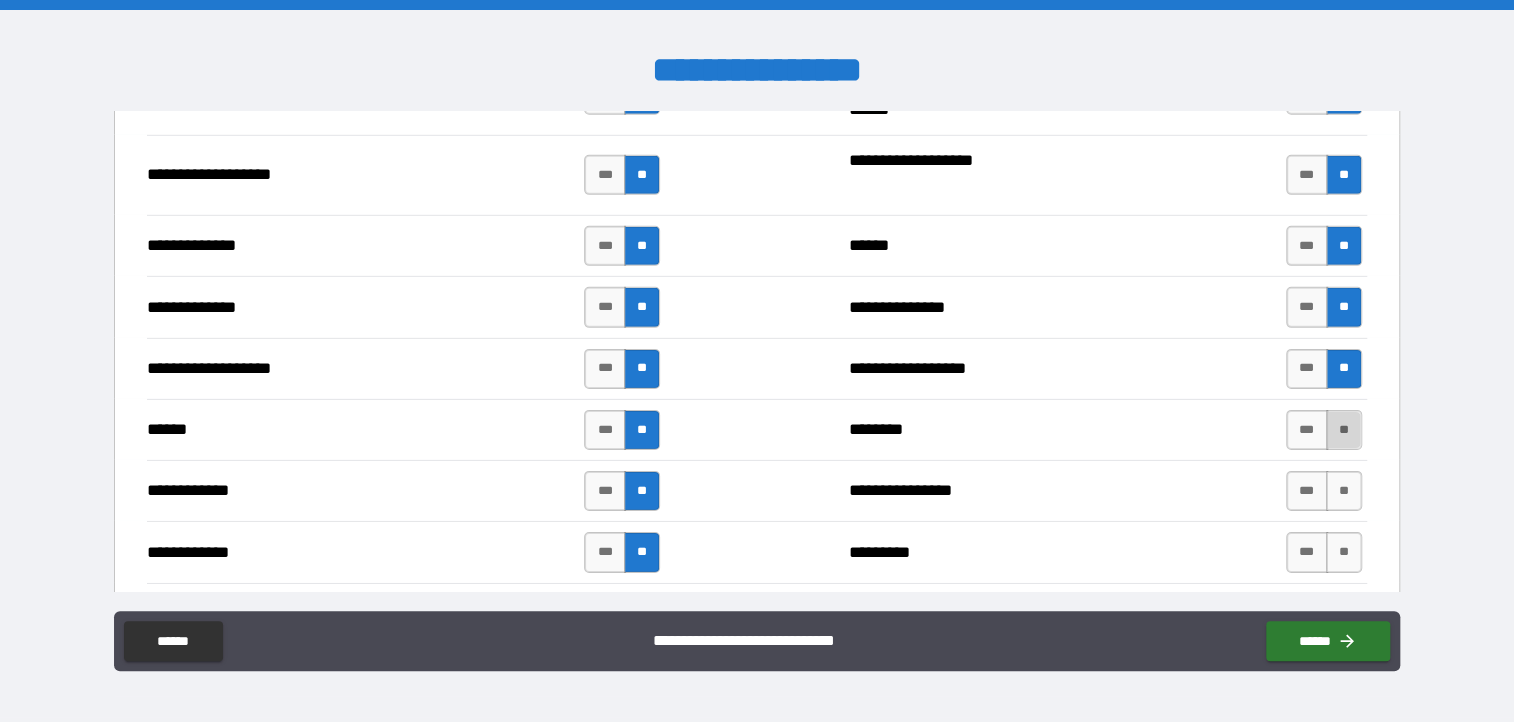 click on "**" at bounding box center [1344, 430] 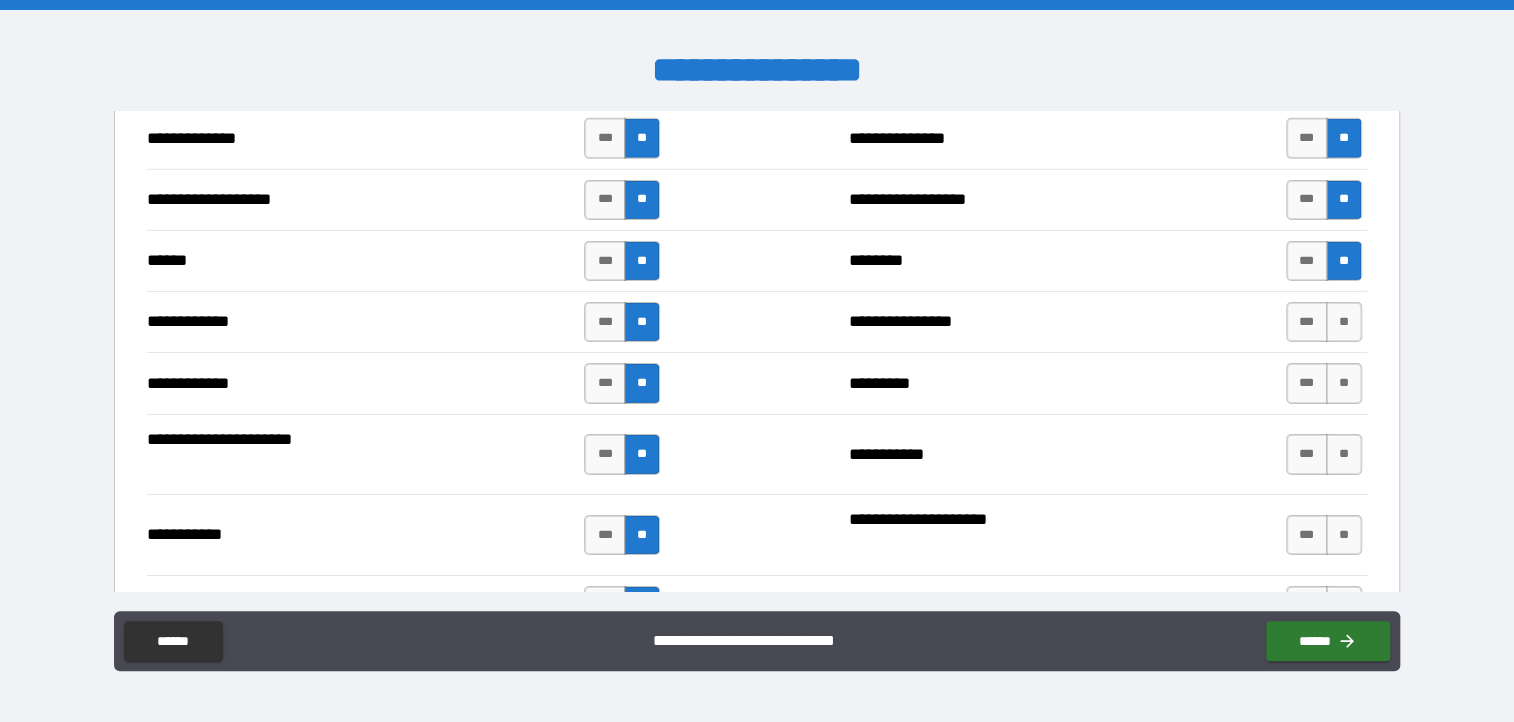 scroll, scrollTop: 3599, scrollLeft: 0, axis: vertical 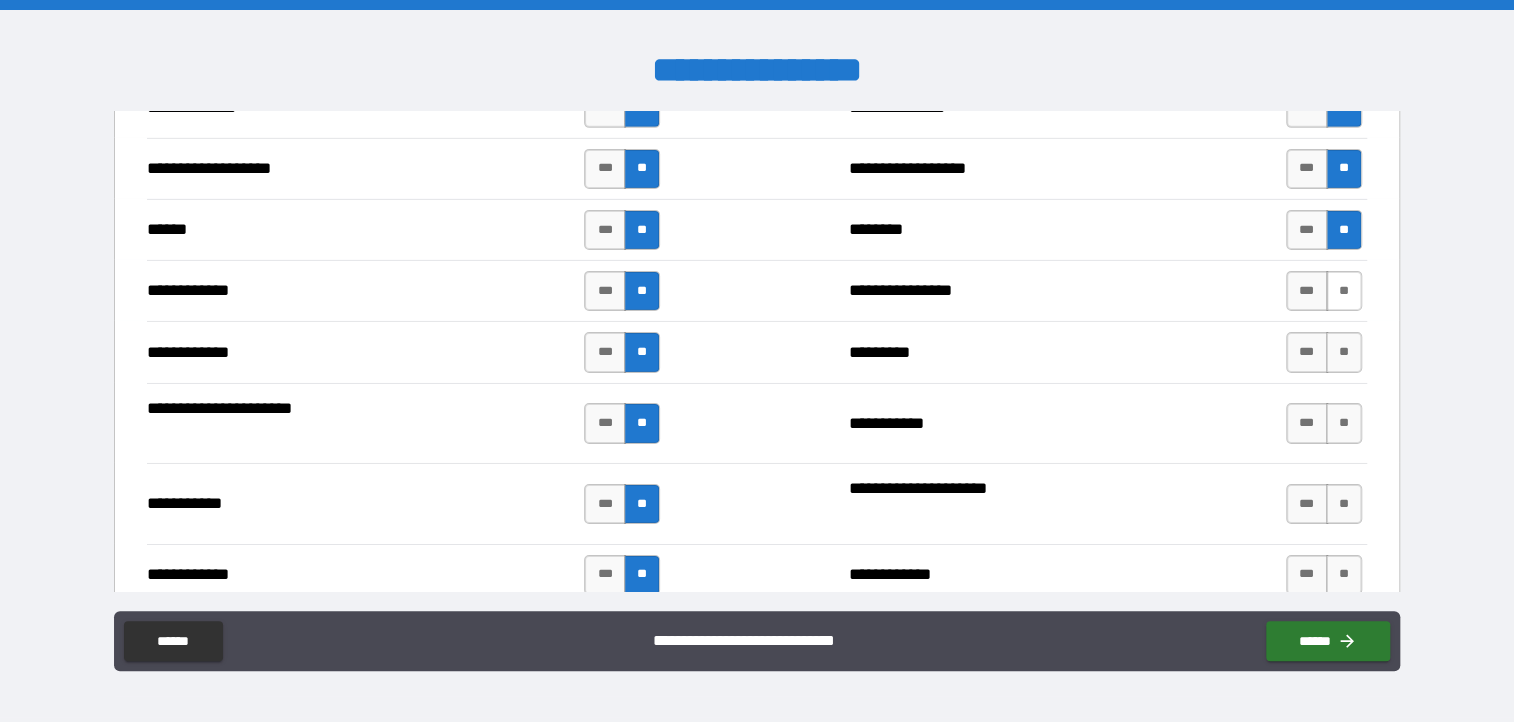 click on "**" at bounding box center [1344, 291] 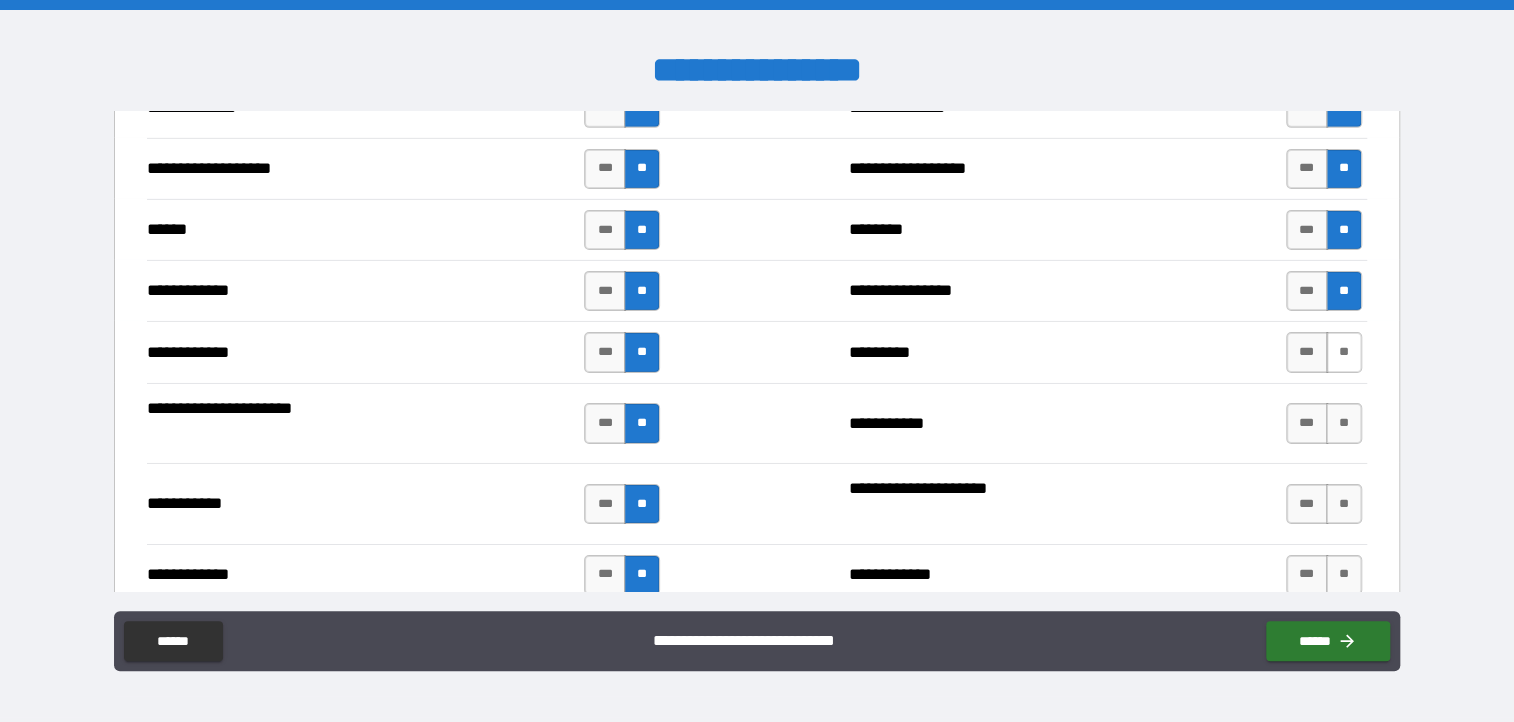 click on "**" at bounding box center [1344, 352] 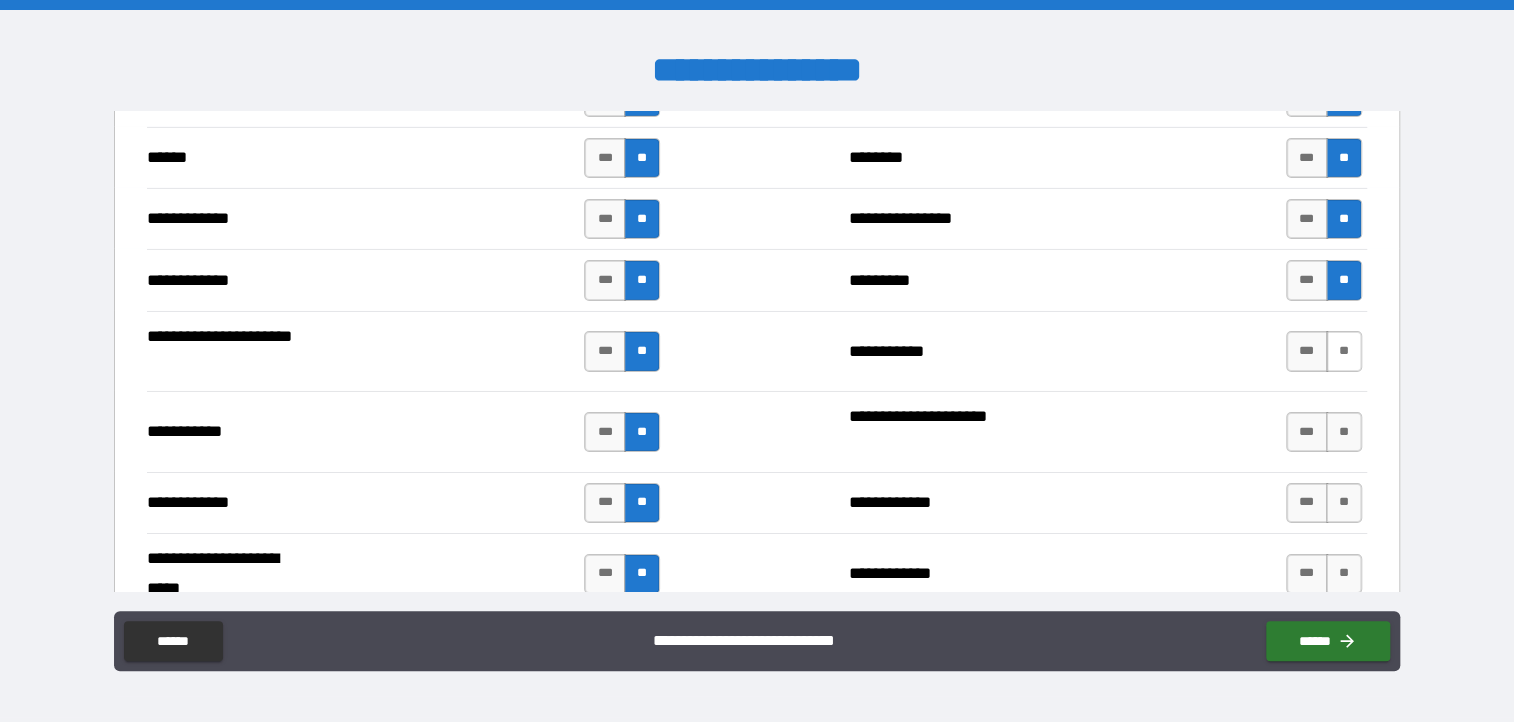 scroll, scrollTop: 3699, scrollLeft: 0, axis: vertical 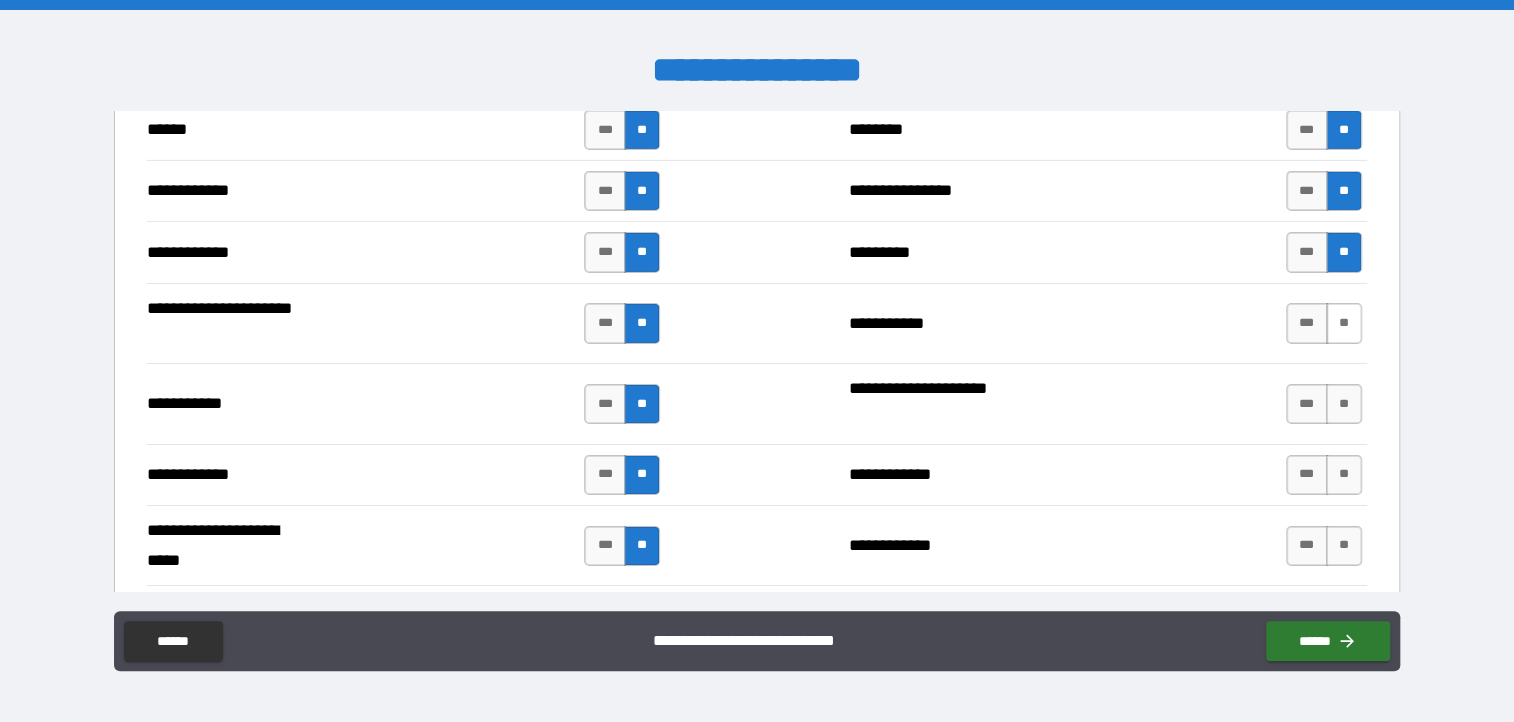 click on "**" at bounding box center (1344, 323) 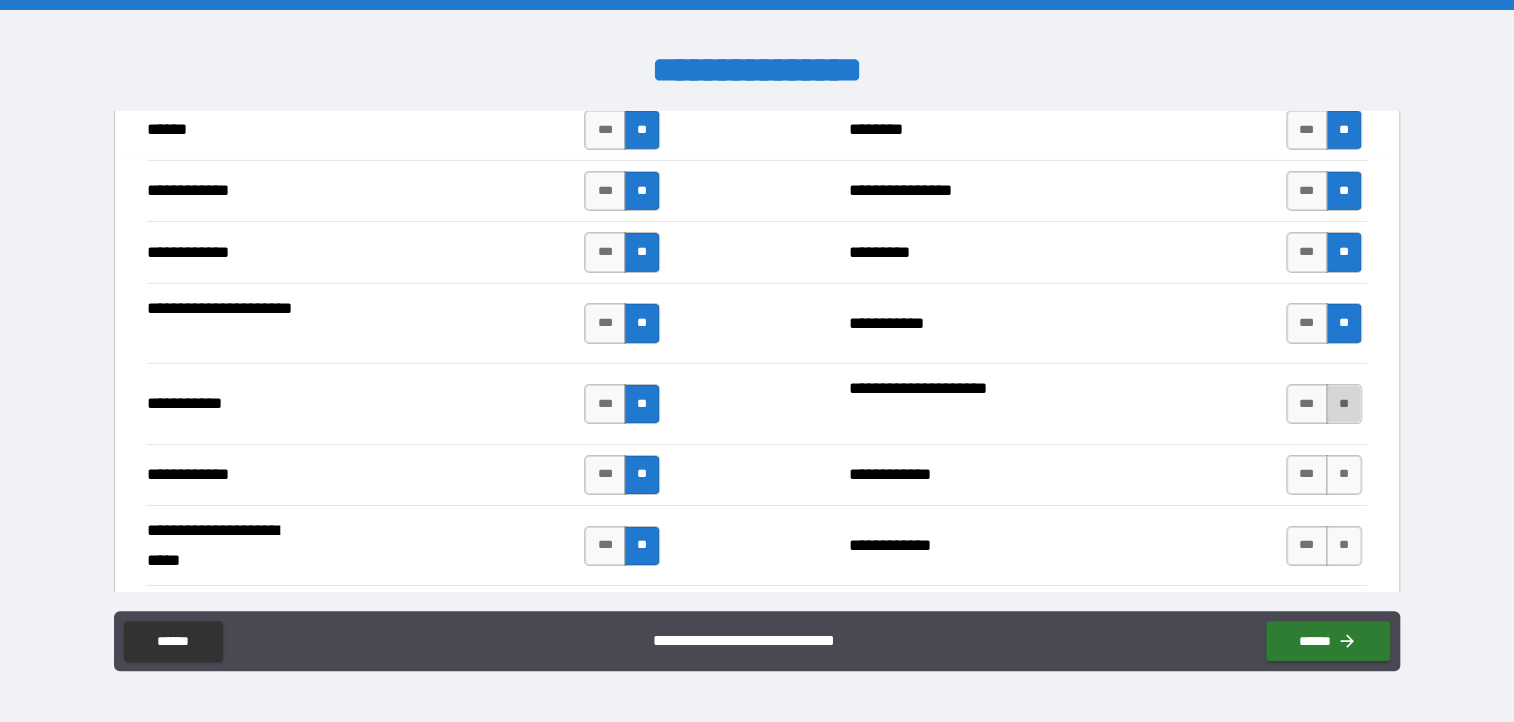 click on "**" at bounding box center [1344, 404] 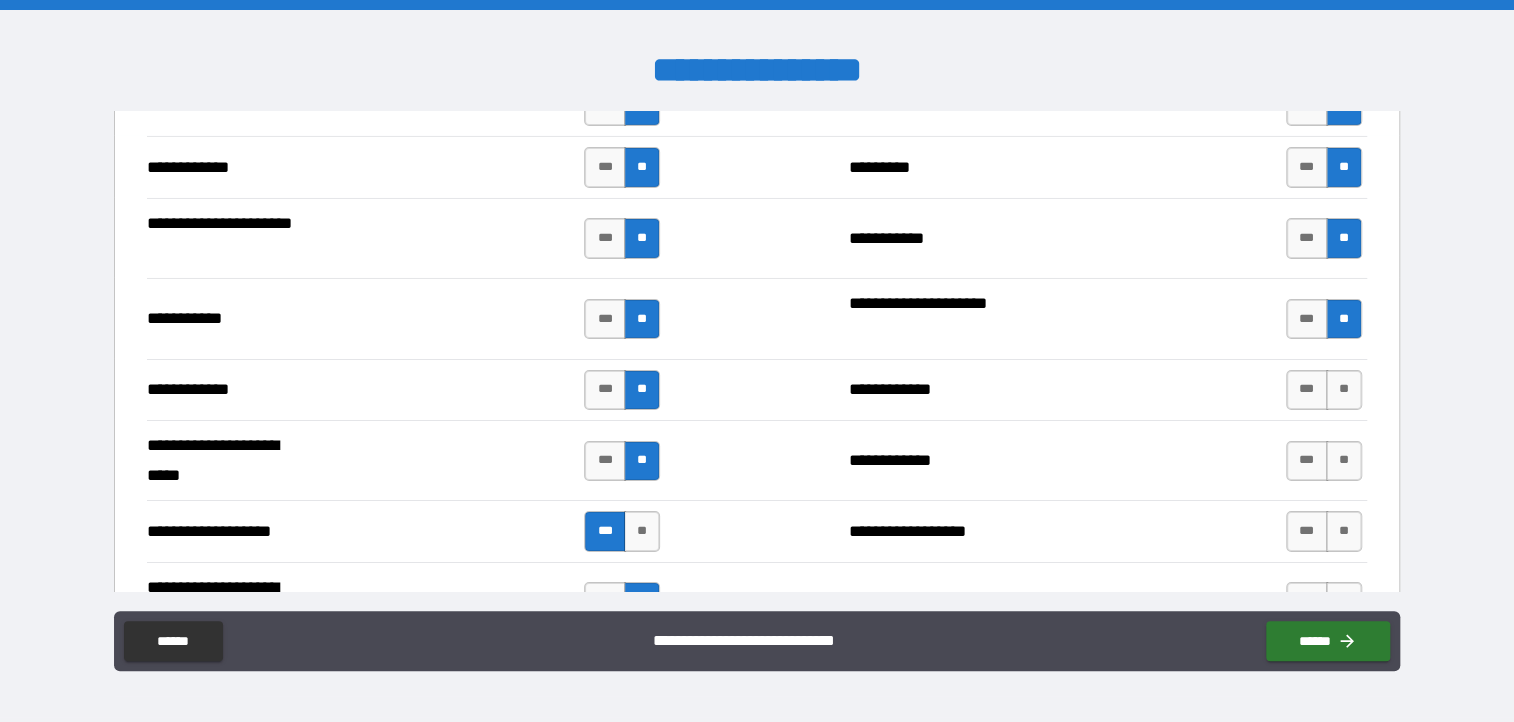 scroll, scrollTop: 3899, scrollLeft: 0, axis: vertical 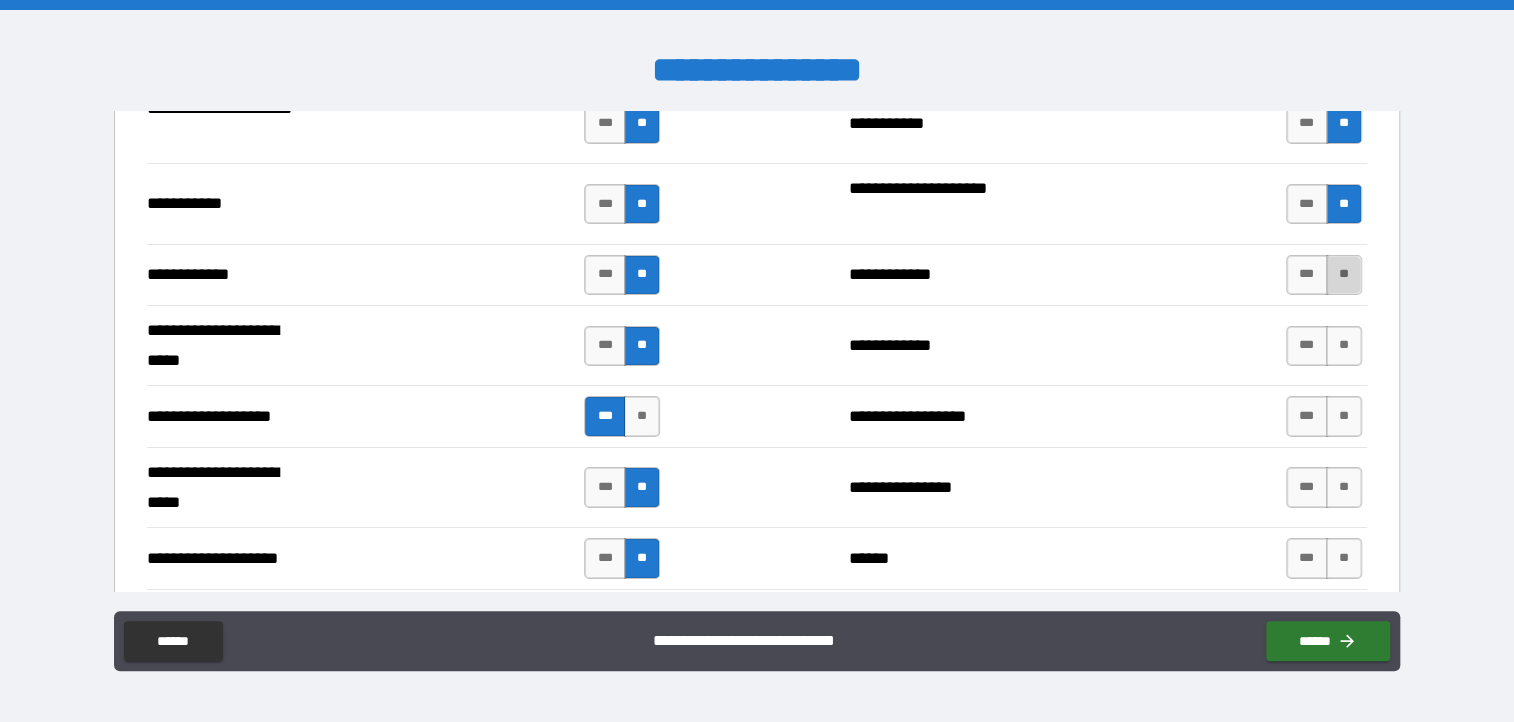 click on "**" at bounding box center (1344, 275) 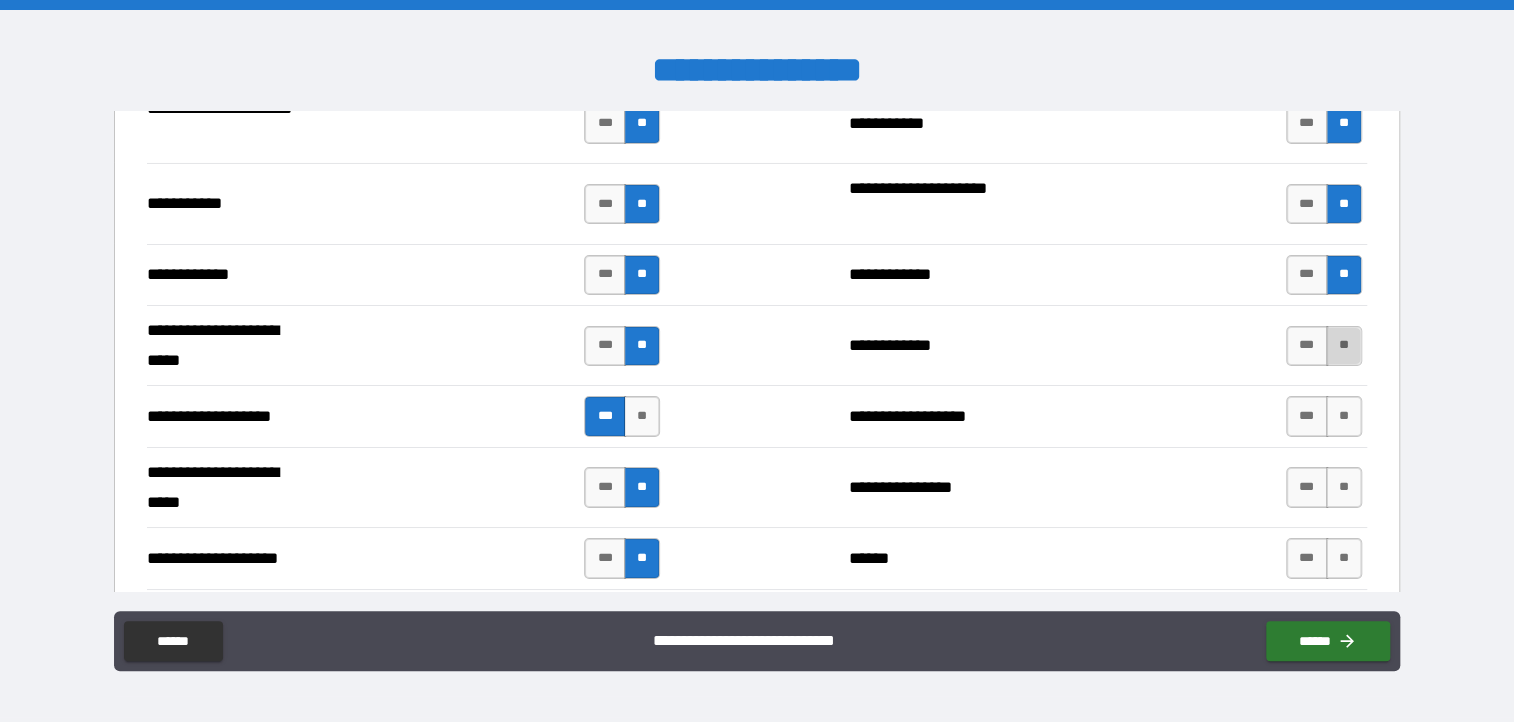 click on "**" at bounding box center [1344, 346] 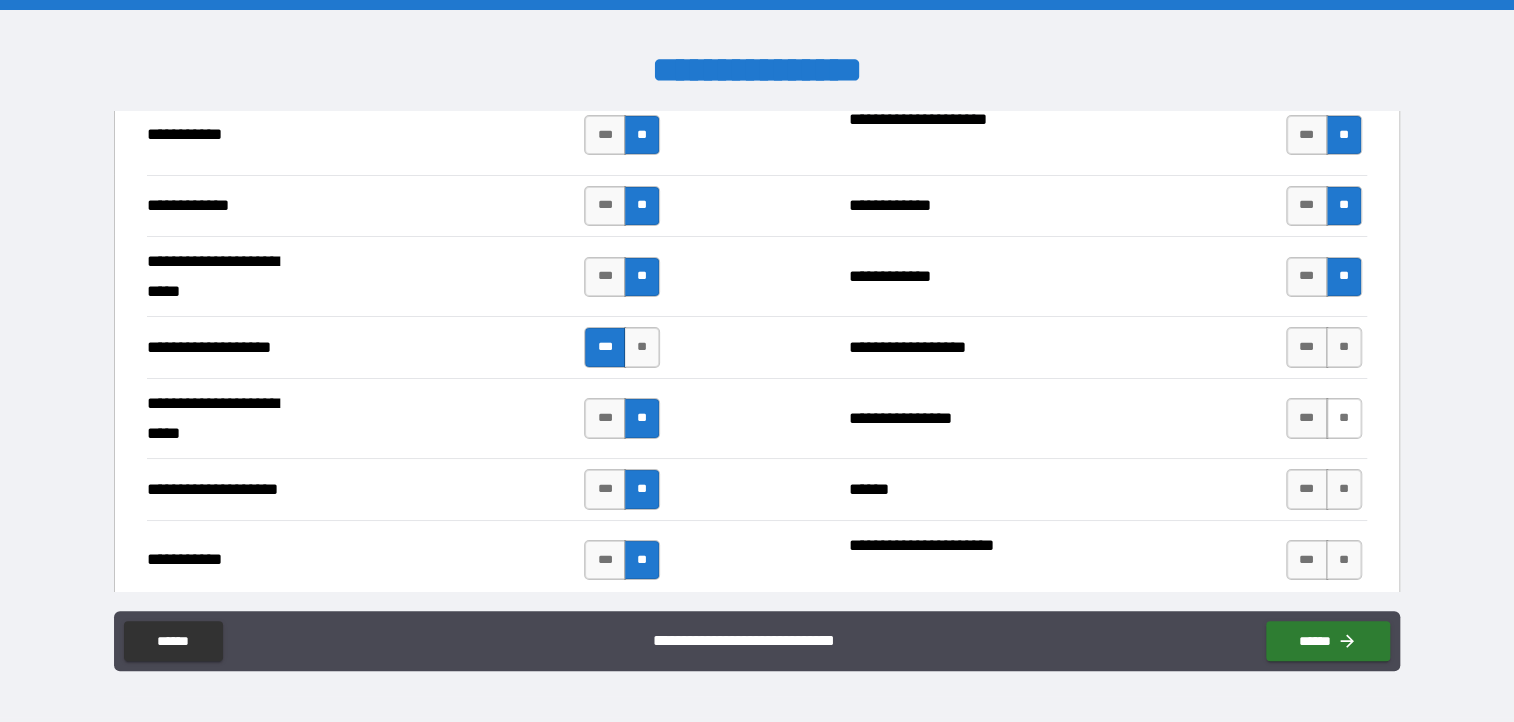 scroll, scrollTop: 3999, scrollLeft: 0, axis: vertical 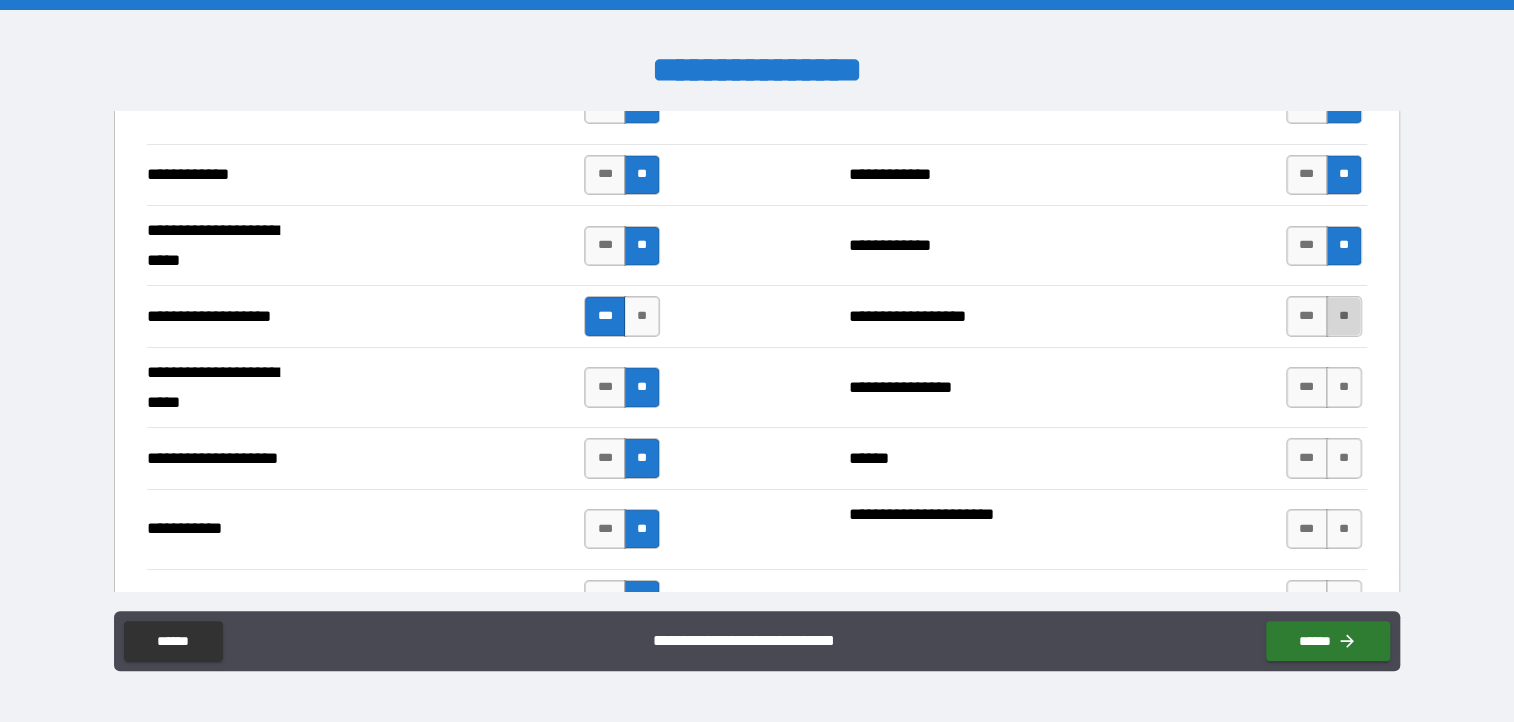 click on "**" at bounding box center [1344, 316] 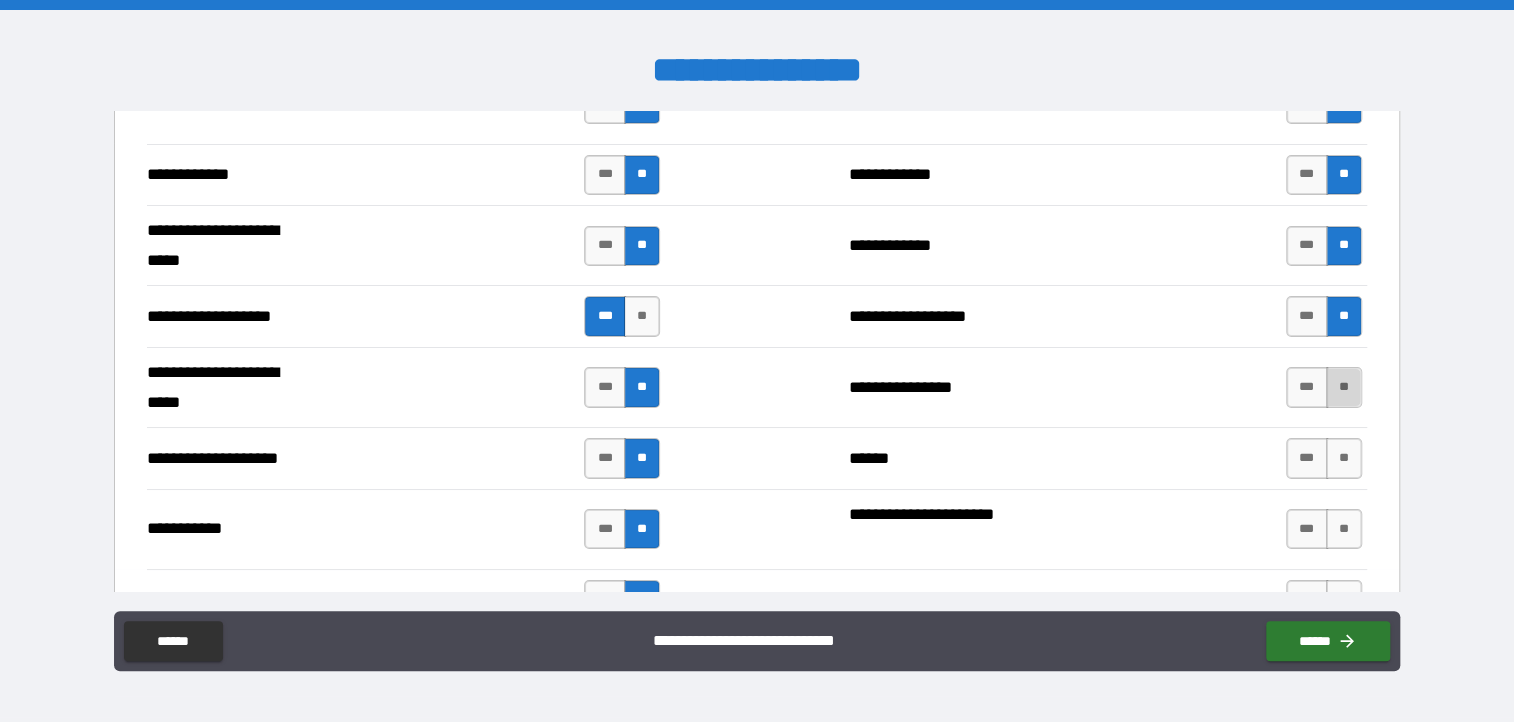 click on "**" at bounding box center (1344, 387) 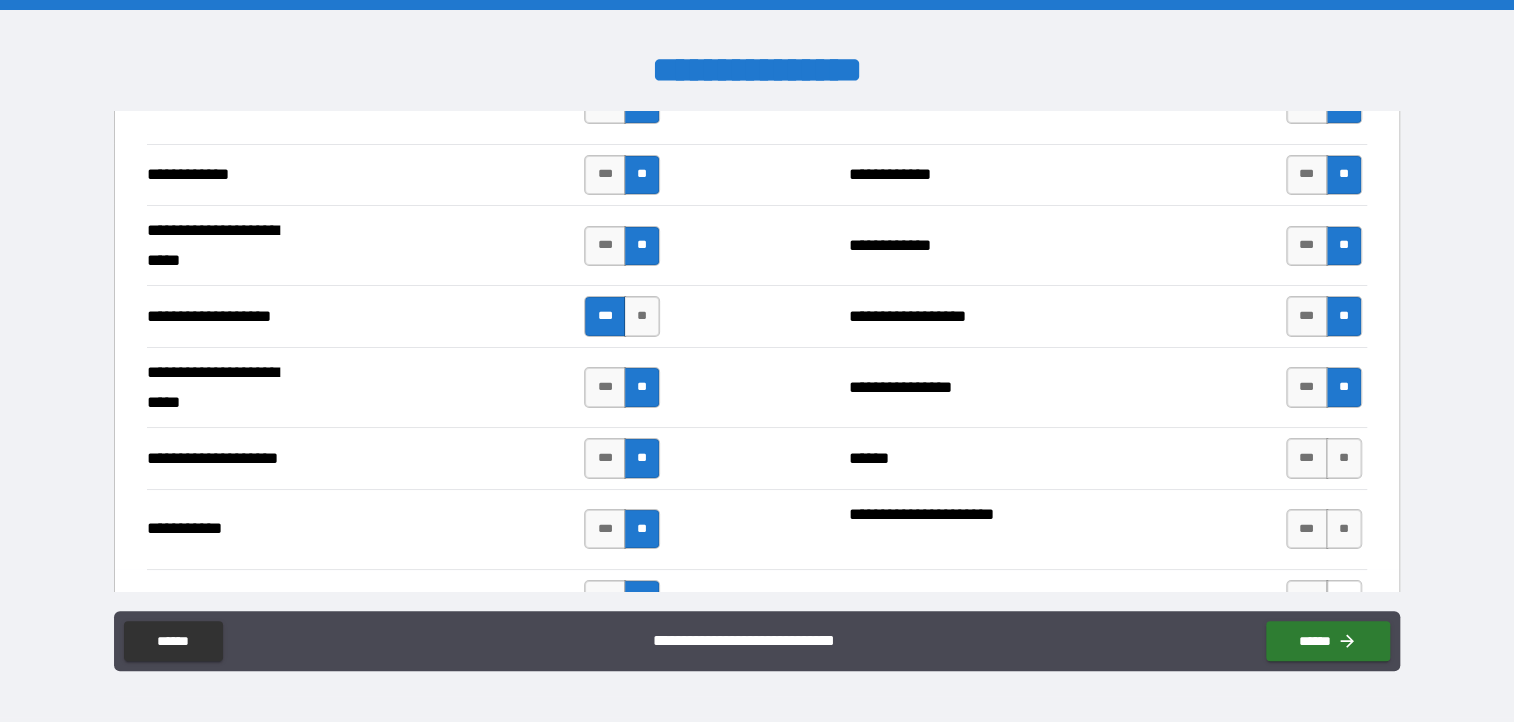 scroll, scrollTop: 4199, scrollLeft: 0, axis: vertical 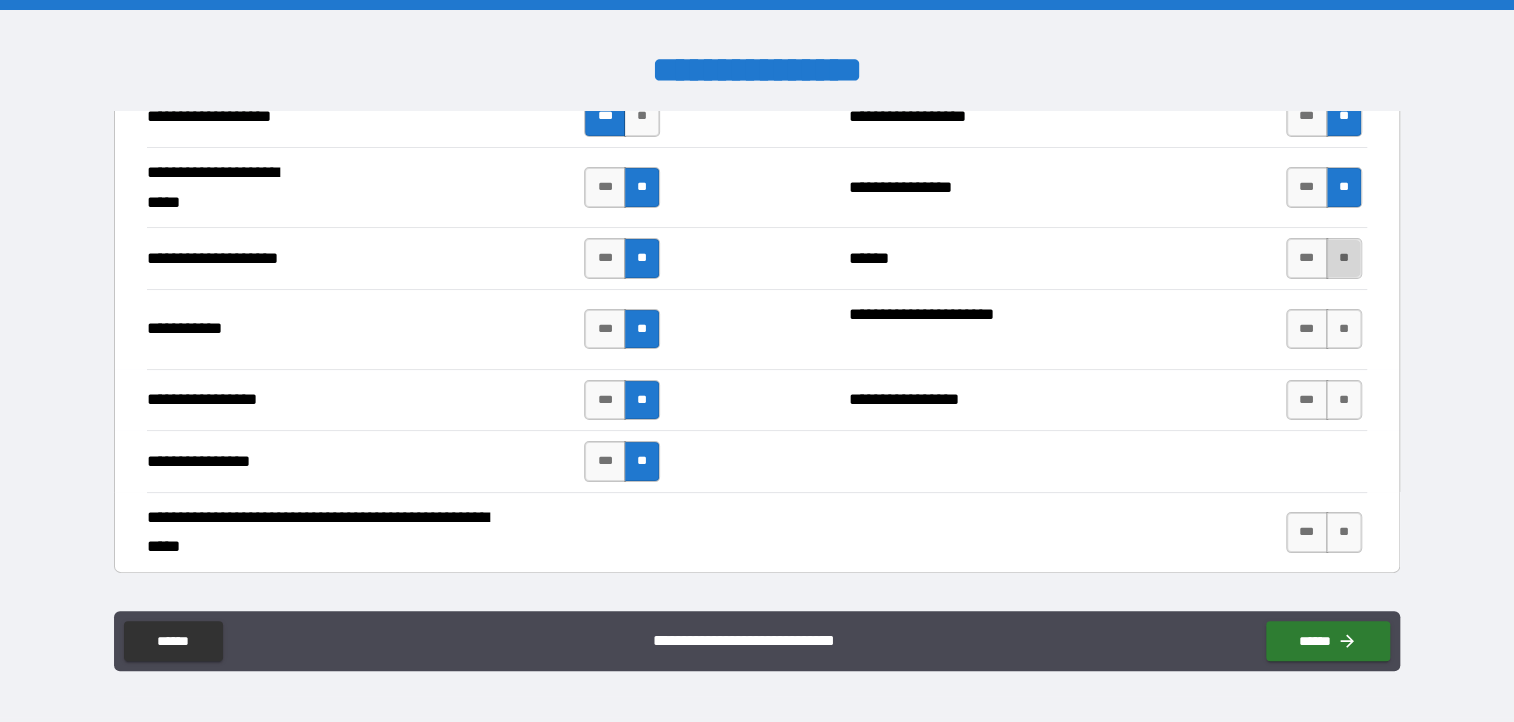 click on "**" at bounding box center (1344, 258) 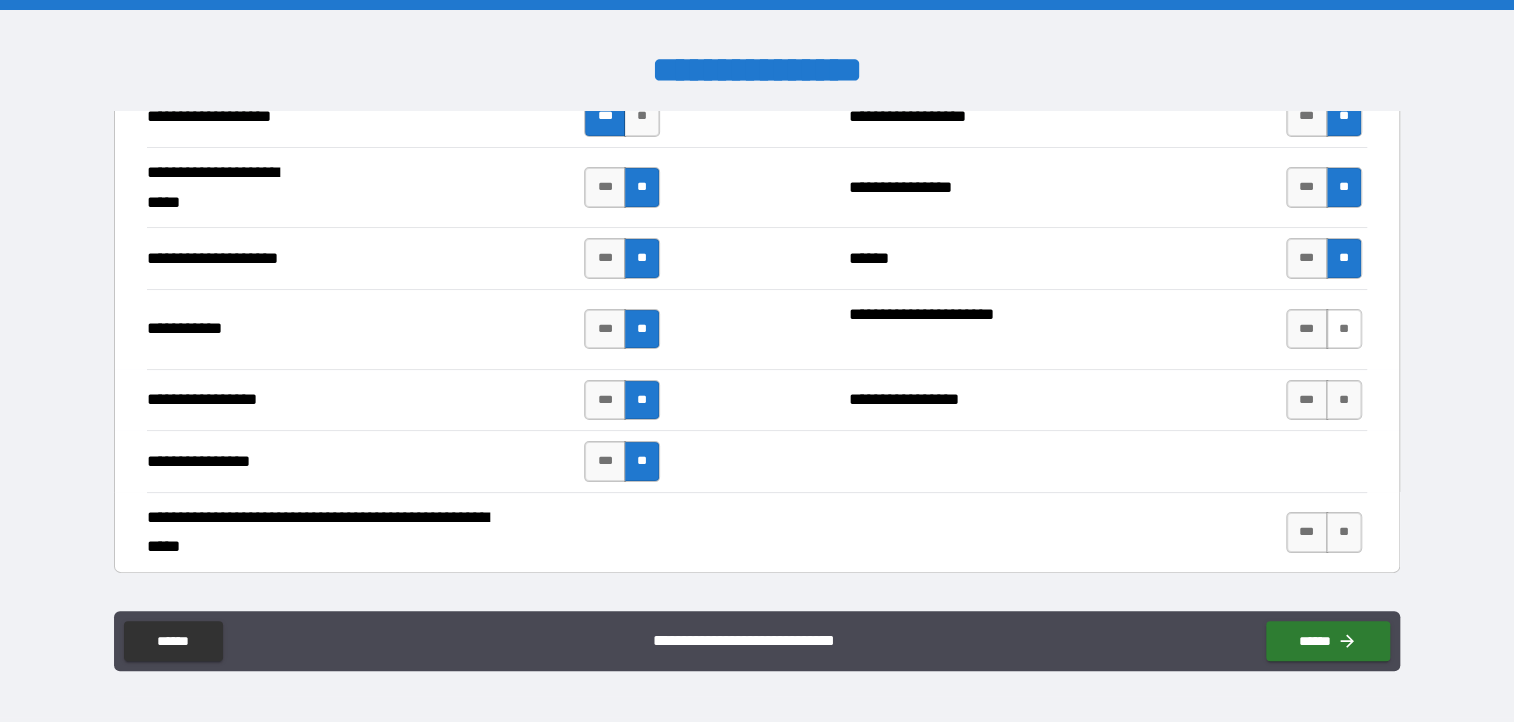 click on "**" at bounding box center (1344, 329) 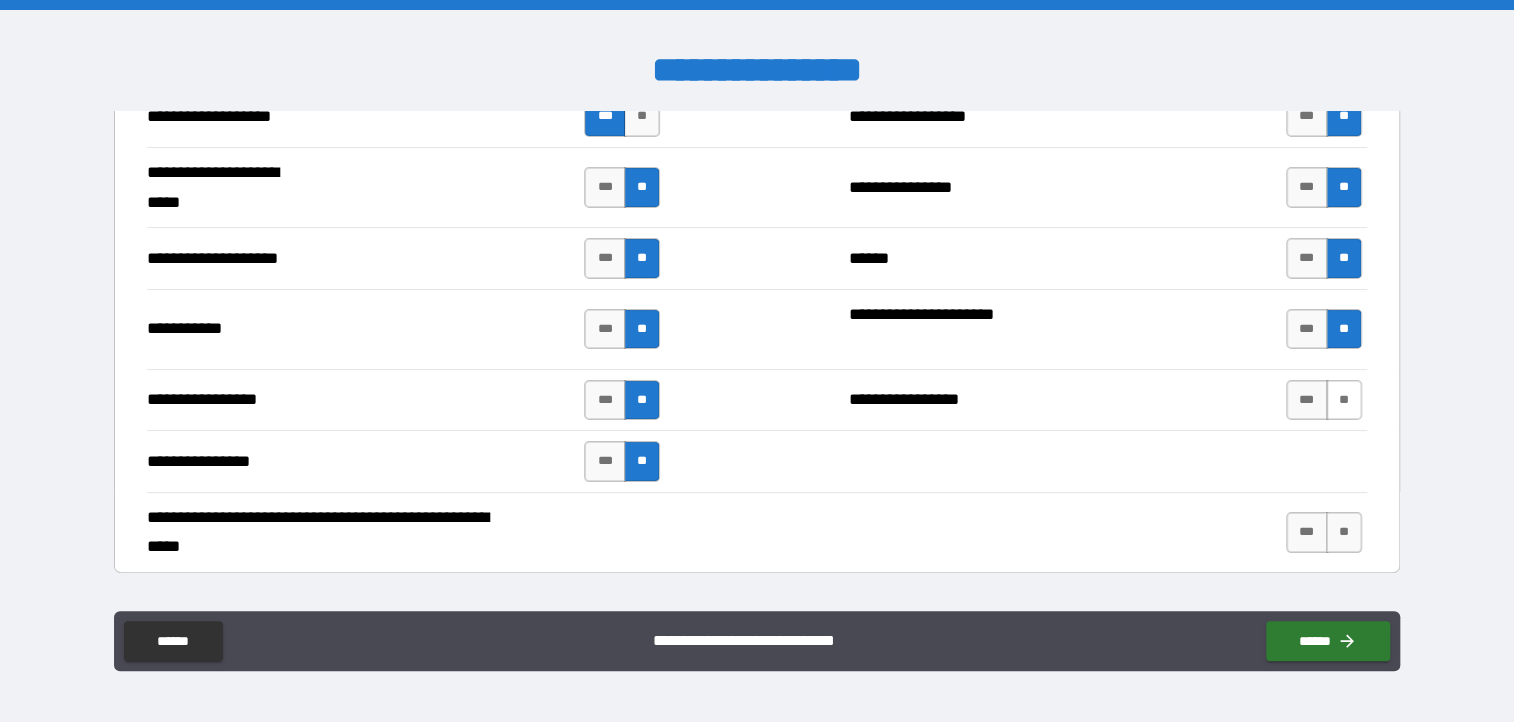 click on "**" at bounding box center (1344, 400) 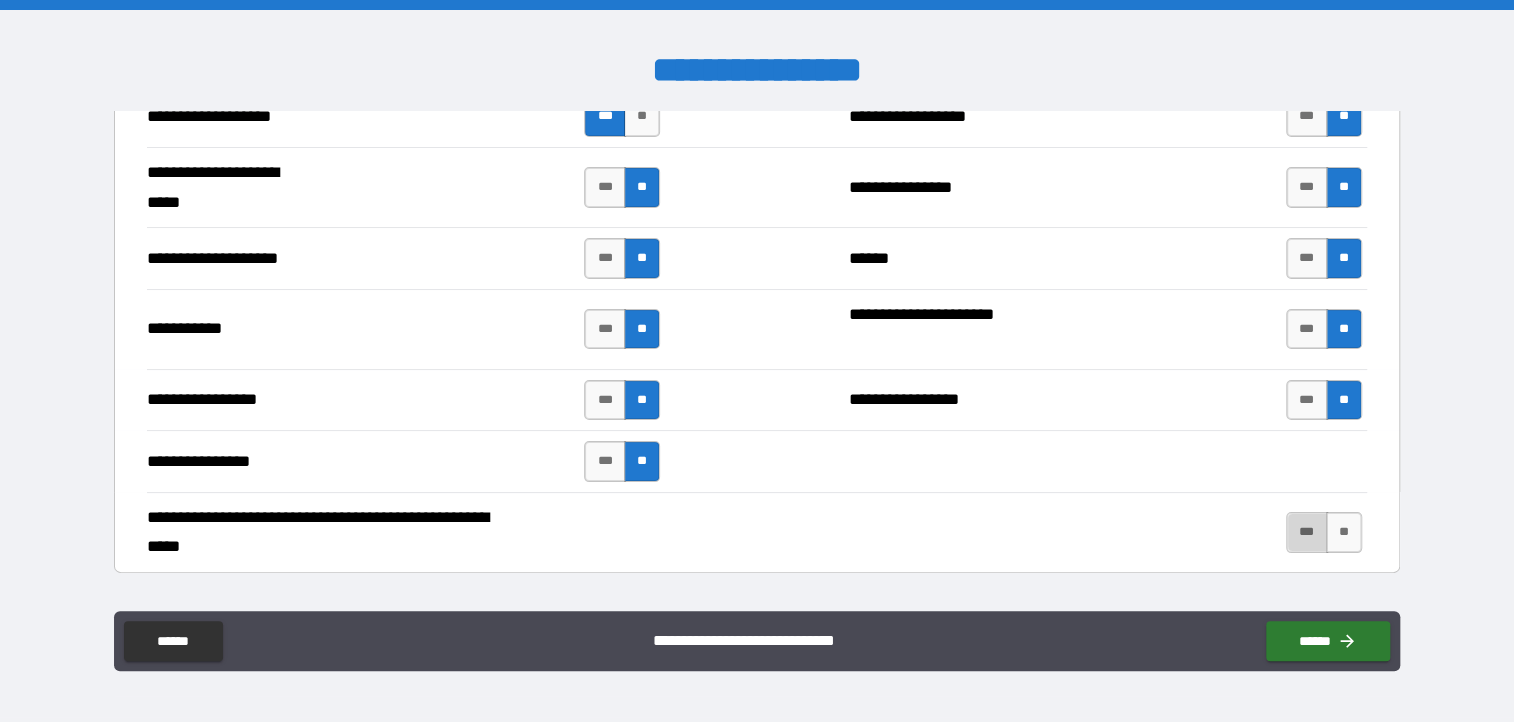 click on "***" at bounding box center [1307, 532] 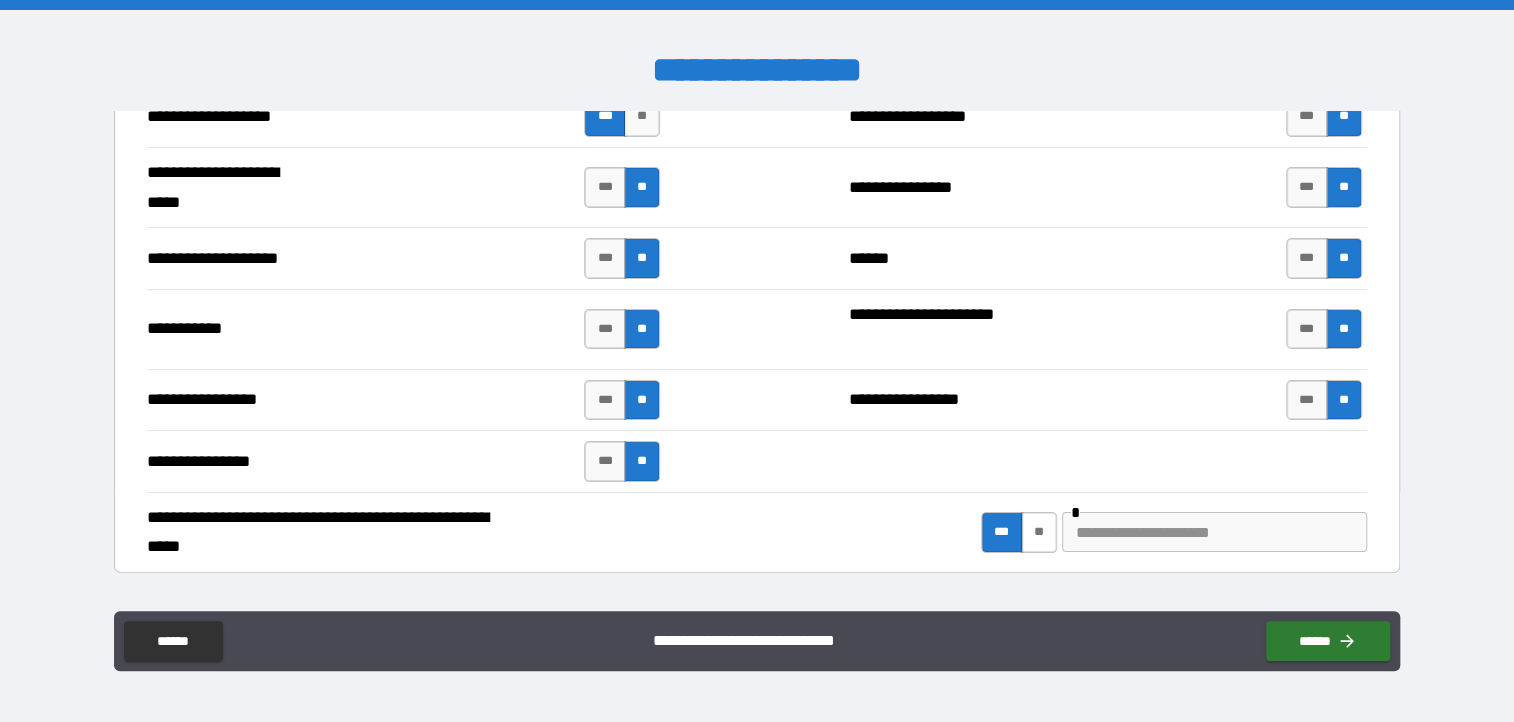 click on "**" at bounding box center [1039, 532] 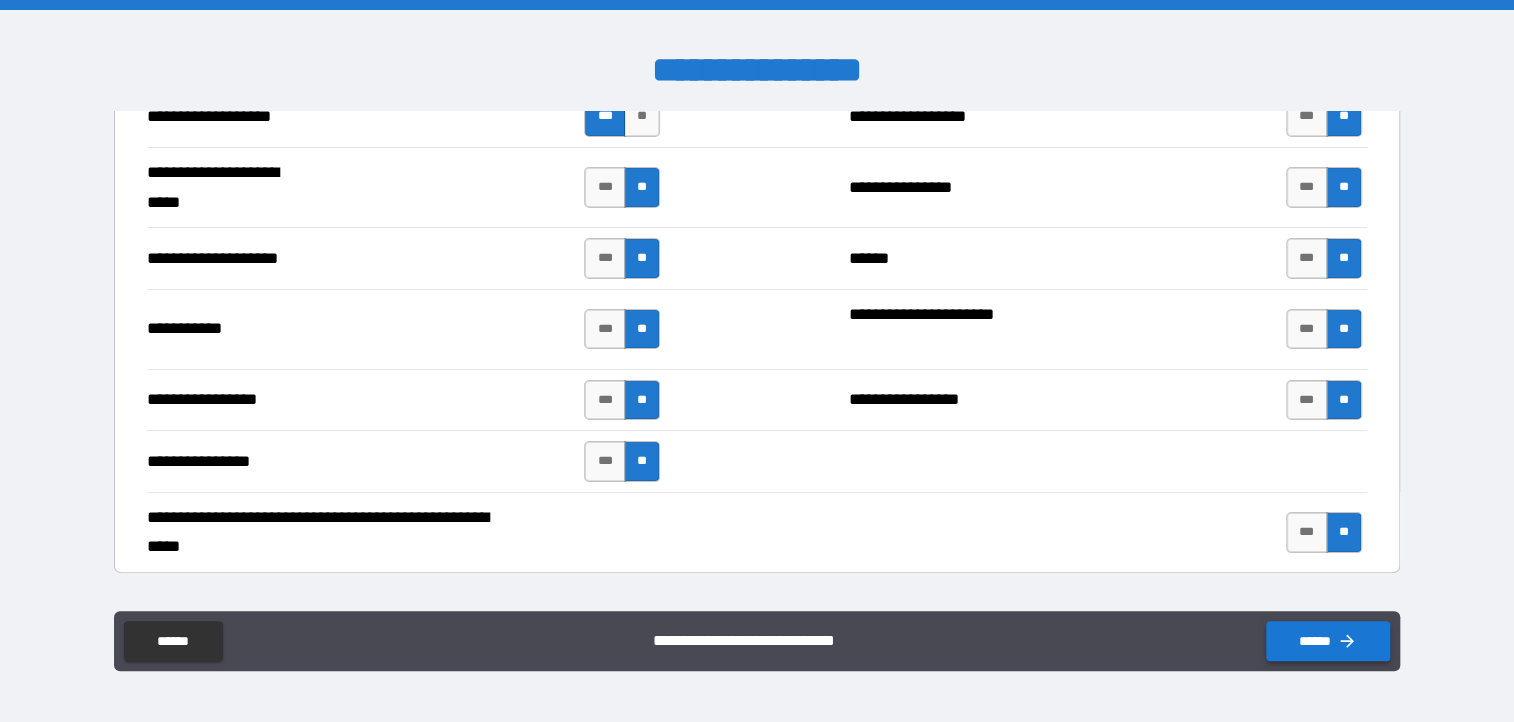 click on "******" at bounding box center [1328, 641] 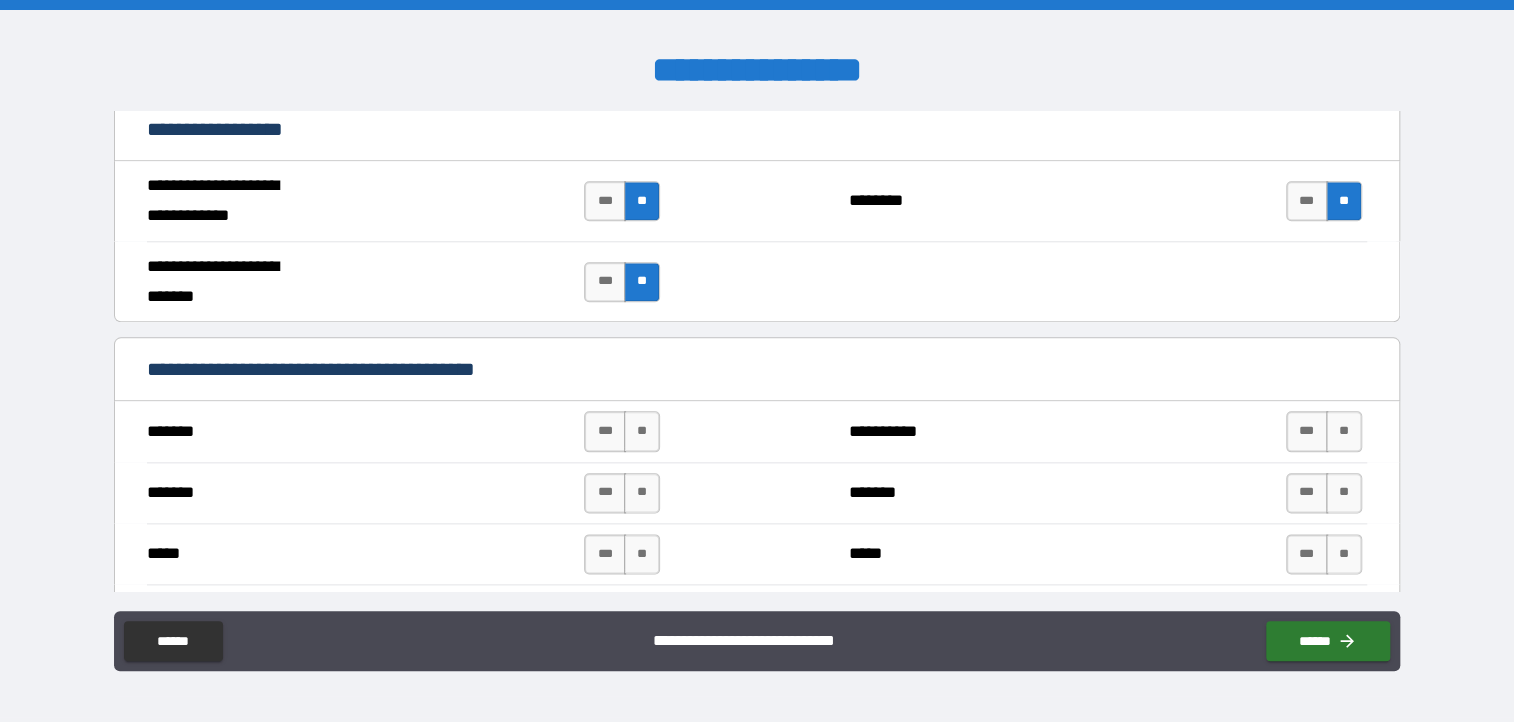 scroll, scrollTop: 1400, scrollLeft: 0, axis: vertical 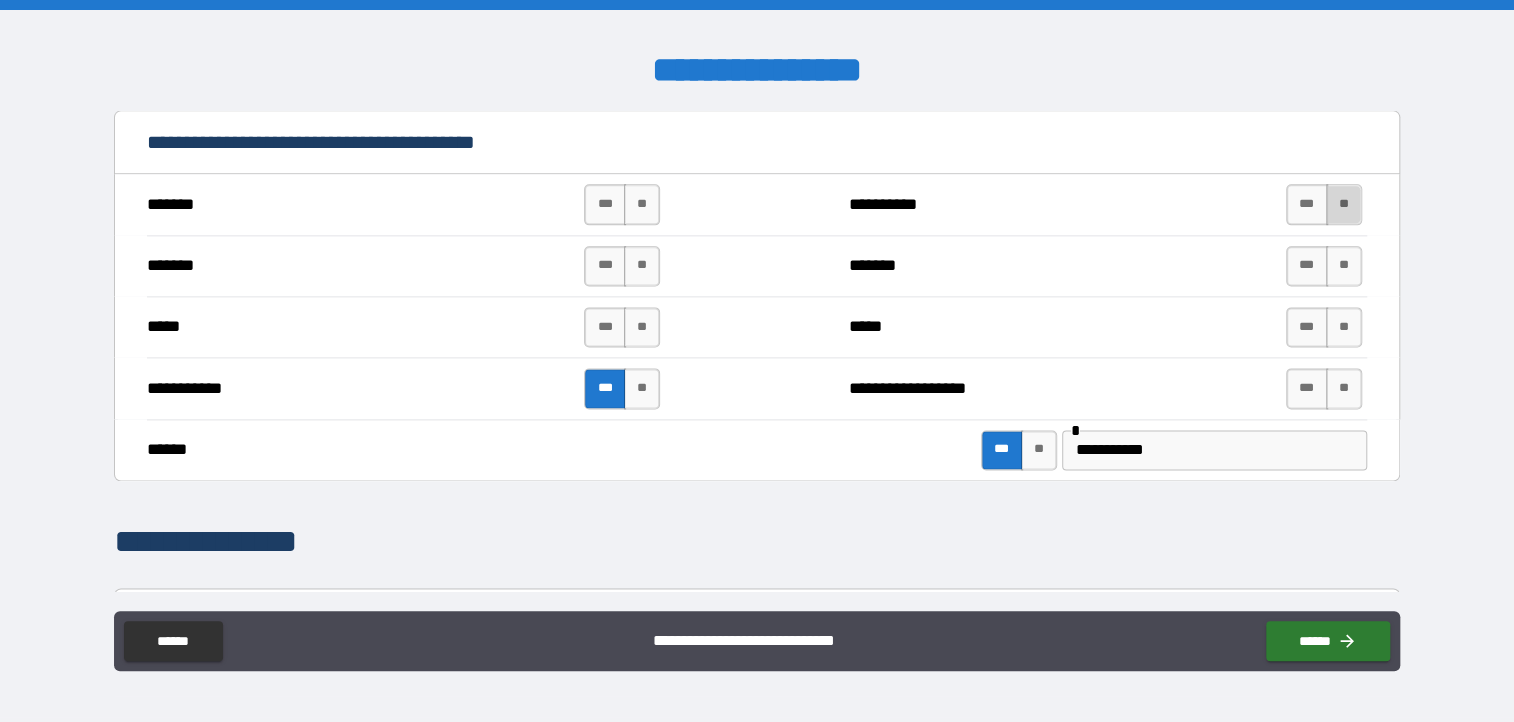 click on "**" at bounding box center [1344, 204] 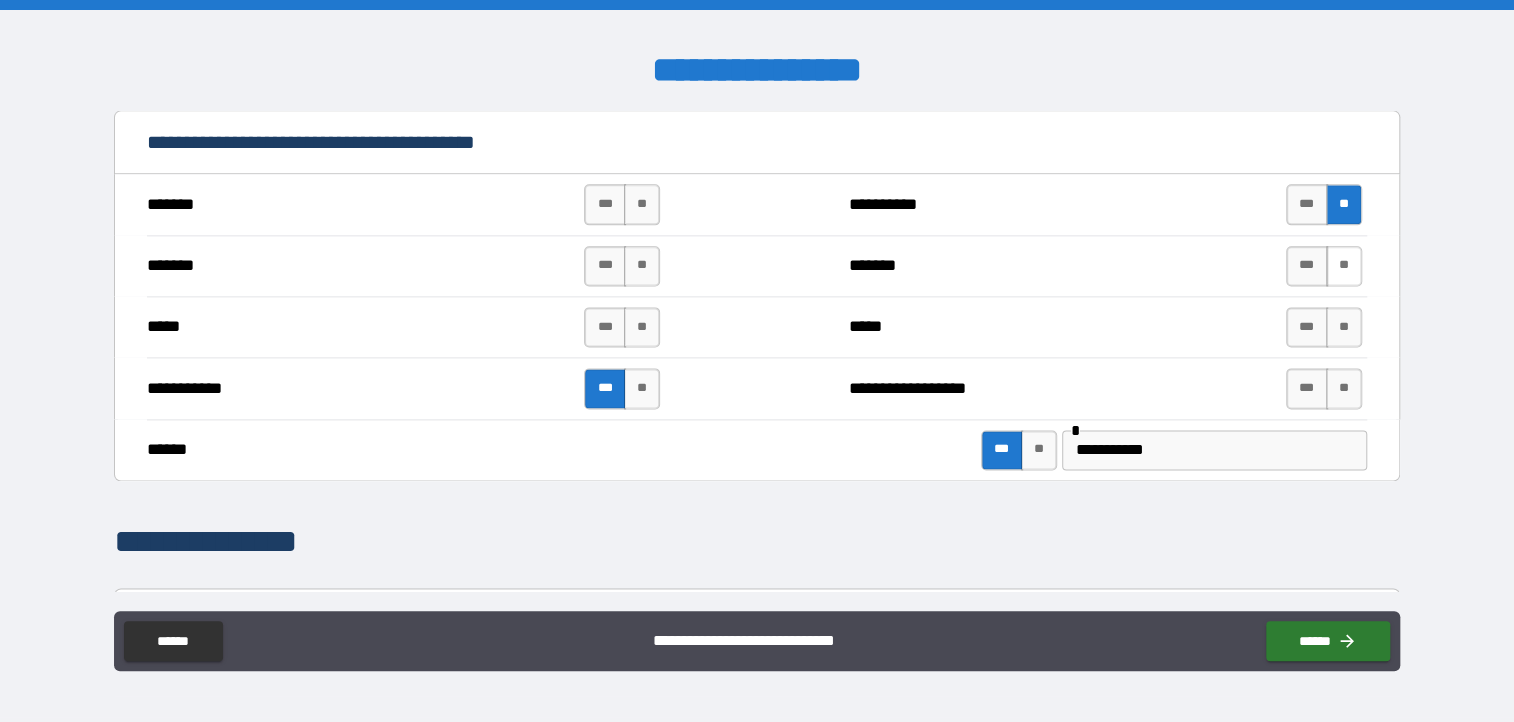 click on "**" at bounding box center (1344, 266) 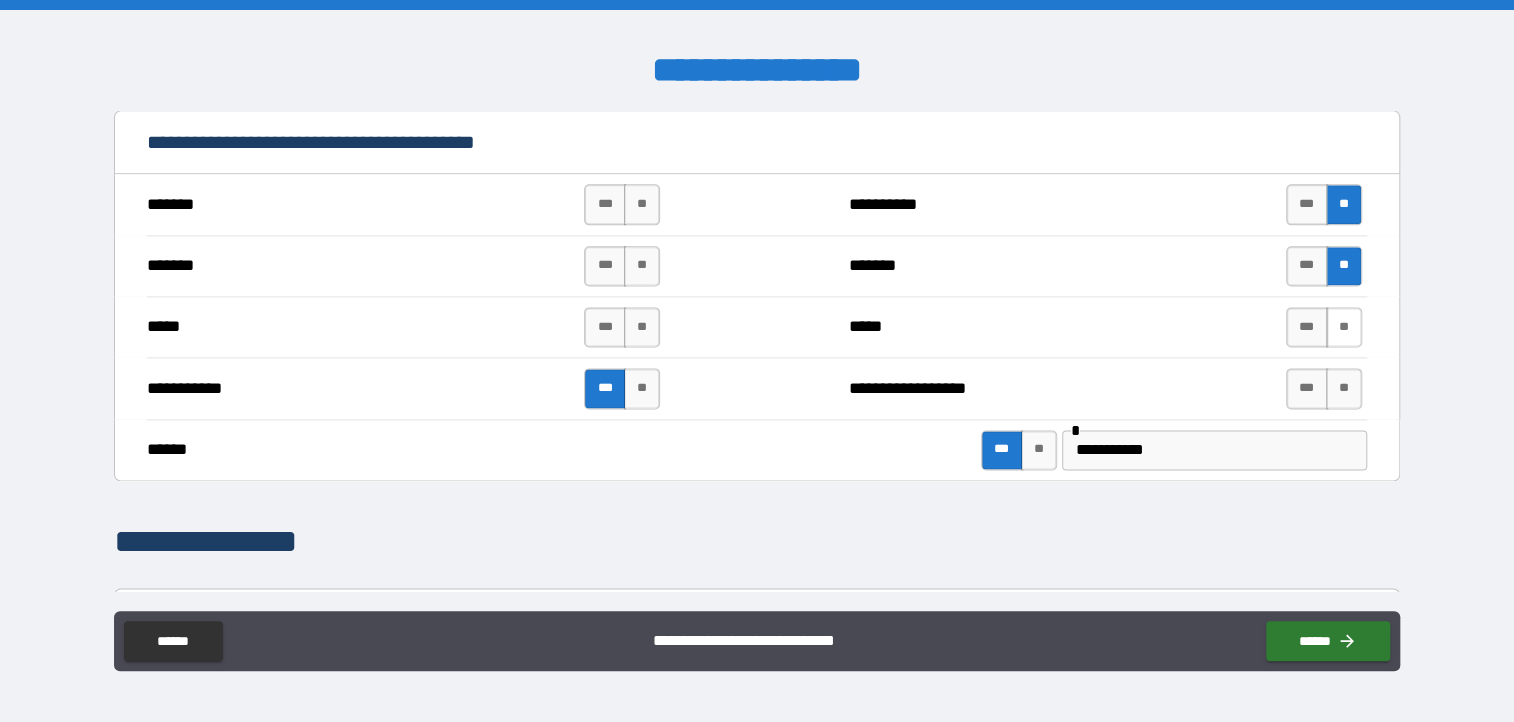 click on "**" at bounding box center (1344, 327) 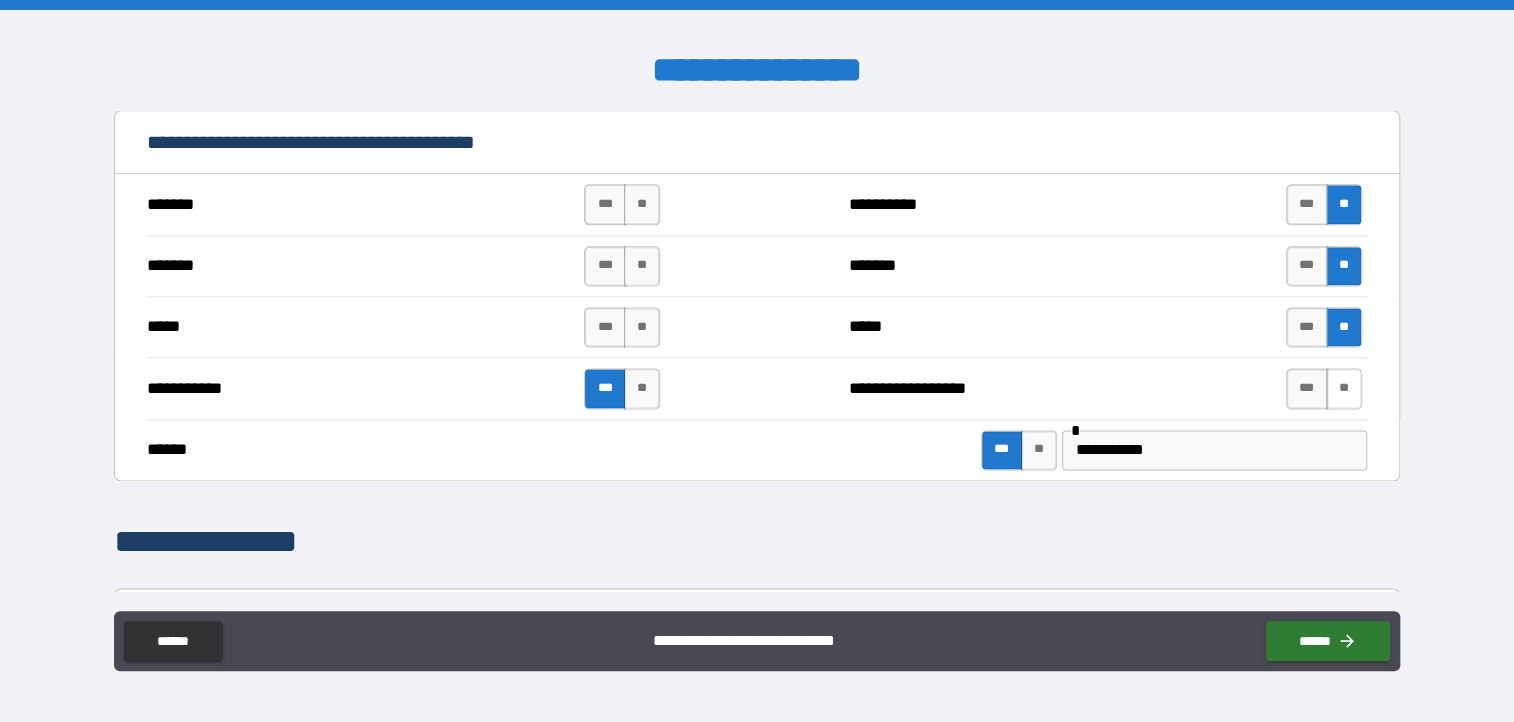 click on "**" at bounding box center (1344, 388) 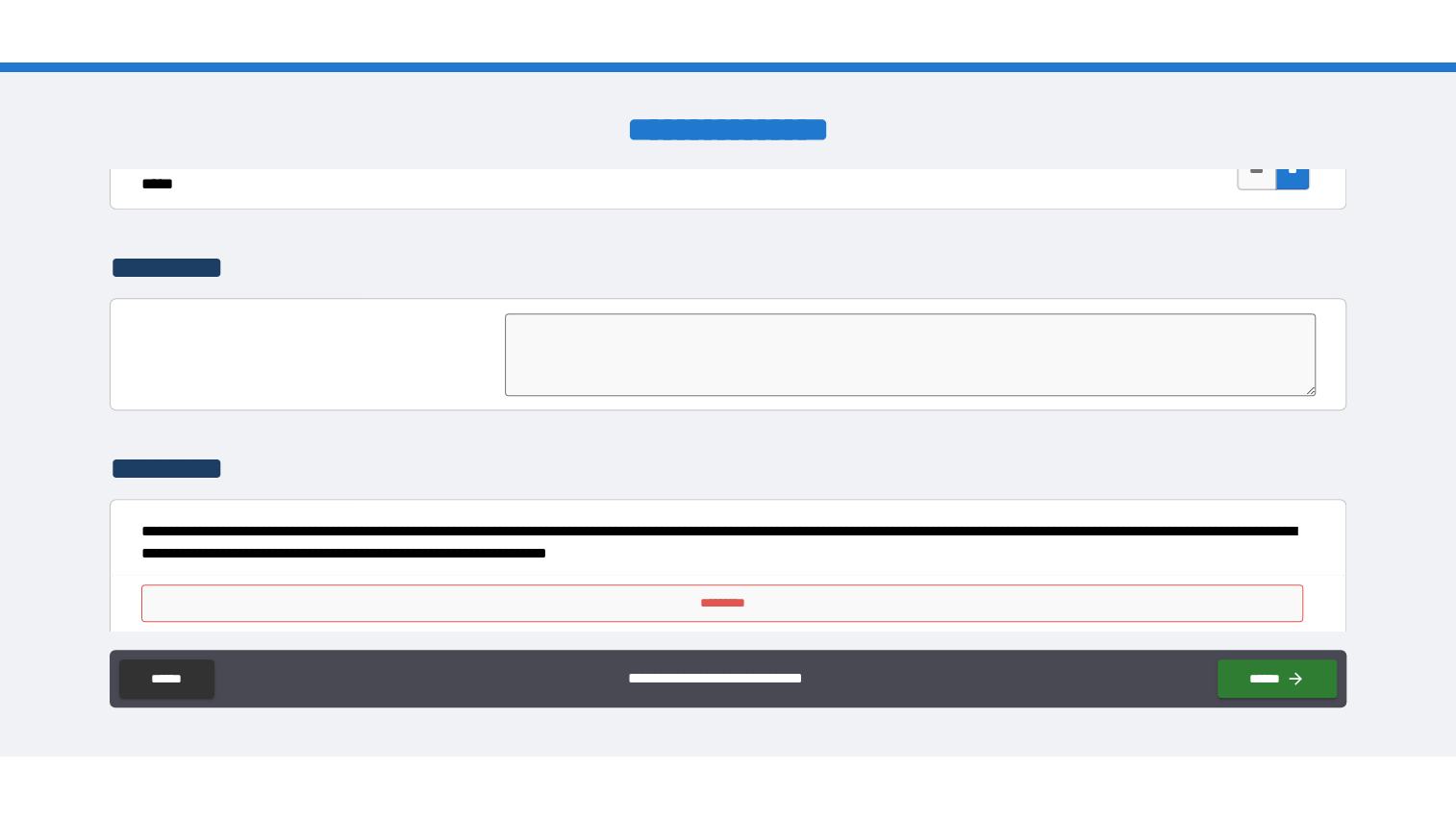 scroll, scrollTop: 4445, scrollLeft: 0, axis: vertical 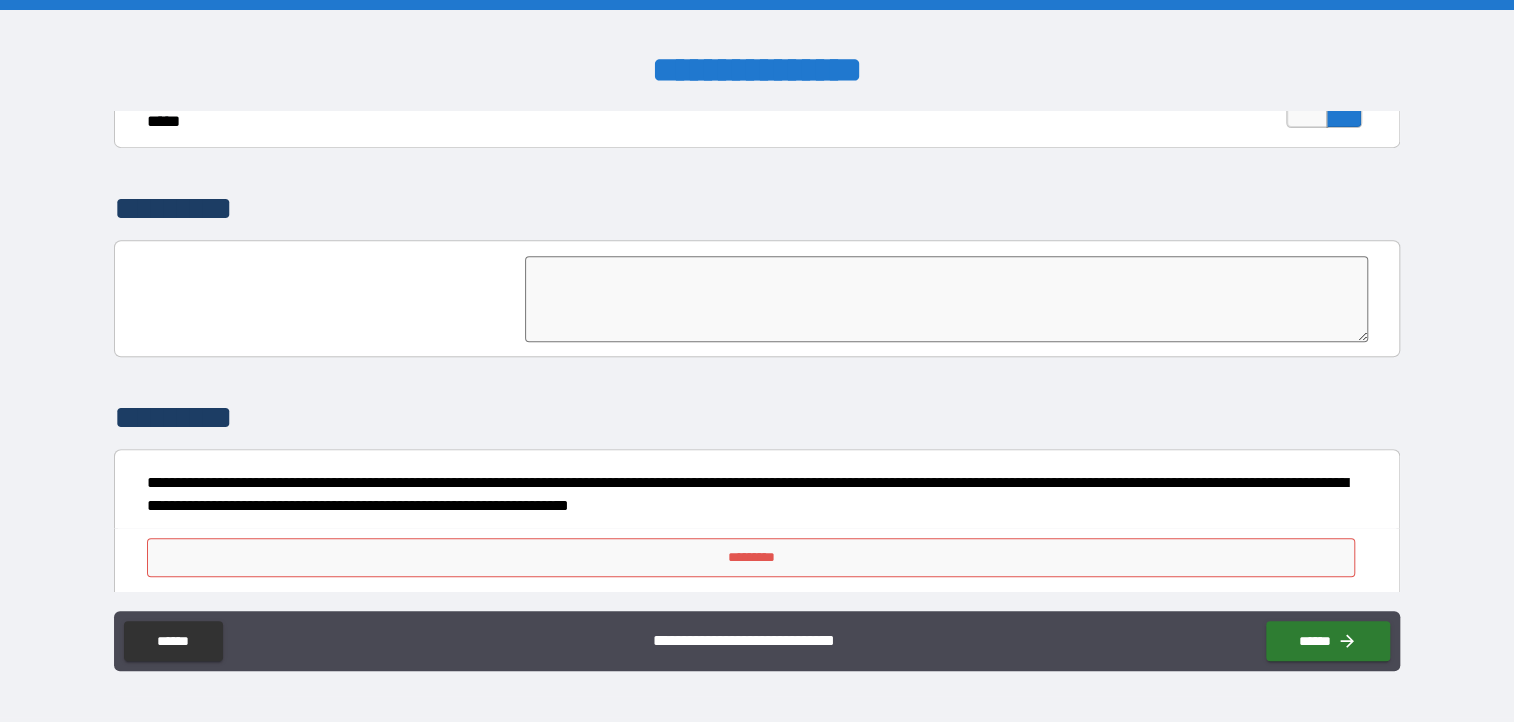 click at bounding box center (946, 299) 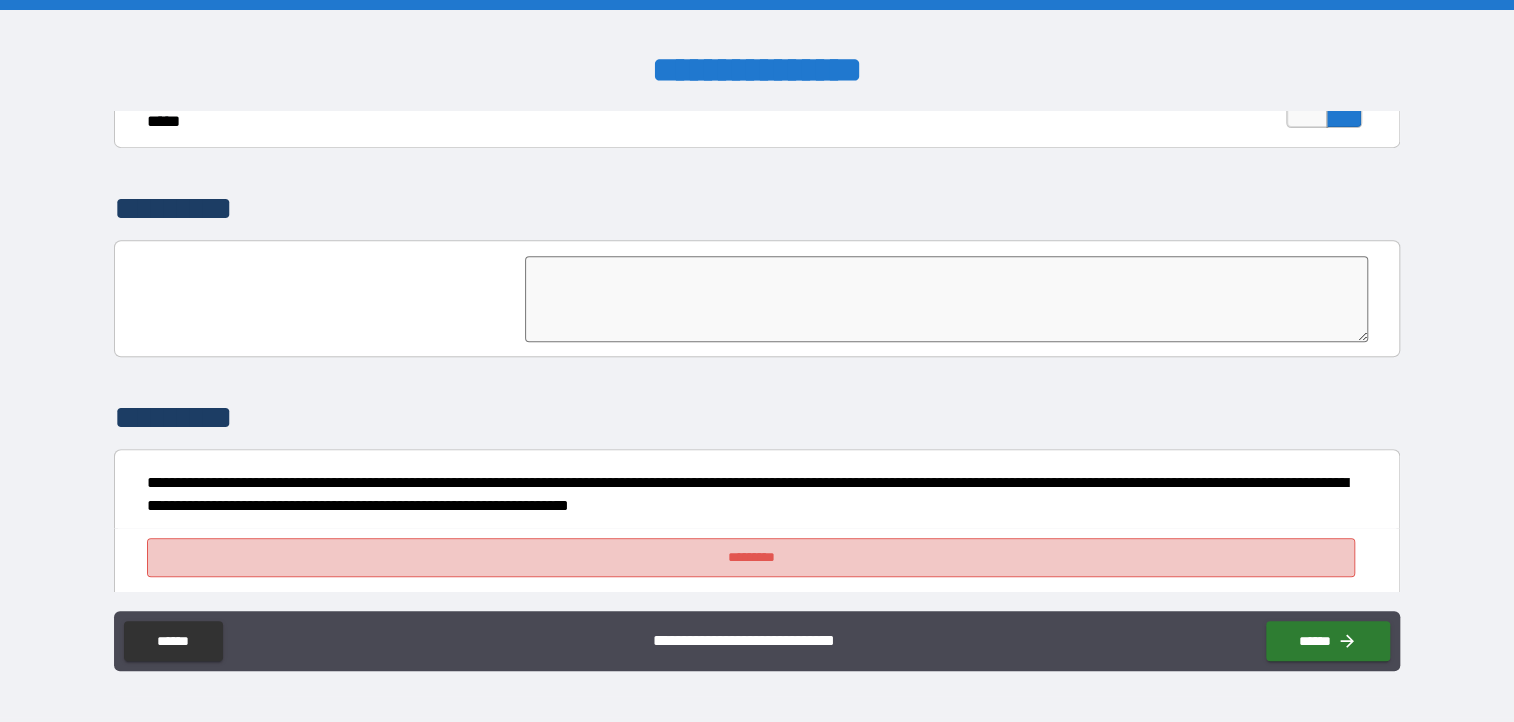 click on "*********" at bounding box center [751, 558] 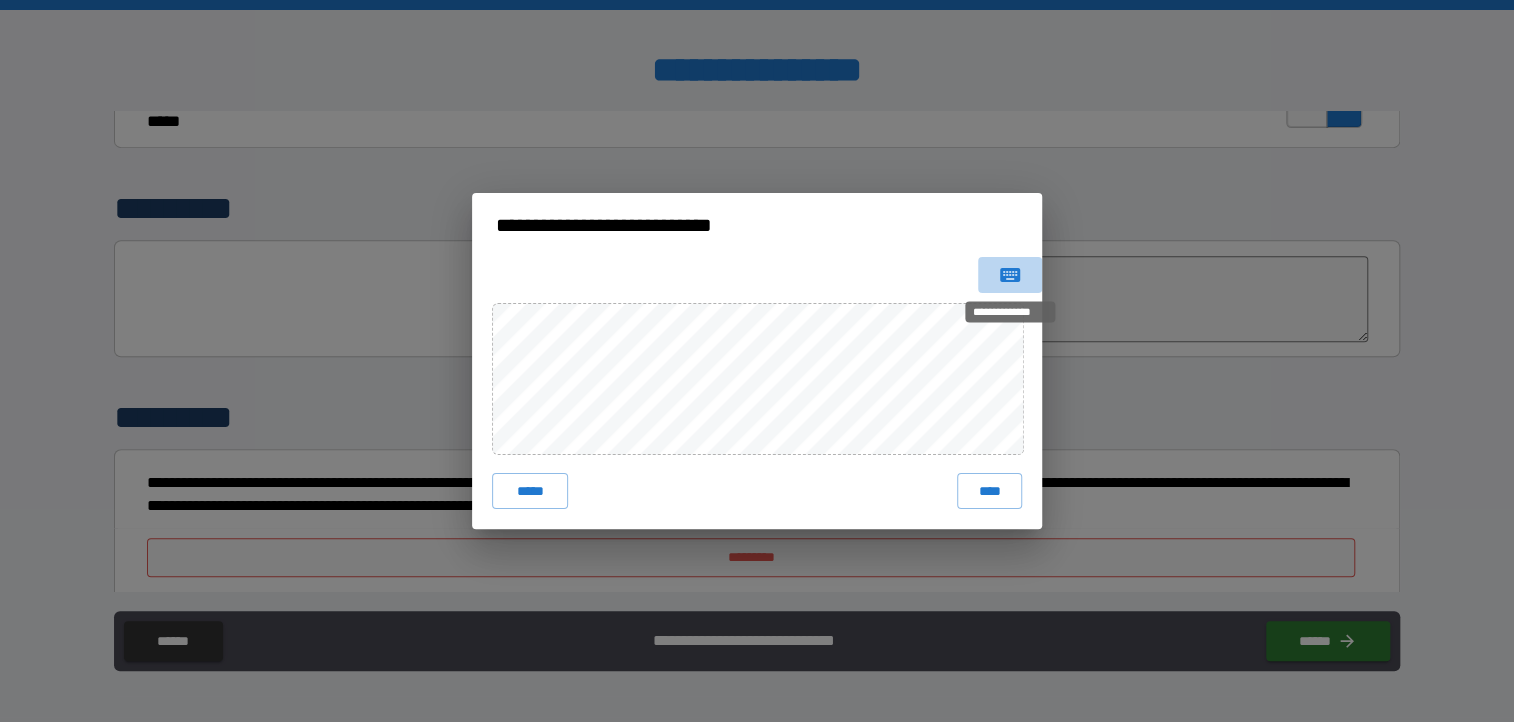click 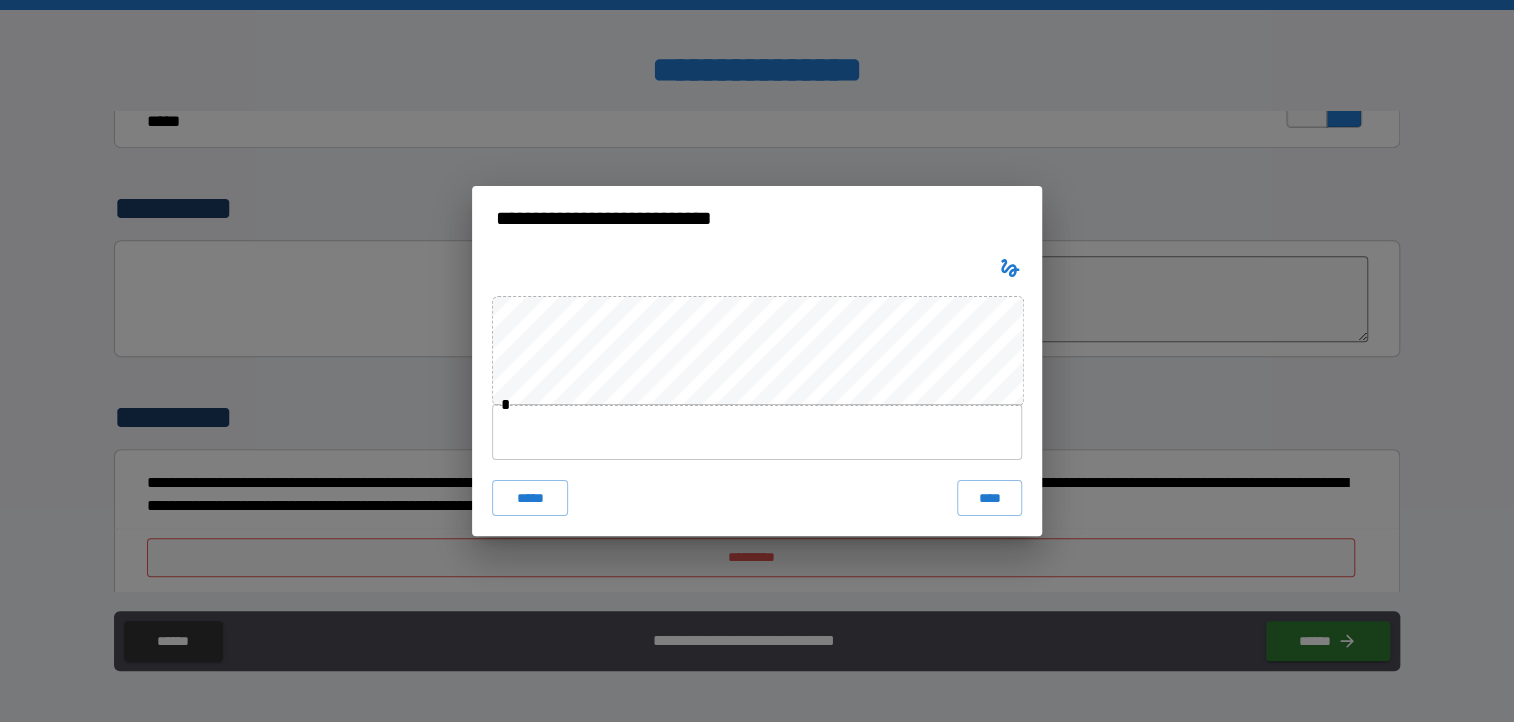 click at bounding box center (757, 432) 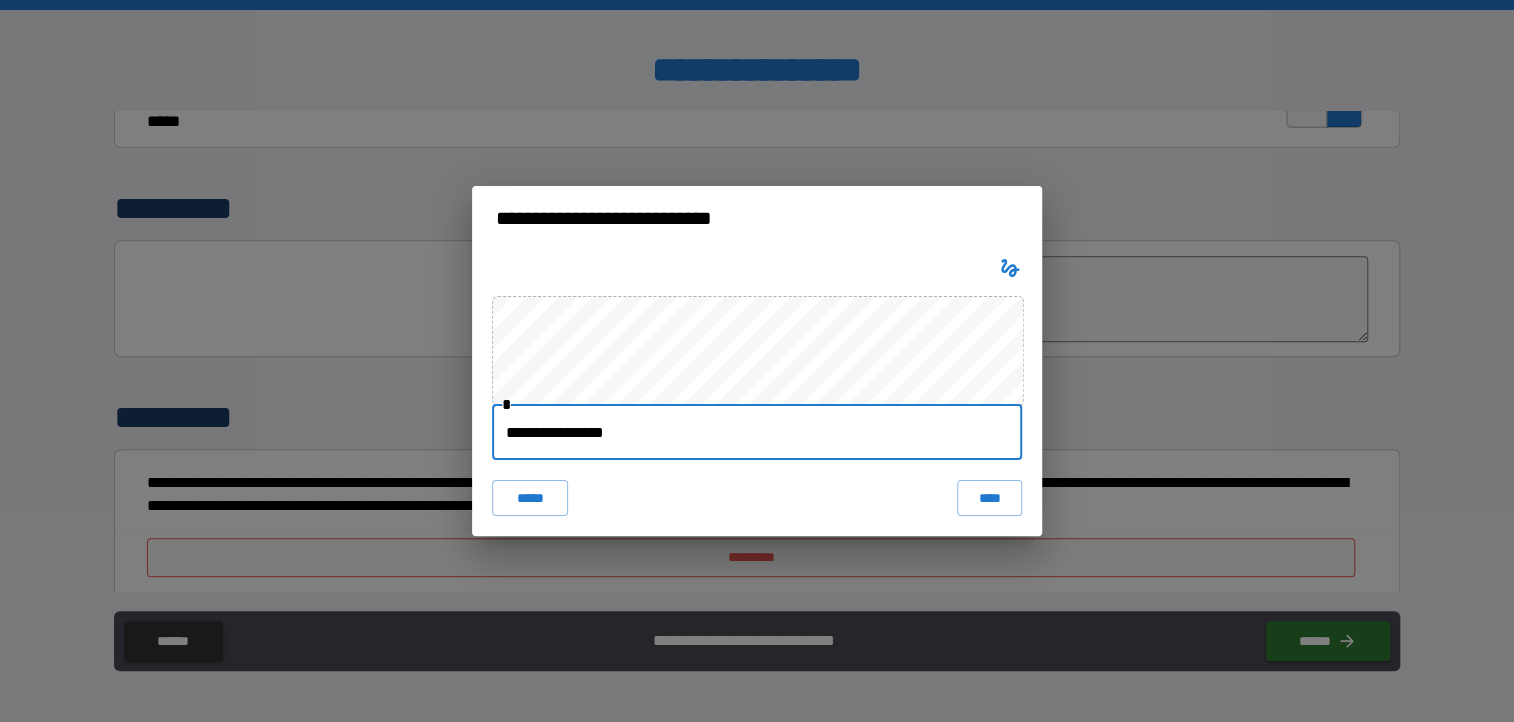 click on "**********" at bounding box center (757, 432) 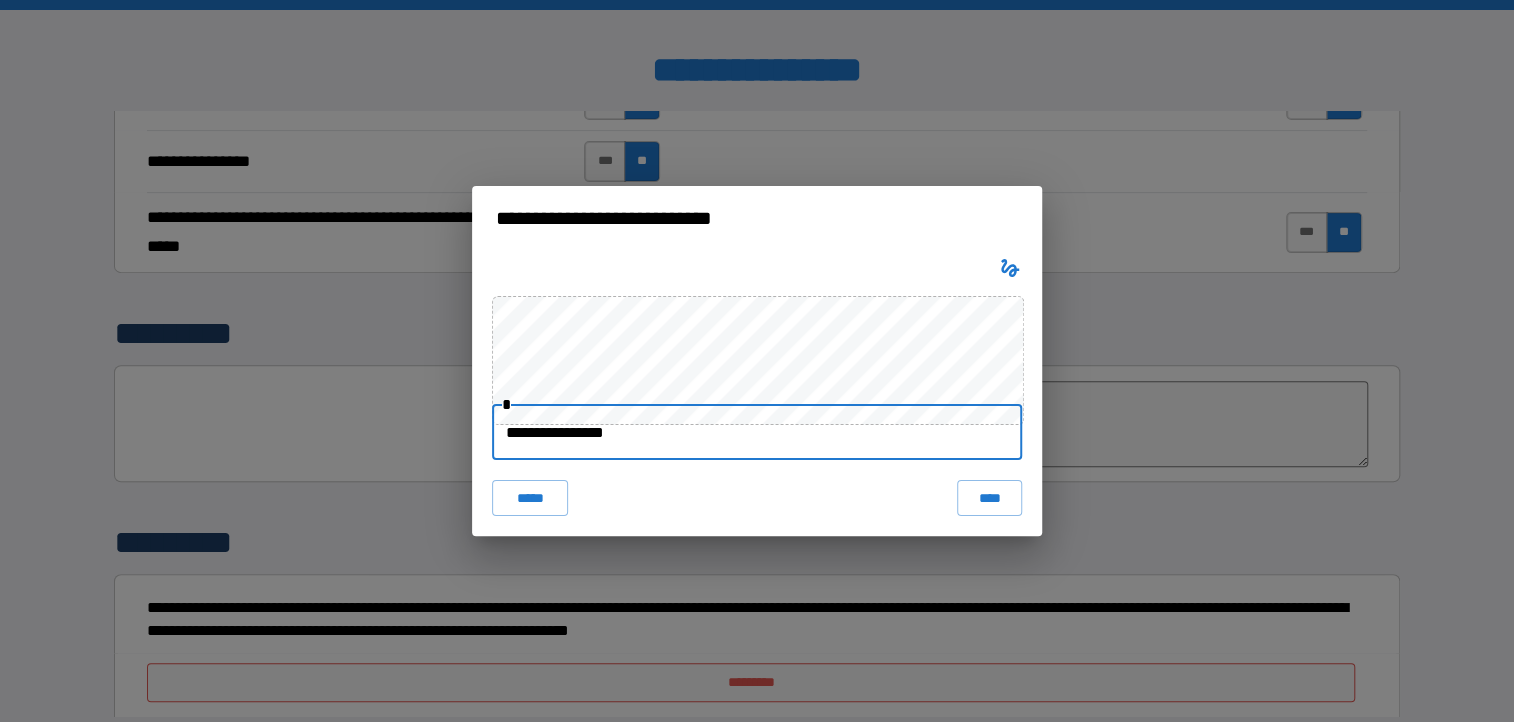 scroll, scrollTop: 4624, scrollLeft: 0, axis: vertical 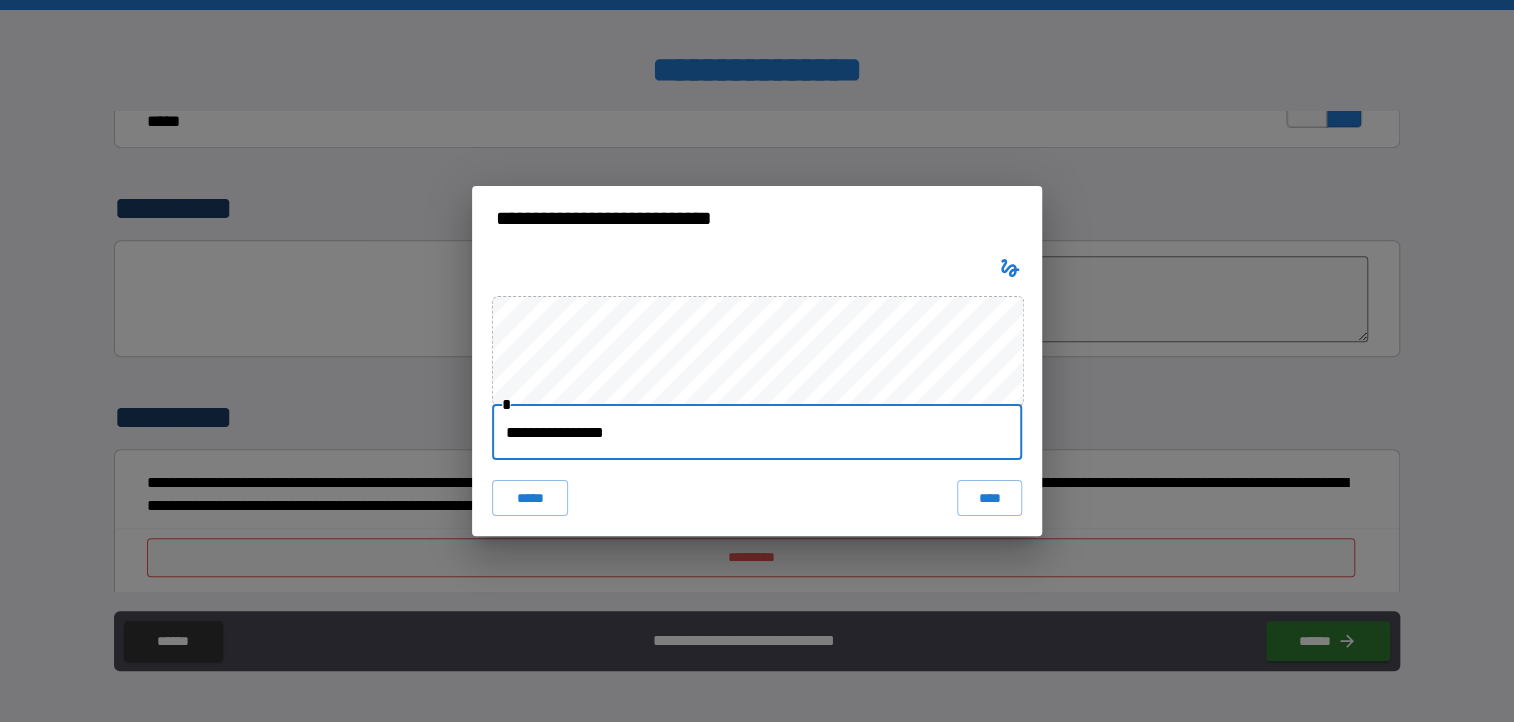 click on "**********" at bounding box center [757, 432] 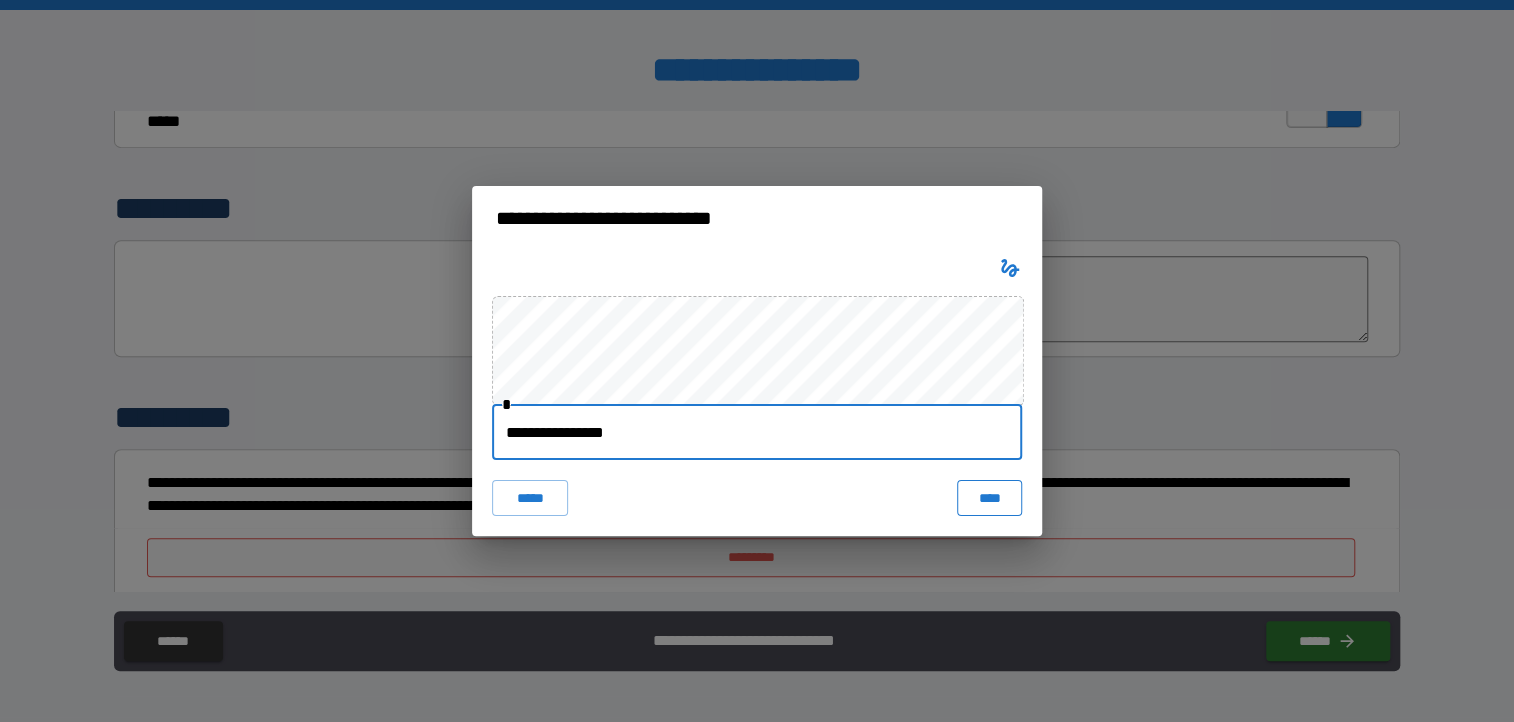click on "**********" at bounding box center (757, 393) 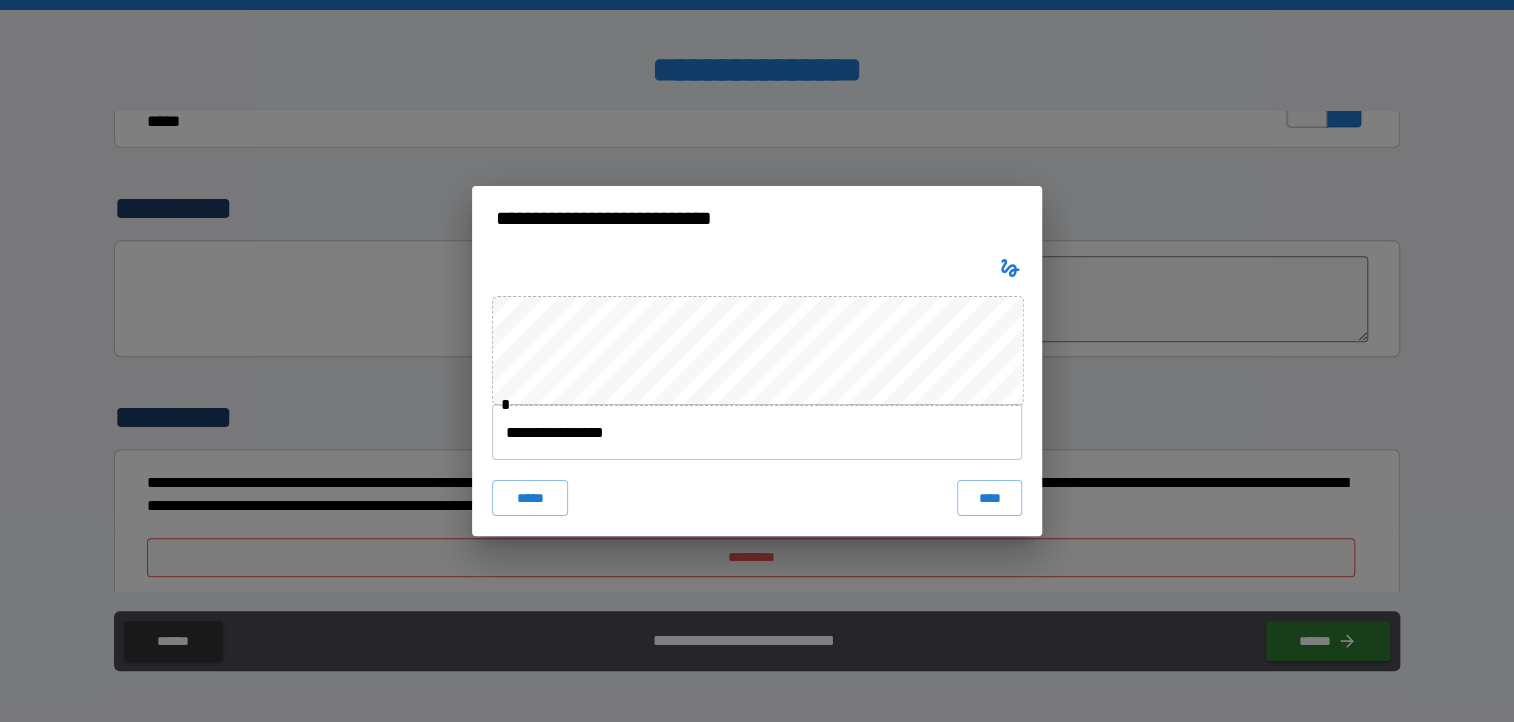 click on "****" at bounding box center (989, 498) 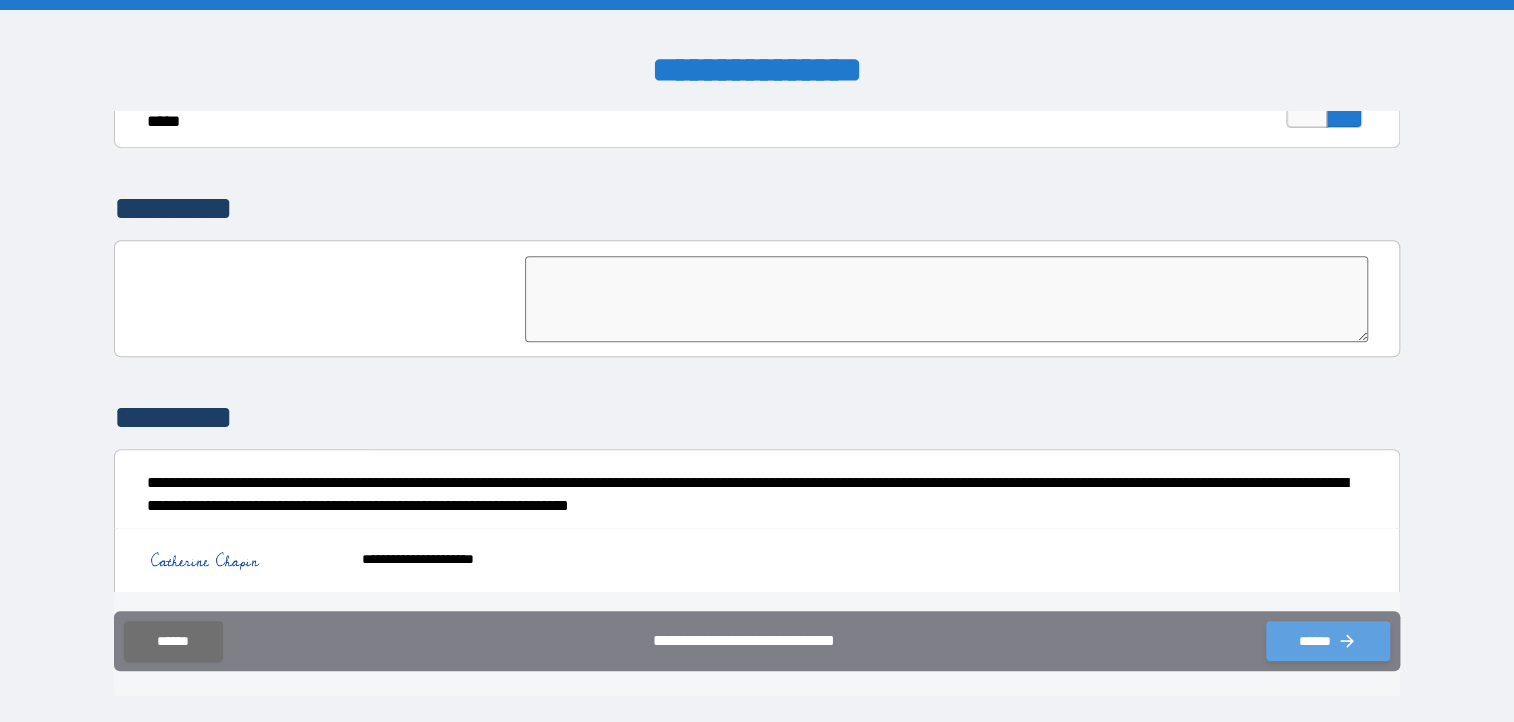 click 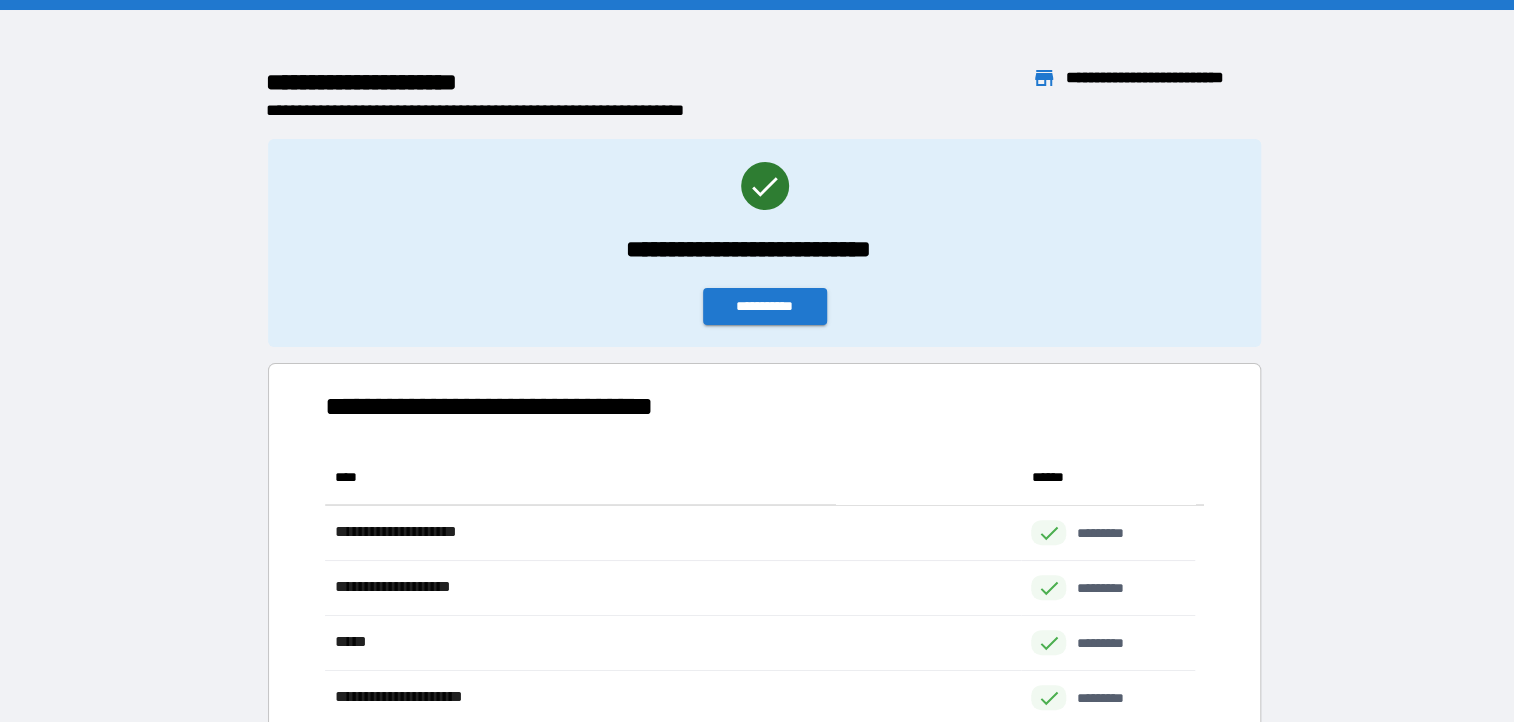 scroll, scrollTop: 15, scrollLeft: 16, axis: both 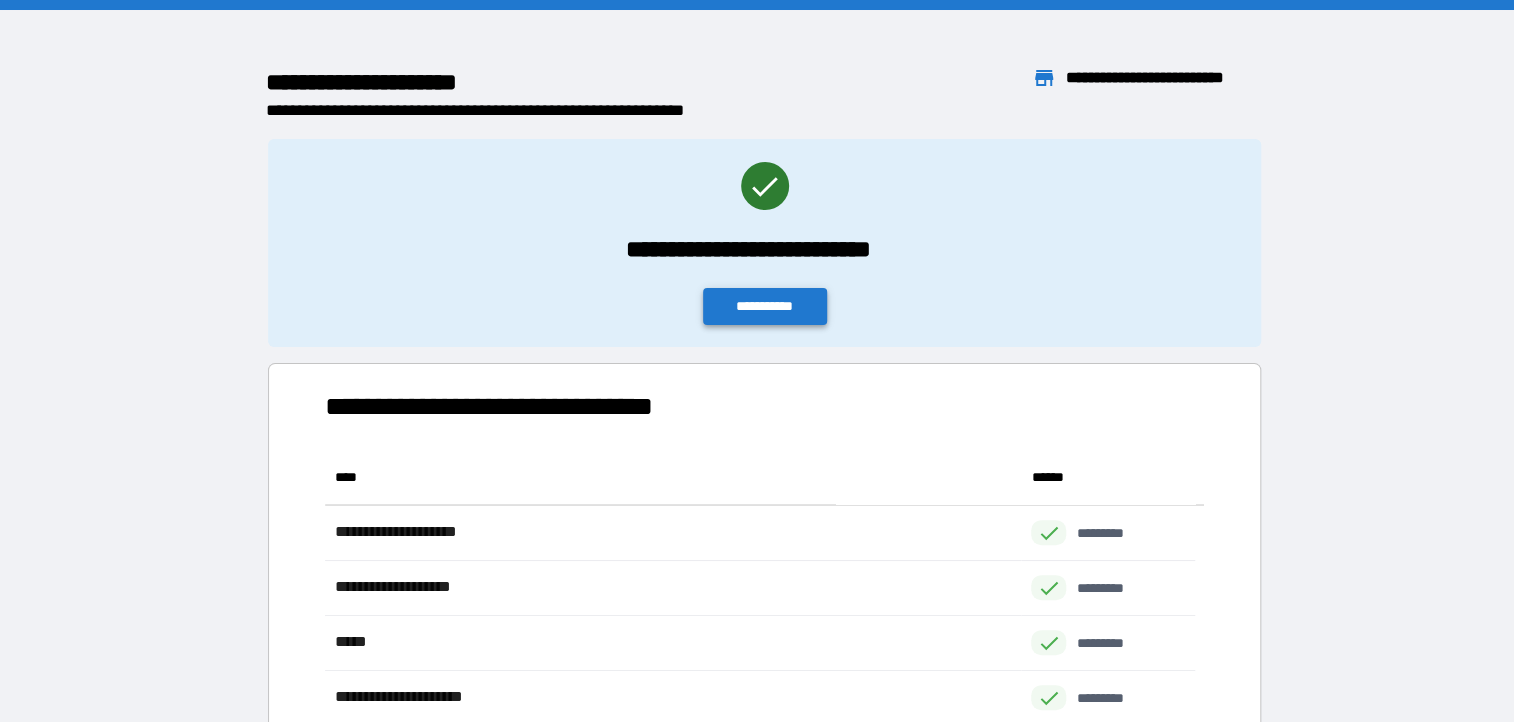 click on "**********" at bounding box center (765, 306) 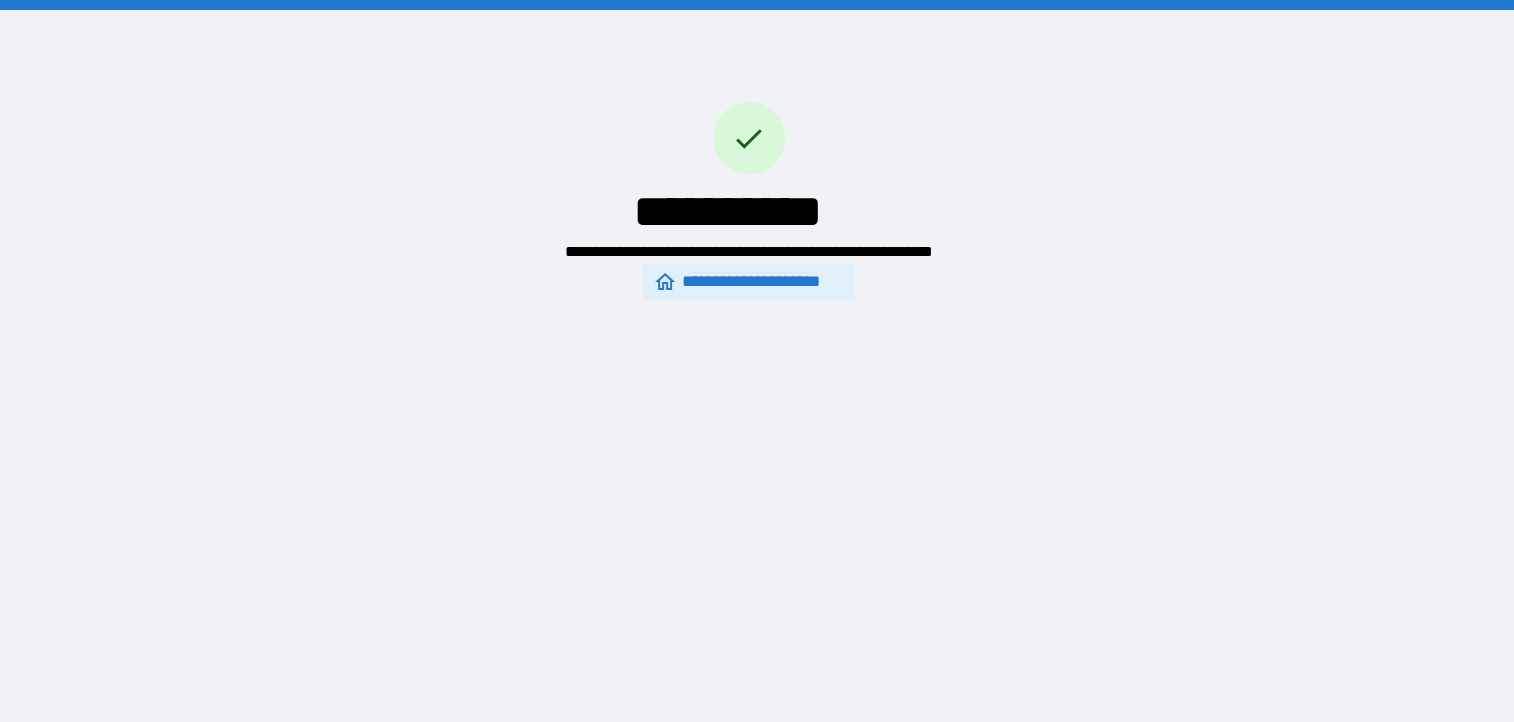 click on "**********" at bounding box center (748, 281) 